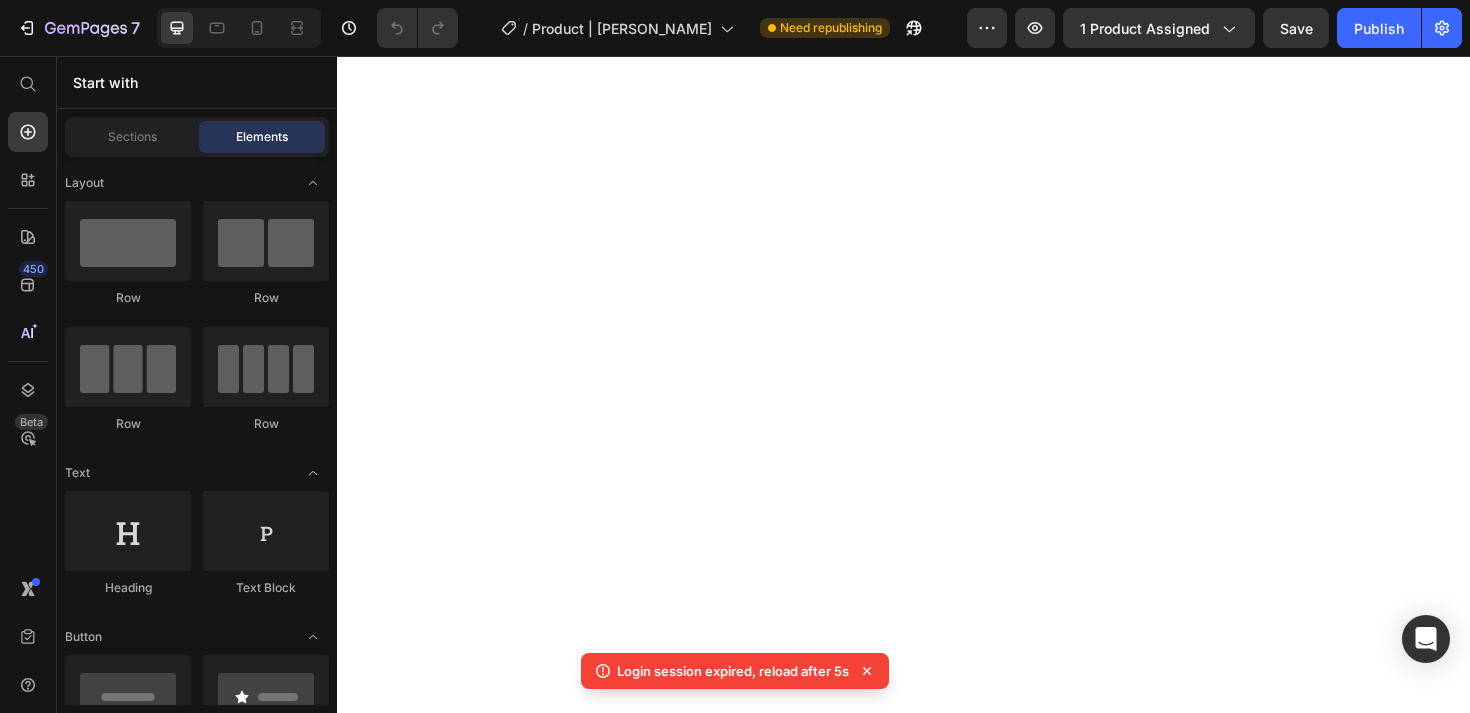 scroll, scrollTop: 0, scrollLeft: 0, axis: both 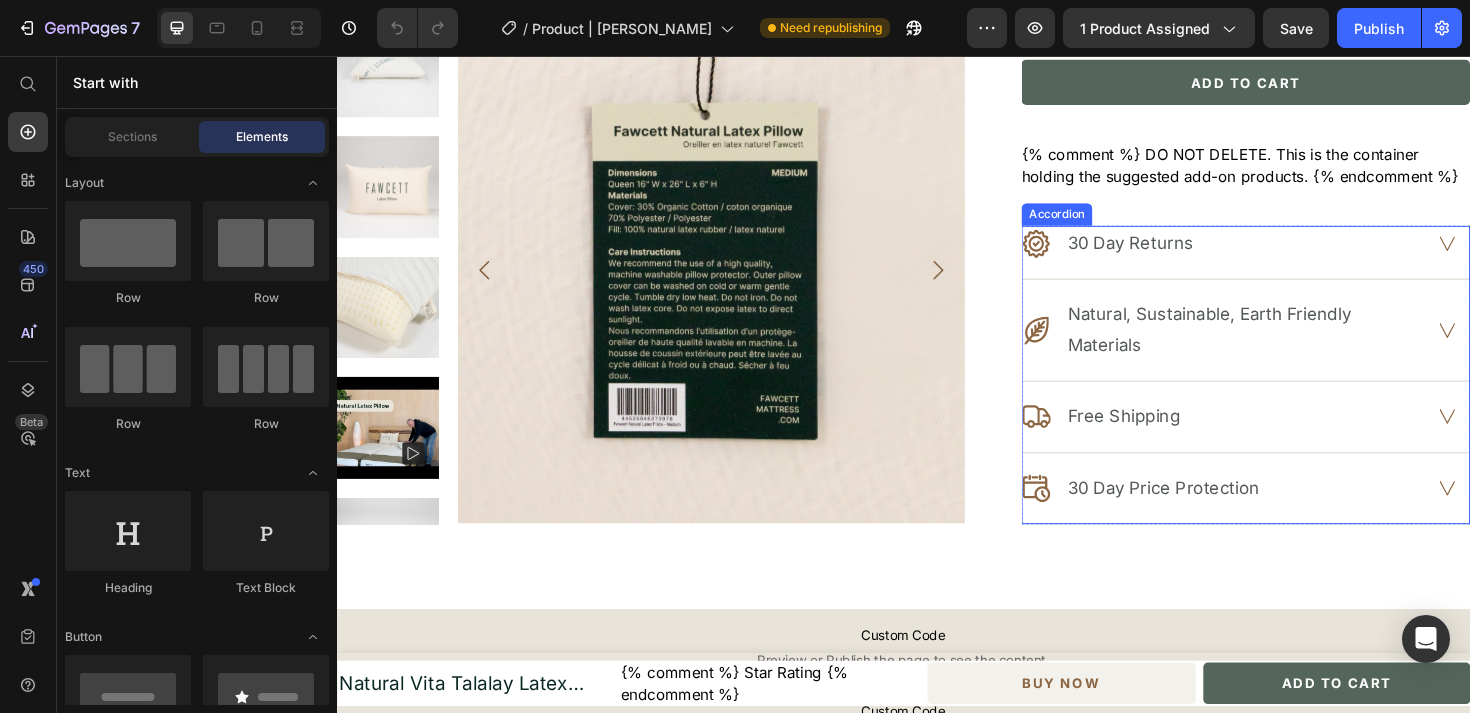 click on "30 Day Price Protection" at bounding box center [1212, 513] 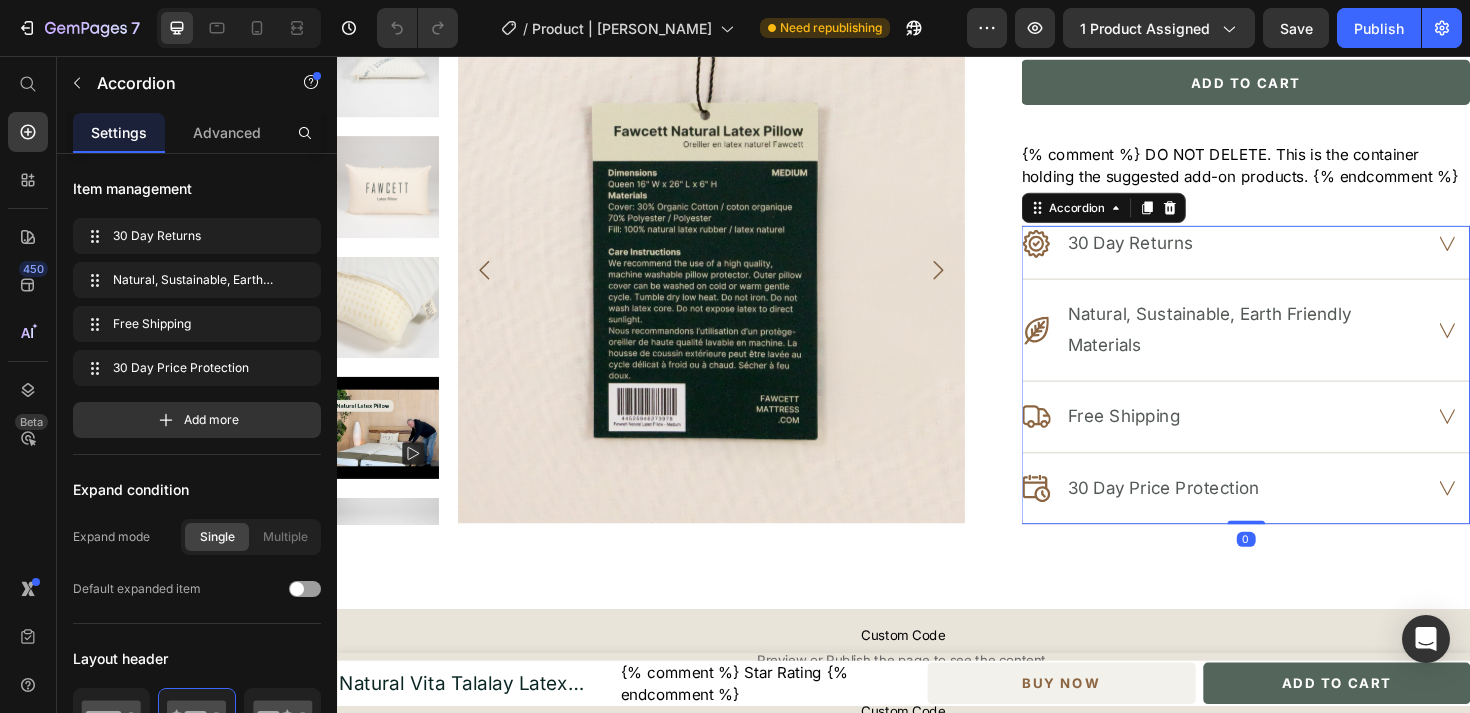 click on "30 Day Price Protection" at bounding box center (1299, 522) 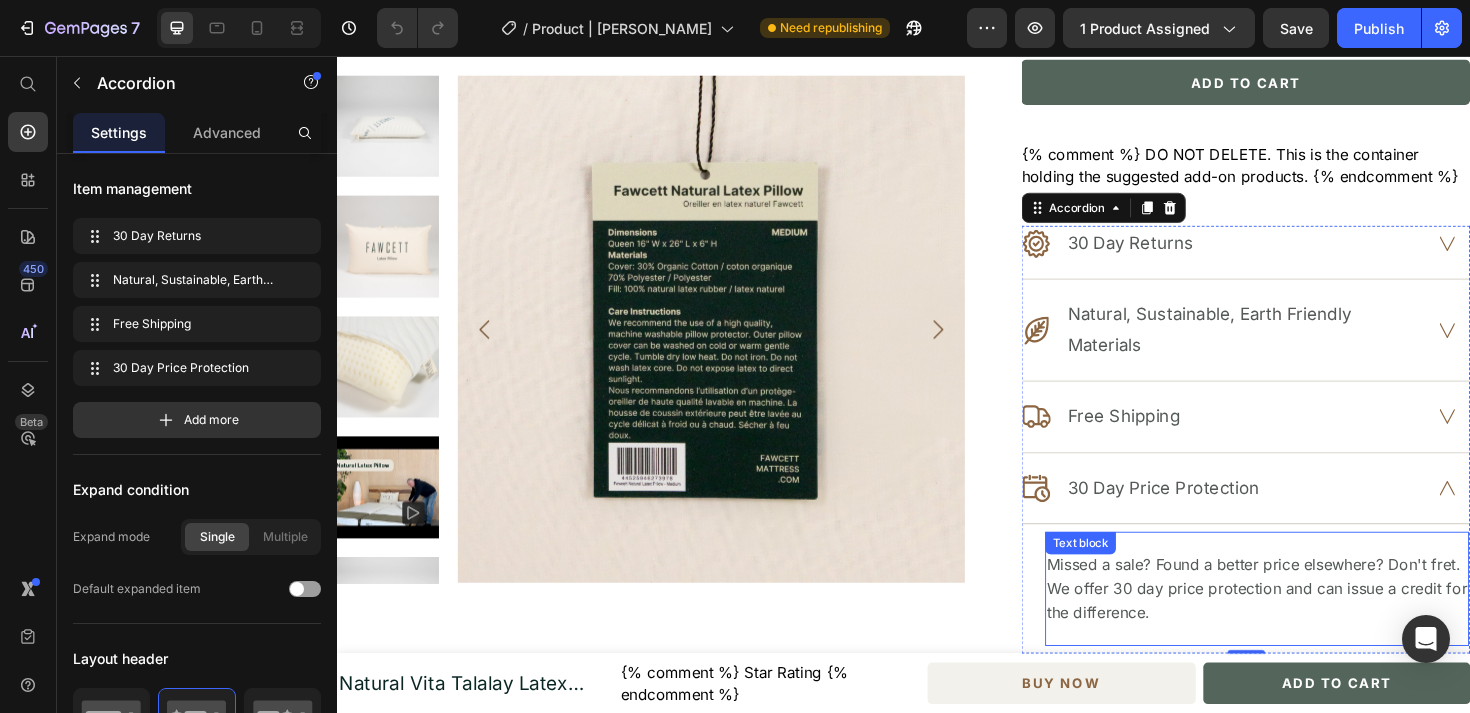 click on "Missed a sale? Found a better price elsewhere? Don't fret. We offer 30 day price protection and can issue a credit for the difference." at bounding box center (1311, 619) 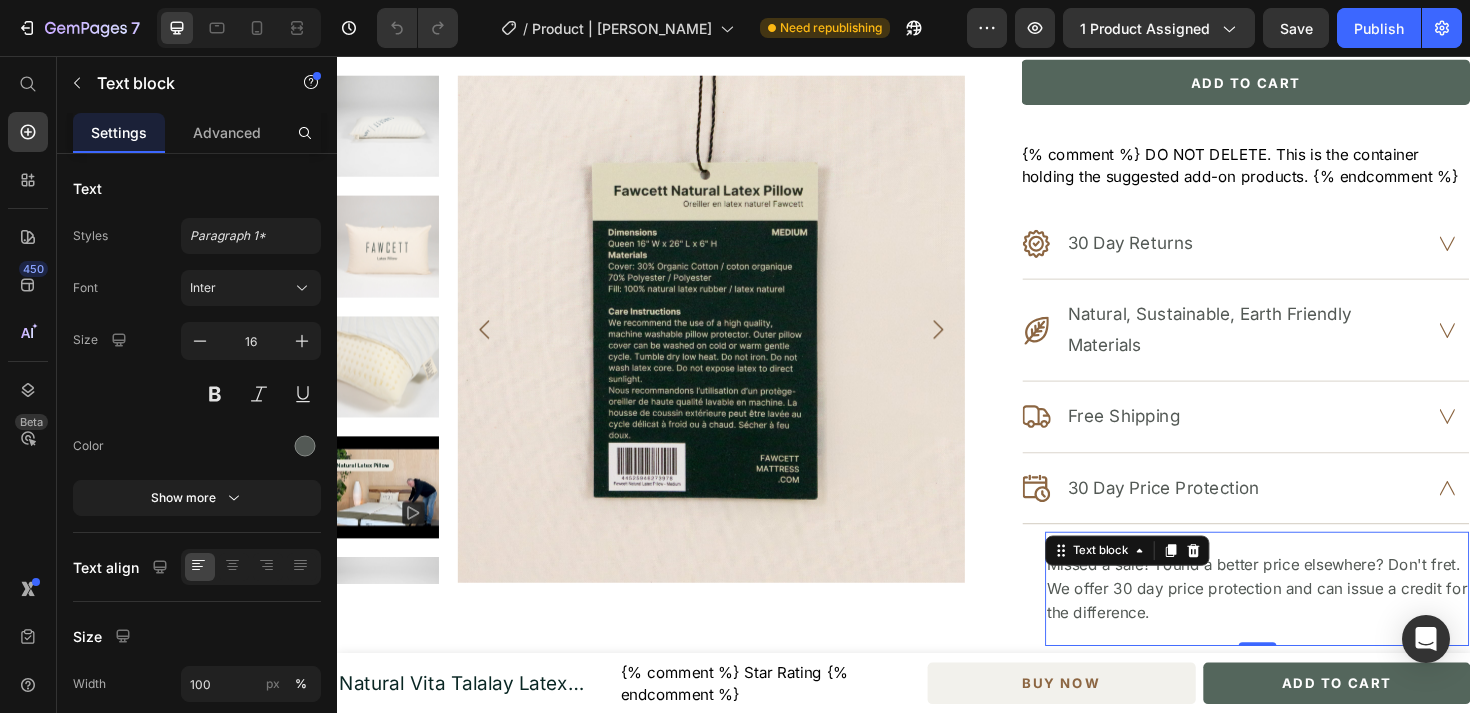 click on "Missed a sale? Found a better price elsewhere? Don't fret. We offer 30 day price protection and can issue a credit for the difference." at bounding box center (1311, 619) 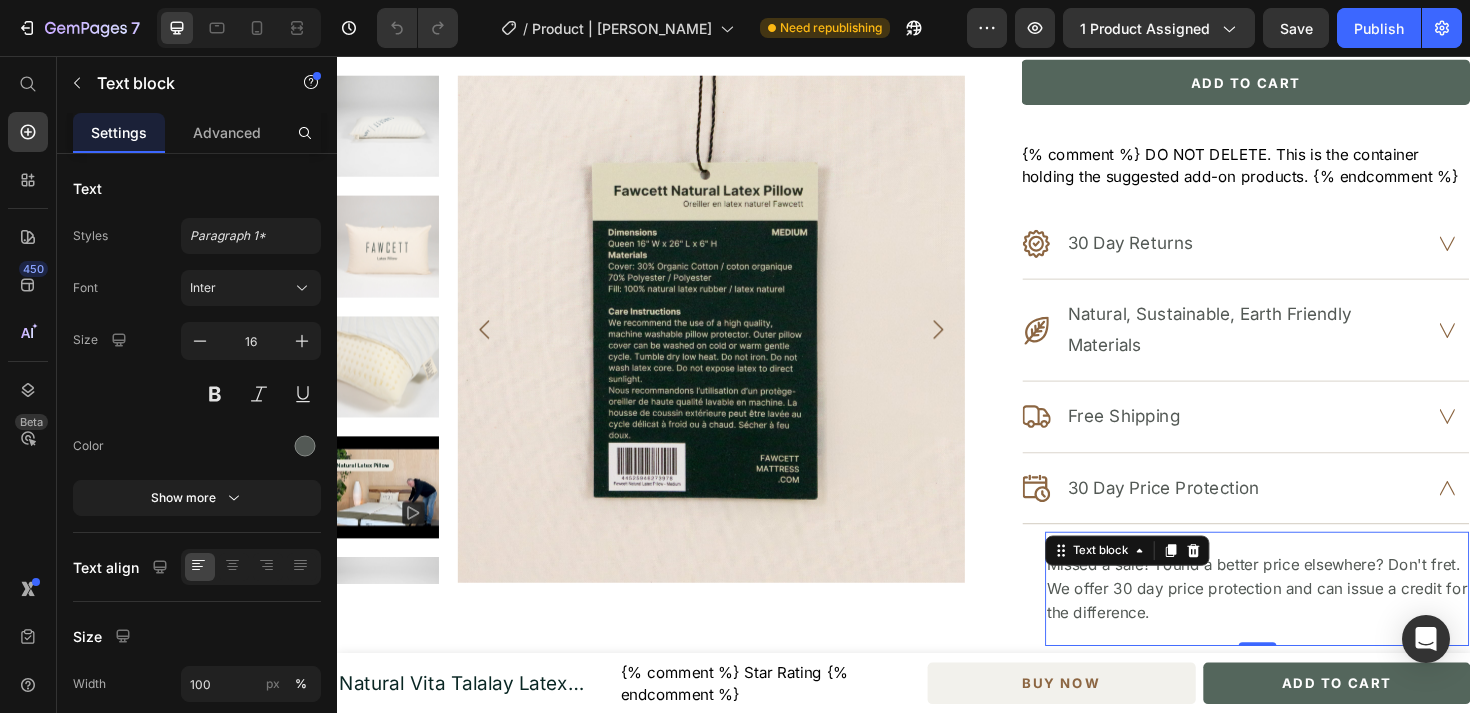 click on "Missed a sale? Found a better price elsewhere? Don't fret. We offer 30 day price protection and can issue a credit for the difference." at bounding box center (1311, 619) 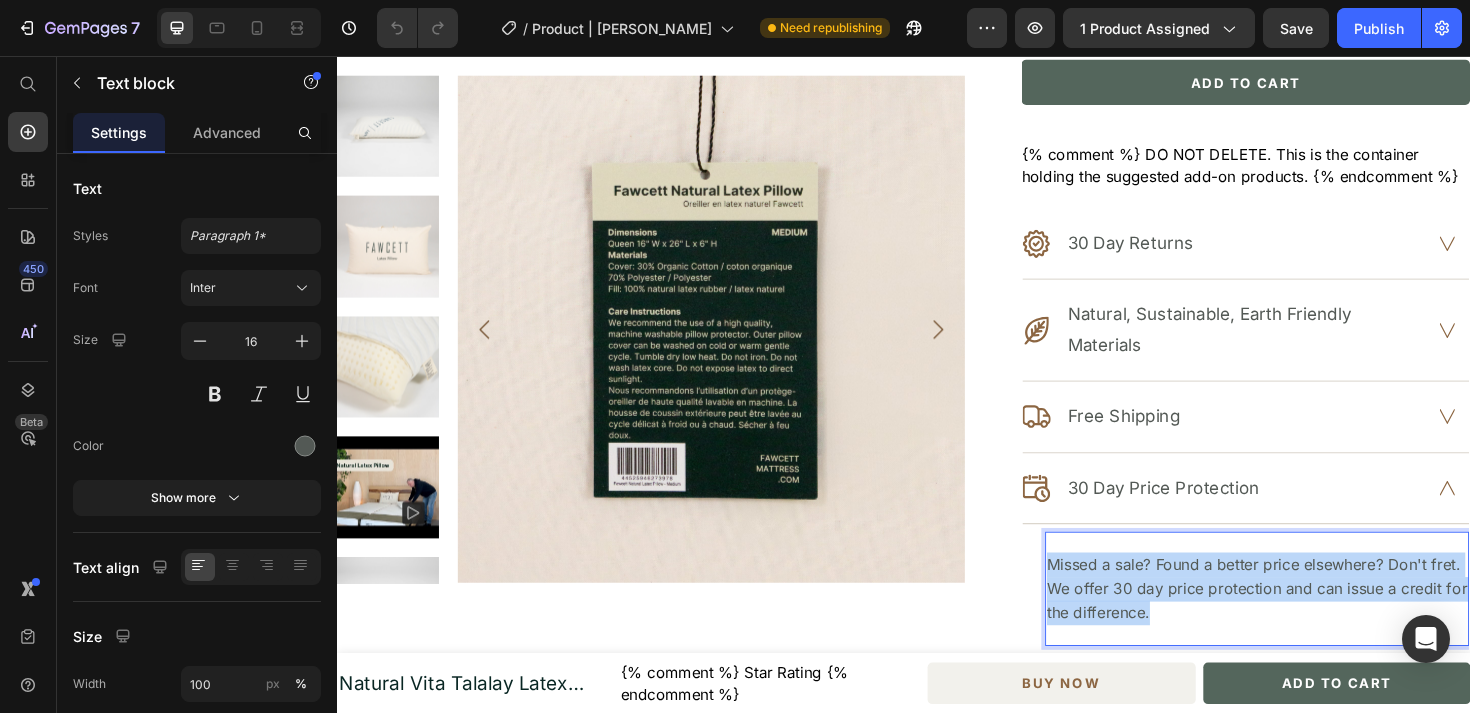 click on "Missed a sale? Found a better price elsewhere? Don't fret. We offer 30 day price protection and can issue a credit for the difference." at bounding box center (1311, 619) 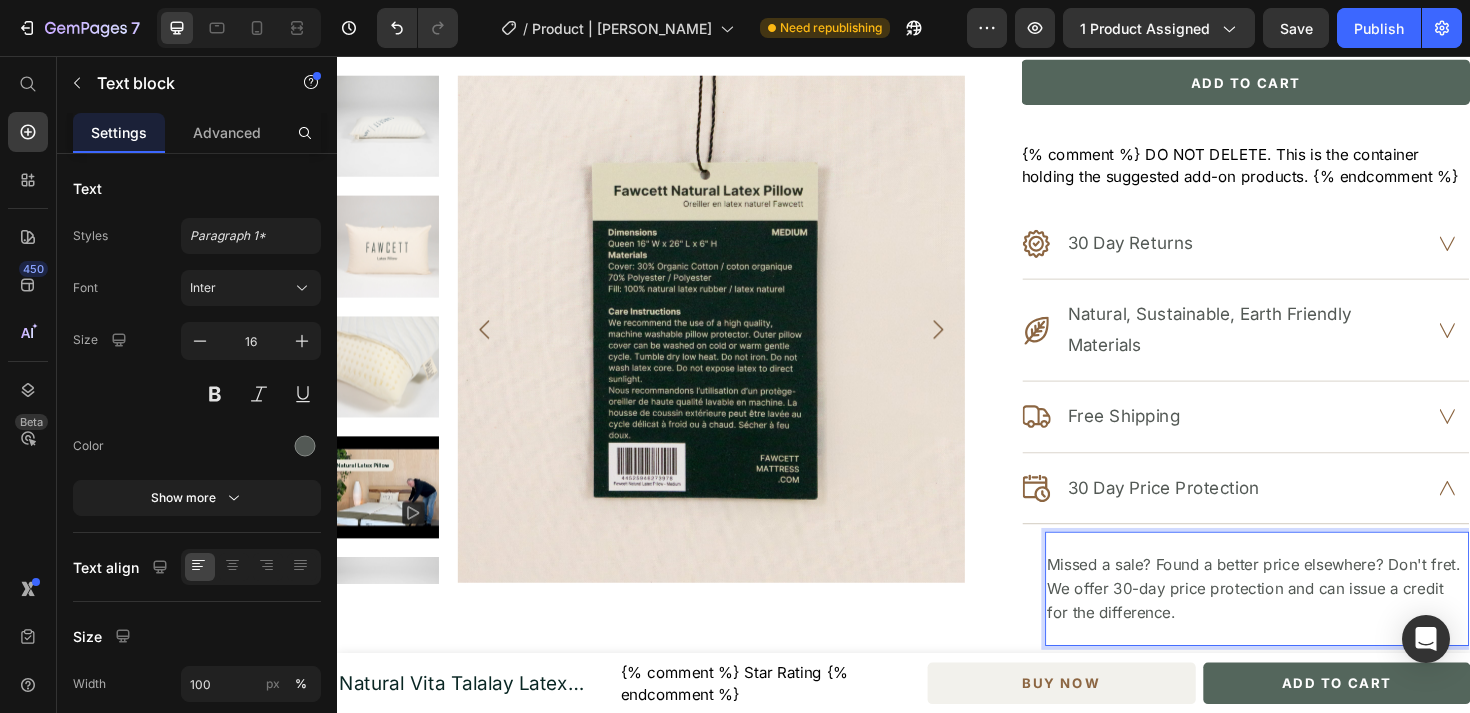 click on "Missed a sale? Found a better price elsewhere? Don't fret. We offer 30-day price protection and can issue a credit for the difference." at bounding box center (1311, 619) 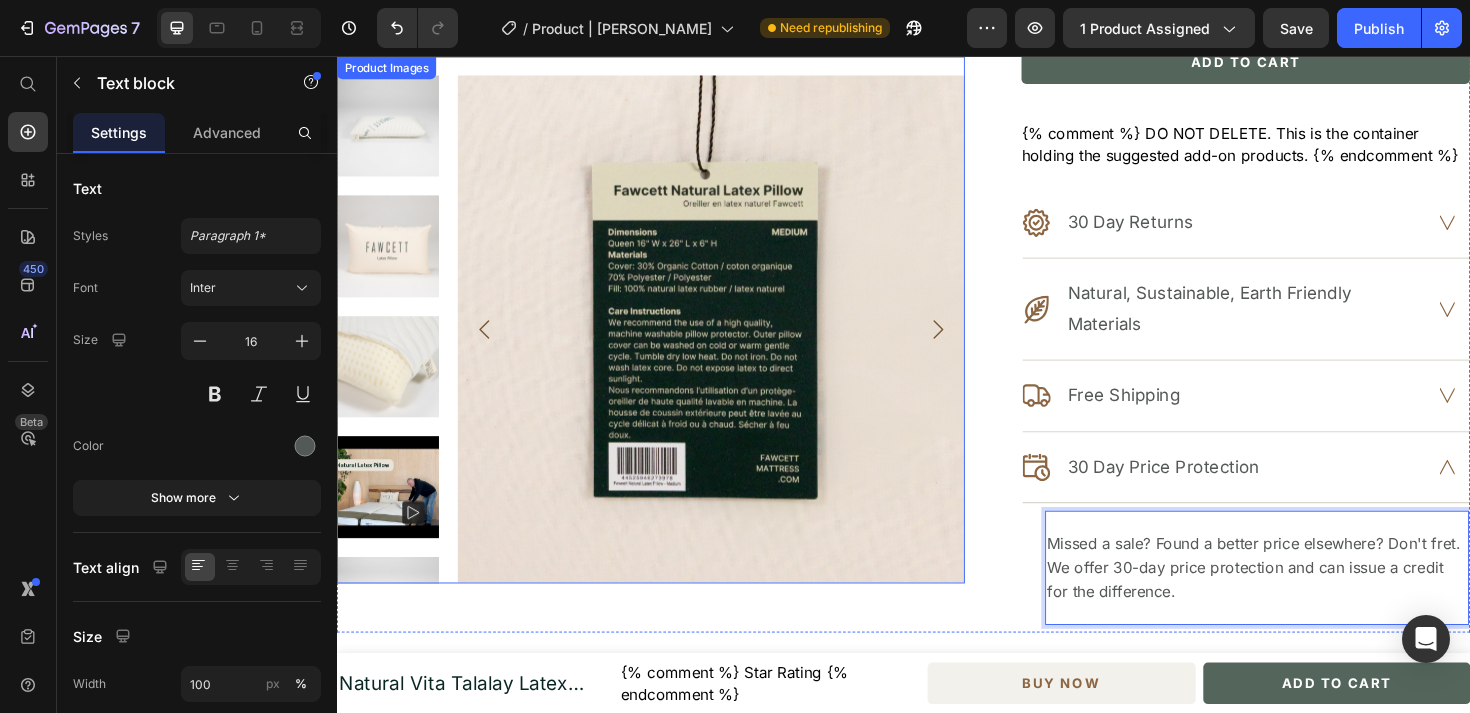 scroll, scrollTop: 810, scrollLeft: 0, axis: vertical 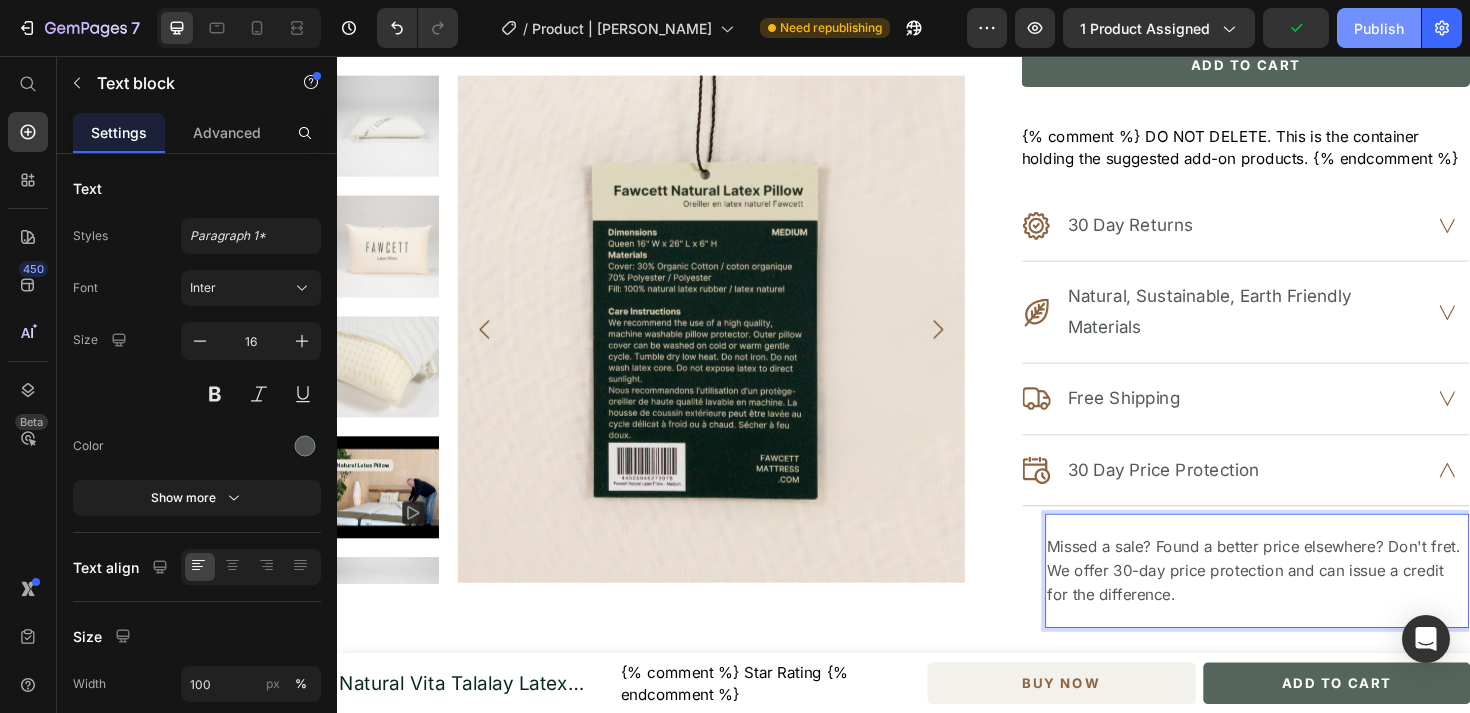 click on "Publish" at bounding box center [1379, 28] 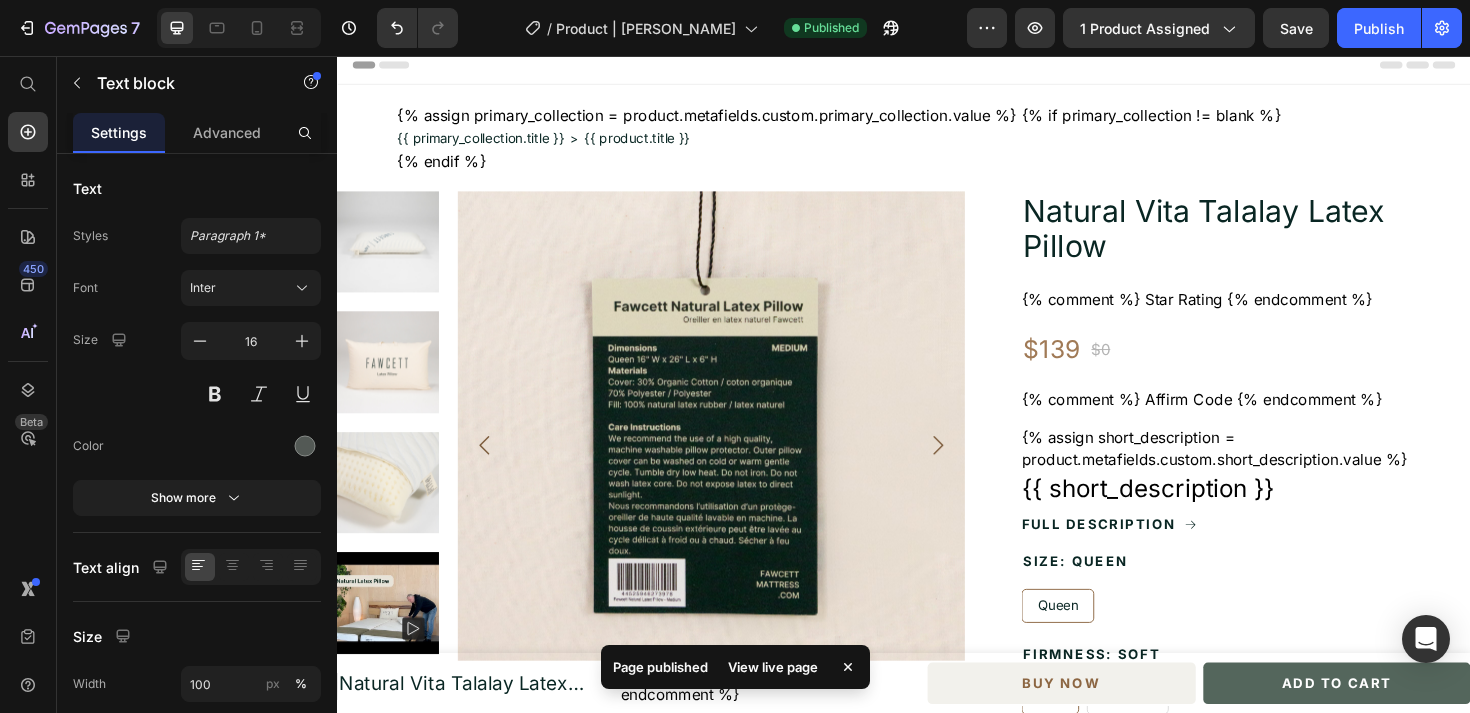 scroll, scrollTop: 0, scrollLeft: 0, axis: both 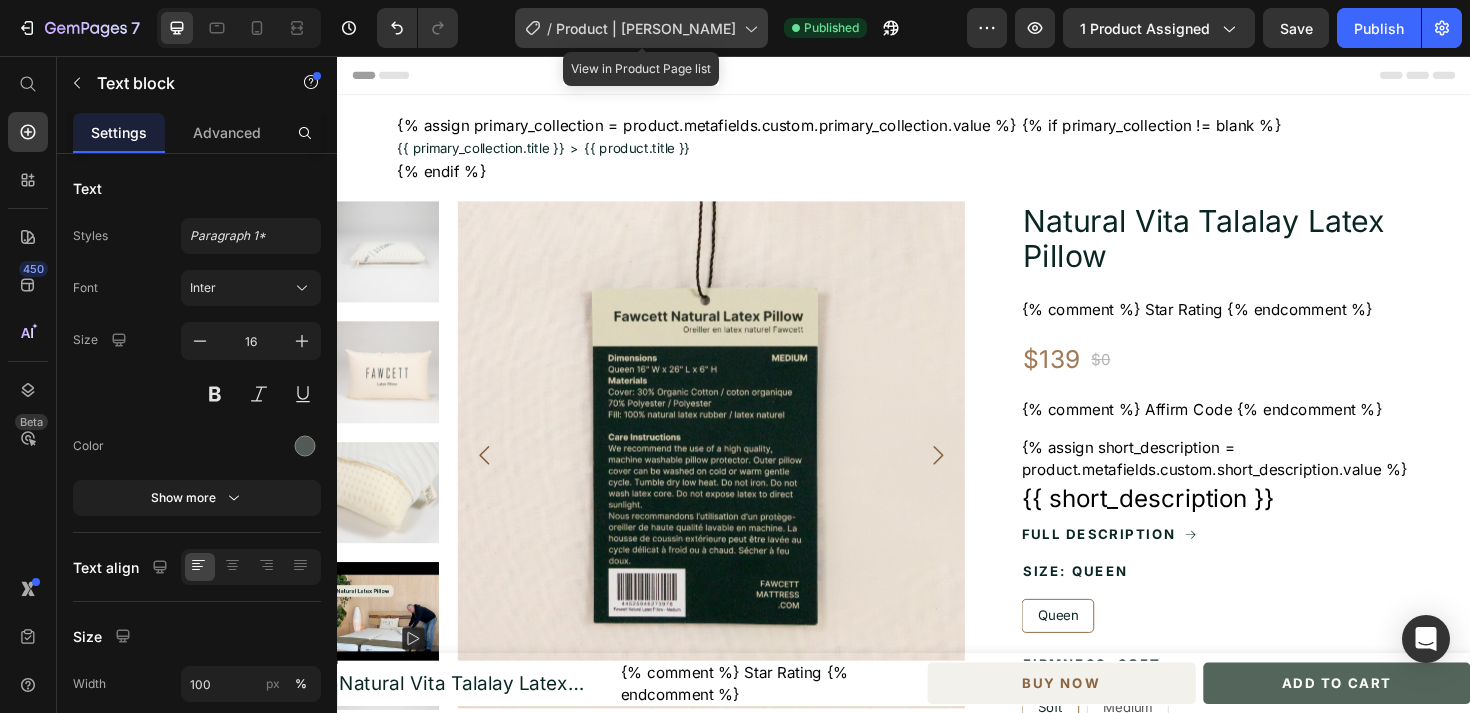 click on "Product | [PERSON_NAME]" at bounding box center (646, 28) 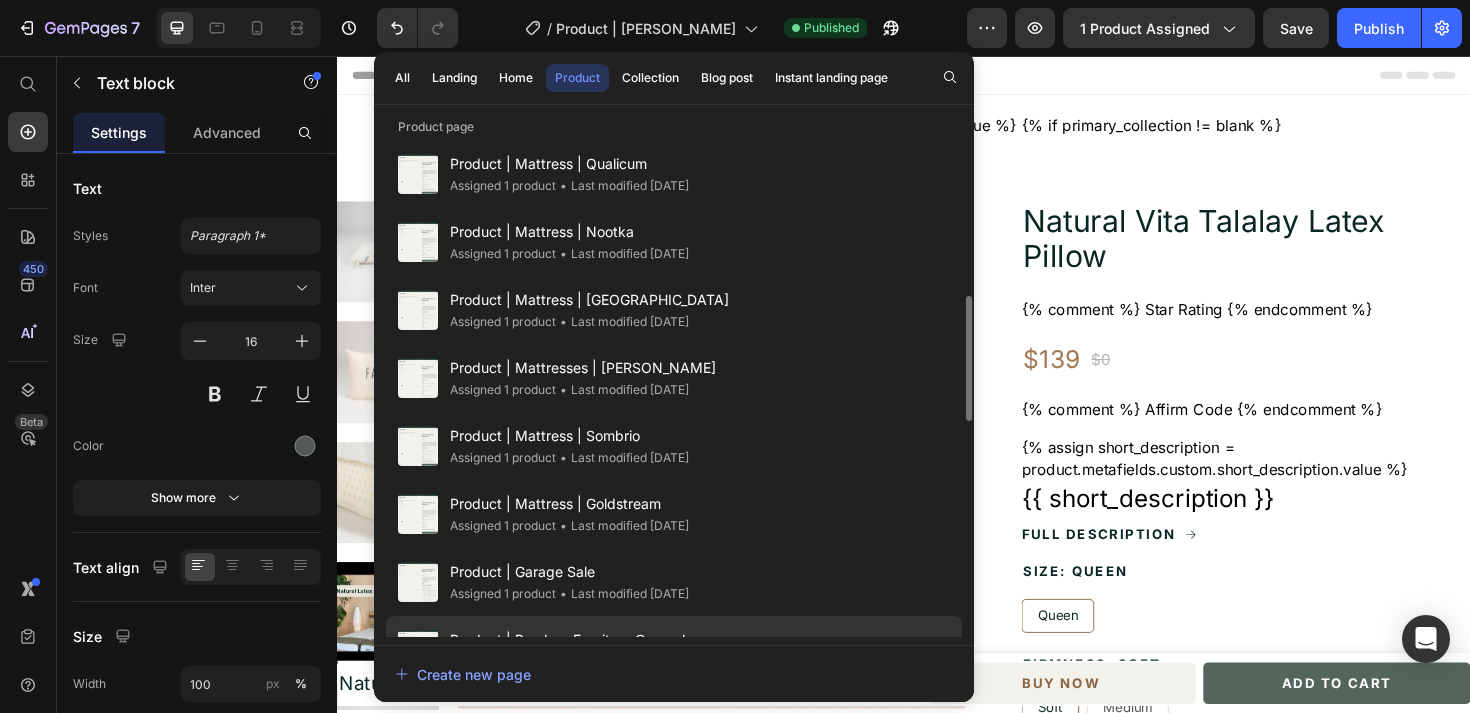 scroll, scrollTop: 625, scrollLeft: 0, axis: vertical 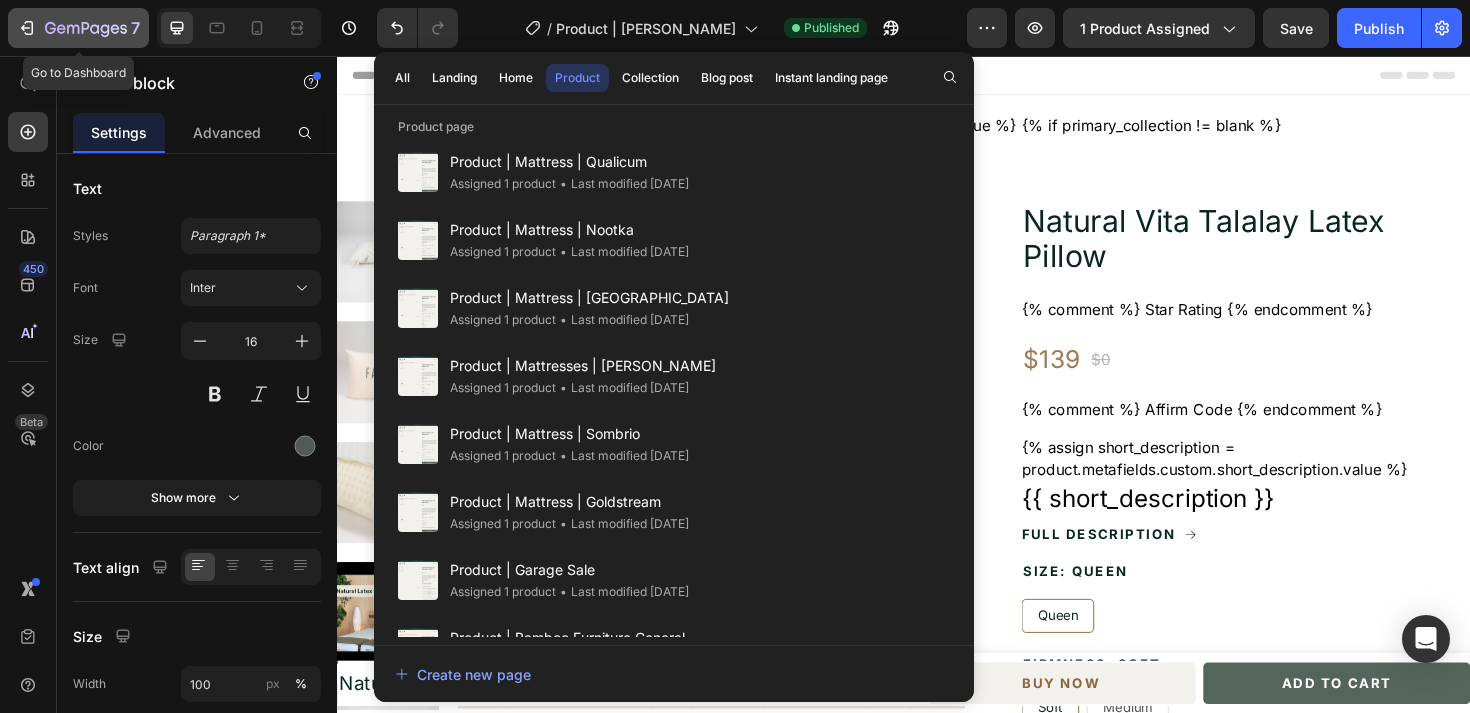 click on "7" at bounding box center [78, 28] 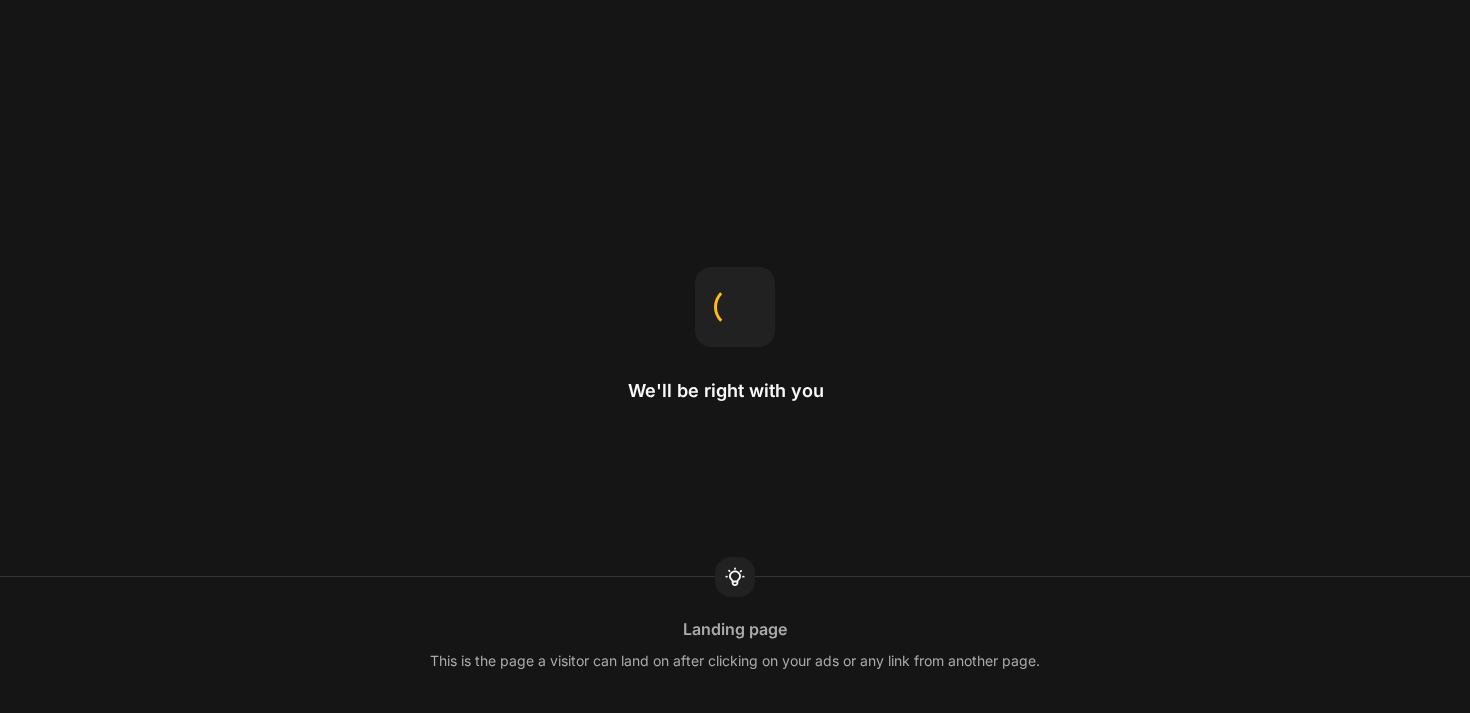 scroll, scrollTop: 0, scrollLeft: 0, axis: both 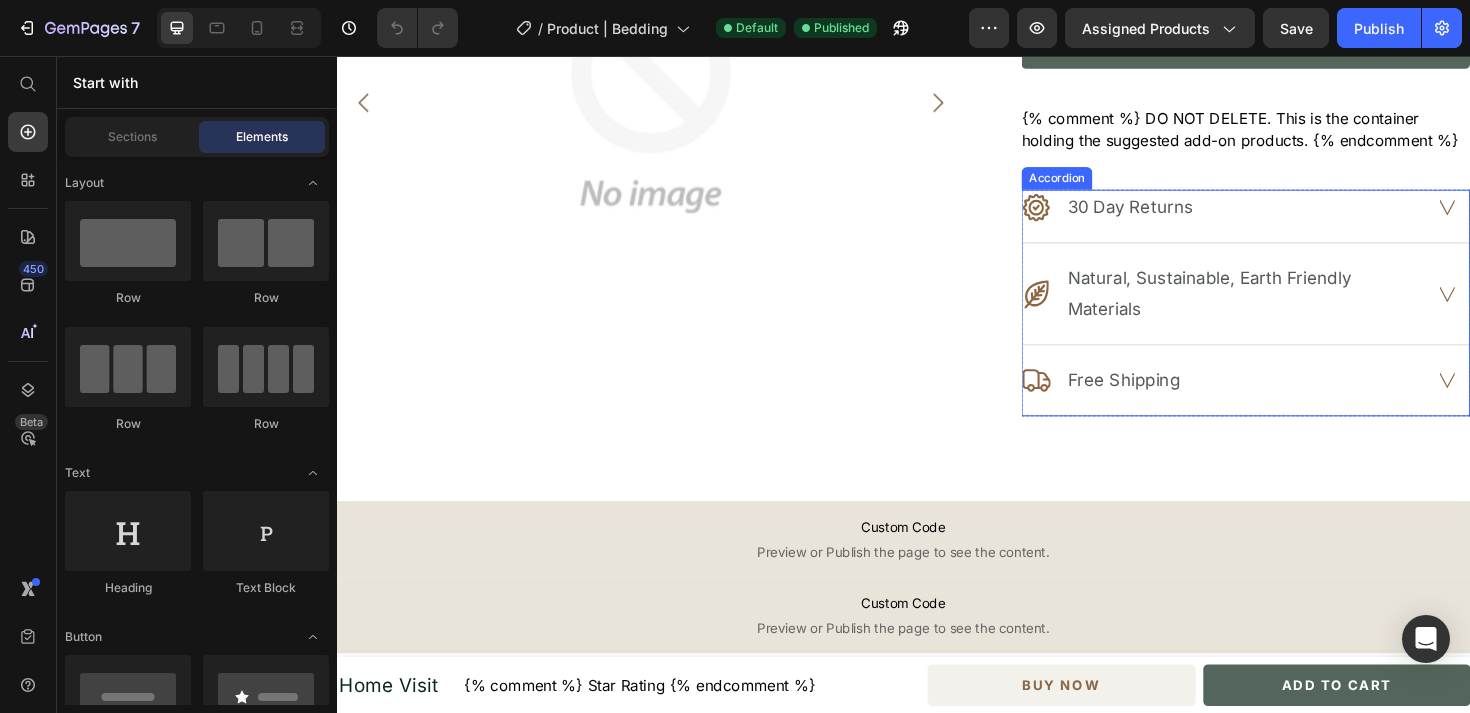 click on "Free Shipping" at bounding box center (1170, 399) 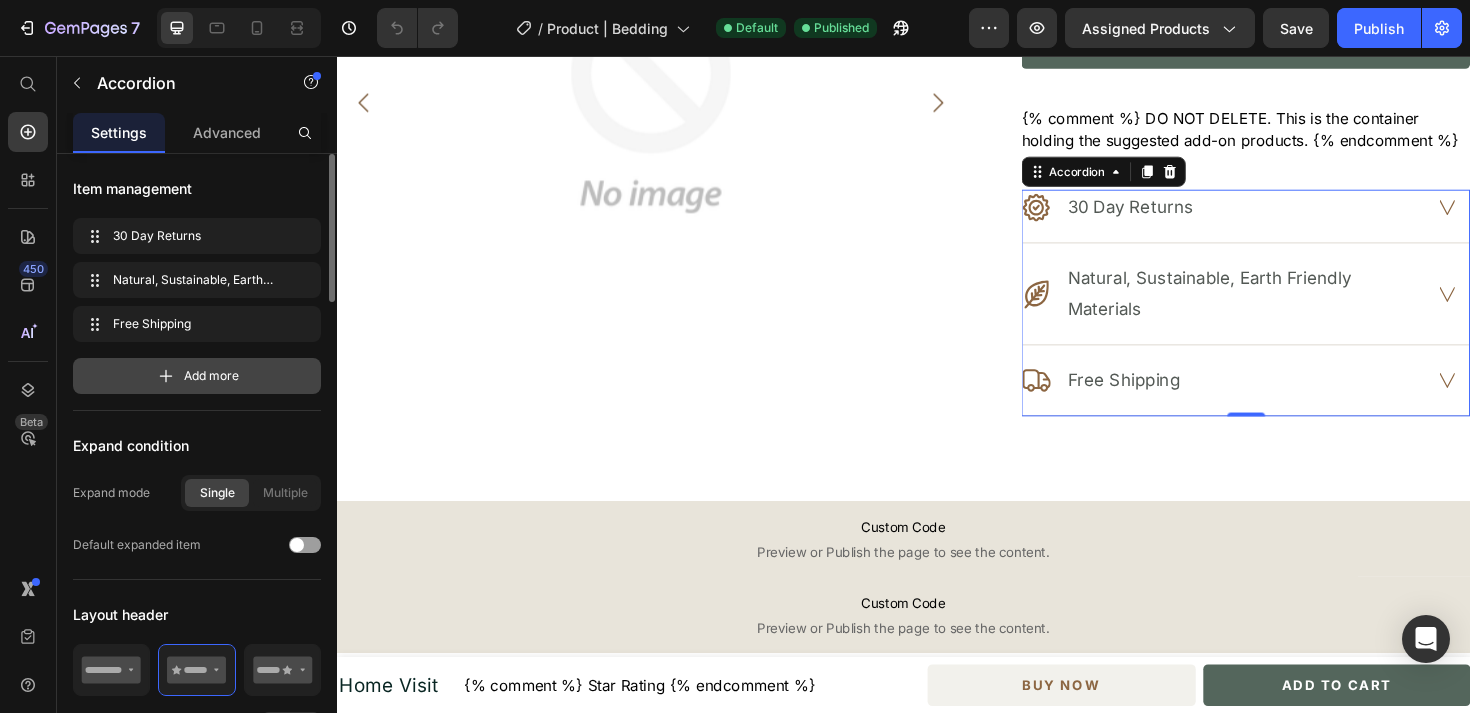 click on "Add more" at bounding box center [211, 376] 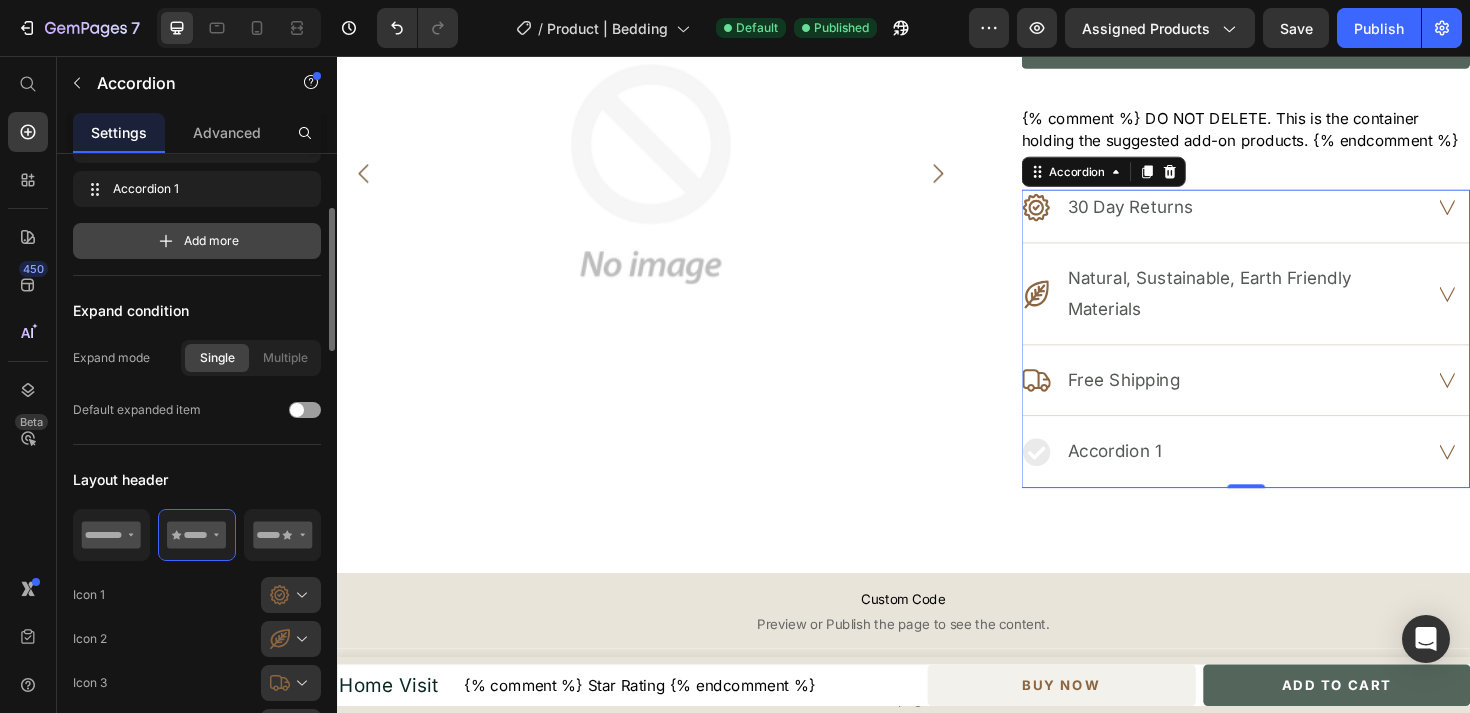 scroll, scrollTop: 203, scrollLeft: 0, axis: vertical 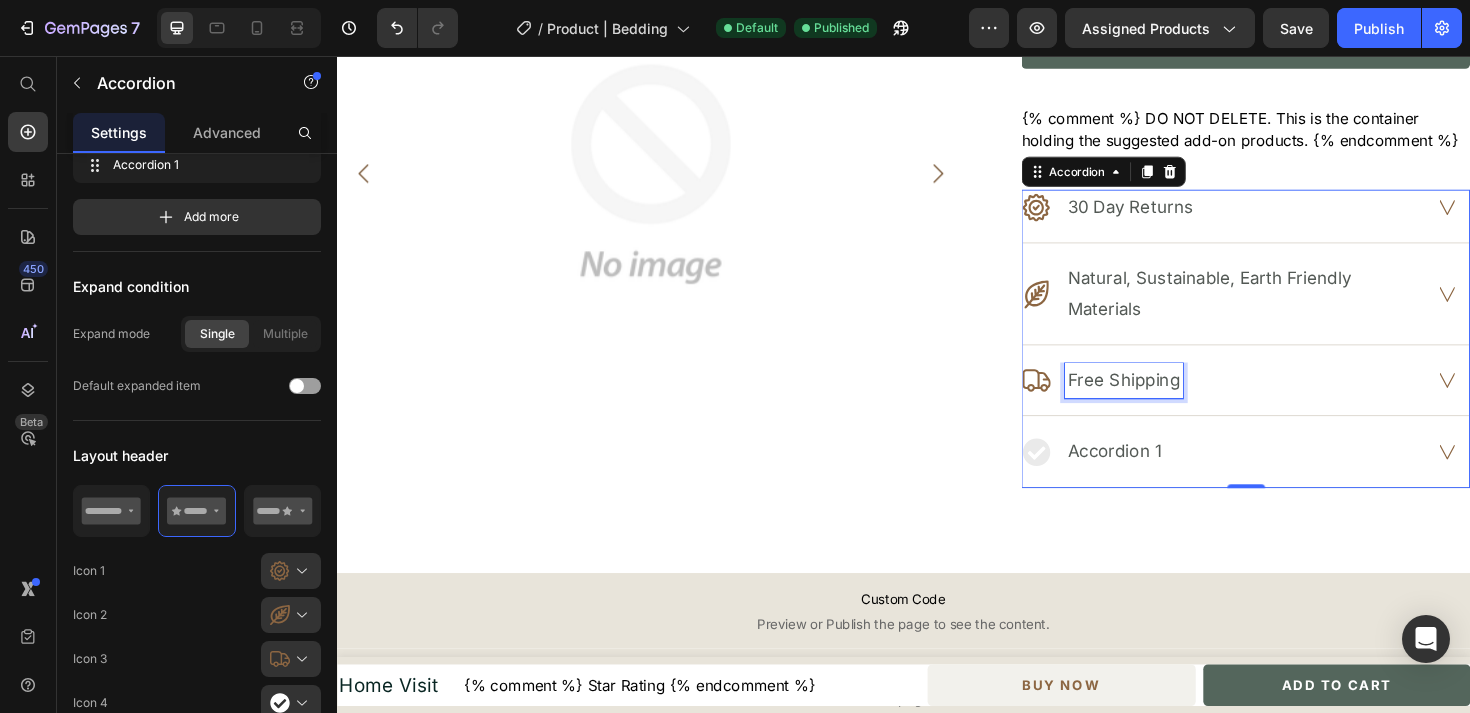 click on "Free Shipping" at bounding box center (1170, 399) 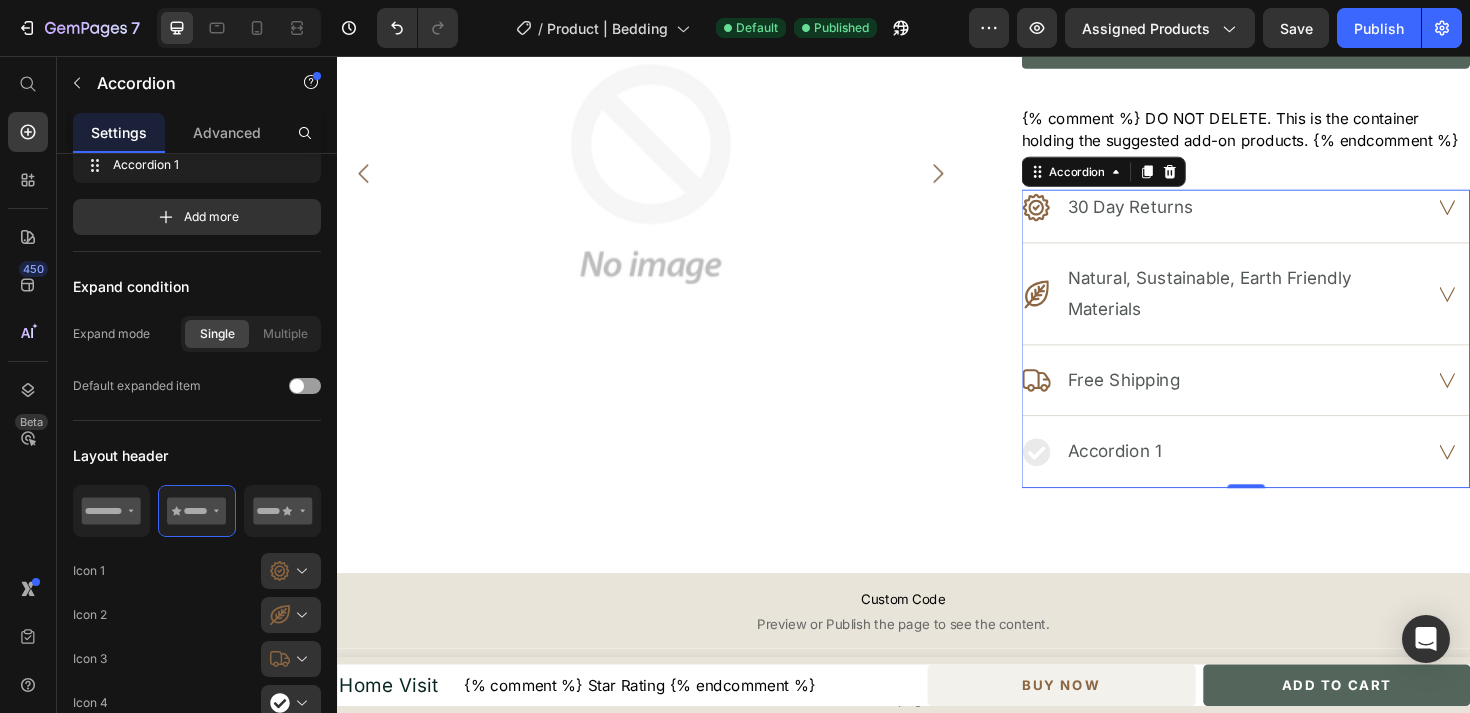 click on ".id510065226150839516 .cls-1 {
fill: #8c6642;
fill-rule: evenodd;
stroke-width: 0px;
}
Free Shipping" at bounding box center (1276, 399) 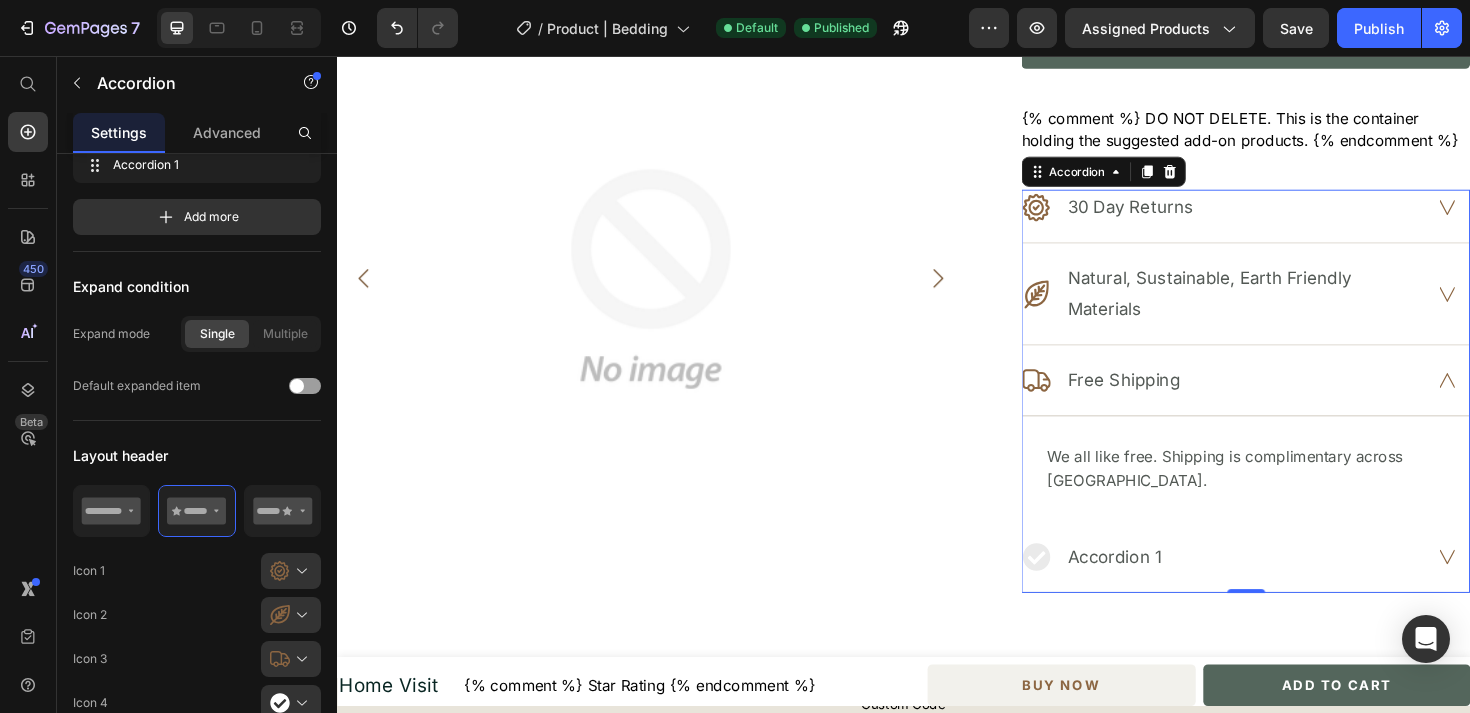 click on "Accordion 1" at bounding box center [1276, 586] 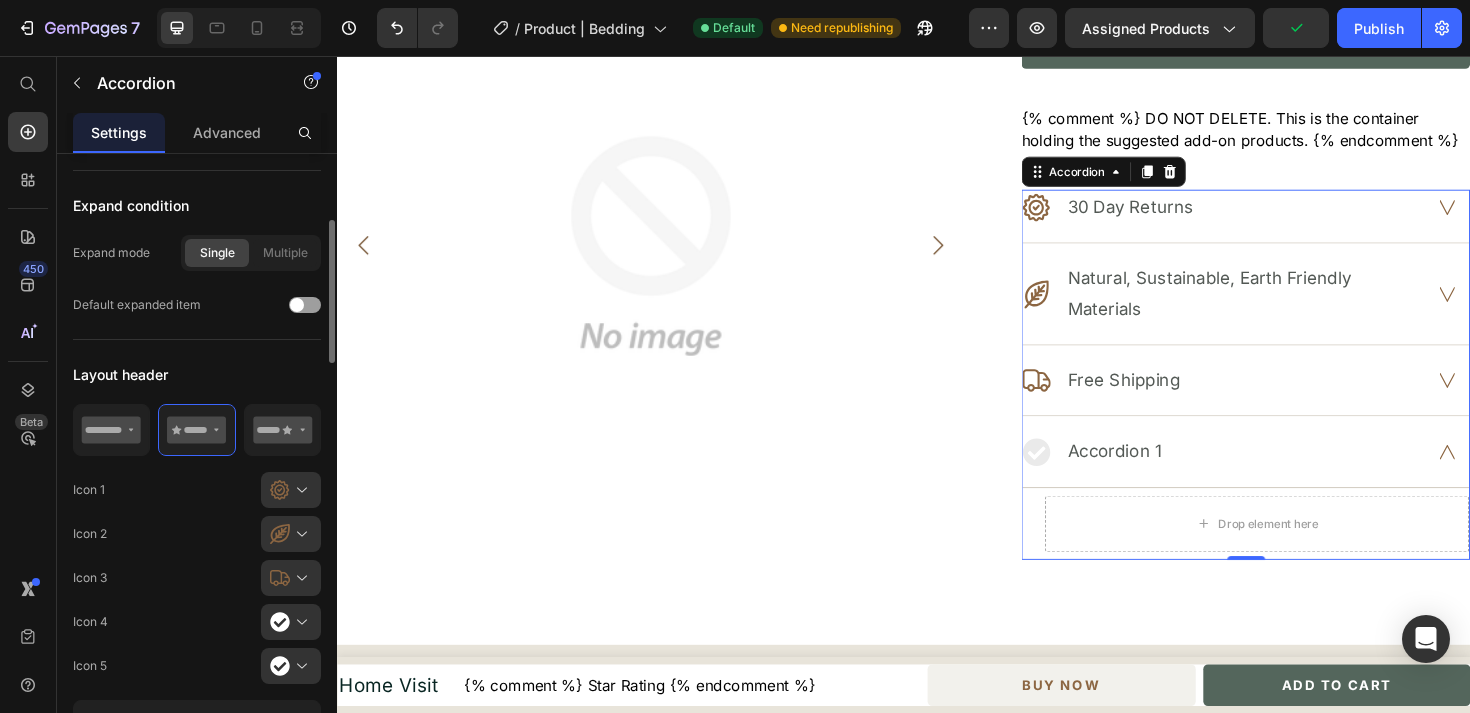 scroll, scrollTop: 291, scrollLeft: 0, axis: vertical 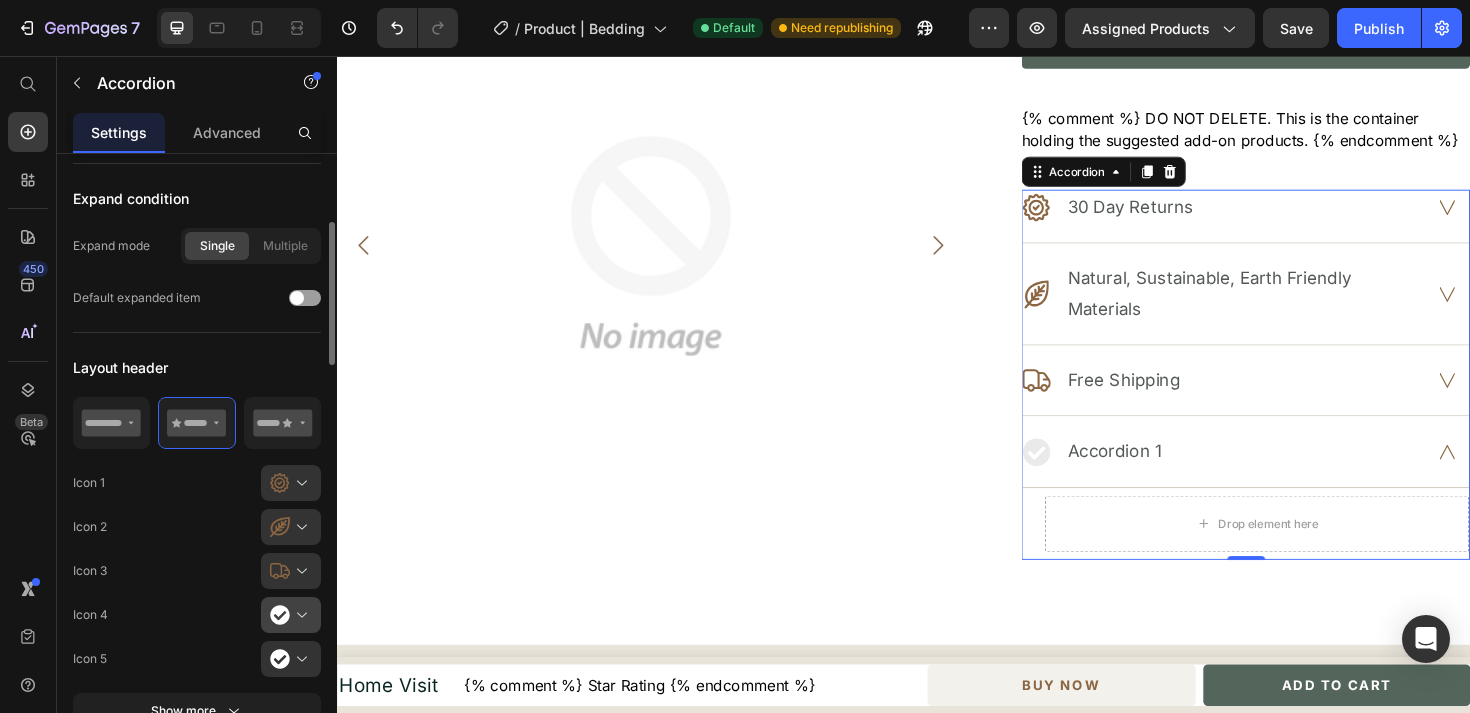 click at bounding box center (299, 615) 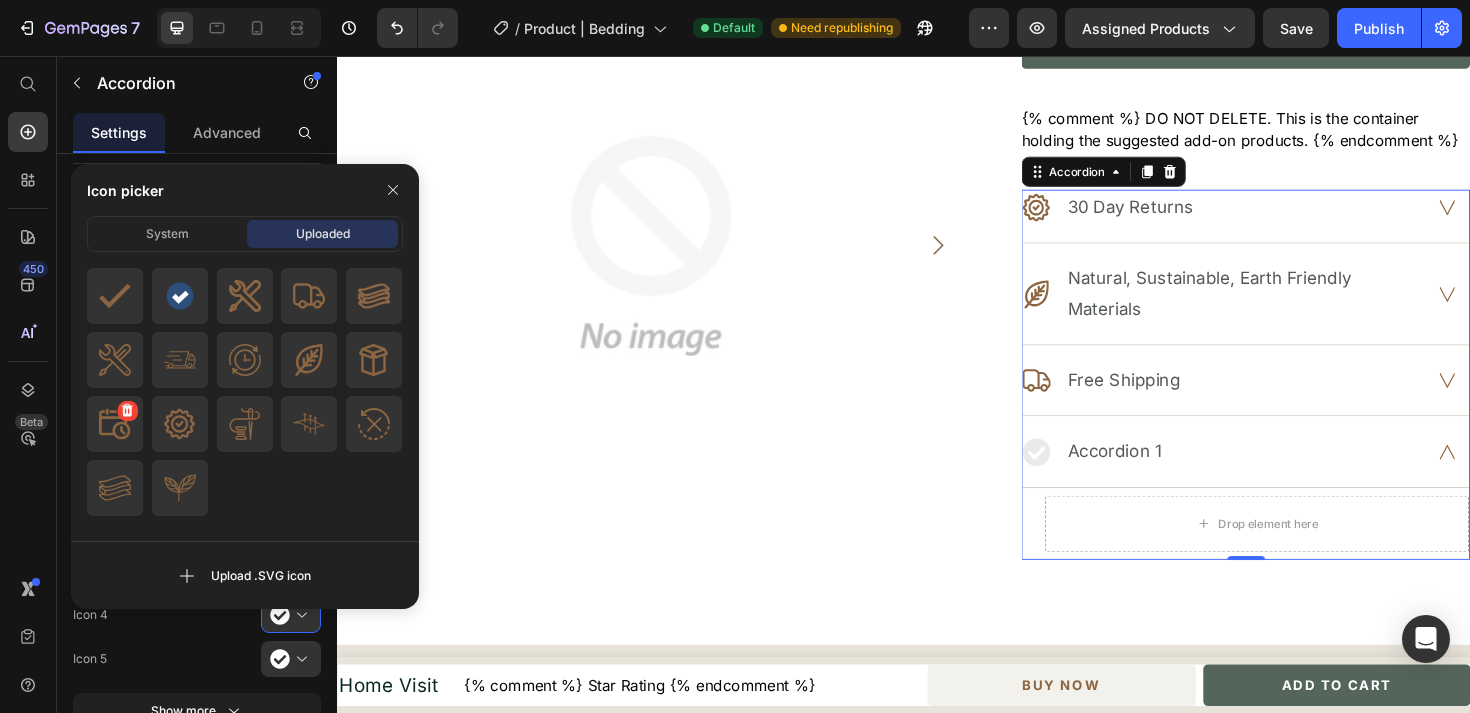 click at bounding box center (115, 424) 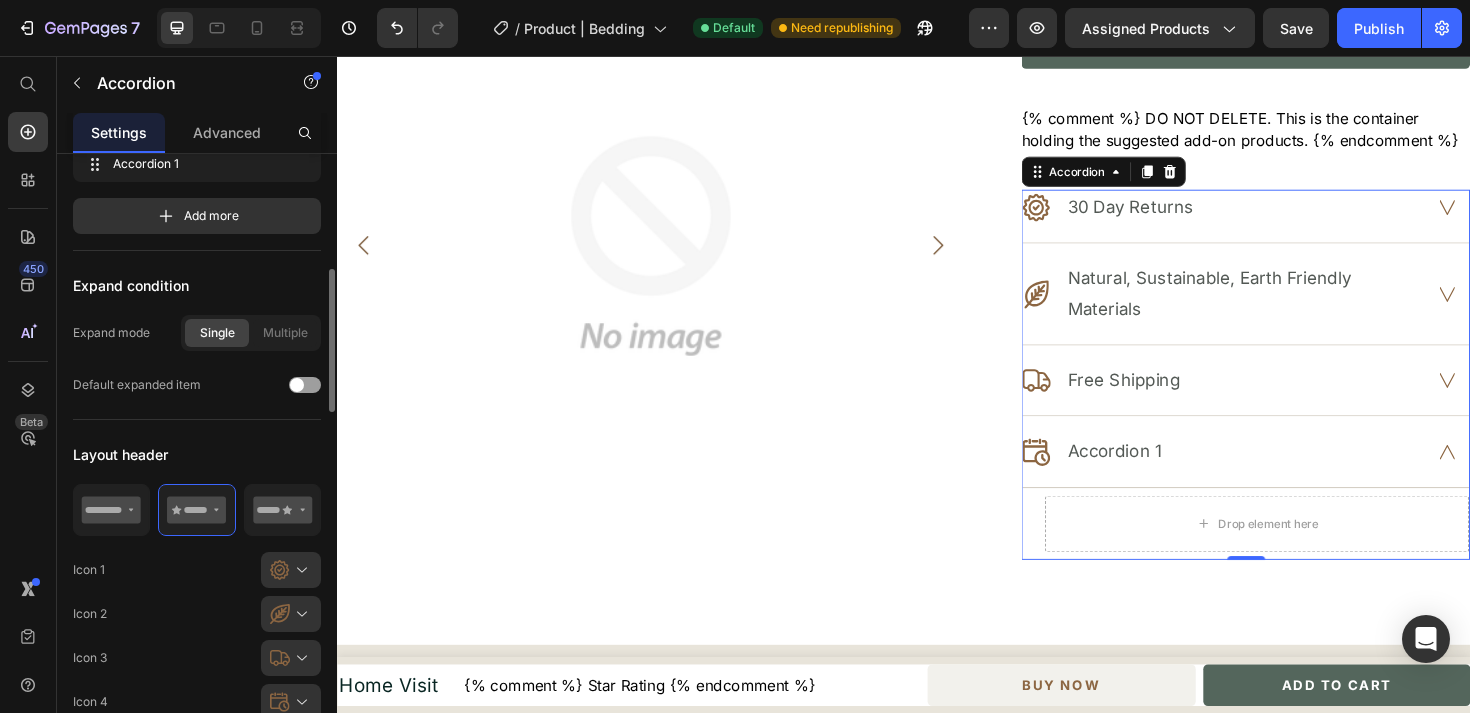 scroll, scrollTop: 190, scrollLeft: 0, axis: vertical 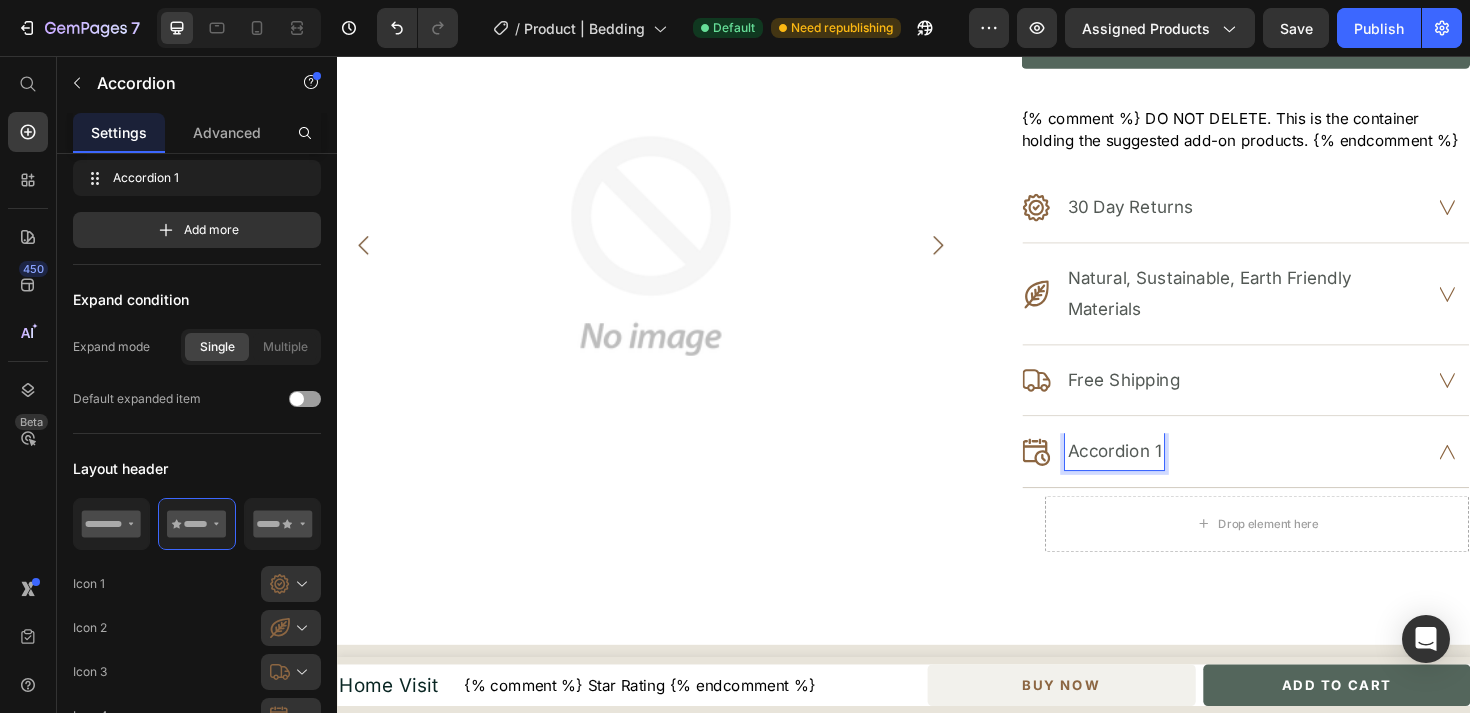 click on "Accordion 1" at bounding box center [1160, 474] 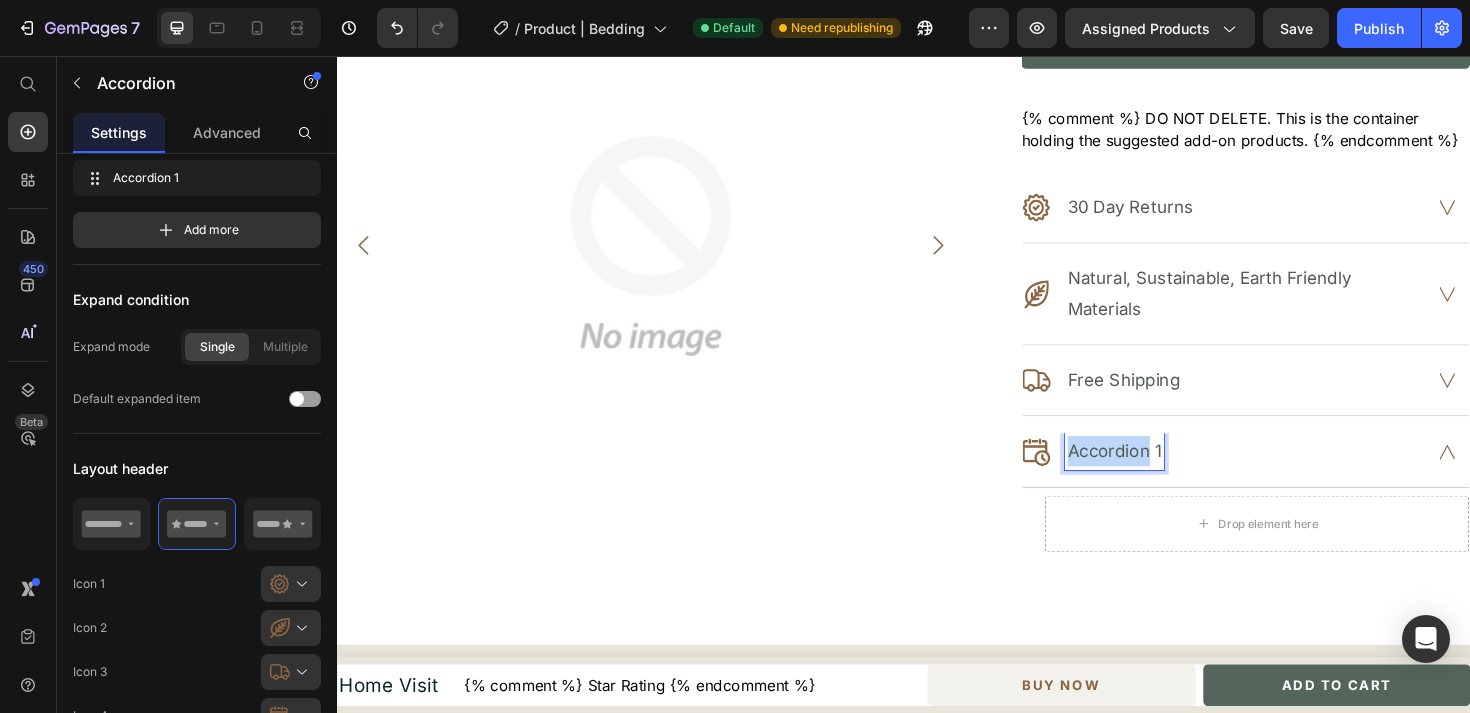 click on "Accordion 1" at bounding box center [1160, 474] 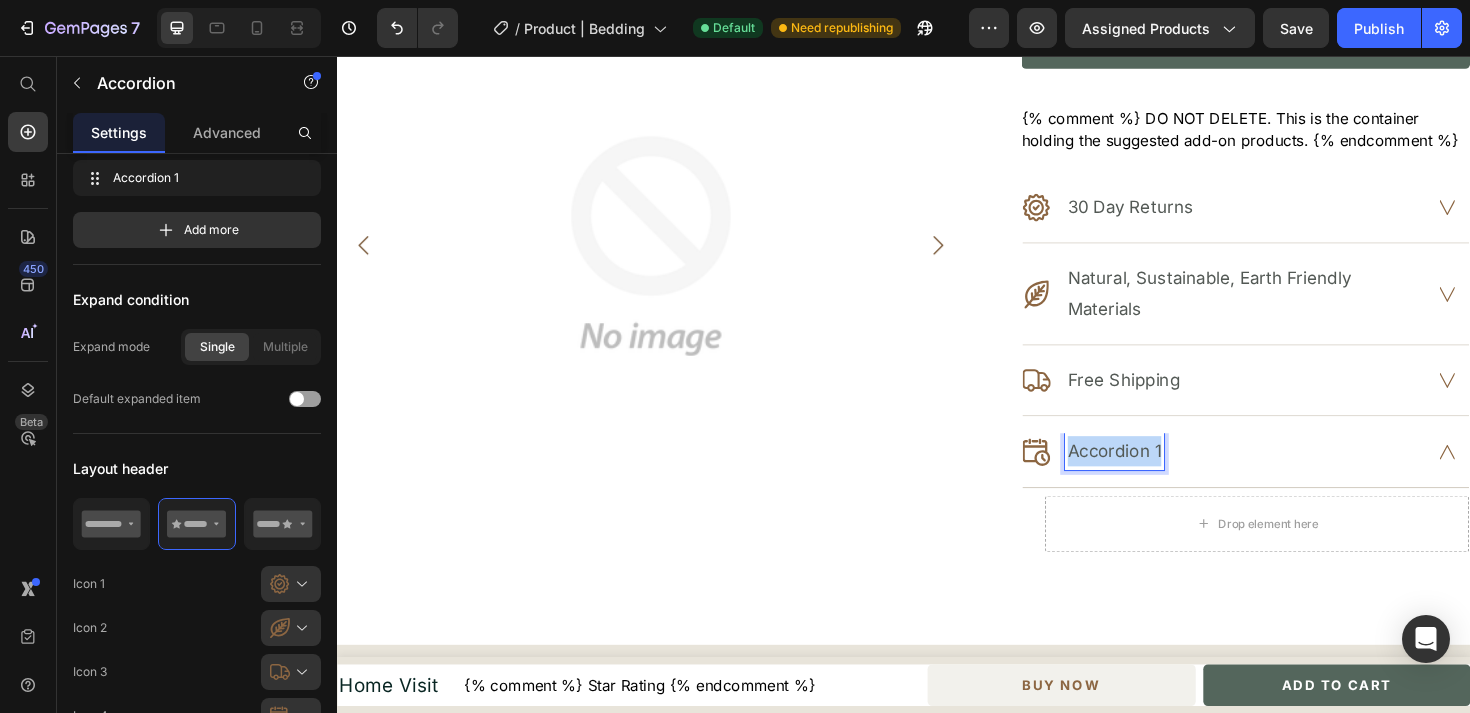 click on "Accordion 1" at bounding box center [1160, 474] 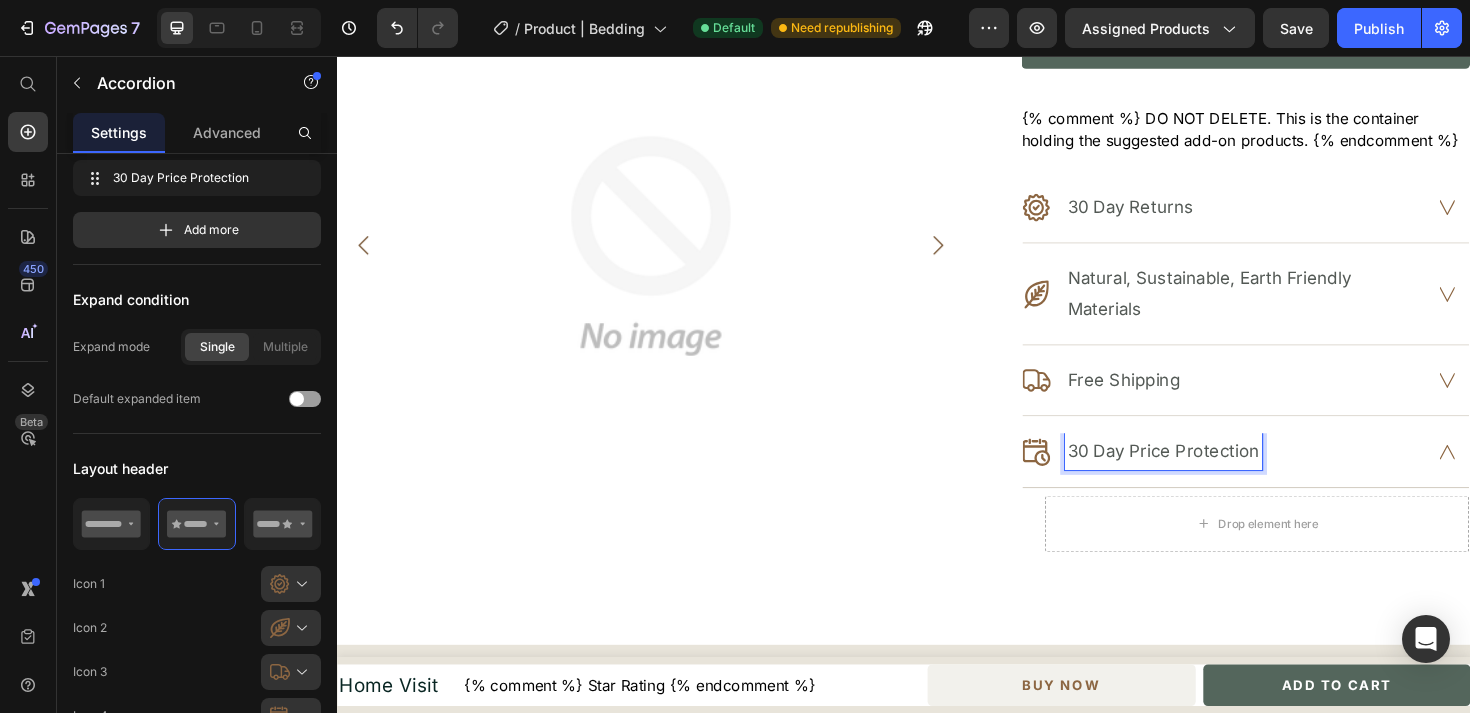 click on ".id510065226150839516 .cls-1 {
fill: #8c6642;
fill-rule: evenodd;
stroke-width: 0px;
}
Free Shipping" at bounding box center [1276, 399] 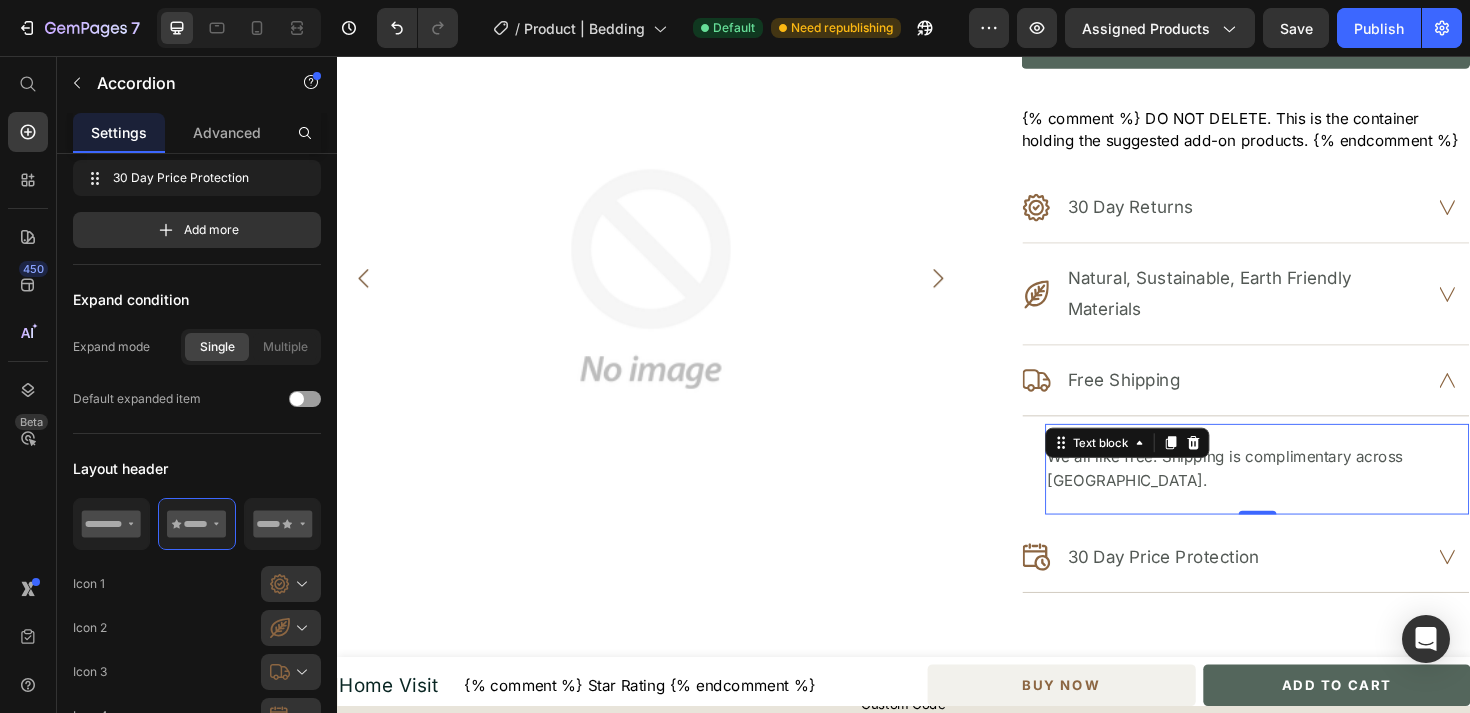 click on "We all like free. Shipping is complimentary across [GEOGRAPHIC_DATA]." at bounding box center (1311, 492) 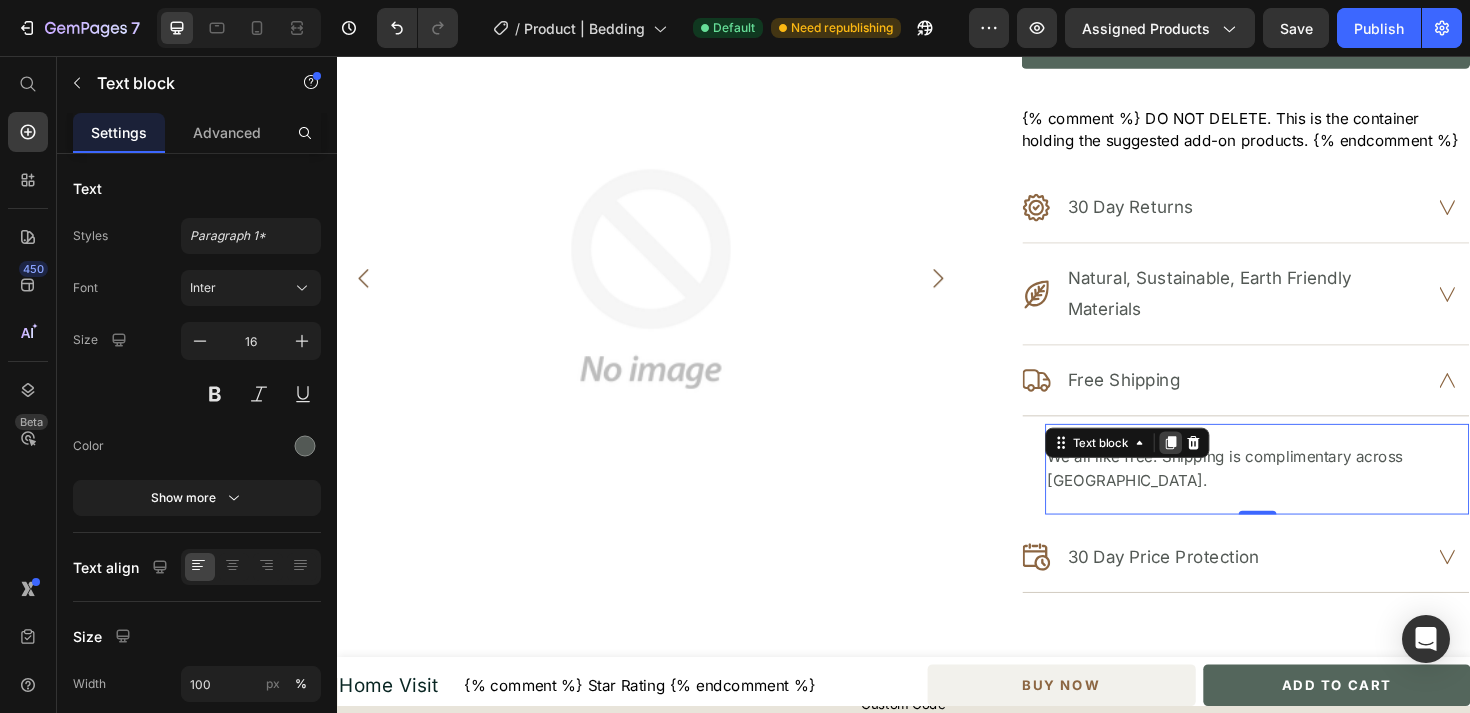 click 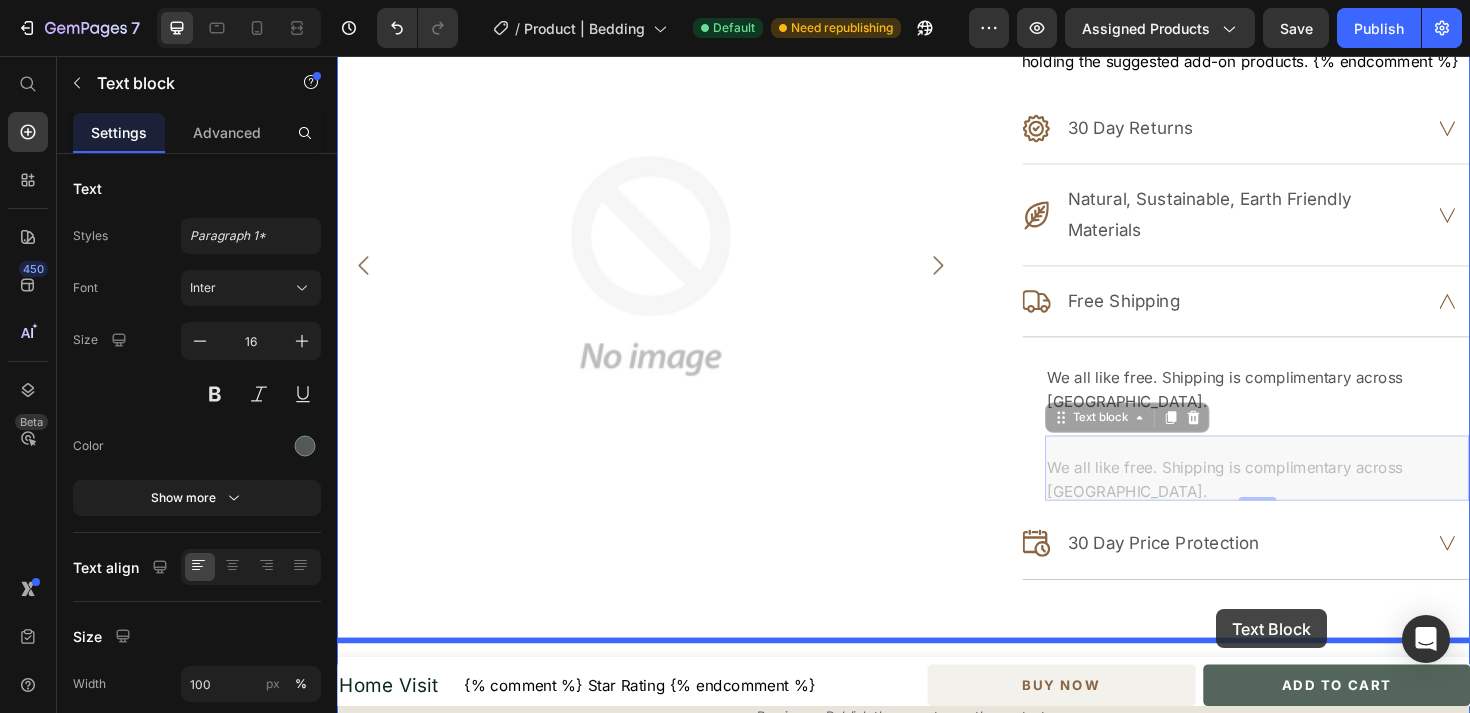 scroll, scrollTop: 744, scrollLeft: 0, axis: vertical 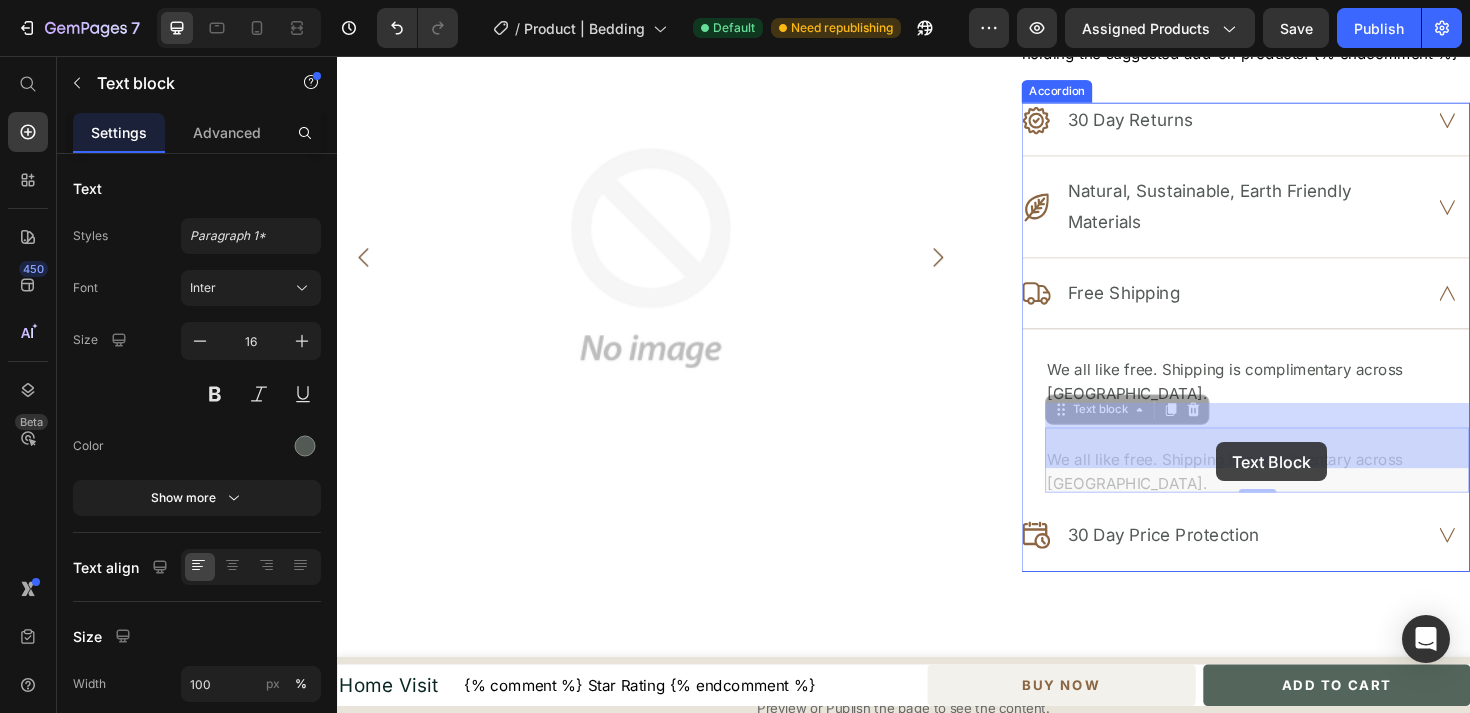 drag, startPoint x: 1411, startPoint y: 548, endPoint x: 1268, endPoint y: 465, distance: 165.34207 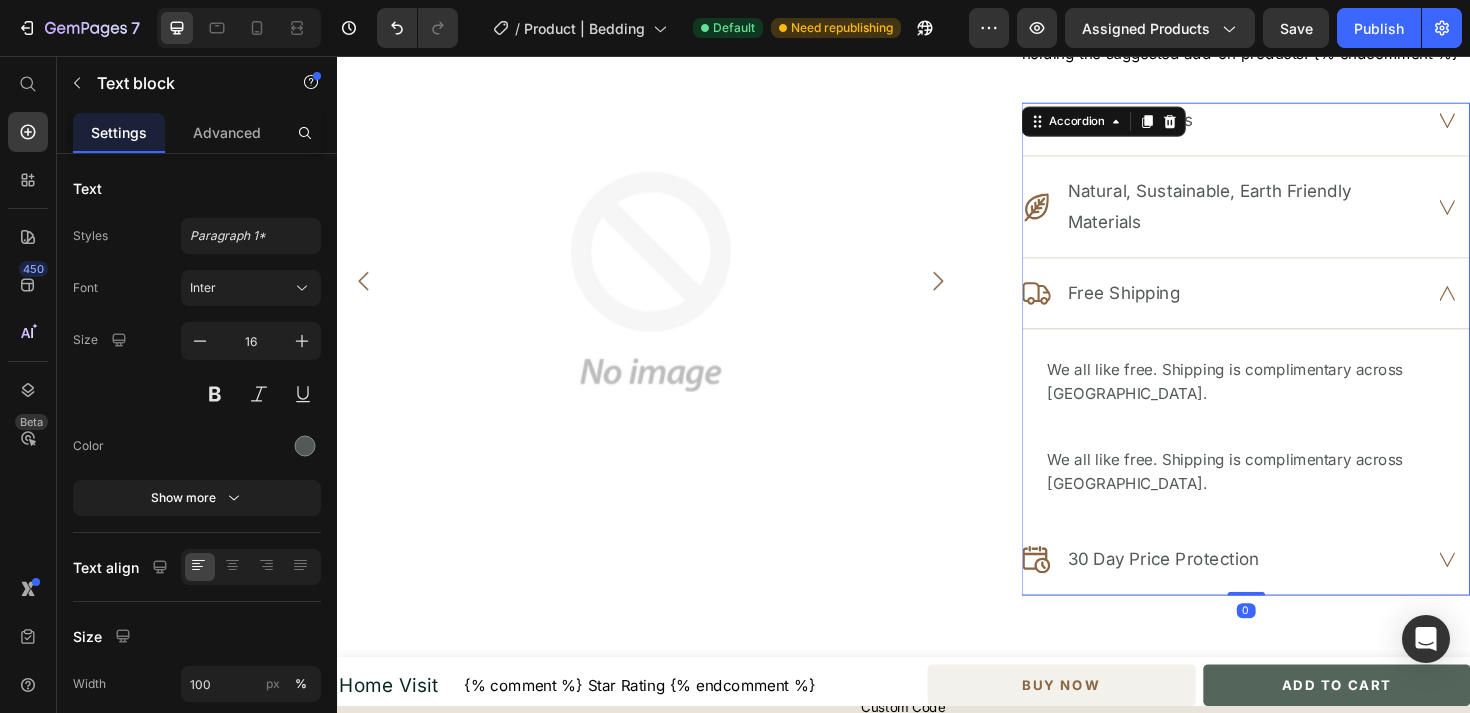 click 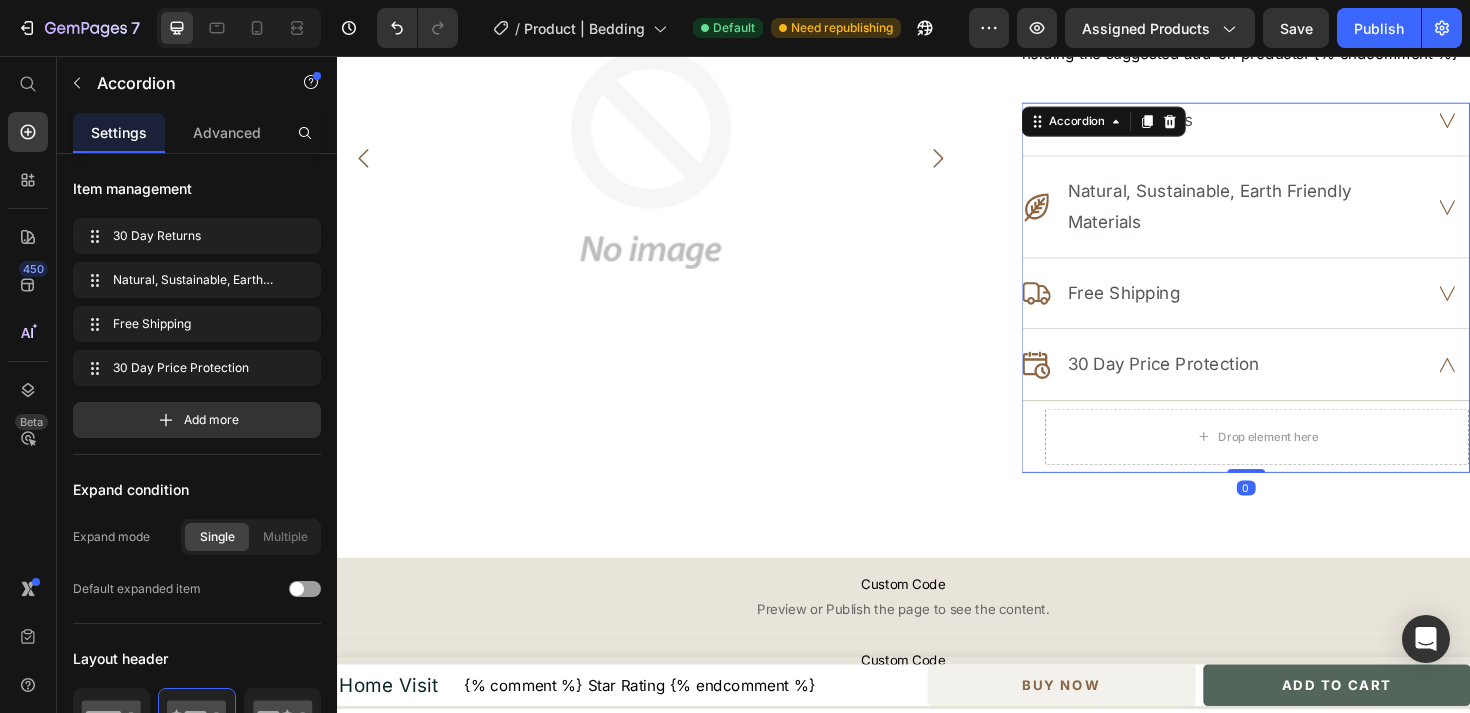 click on "30 Day Price Protection" at bounding box center (1299, 391) 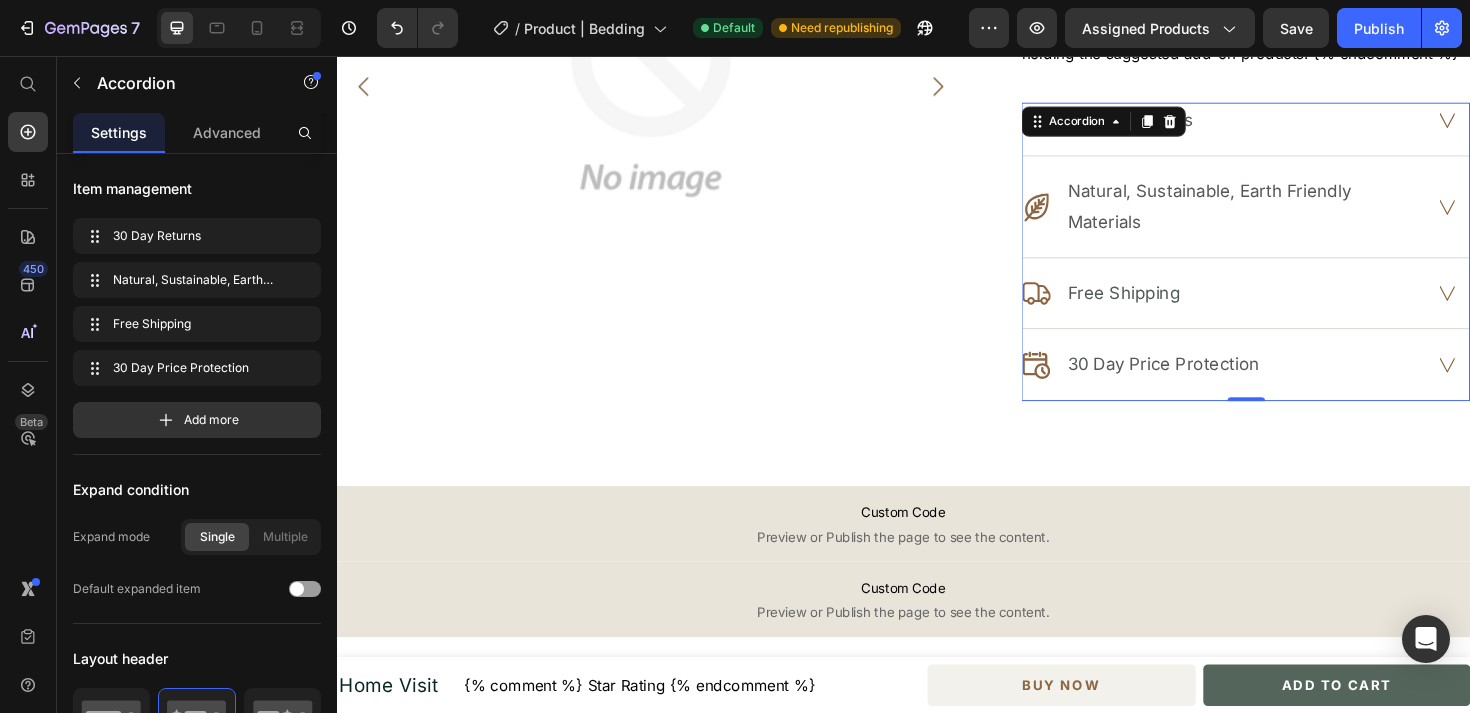 click on "30 Day Price Protection" at bounding box center [1299, 391] 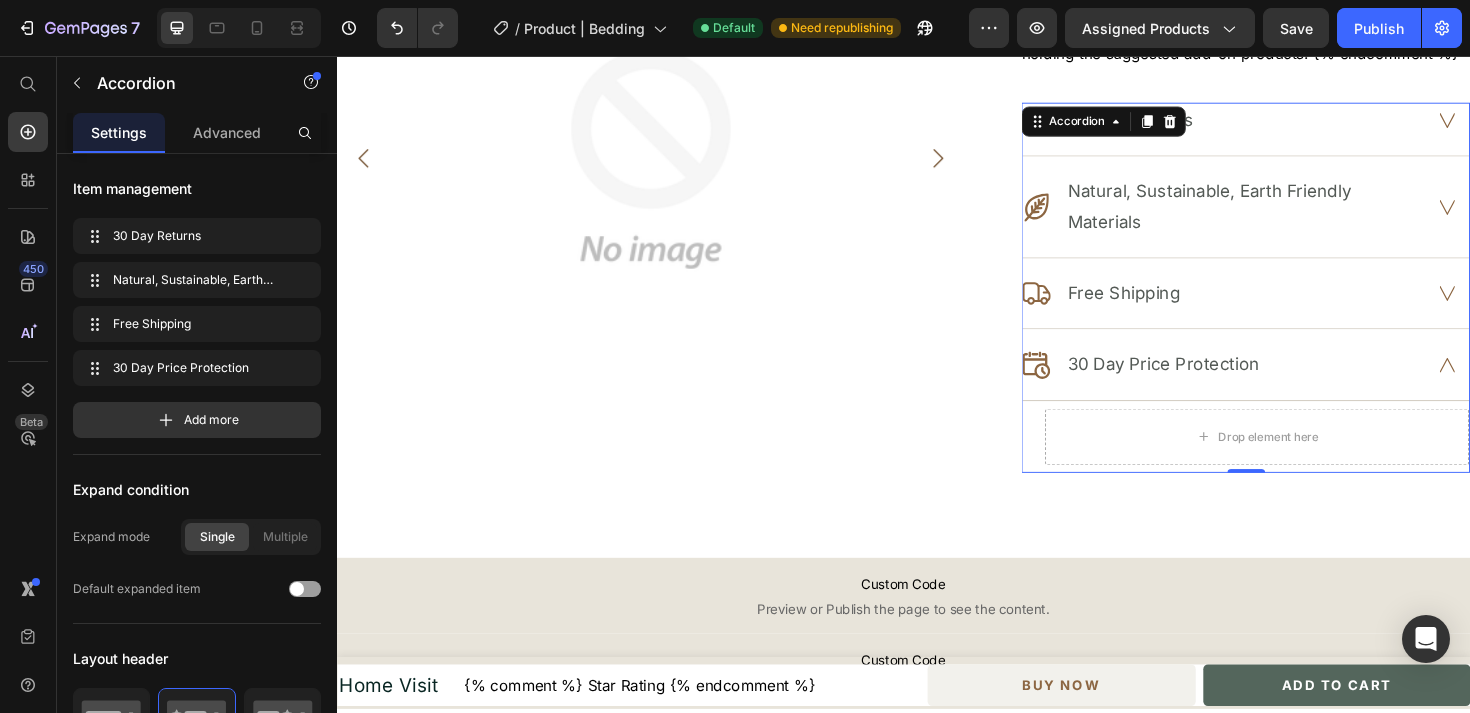 click on ".id510065226150839516 .cls-1 {
fill: #8c6642;
fill-rule: evenodd;
stroke-width: 0px;
}
Free Shipping" at bounding box center [1276, 307] 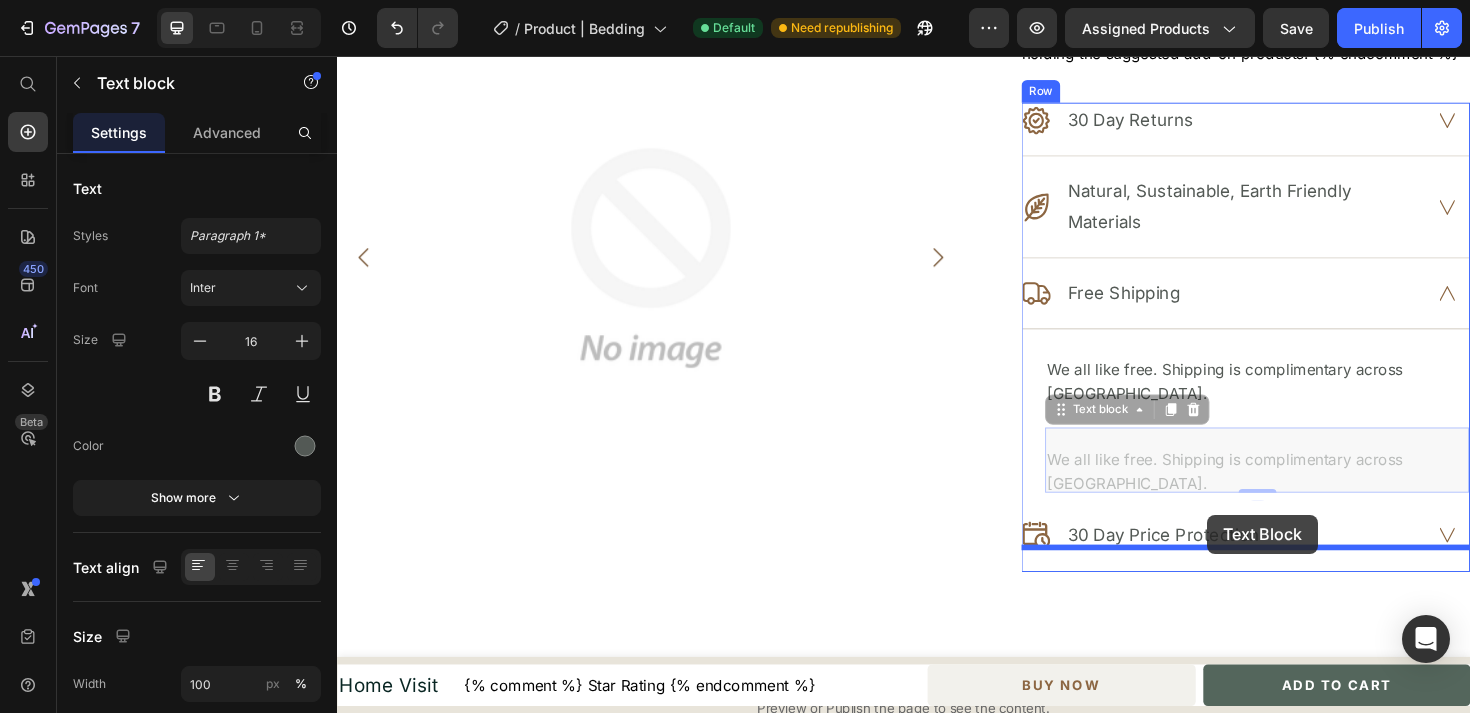 drag, startPoint x: 1263, startPoint y: 452, endPoint x: 1258, endPoint y: 542, distance: 90.13878 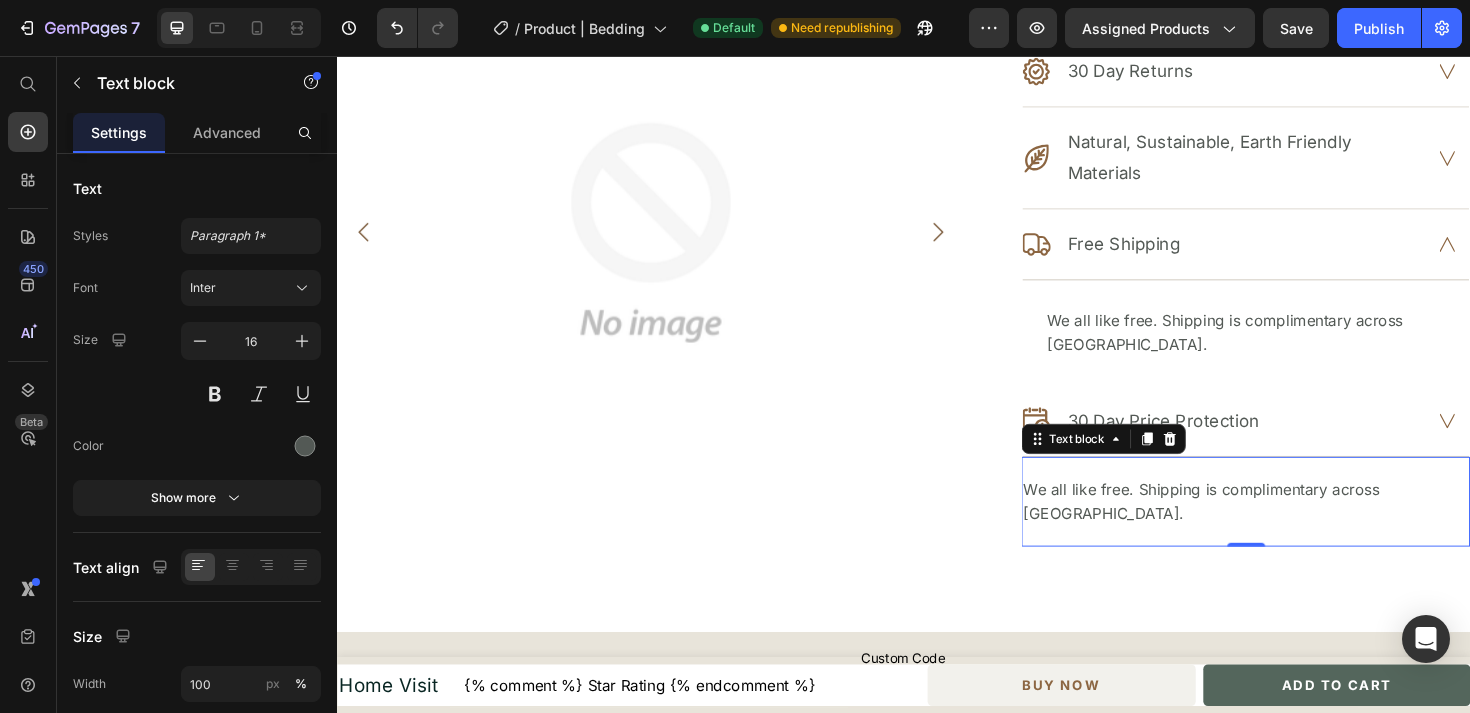 scroll, scrollTop: 782, scrollLeft: 0, axis: vertical 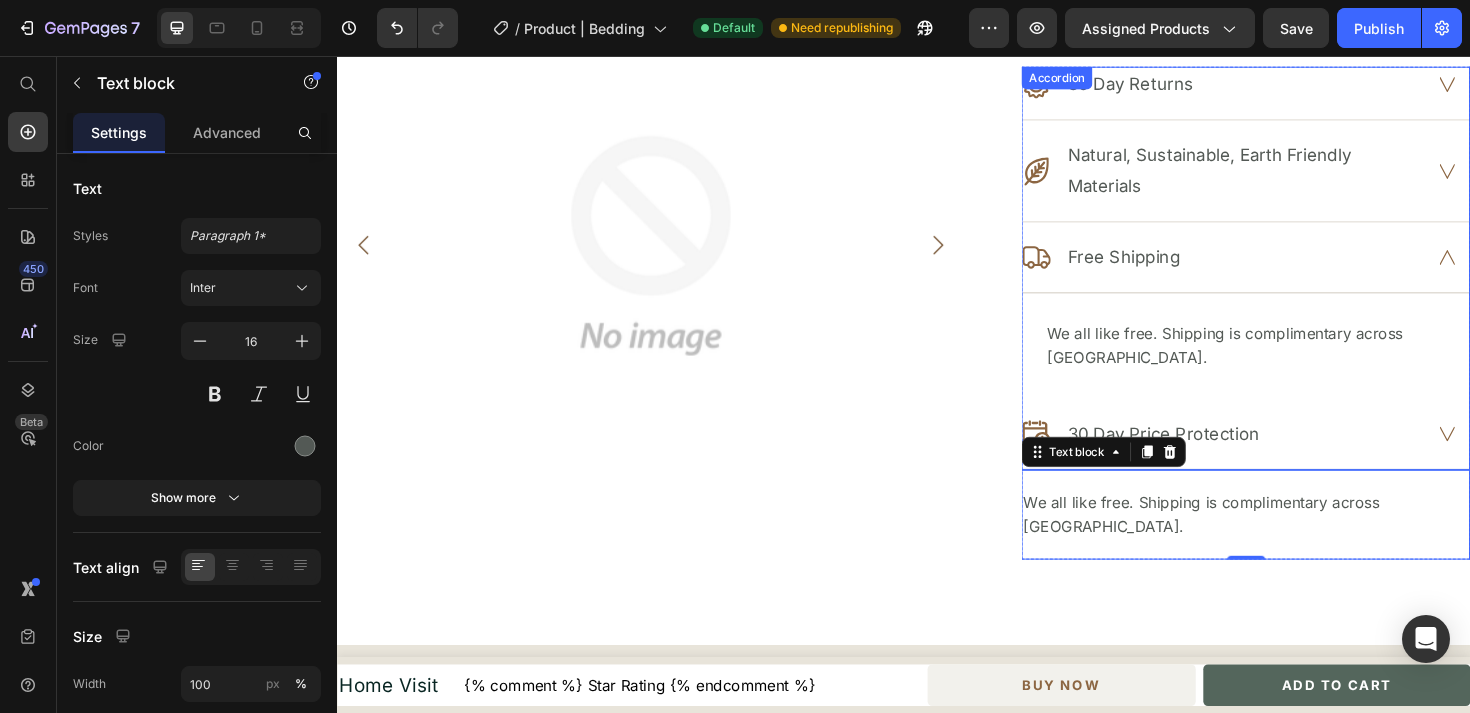click on "Free Shipping" at bounding box center [1170, 269] 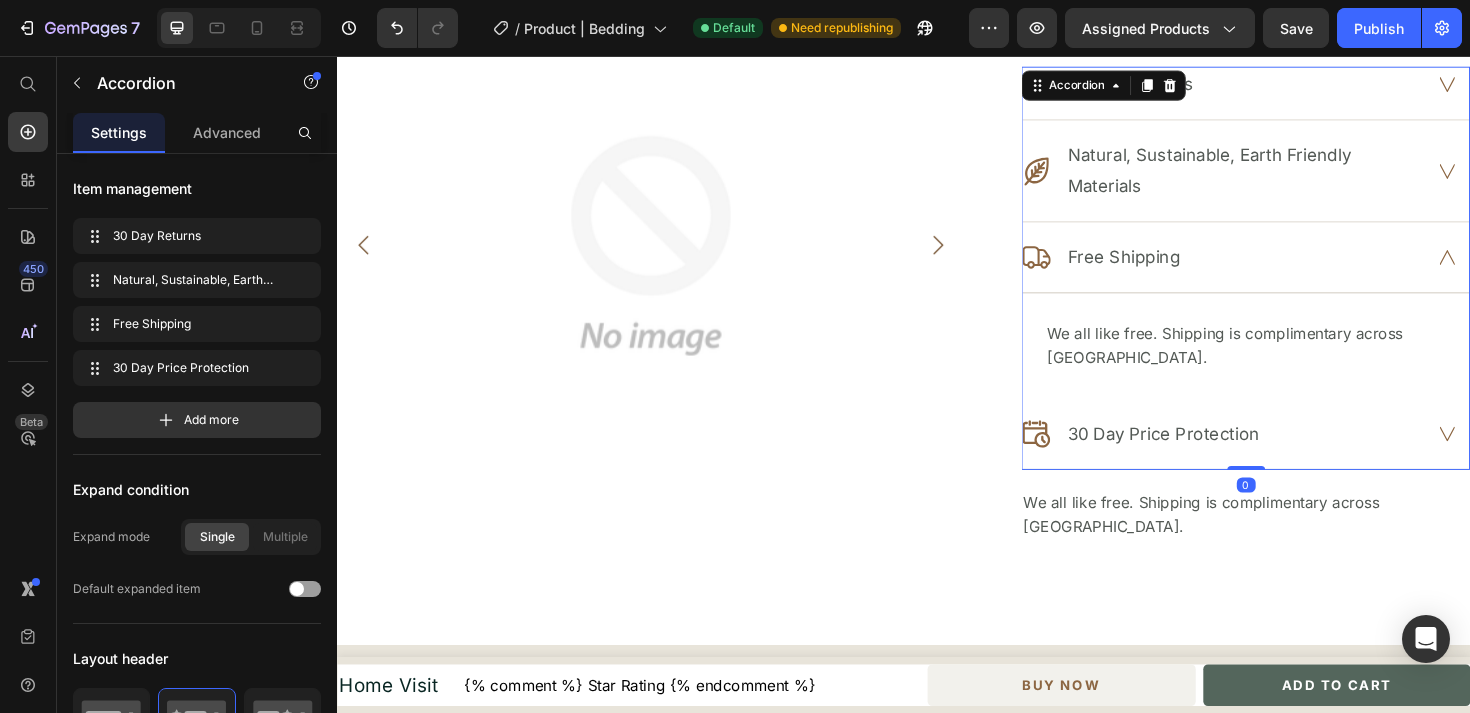 click 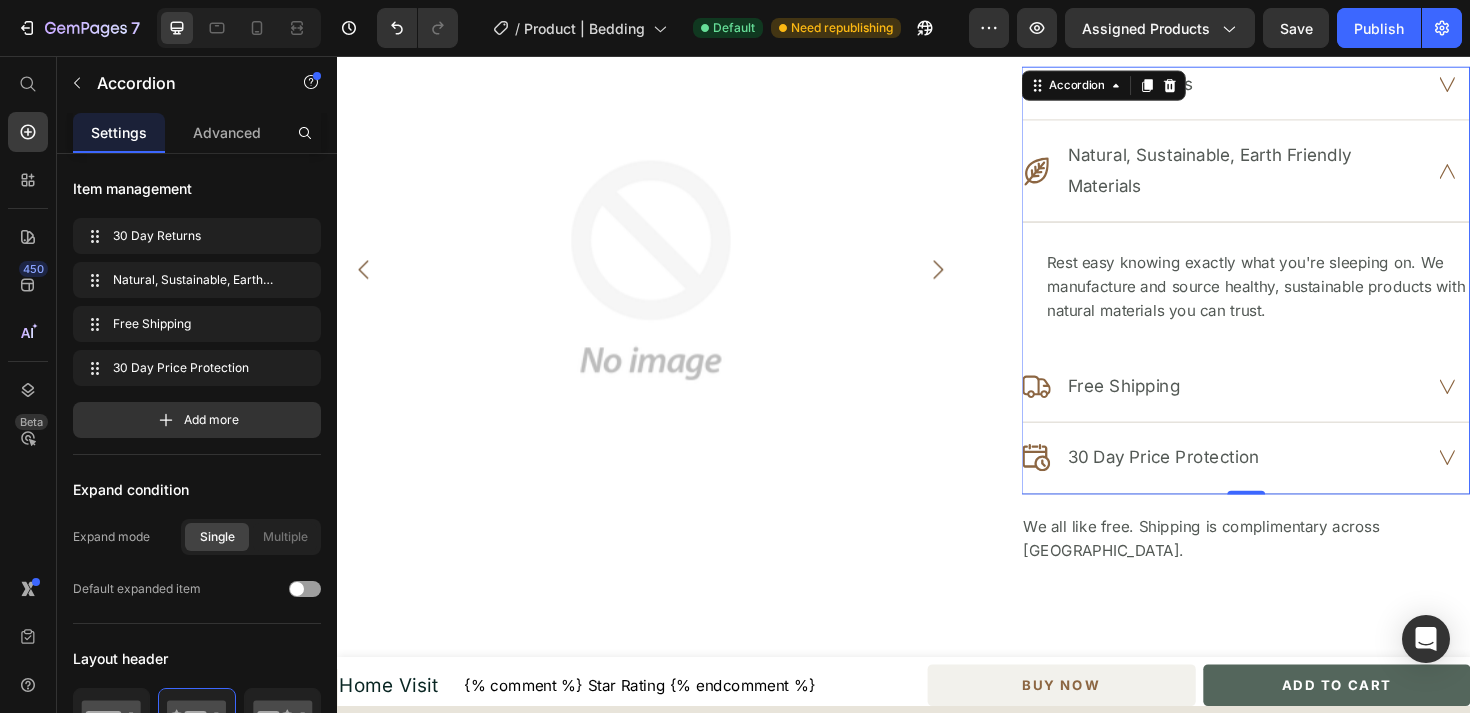 click 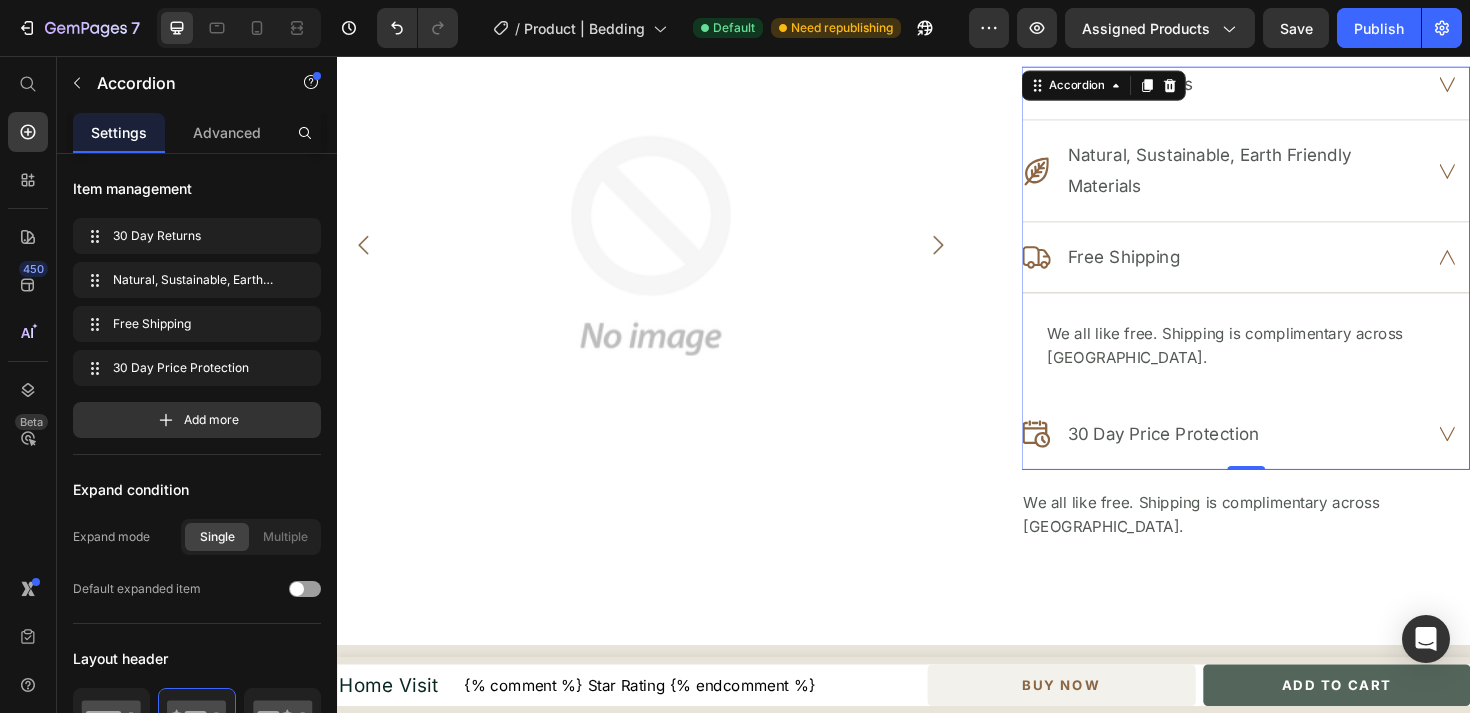 click 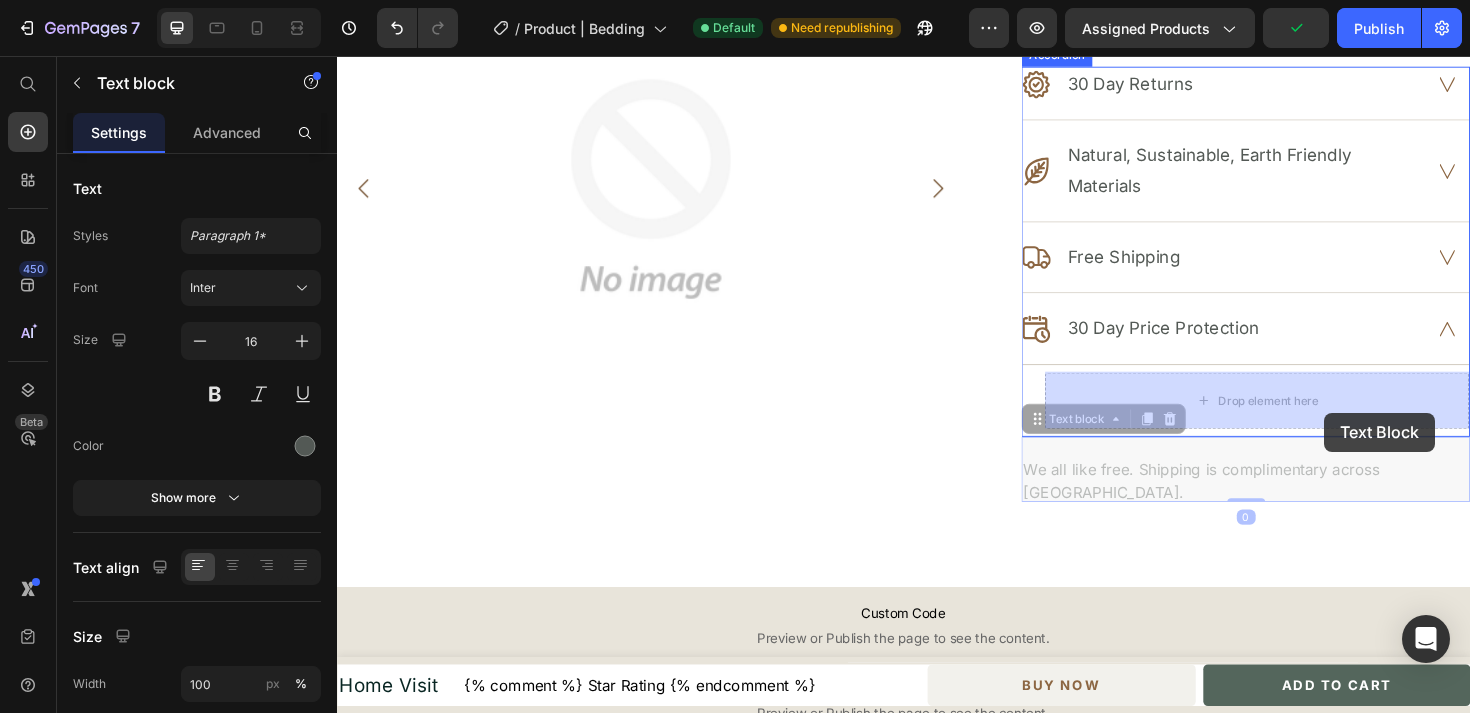 drag, startPoint x: 1382, startPoint y: 487, endPoint x: 1382, endPoint y: 434, distance: 53 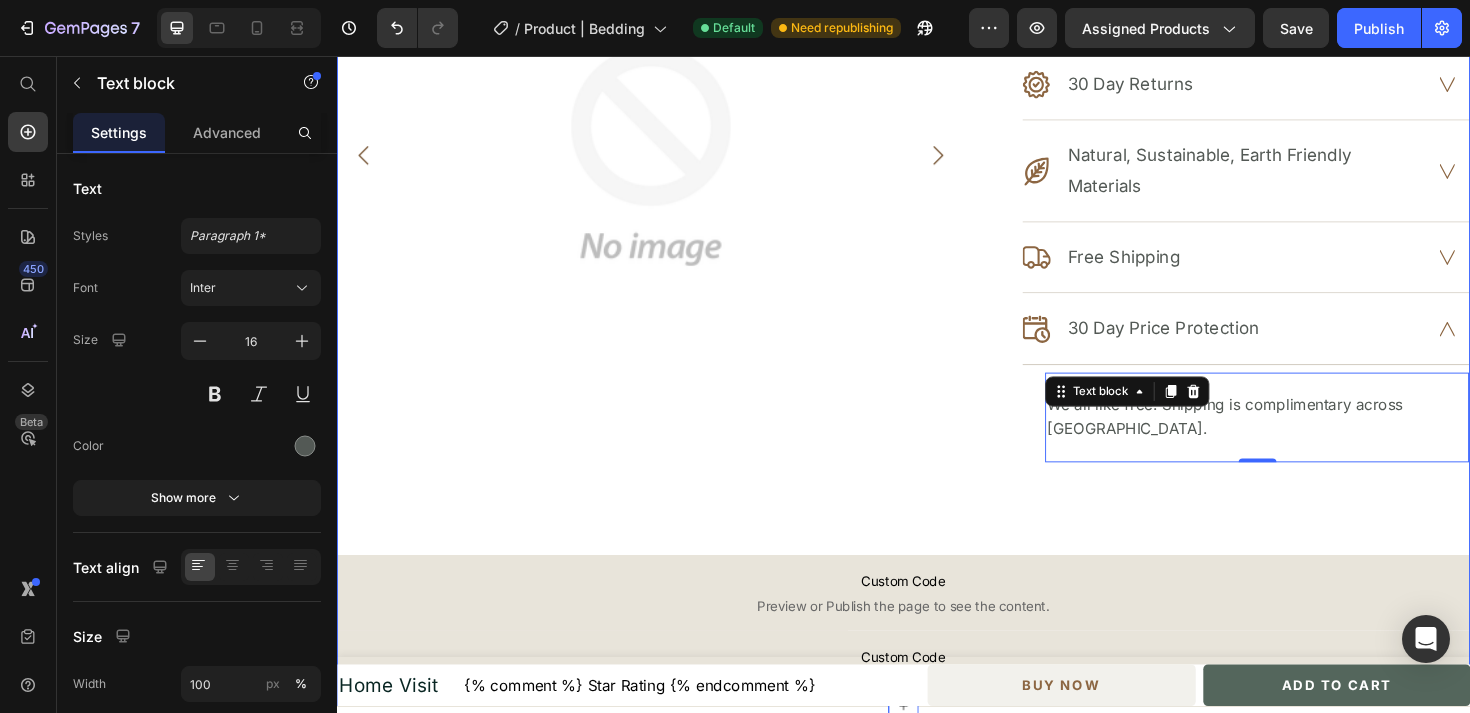 click on "{% assign primary_collection = product.metafields.custom.primary_collection.value %}
{% if primary_collection != blank %}
{{ primary_collection.title }} >   {{ product.title }}
{% endif %} Custom Code Row
Product Images Home Visit (P) Title {% comment %} Star Rating {% endcomment %}
Custom Code $75 (P) Price $0 (P) Price Row {% comment %} Affirm Code {% endcomment %}
Affirm Code {% assign short_description = product.metafields.custom.short_description.value %}
{{ short_description }} Custom Code
Full Description Button This product has only default variant Product Variants & Swatches Order Now. Arrives in 2 - 4 Weeks. Stock Counter Add To Cart (P) Cart Button {% comment %} DO NOT DELETE. This is the container holding the suggested add-on products. {% endcomment %}
Custom Code Row
30 Day Returns
Natural, Sustainable, Earth Friendly Materials
Free Shipping" at bounding box center (937, 39) 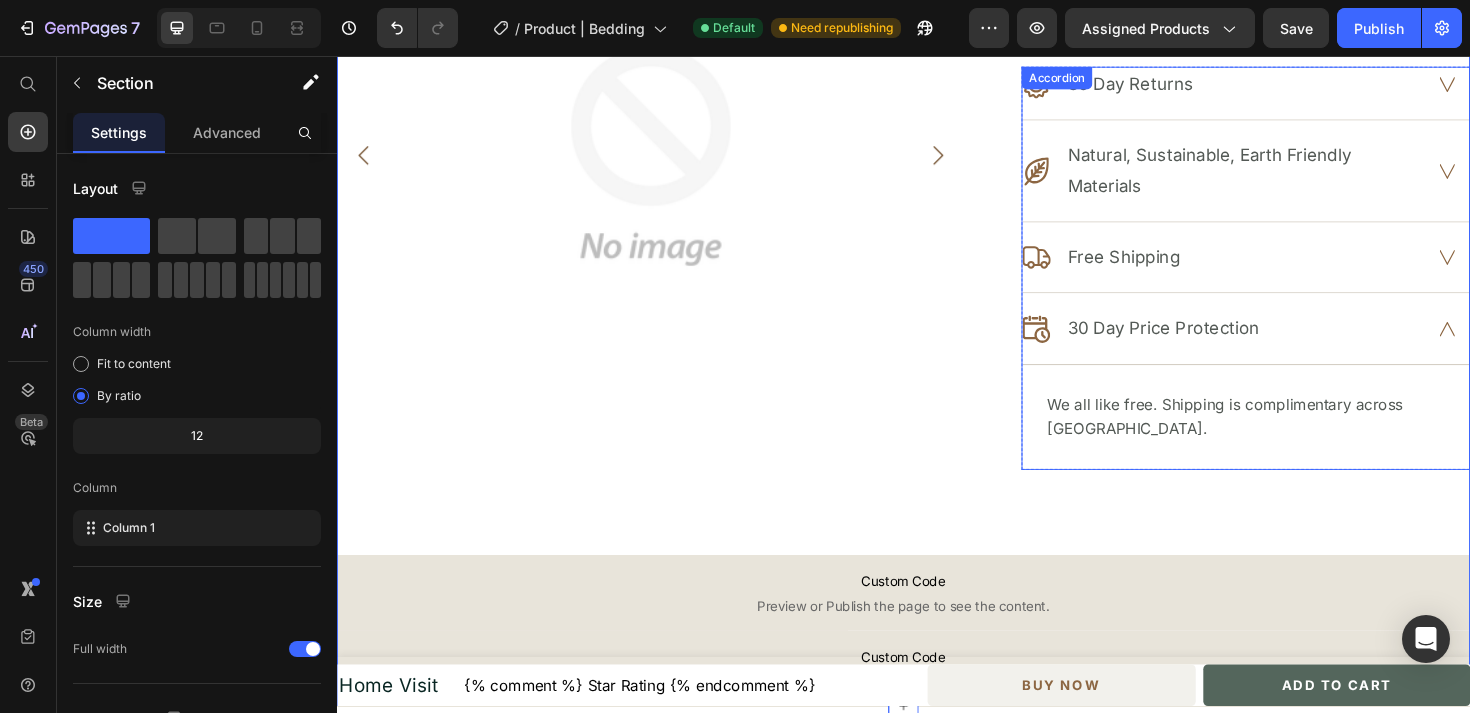 click on ".id510065226150839516 .cls-1 {
fill: #8c6642;
fill-rule: evenodd;
stroke-width: 0px;
}
Free Shipping" at bounding box center [1299, 278] 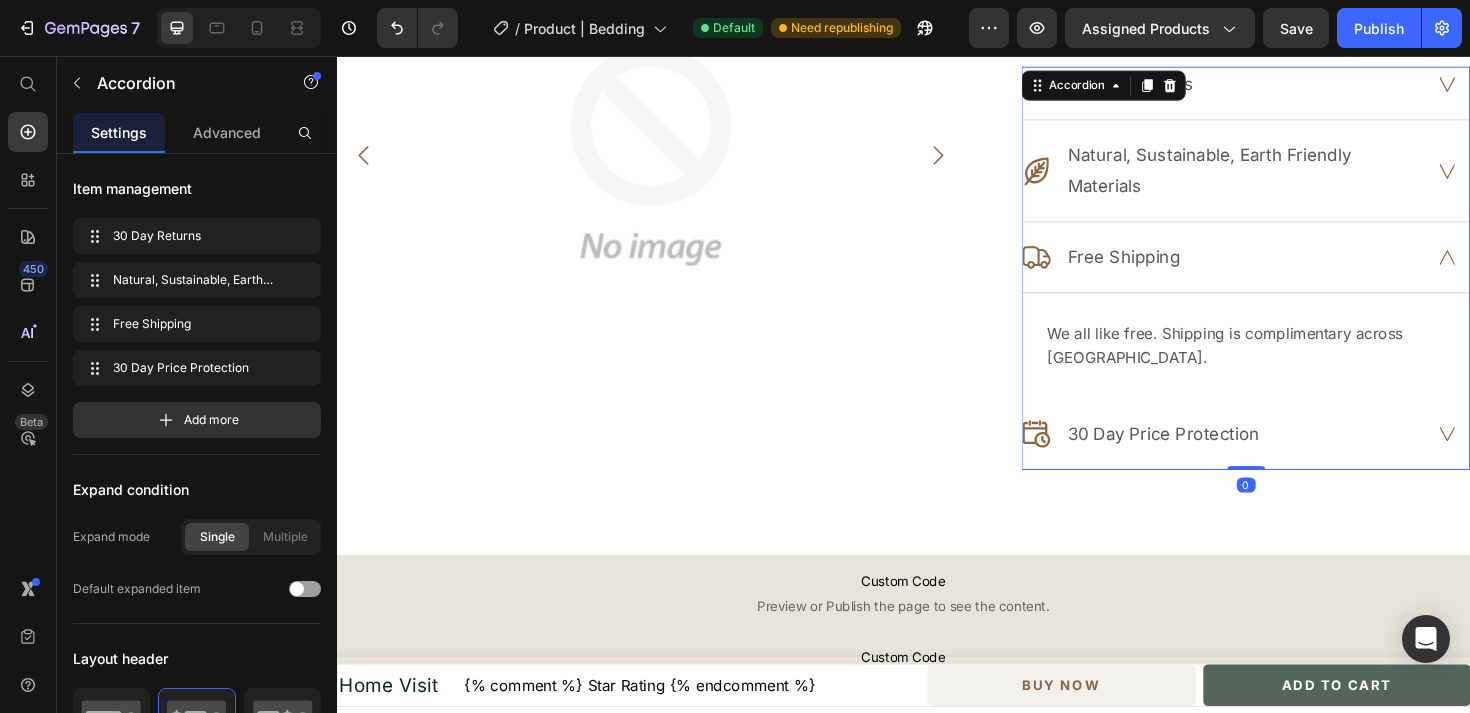 click 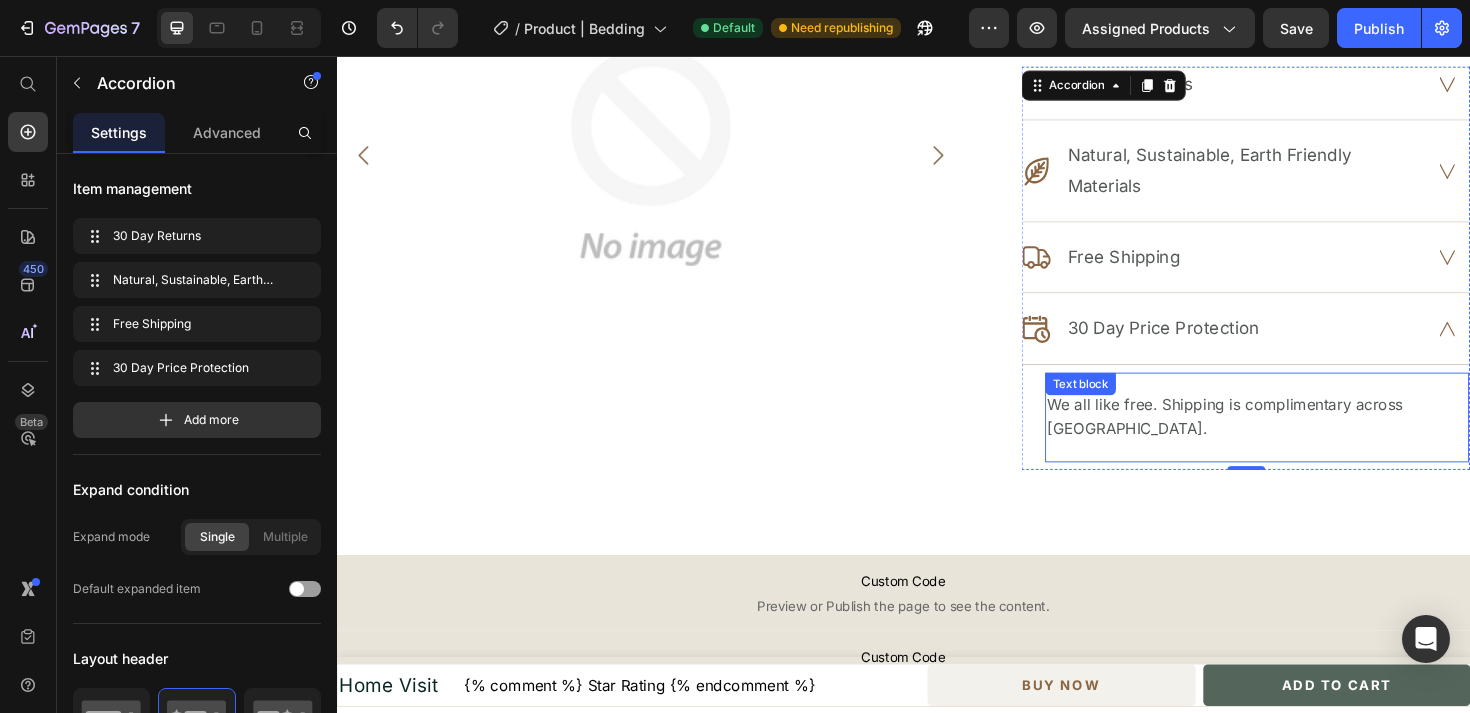 click on "We all like free. Shipping is complimentary across [GEOGRAPHIC_DATA]. Text block" at bounding box center (1311, 438) 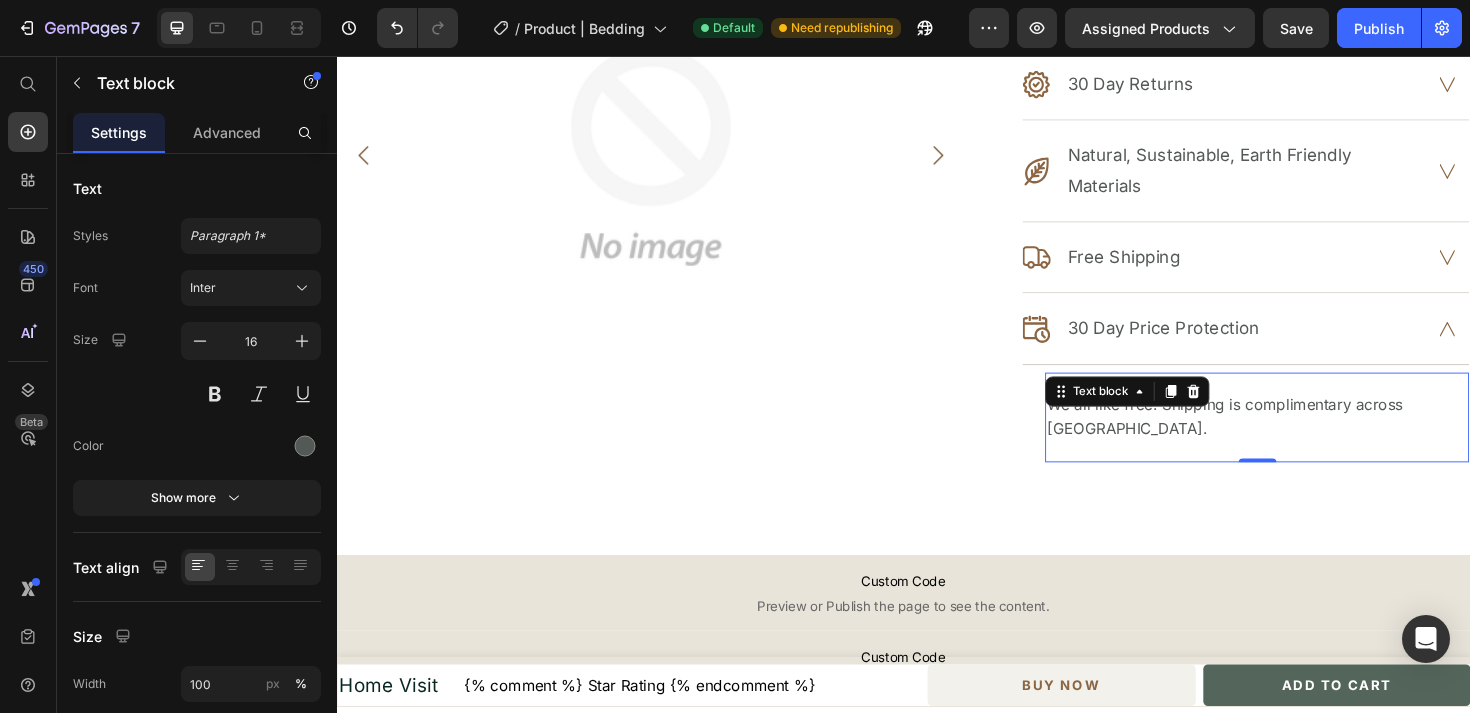click on "Text block" at bounding box center [1174, 411] 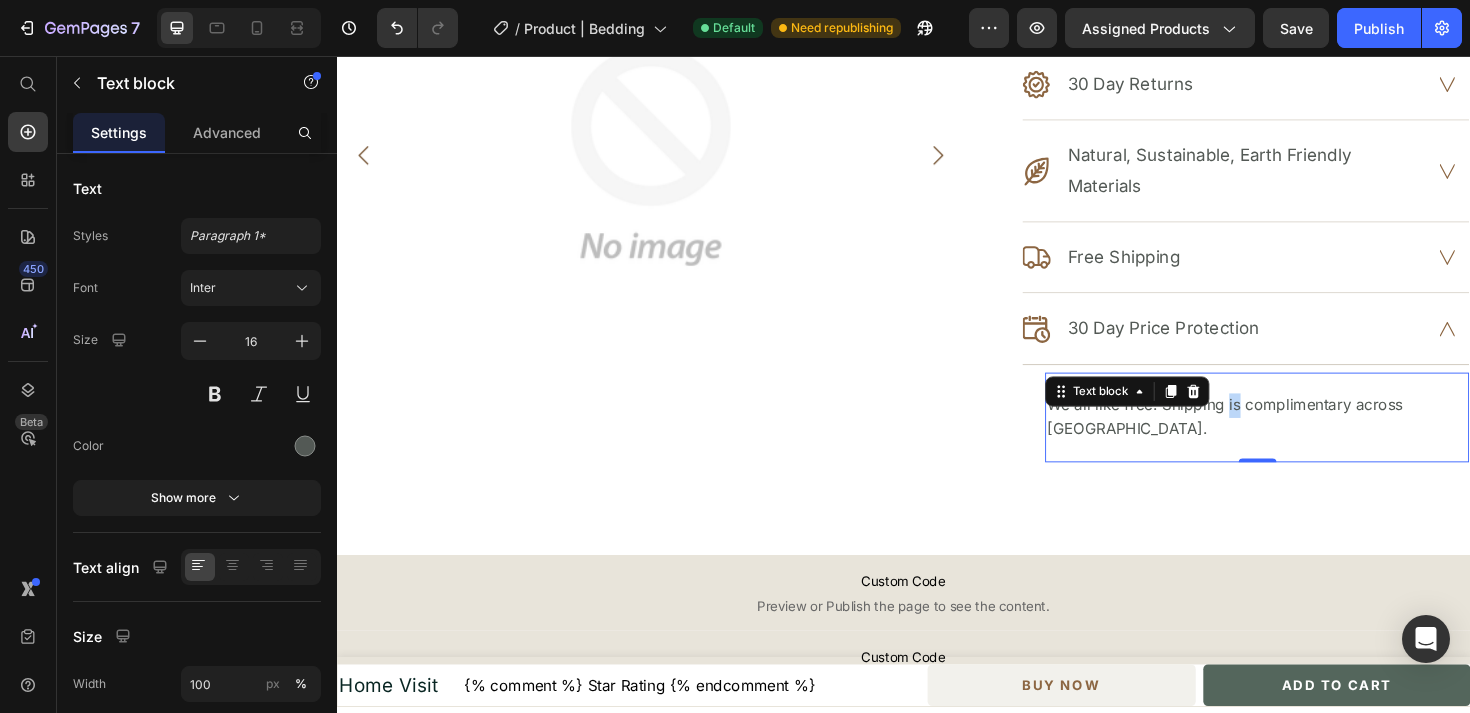 click on "We all like free. Shipping is complimentary across [GEOGRAPHIC_DATA]." at bounding box center [1311, 438] 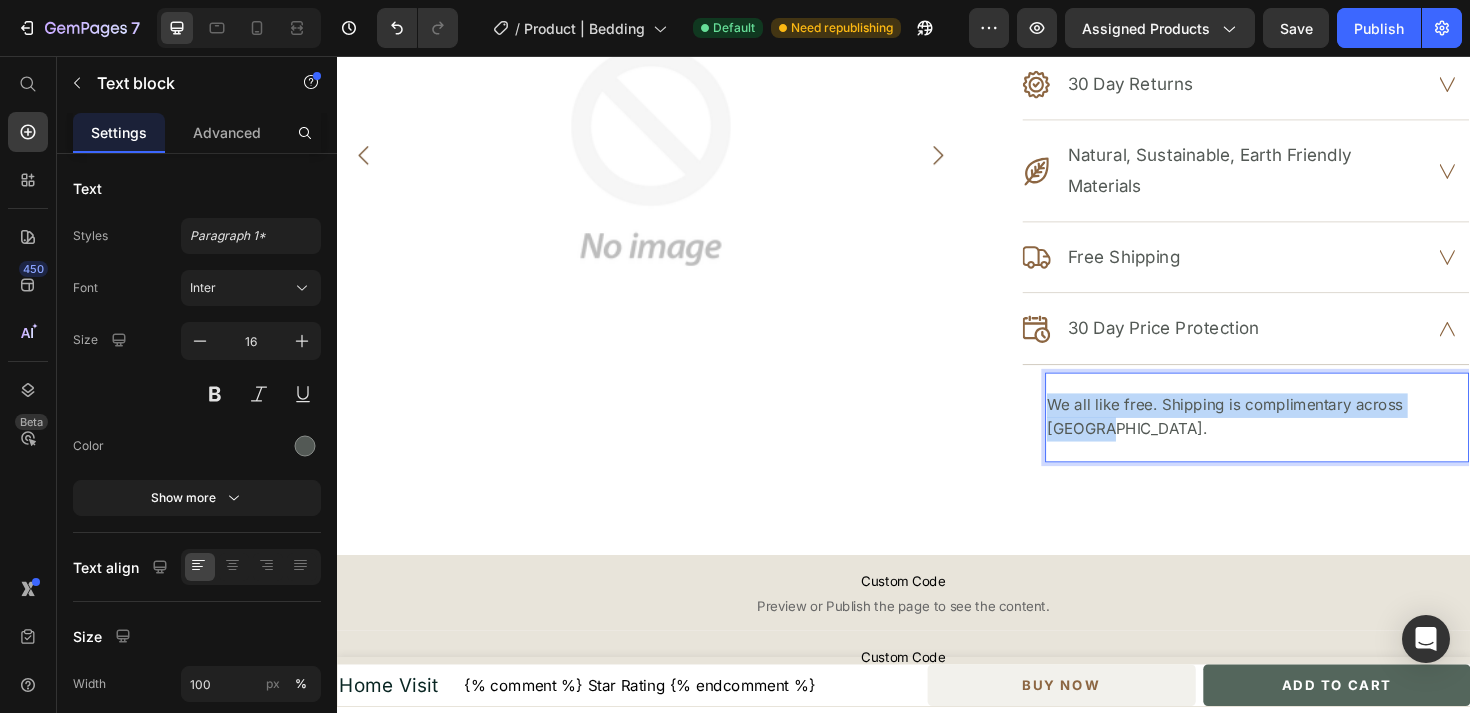 click on "We all like free. Shipping is complimentary across [GEOGRAPHIC_DATA]." at bounding box center (1311, 438) 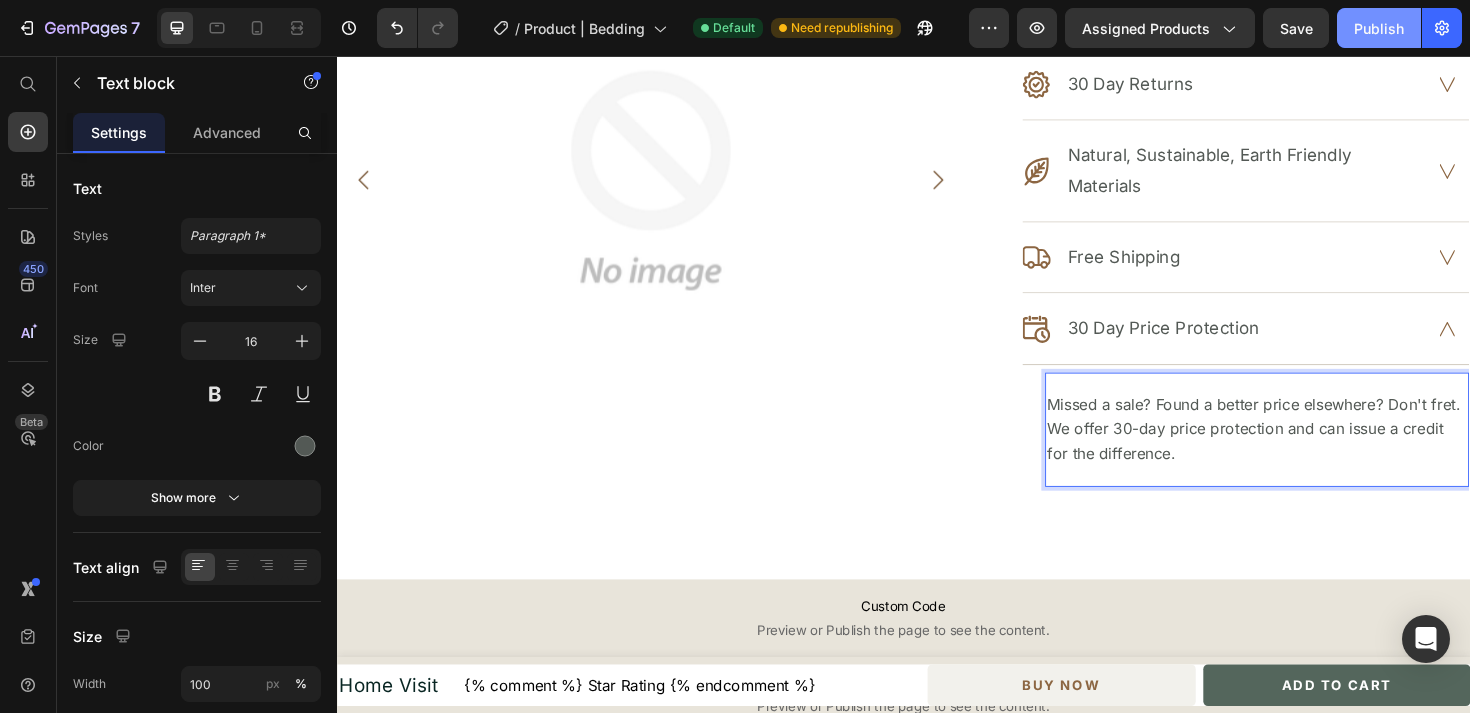 click on "Publish" at bounding box center [1379, 28] 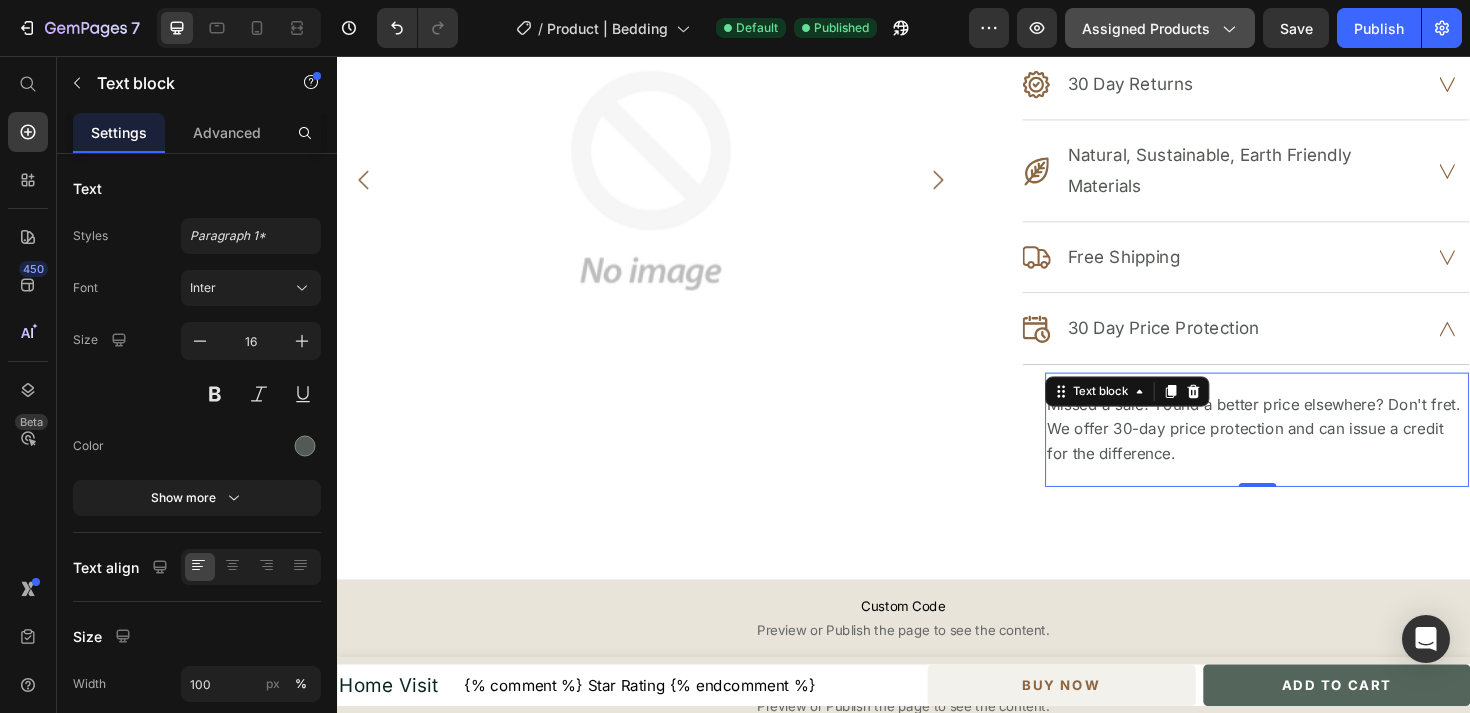 click on "Assigned Products" at bounding box center (1160, 28) 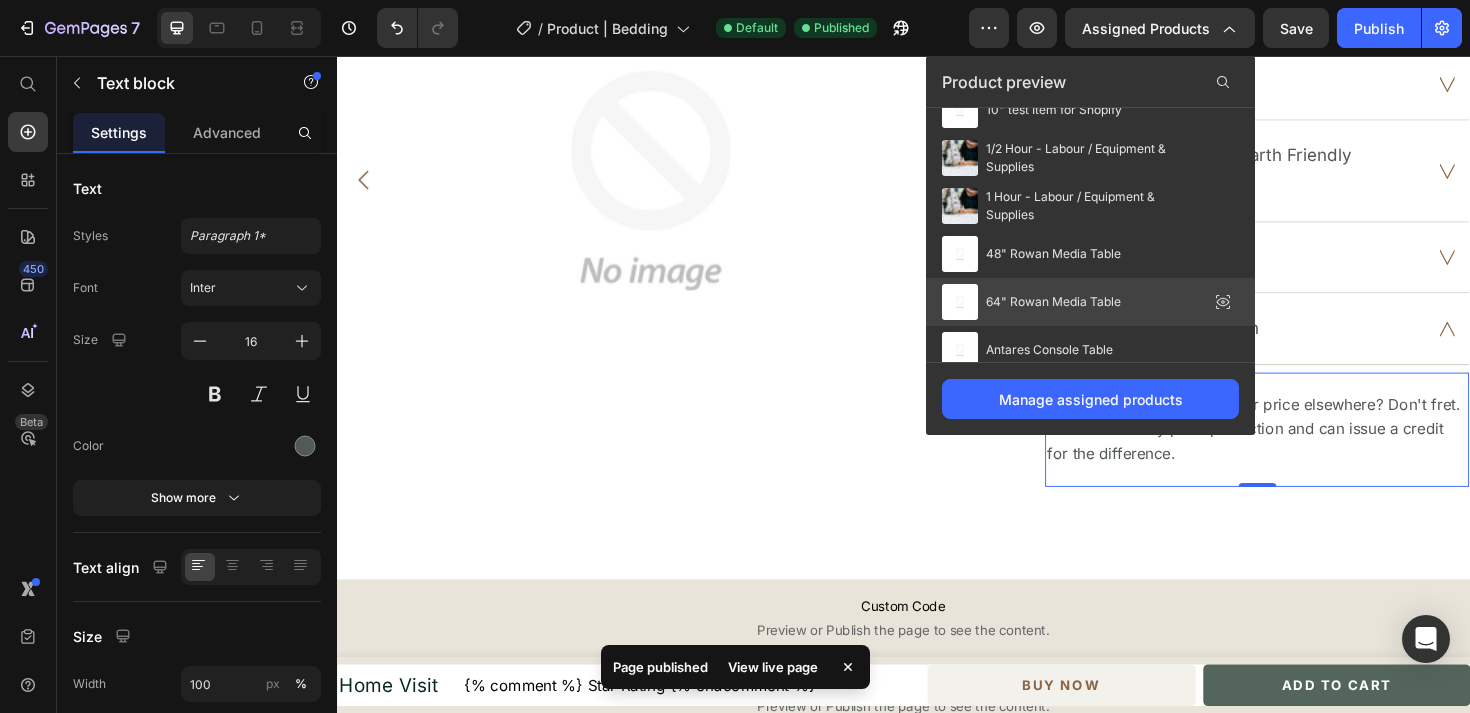 scroll, scrollTop: 0, scrollLeft: 0, axis: both 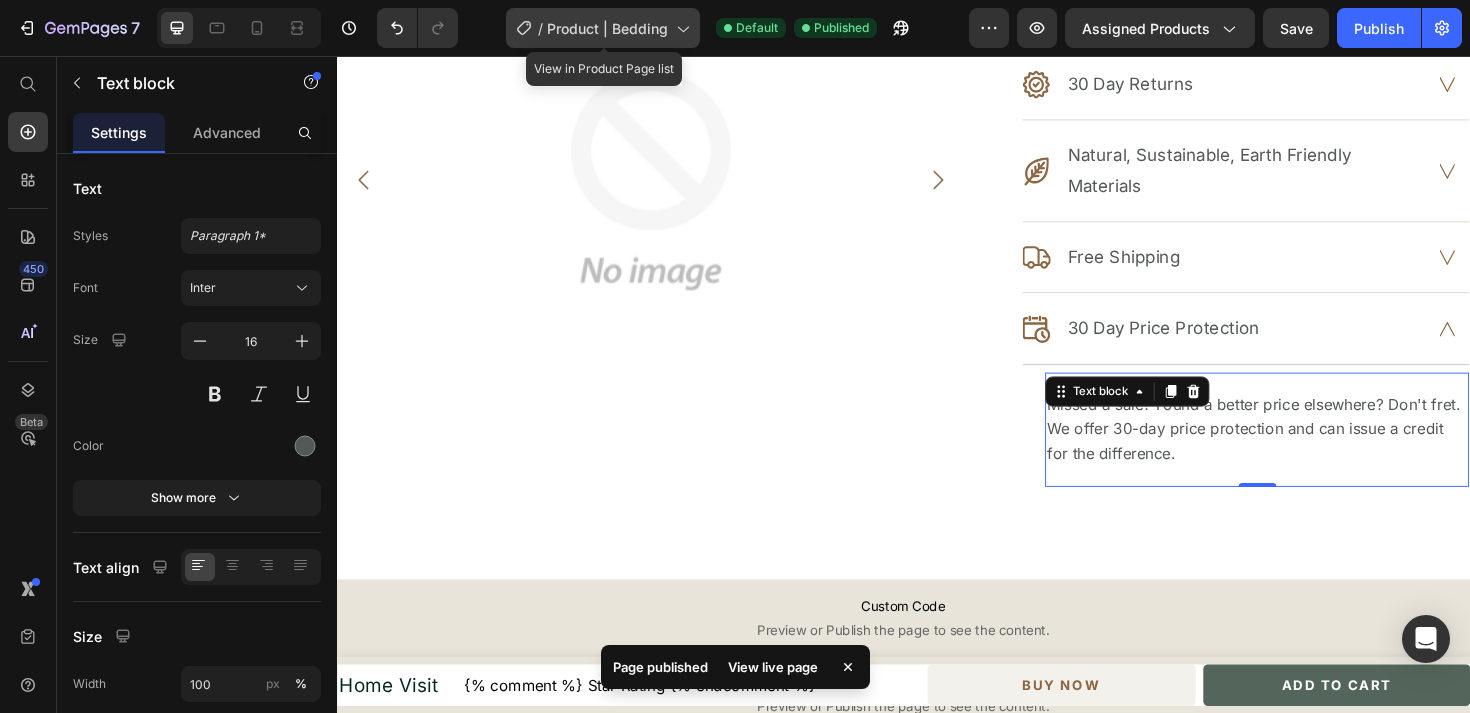 click on "Product | Bedding" at bounding box center (607, 28) 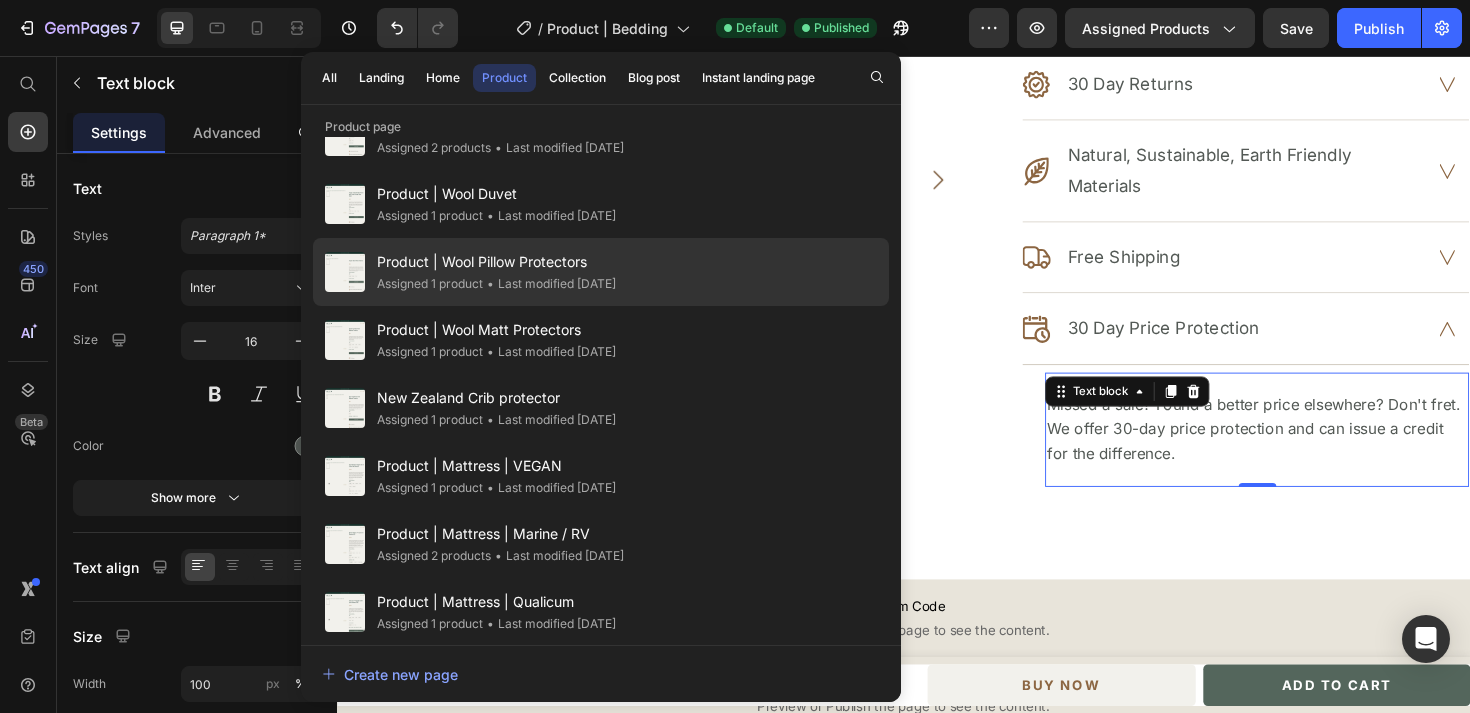 scroll, scrollTop: 0, scrollLeft: 0, axis: both 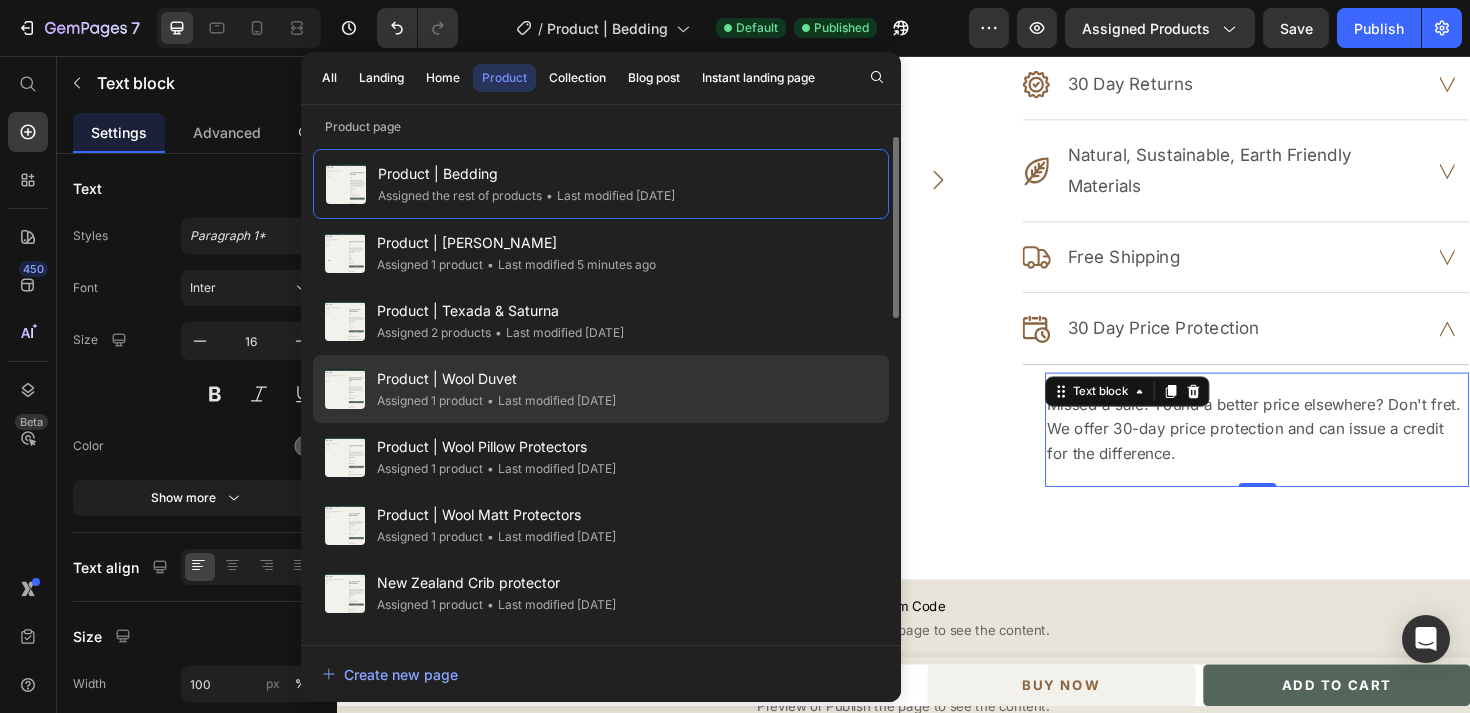 click on "Product | Wool Duvet Assigned 1 product • Last modified [DATE]" 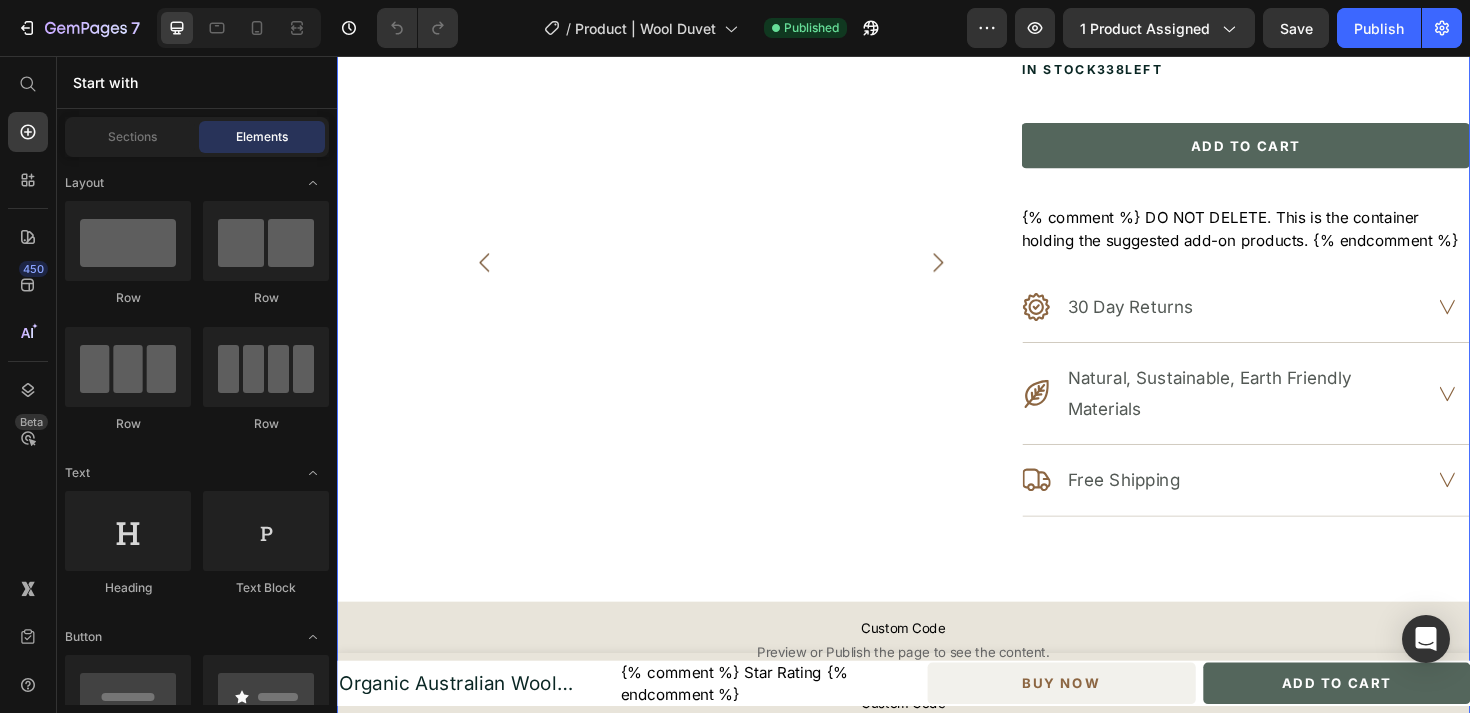 scroll, scrollTop: 654, scrollLeft: 0, axis: vertical 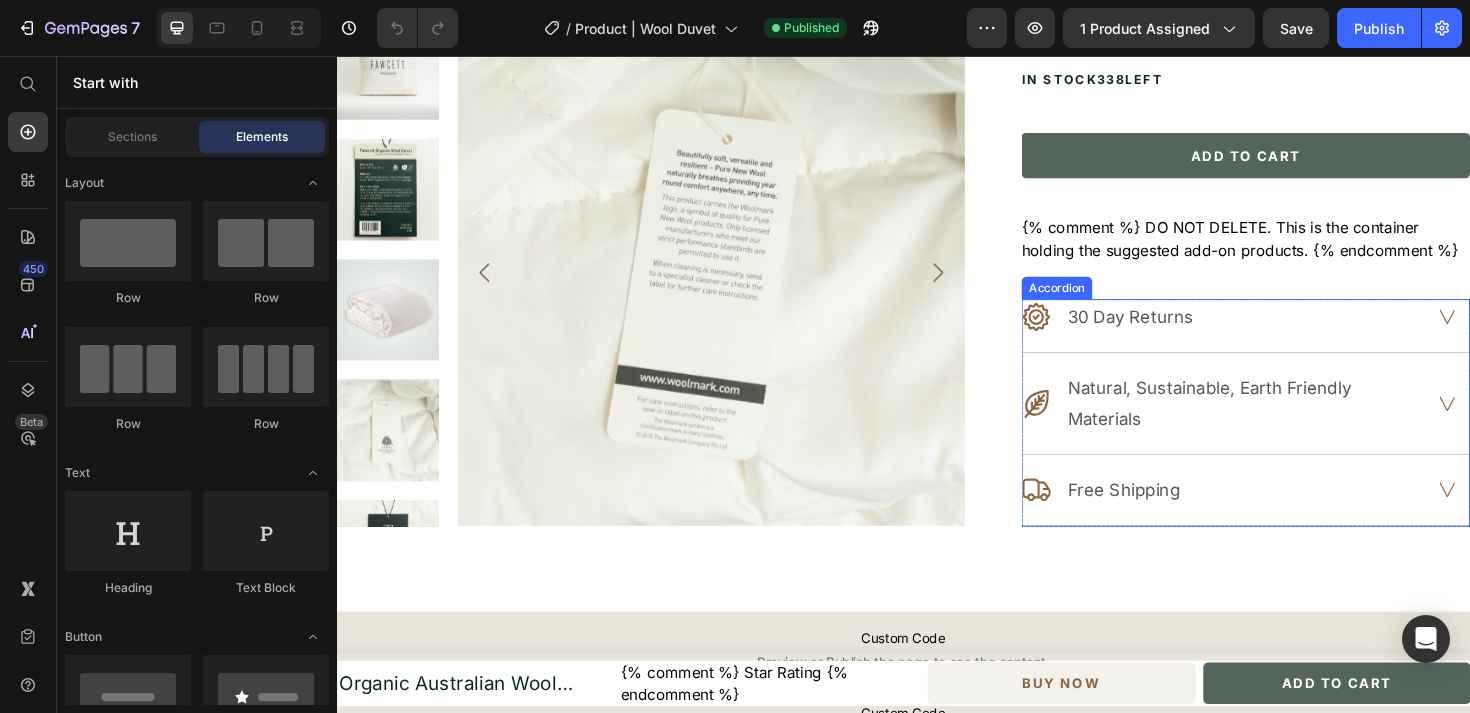 click on ".id510065226150839516 .cls-1 {
fill: #8c6642;
fill-rule: evenodd;
stroke-width: 0px;
}
Free Shipping" at bounding box center [1276, 515] 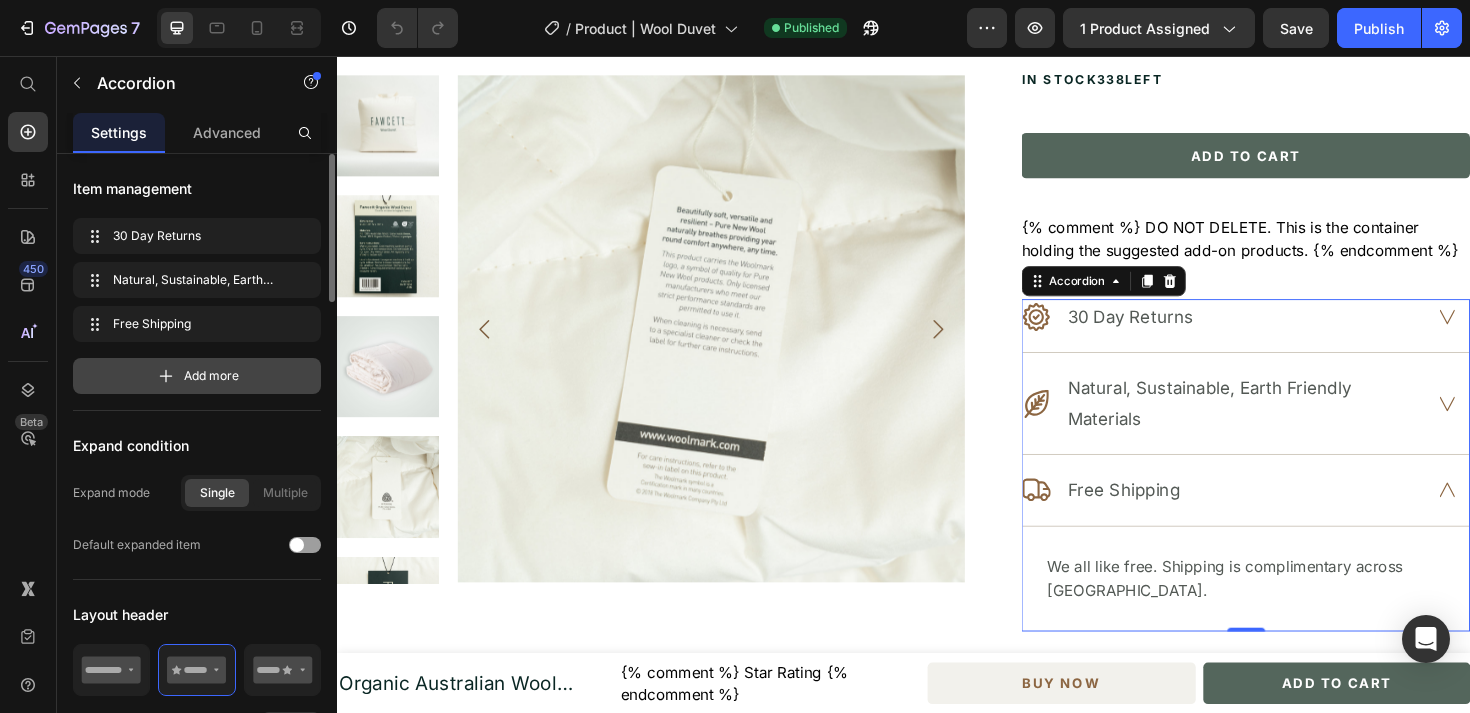 click on "Add more" at bounding box center (211, 376) 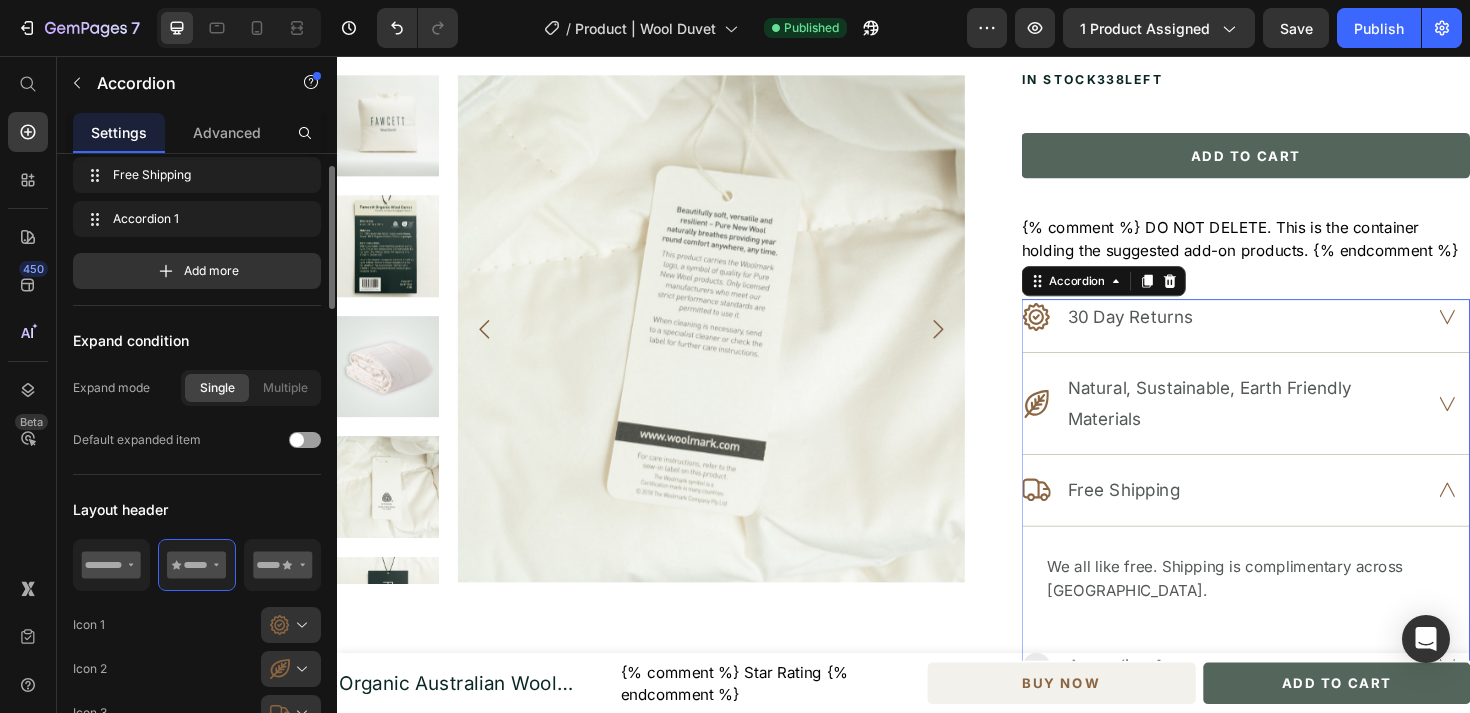 scroll, scrollTop: 158, scrollLeft: 0, axis: vertical 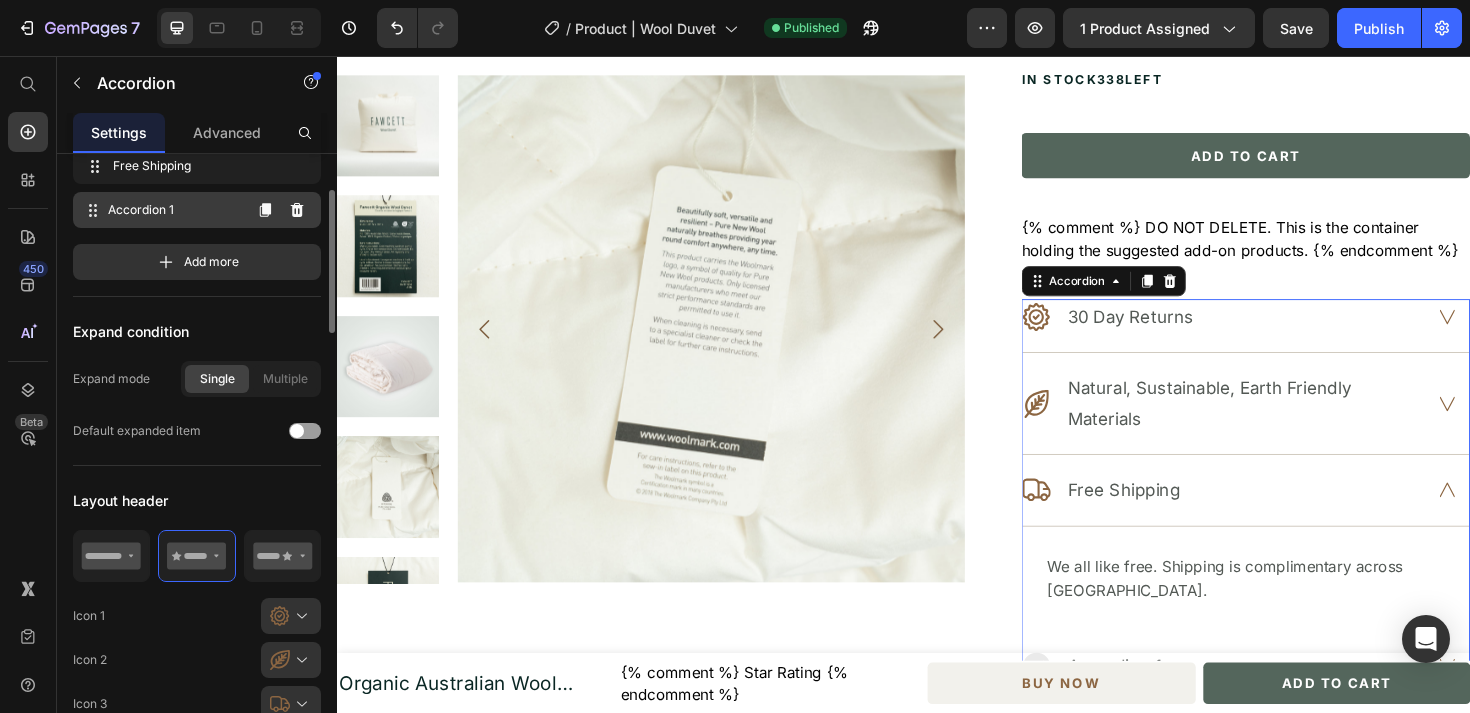 click on "Accordion 1" at bounding box center (174, 210) 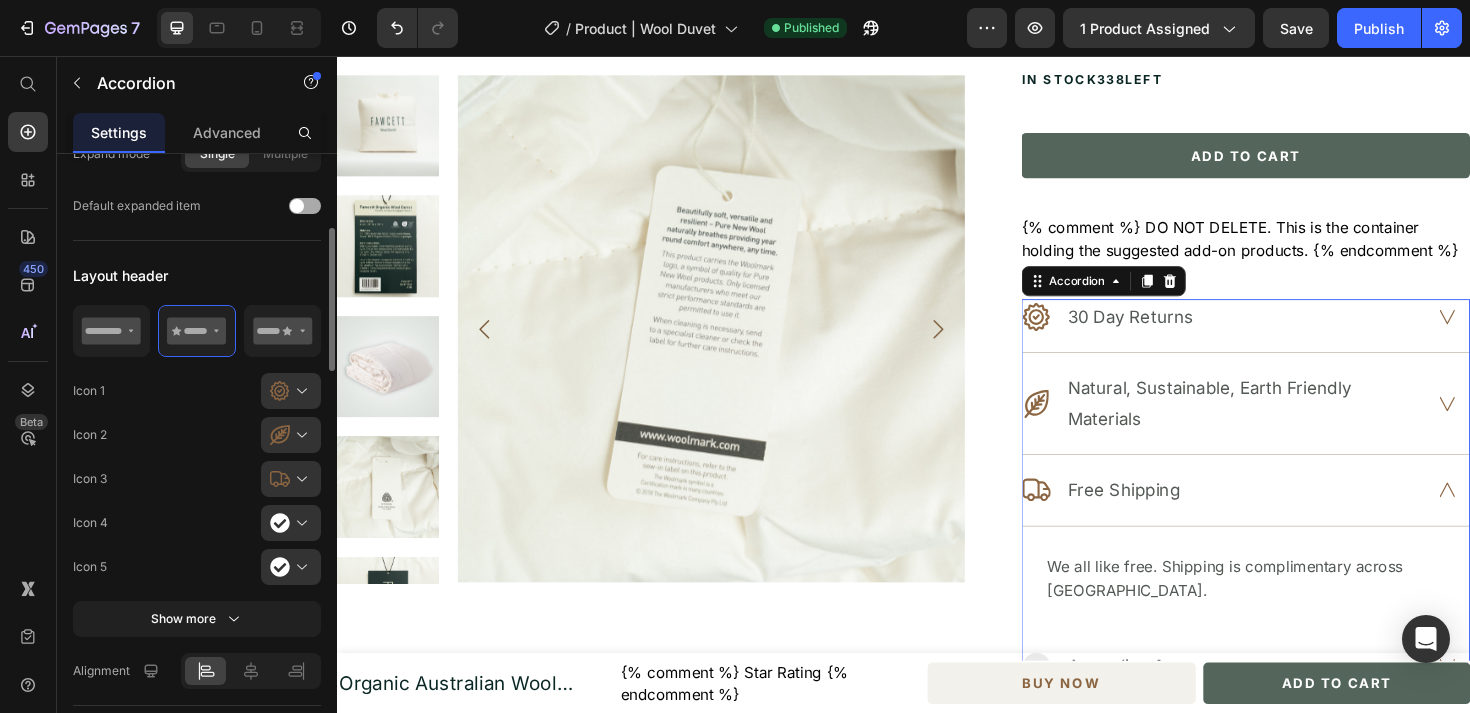 scroll, scrollTop: 393, scrollLeft: 0, axis: vertical 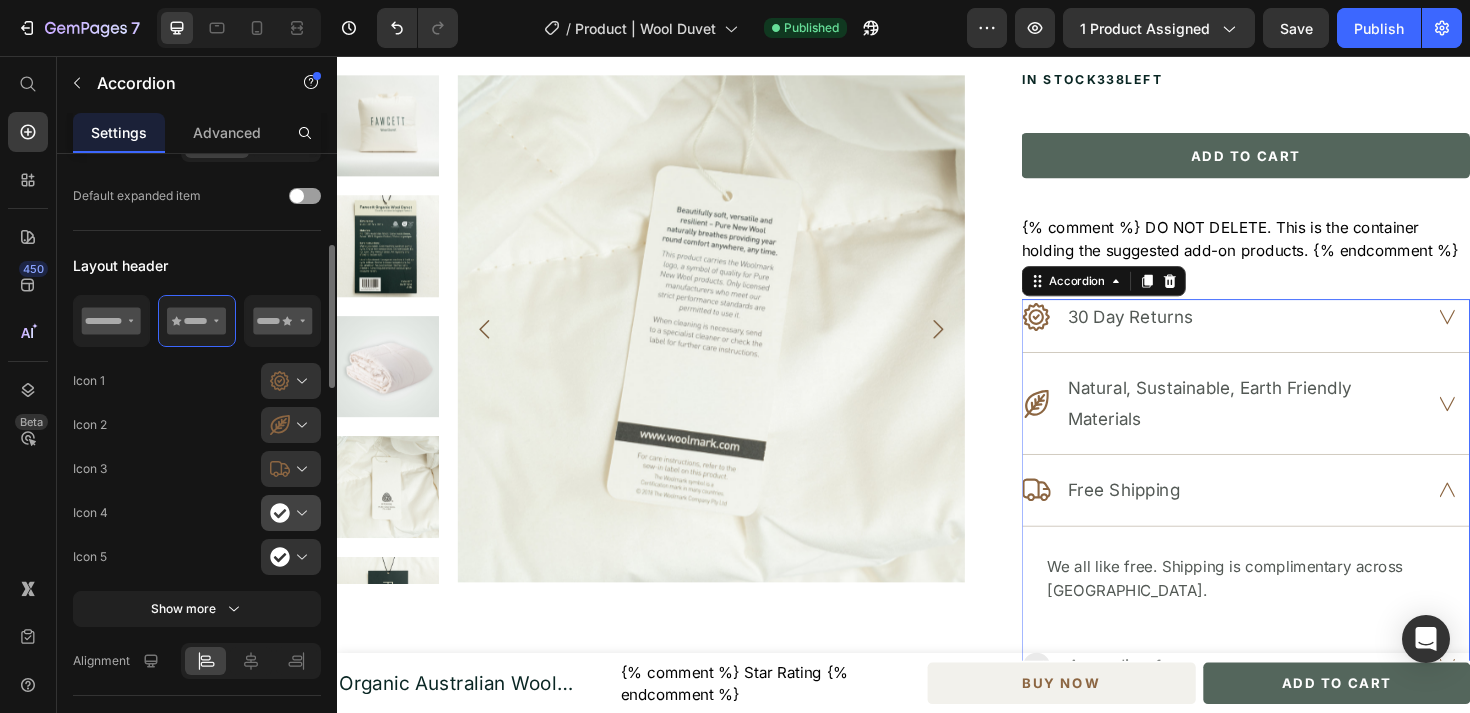 click at bounding box center [299, 513] 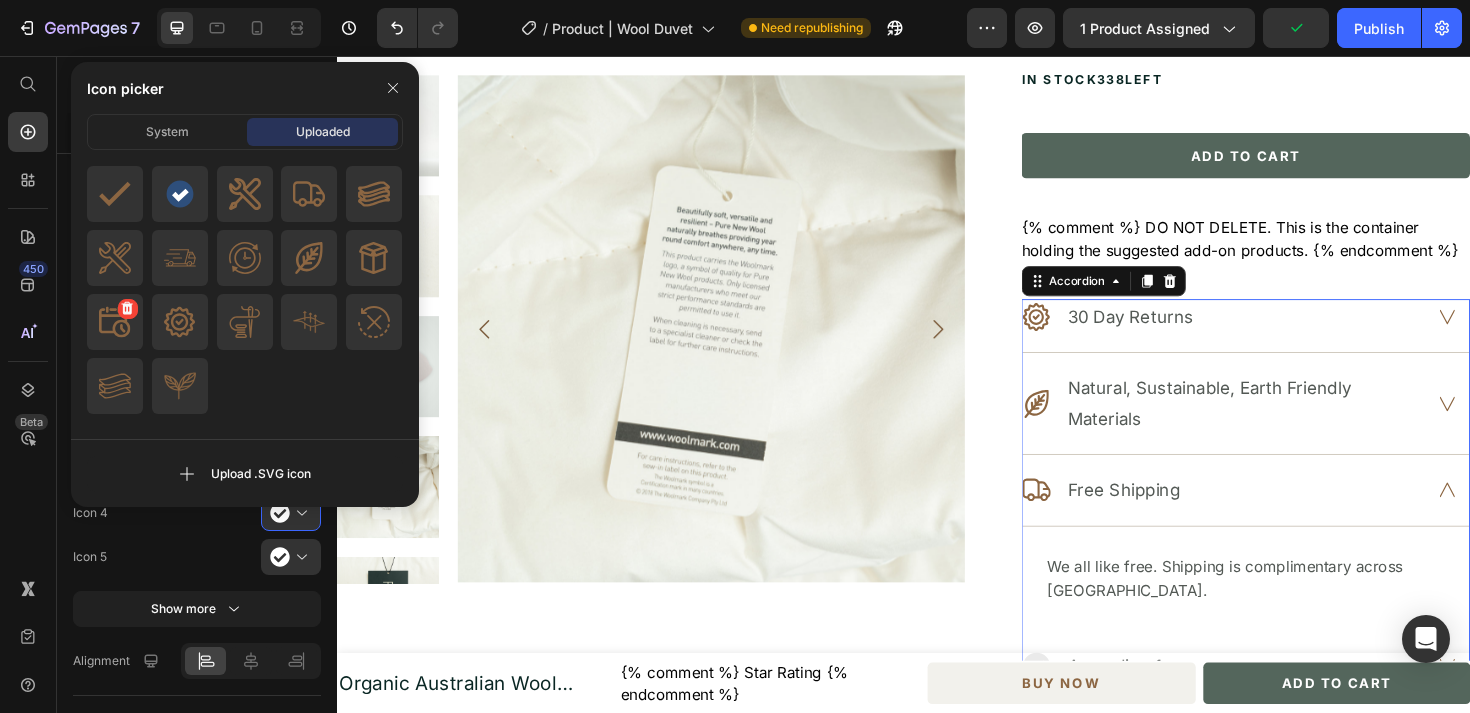 click at bounding box center [115, 322] 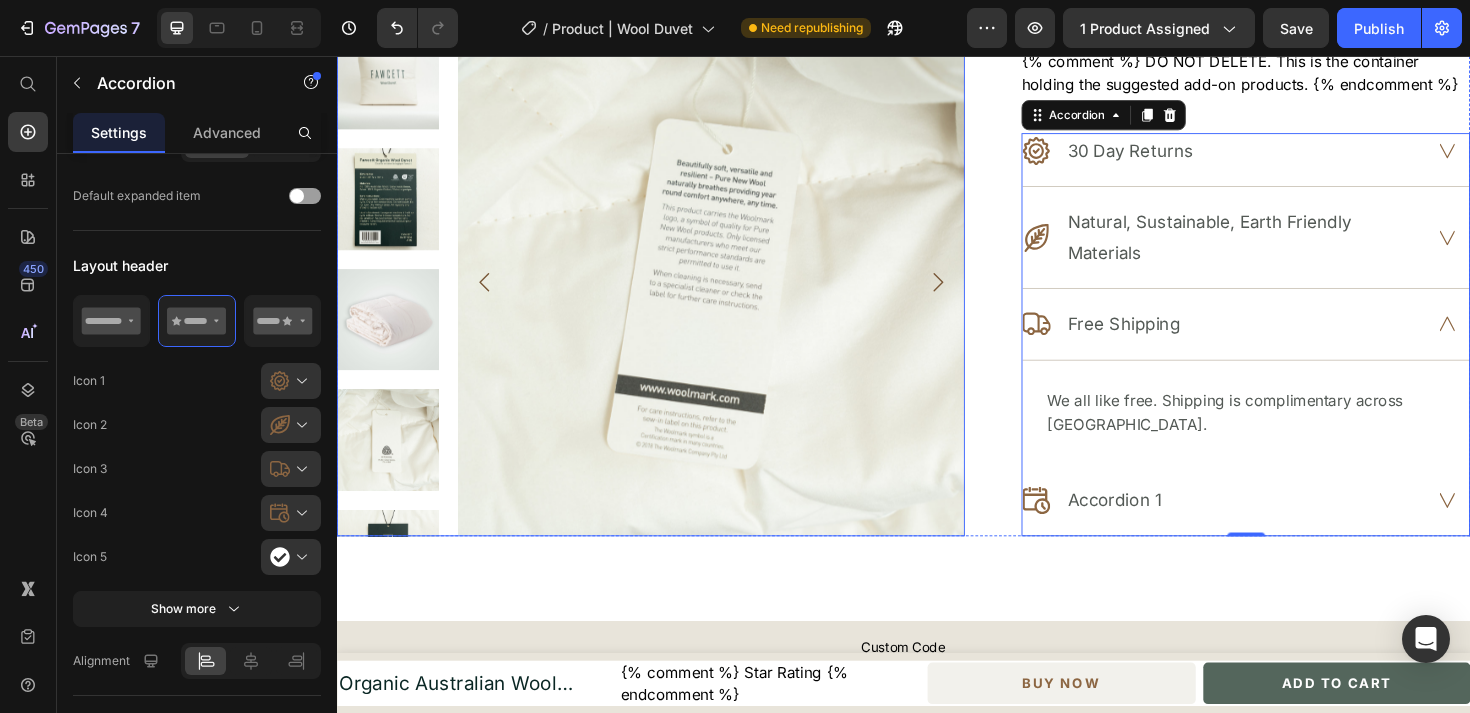 scroll, scrollTop: 824, scrollLeft: 0, axis: vertical 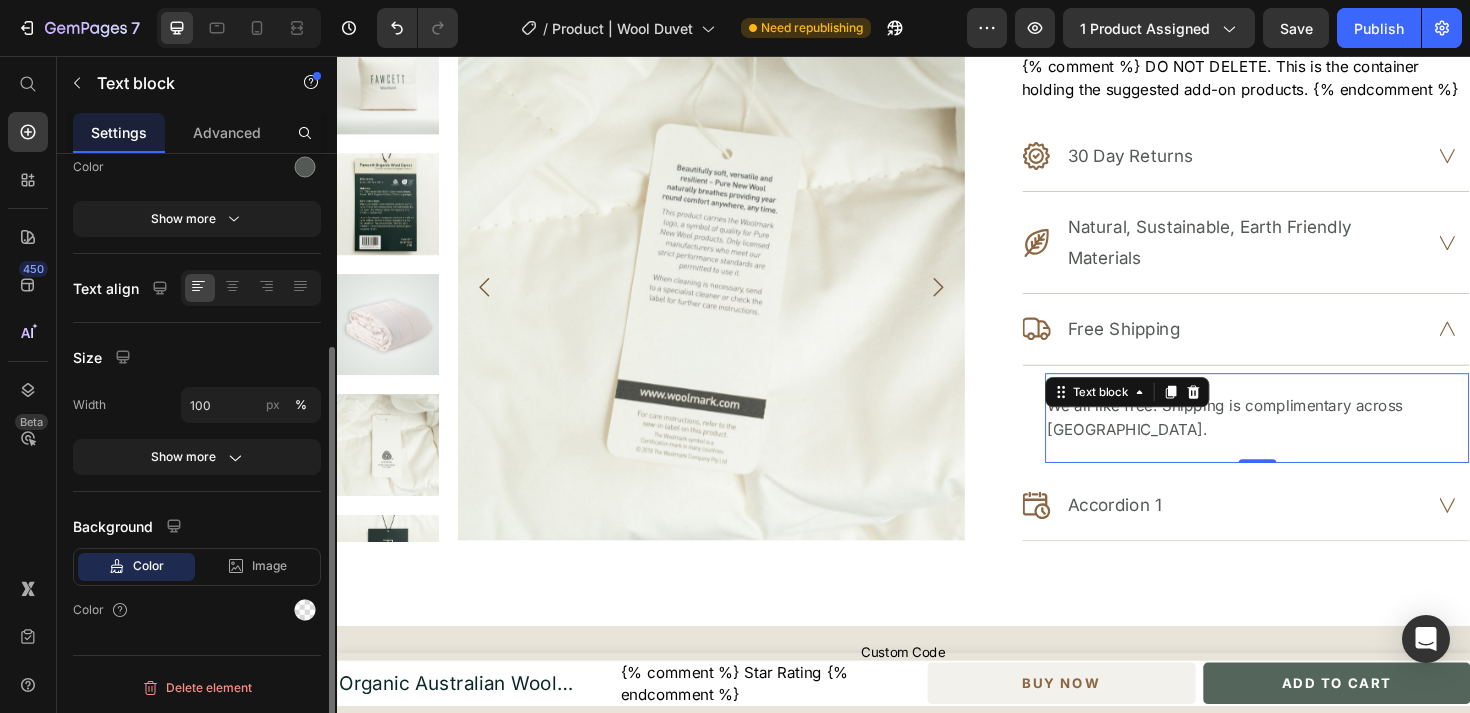 click on "We all like free. Shipping is complimentary across [GEOGRAPHIC_DATA]." at bounding box center (1311, 439) 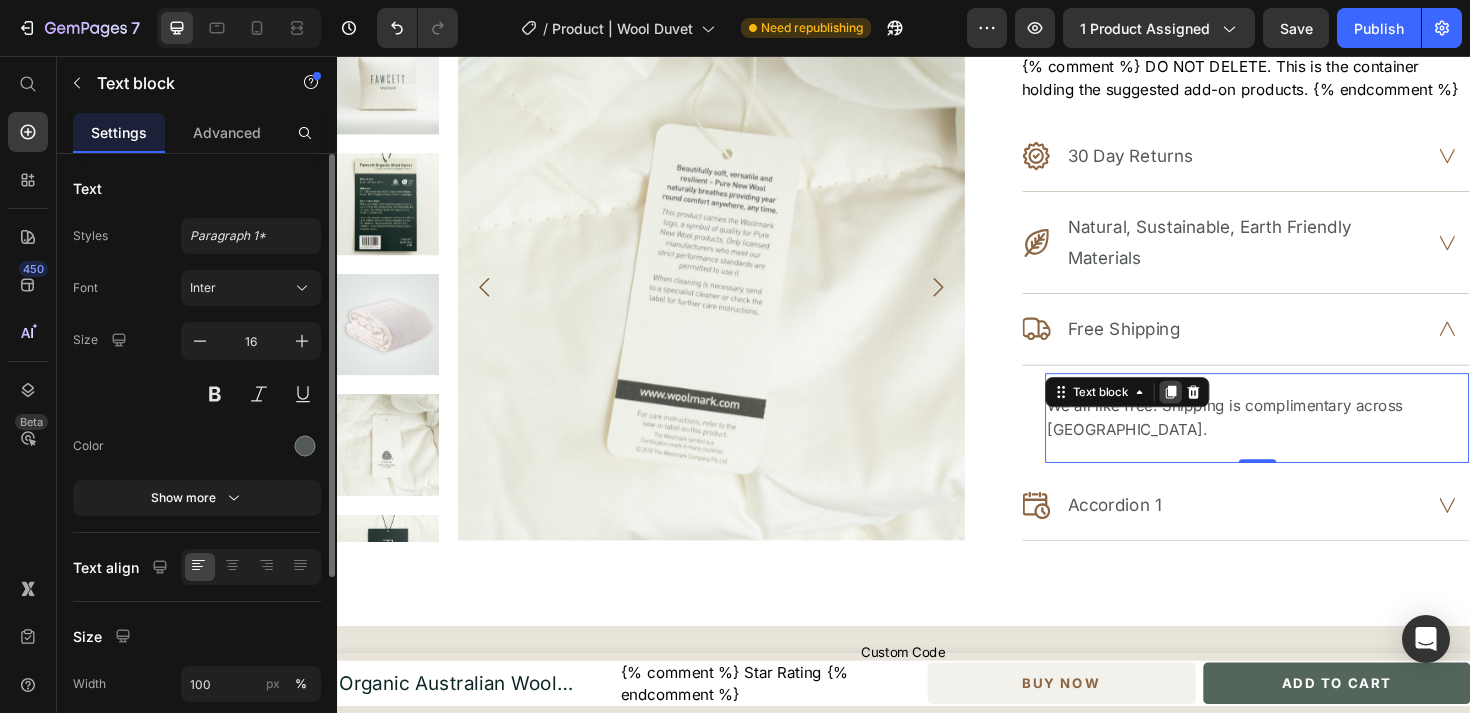 click 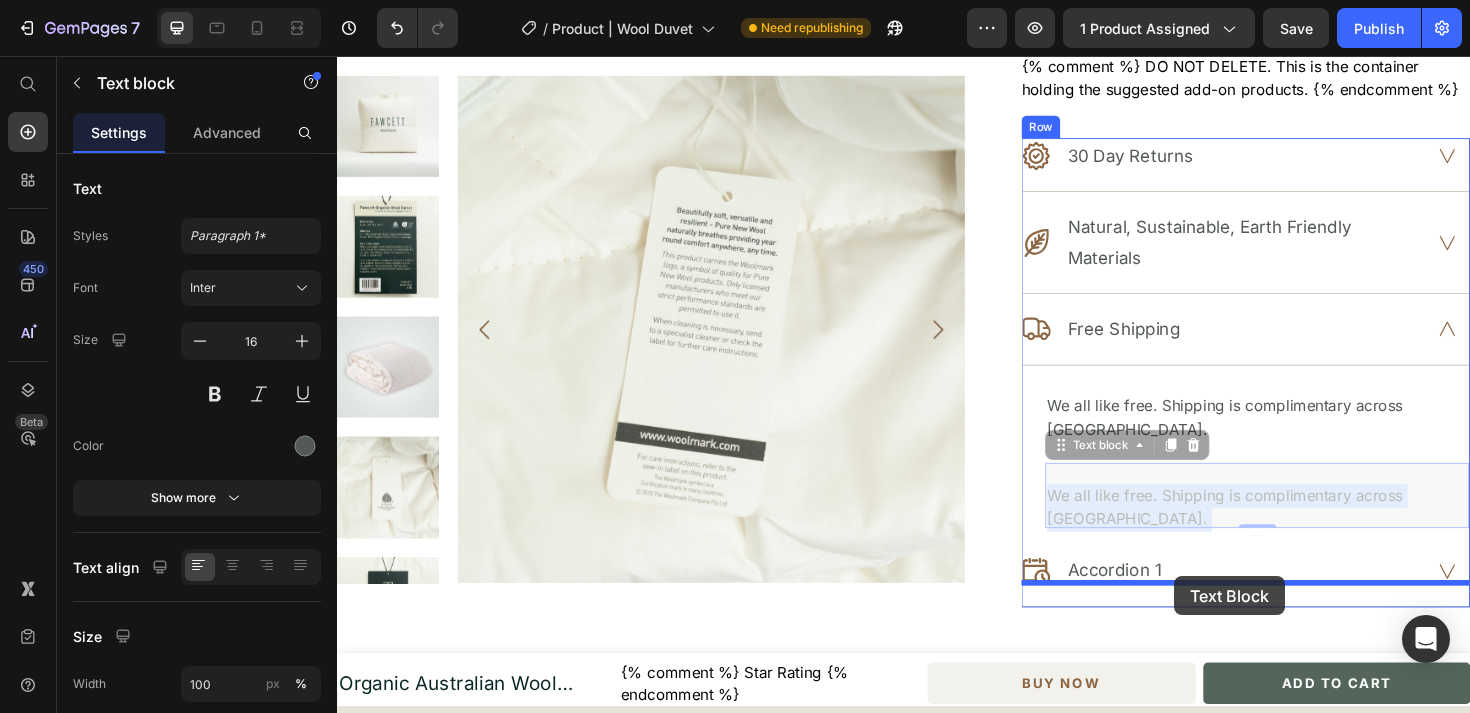 drag, startPoint x: 1224, startPoint y: 497, endPoint x: 1223, endPoint y: 607, distance: 110.00455 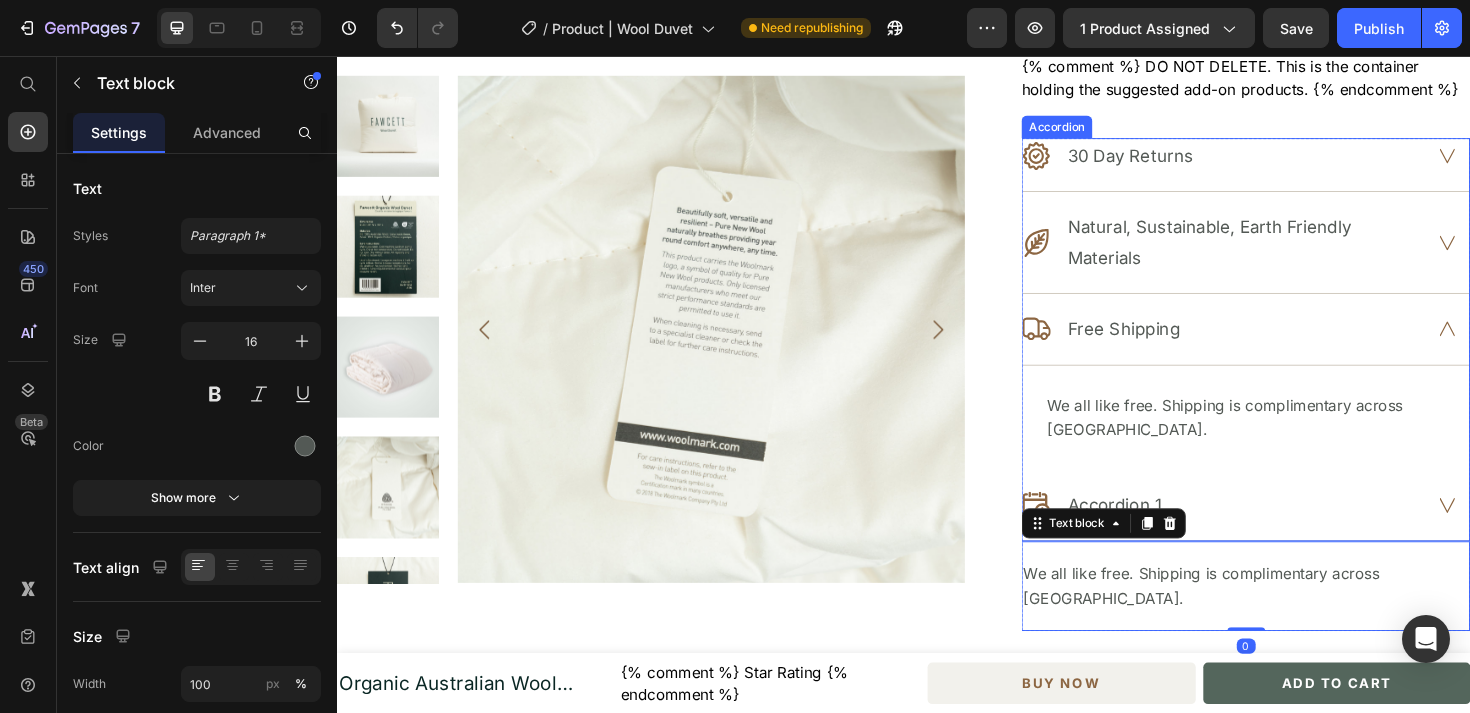 click 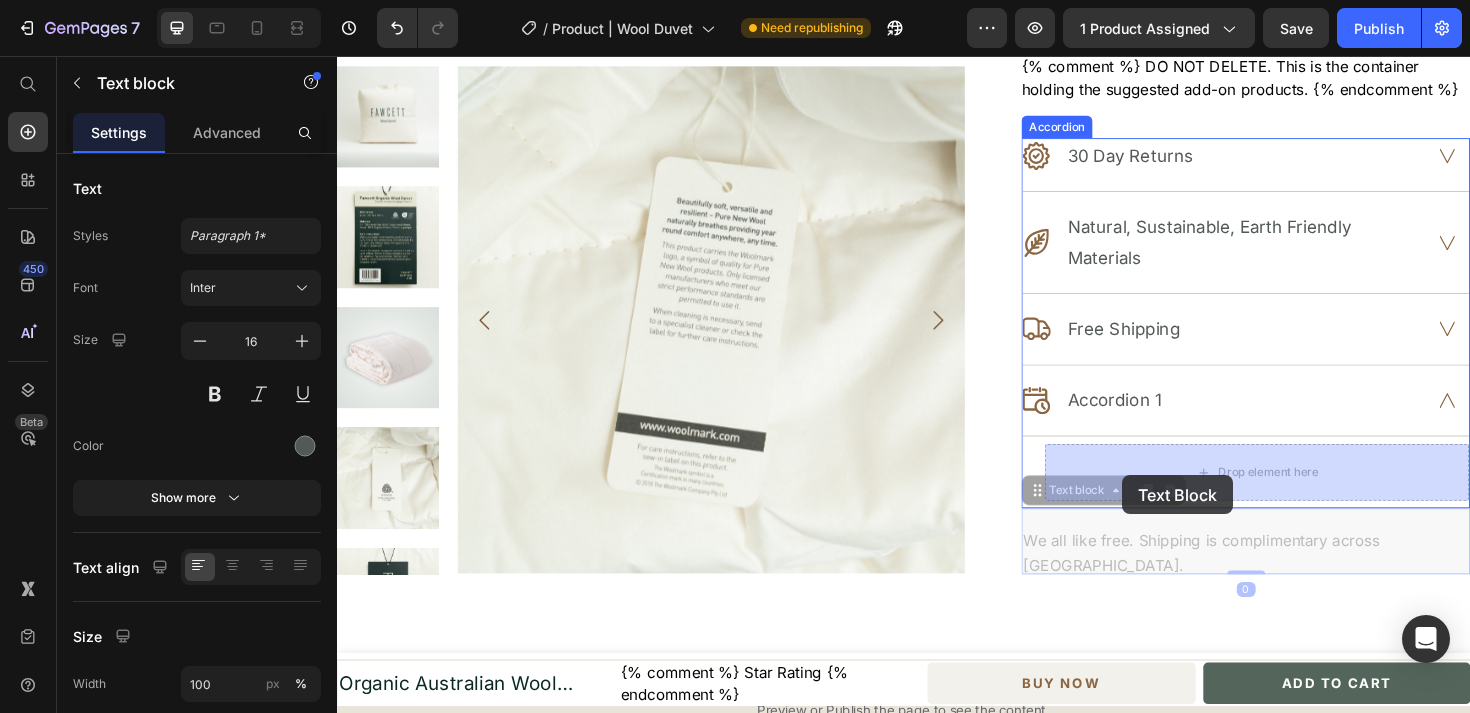 drag, startPoint x: 1161, startPoint y: 566, endPoint x: 1163, endPoint y: 526, distance: 40.04997 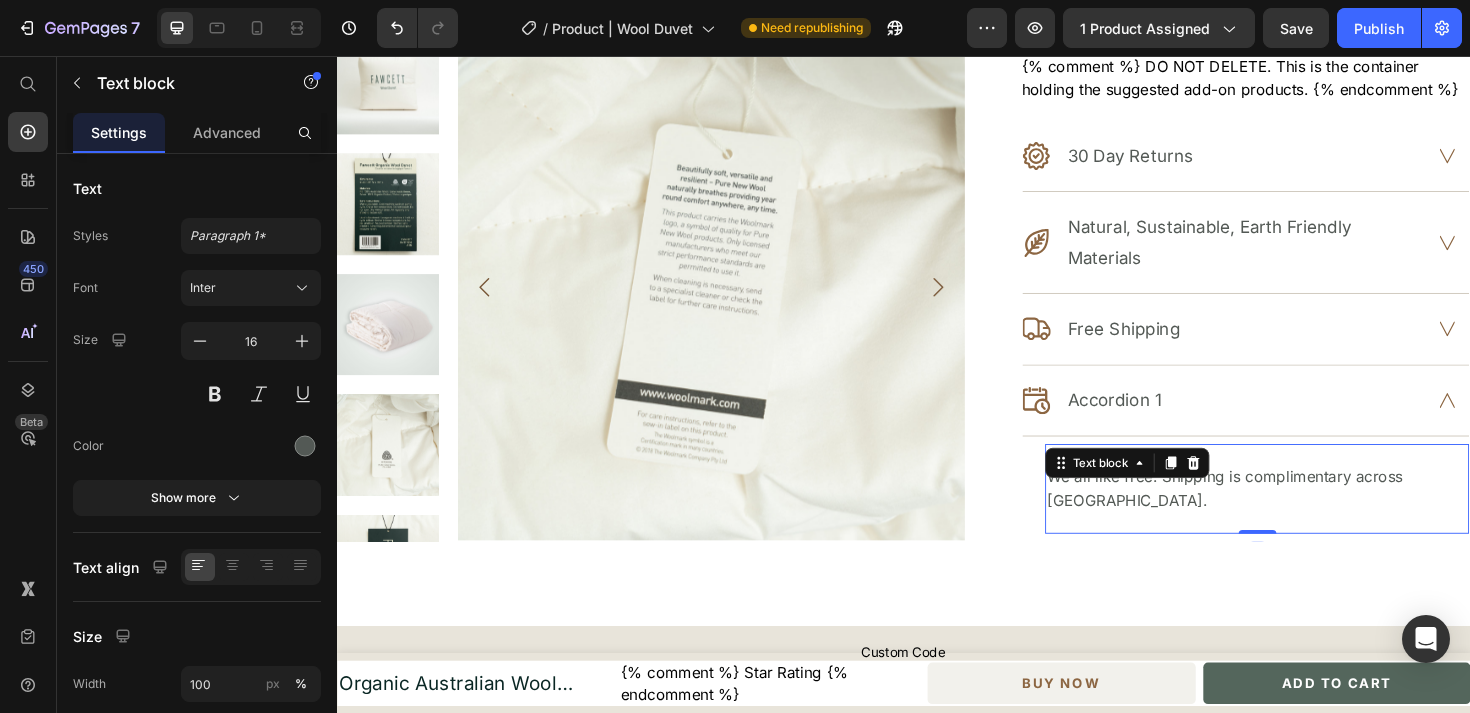 click on "We all like free. Shipping is complimentary across [GEOGRAPHIC_DATA]." at bounding box center (1311, 514) 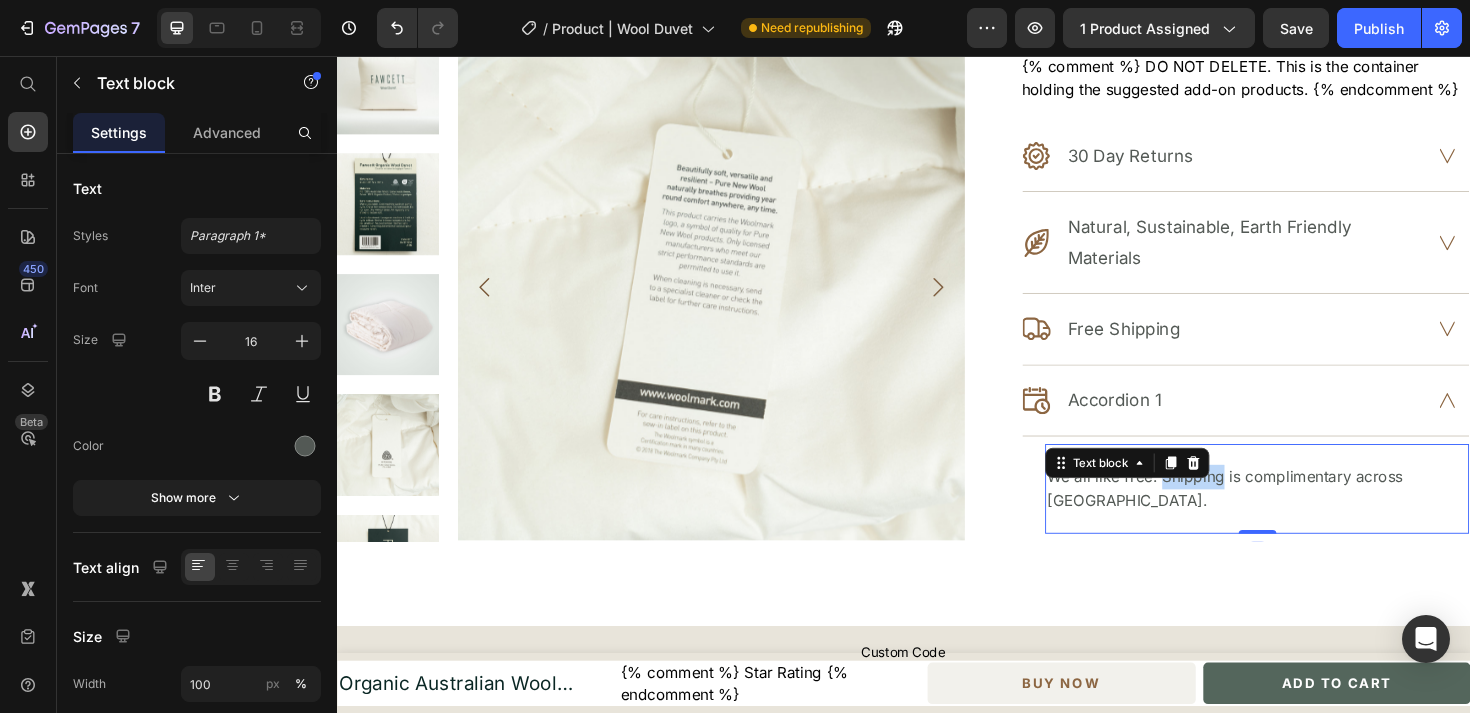 click on "We all like free. Shipping is complimentary across [GEOGRAPHIC_DATA]." at bounding box center (1311, 514) 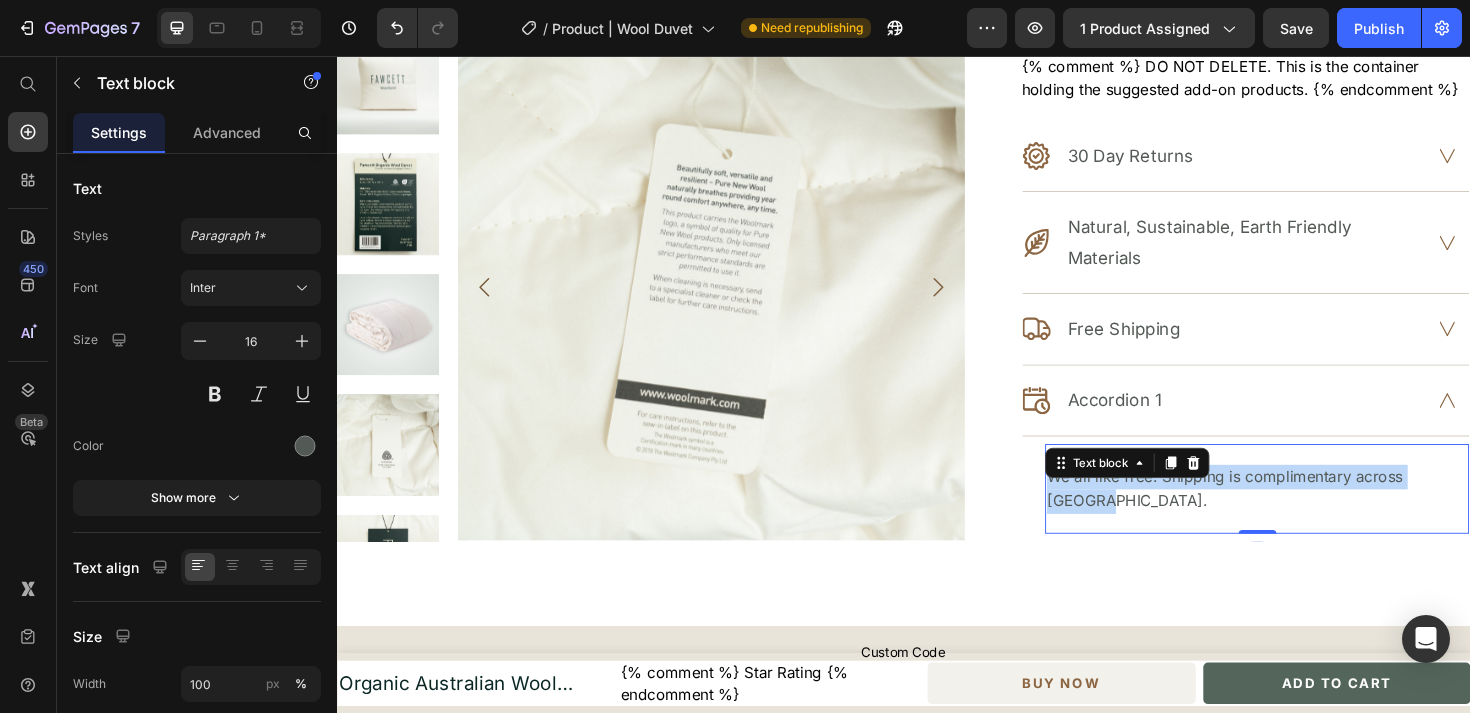 click on "We all like free. Shipping is complimentary across [GEOGRAPHIC_DATA]." at bounding box center [1311, 514] 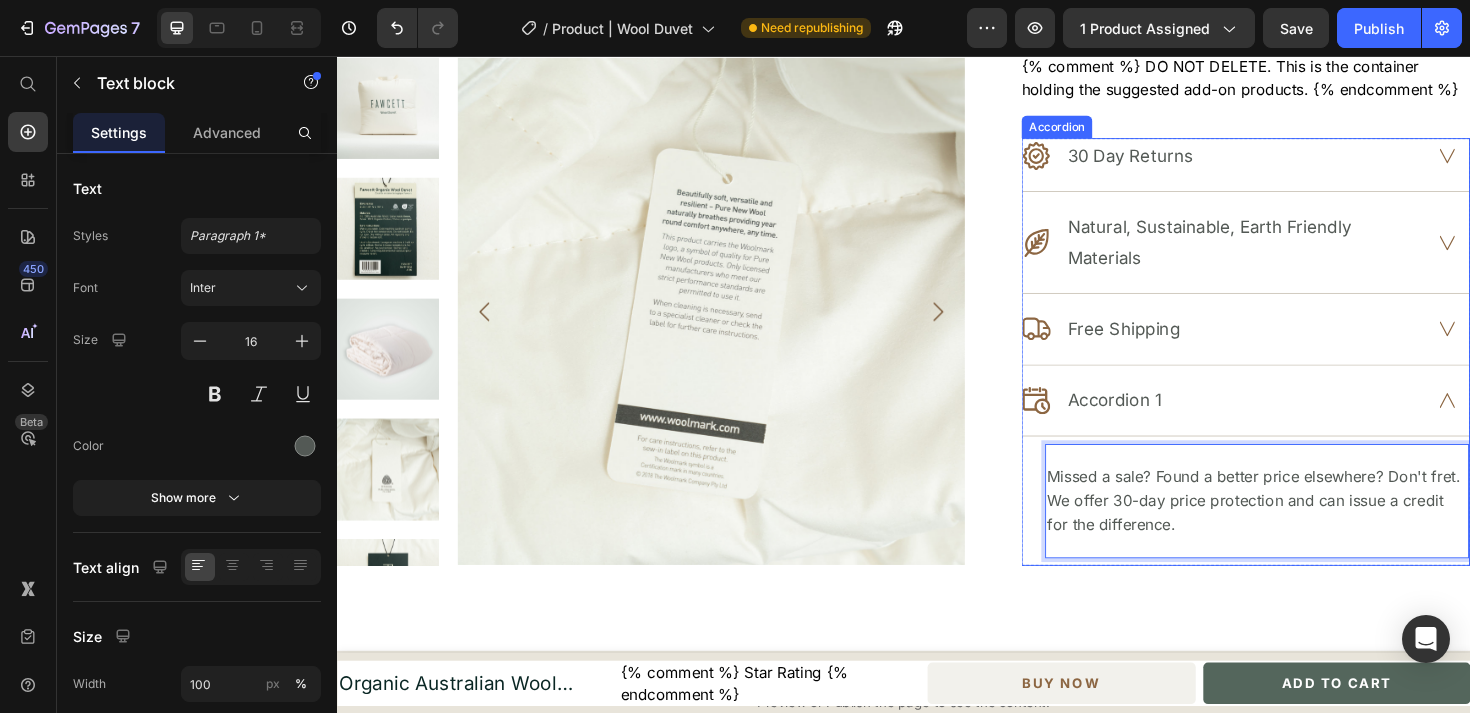 click on "Accordion 1" at bounding box center [1160, 421] 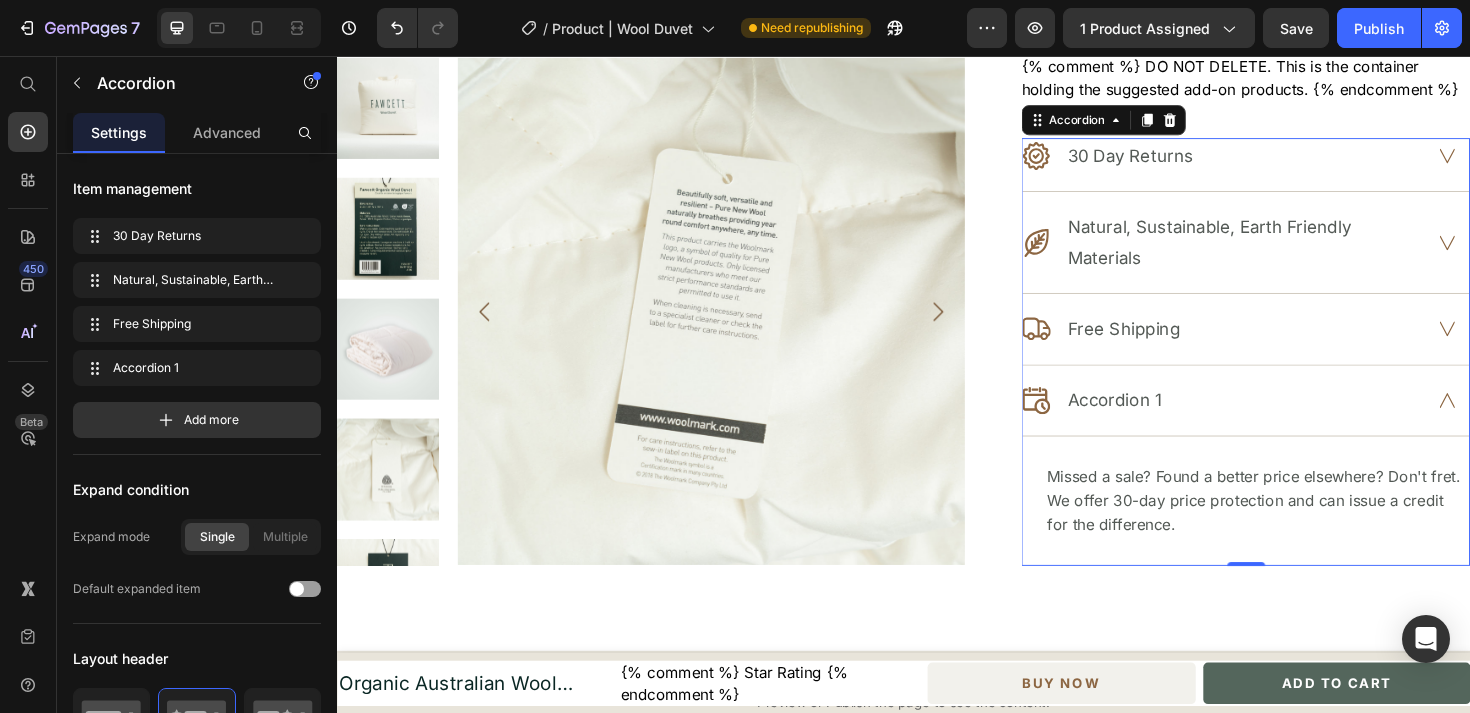 click on "Accordion 1" at bounding box center [1160, 421] 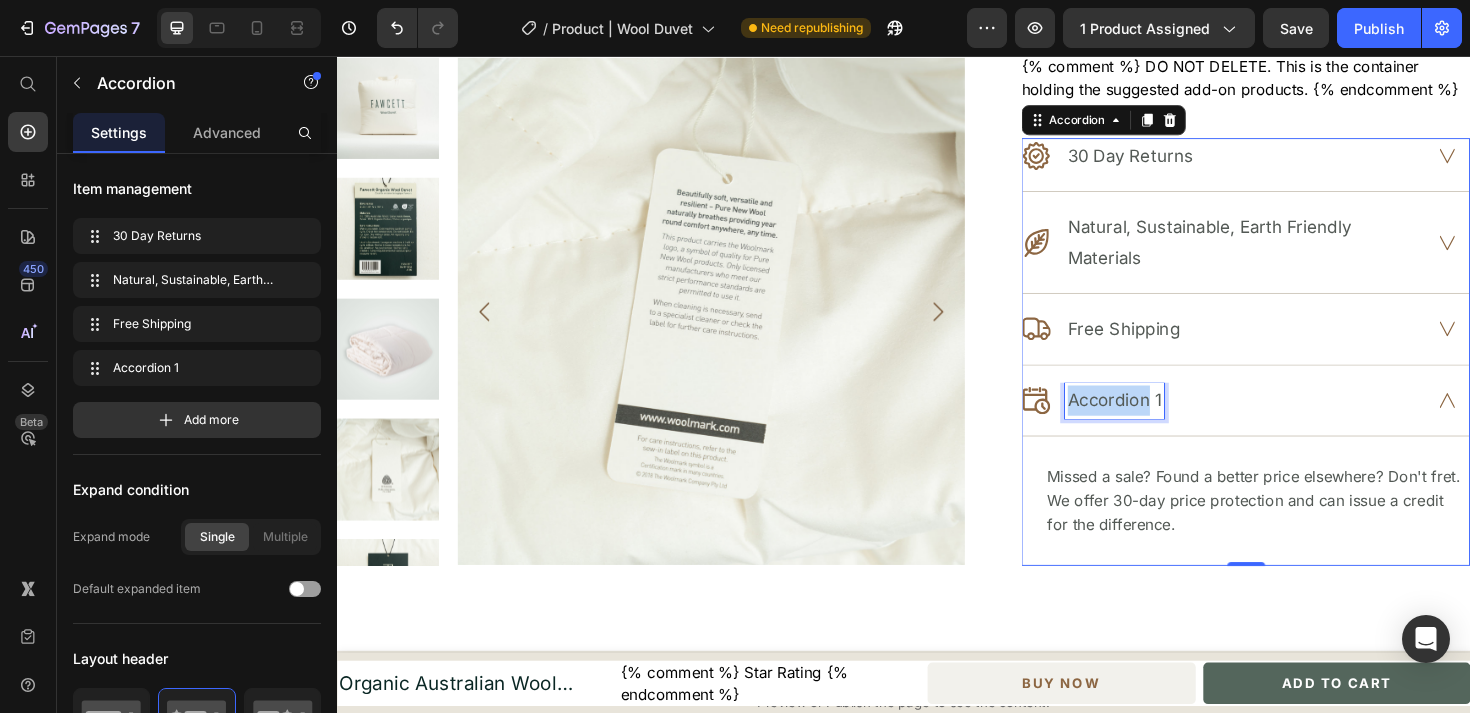 click on "Accordion 1" at bounding box center [1160, 421] 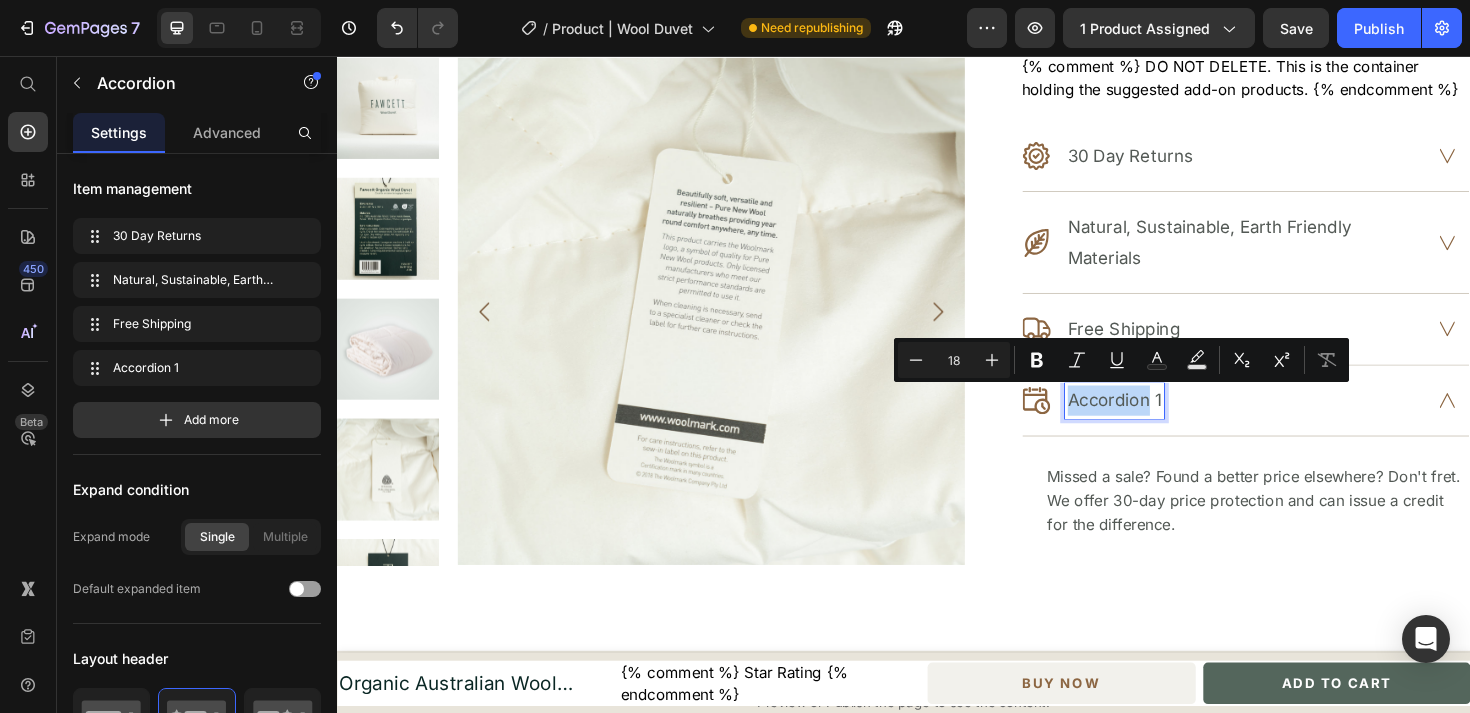 click on "Accordion 1" at bounding box center (1160, 421) 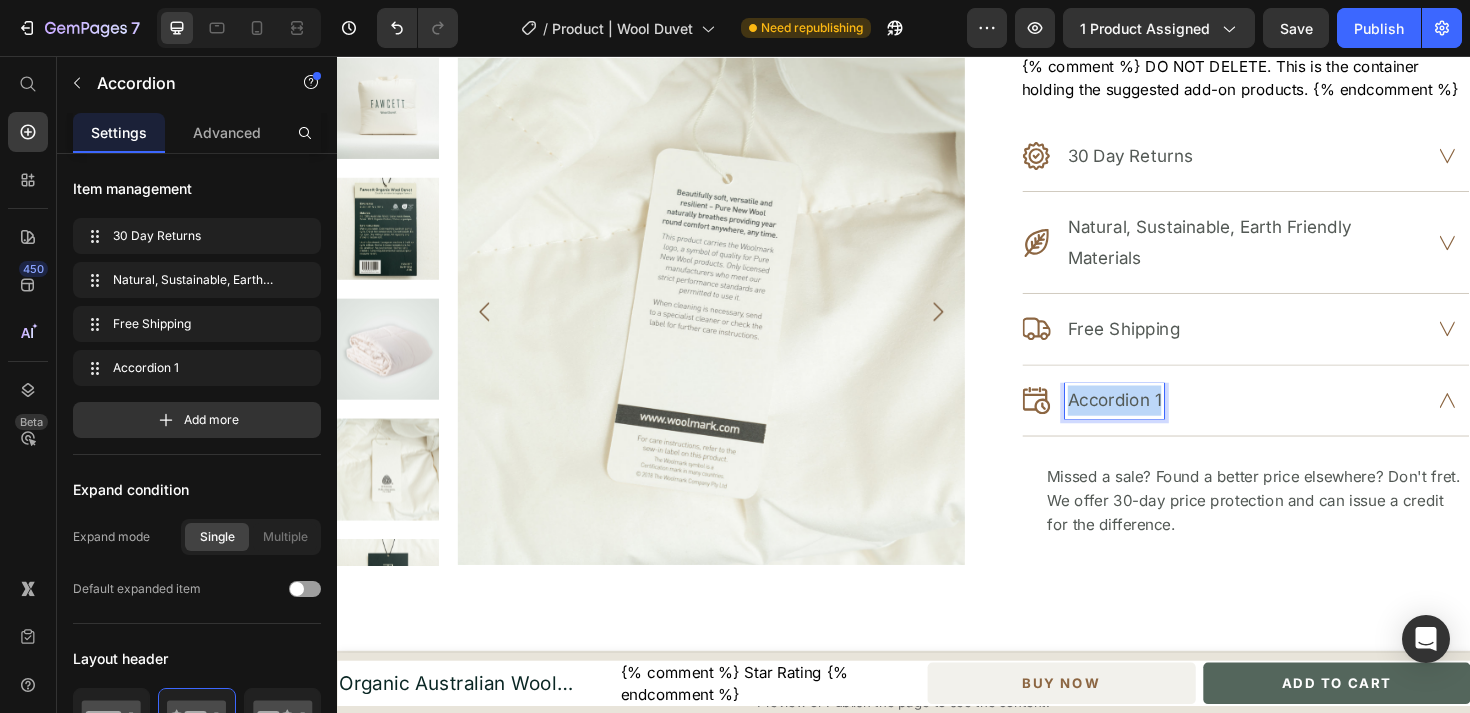 click on "Accordion 1" at bounding box center [1160, 421] 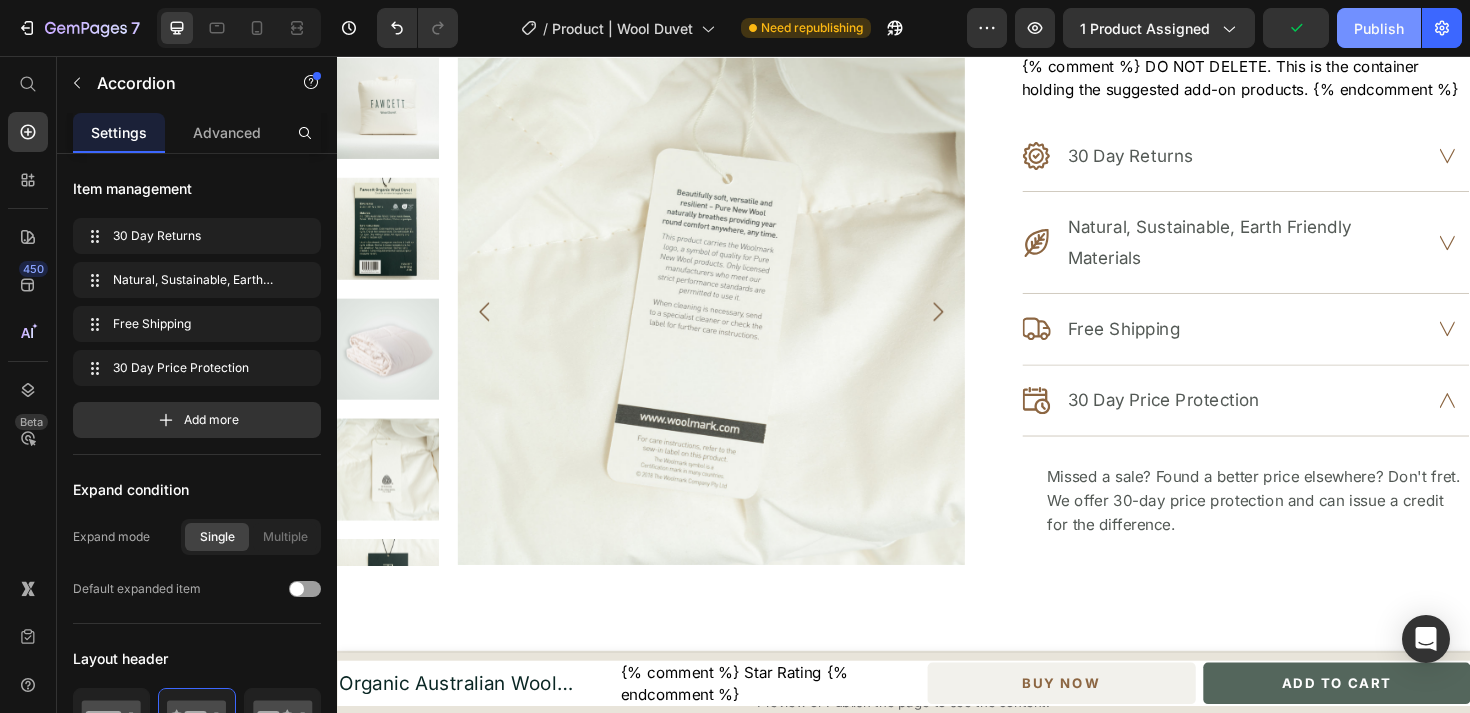 click on "Publish" at bounding box center [1379, 28] 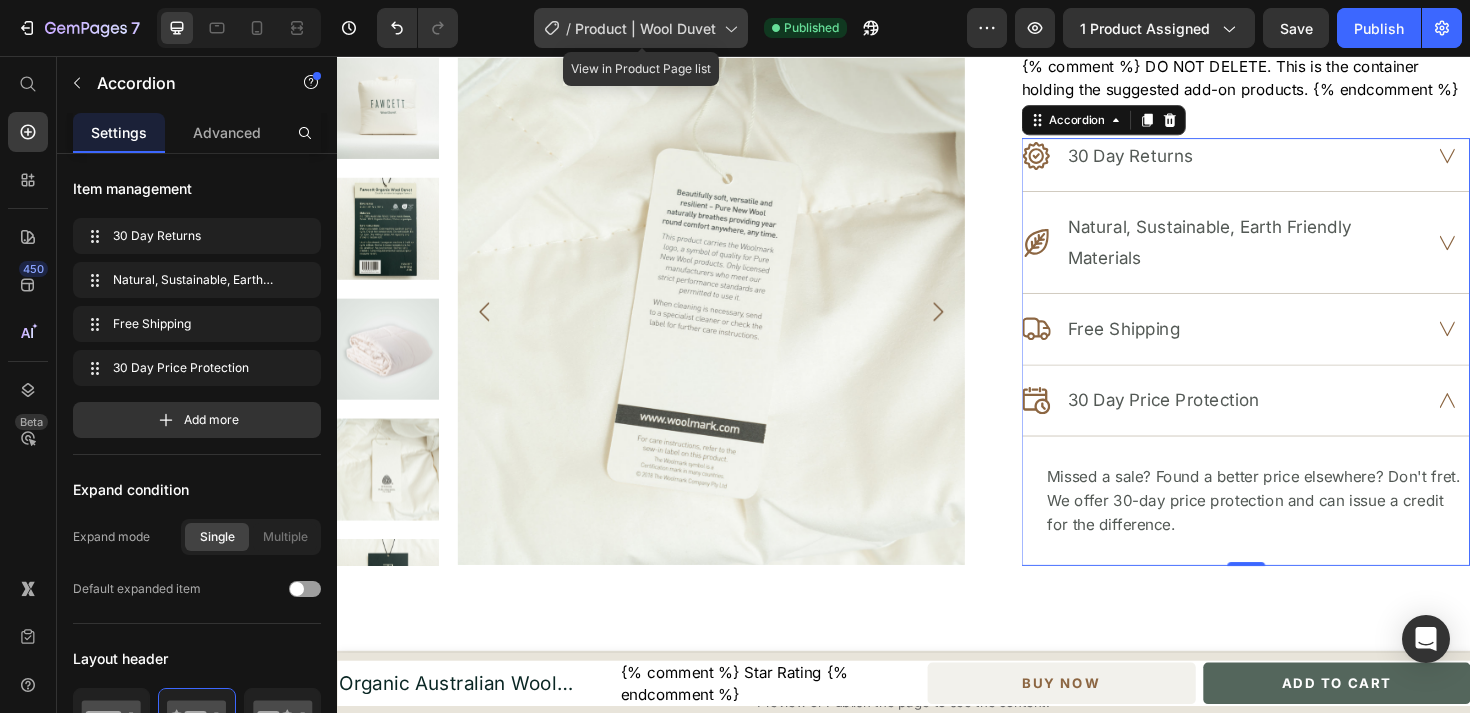 click on "/  Product | Wool Duvet" 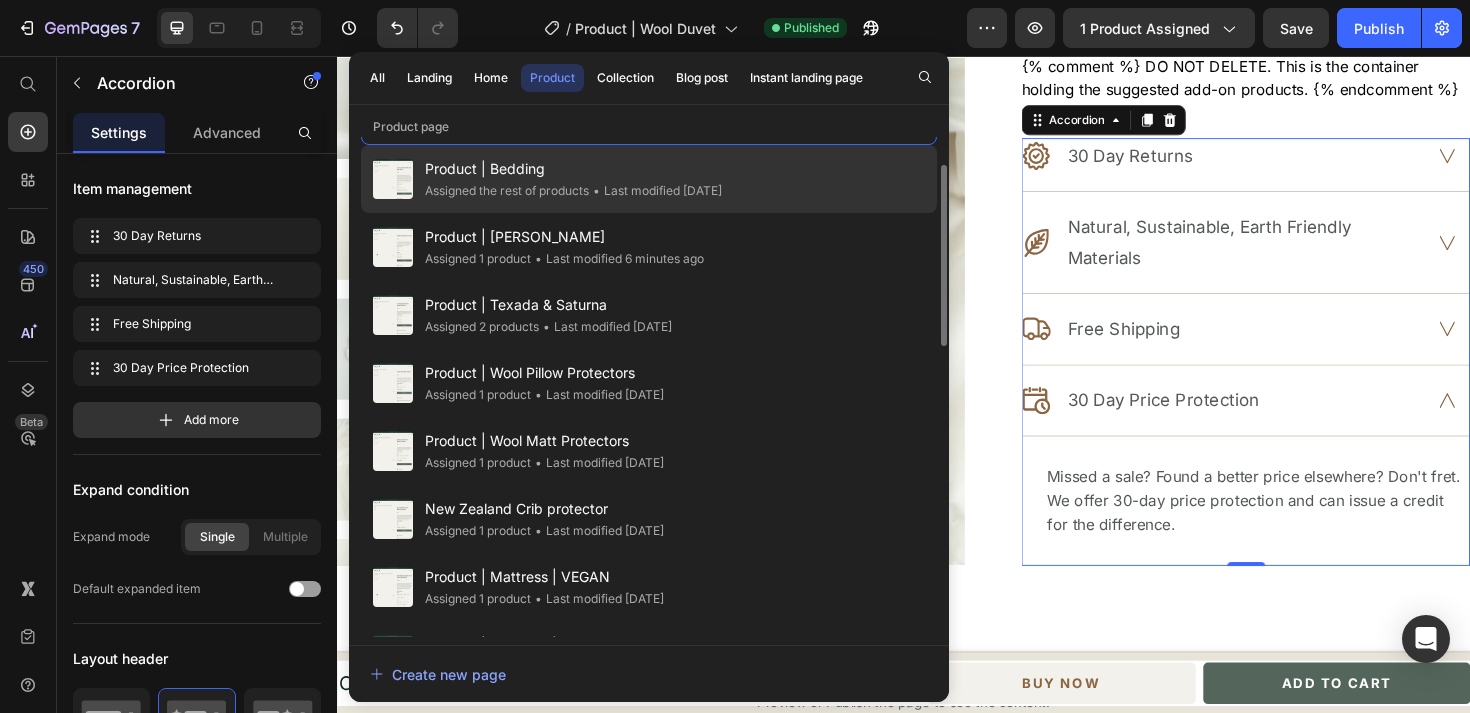 scroll, scrollTop: 75, scrollLeft: 0, axis: vertical 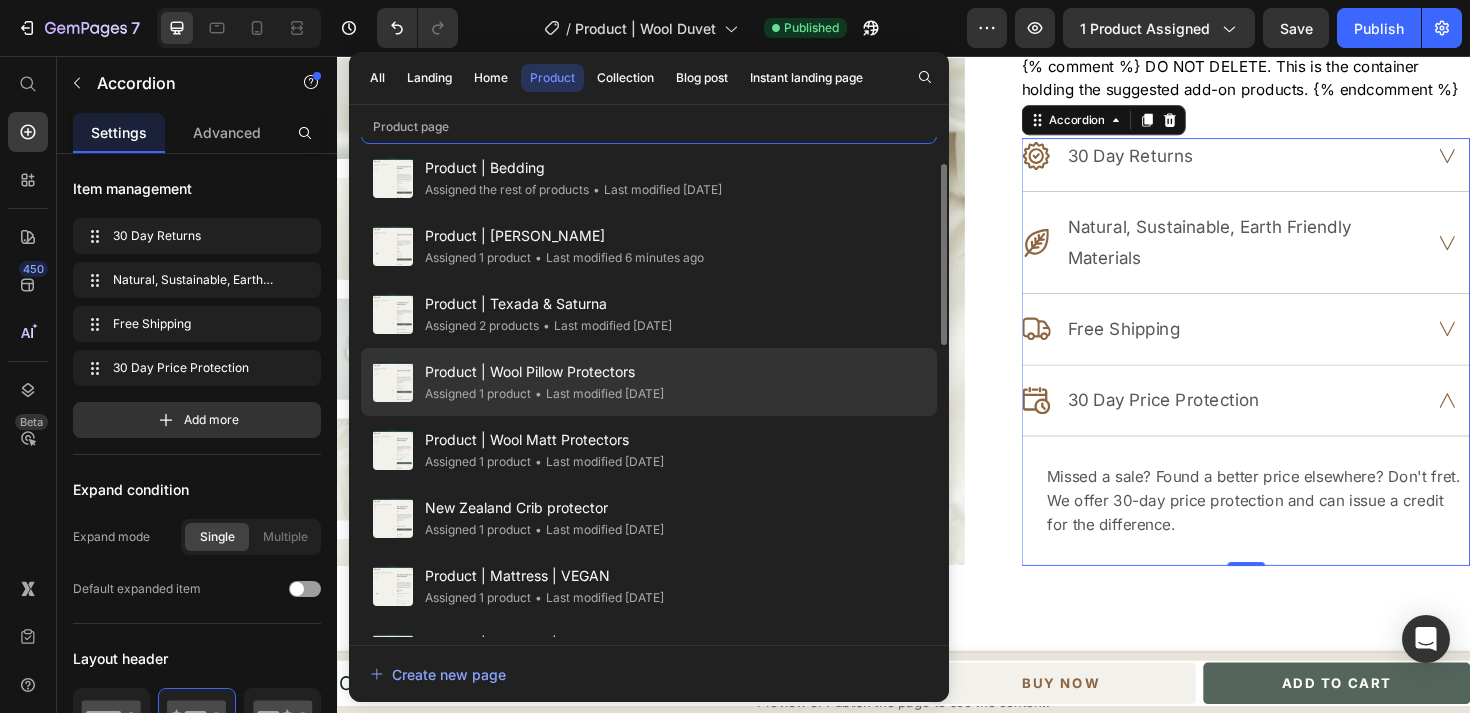 click on "Product | Wool Pillow Protectors" at bounding box center (544, 372) 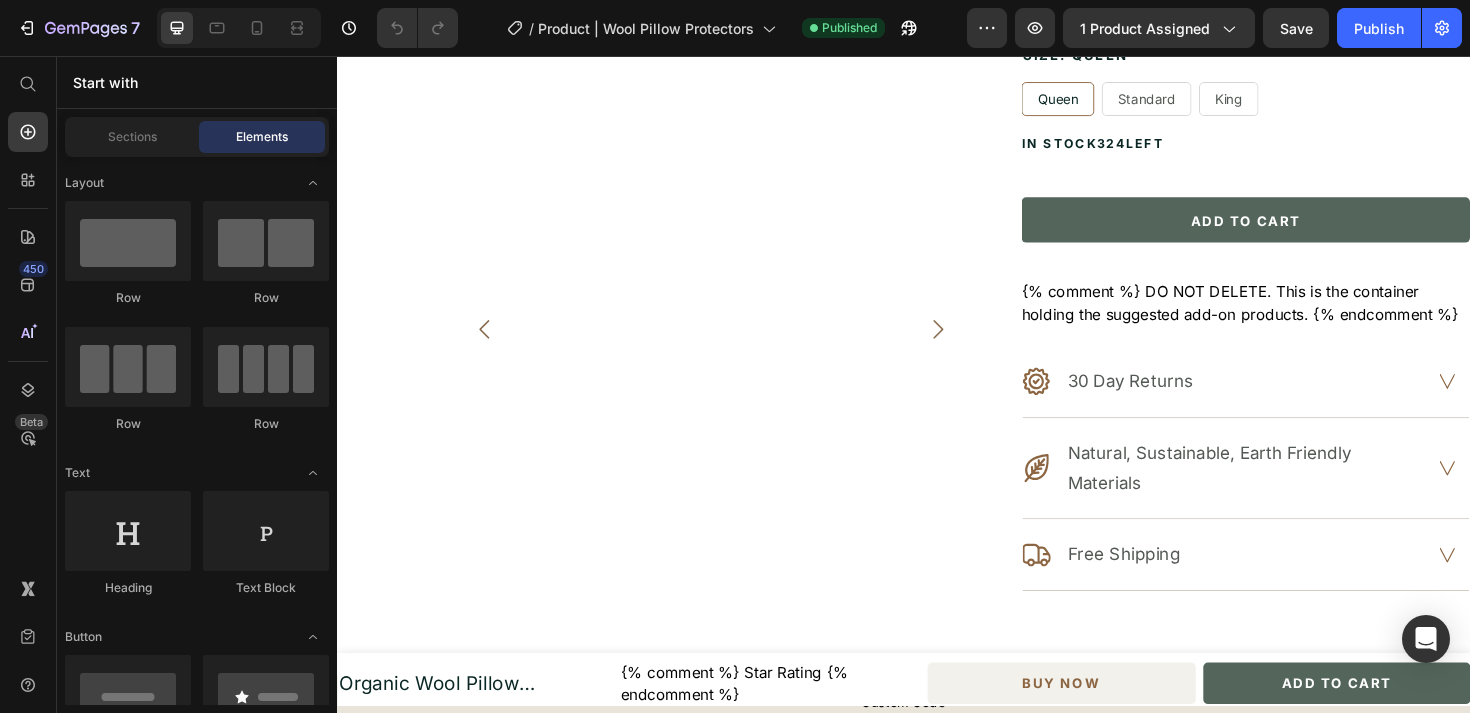 scroll, scrollTop: 649, scrollLeft: 0, axis: vertical 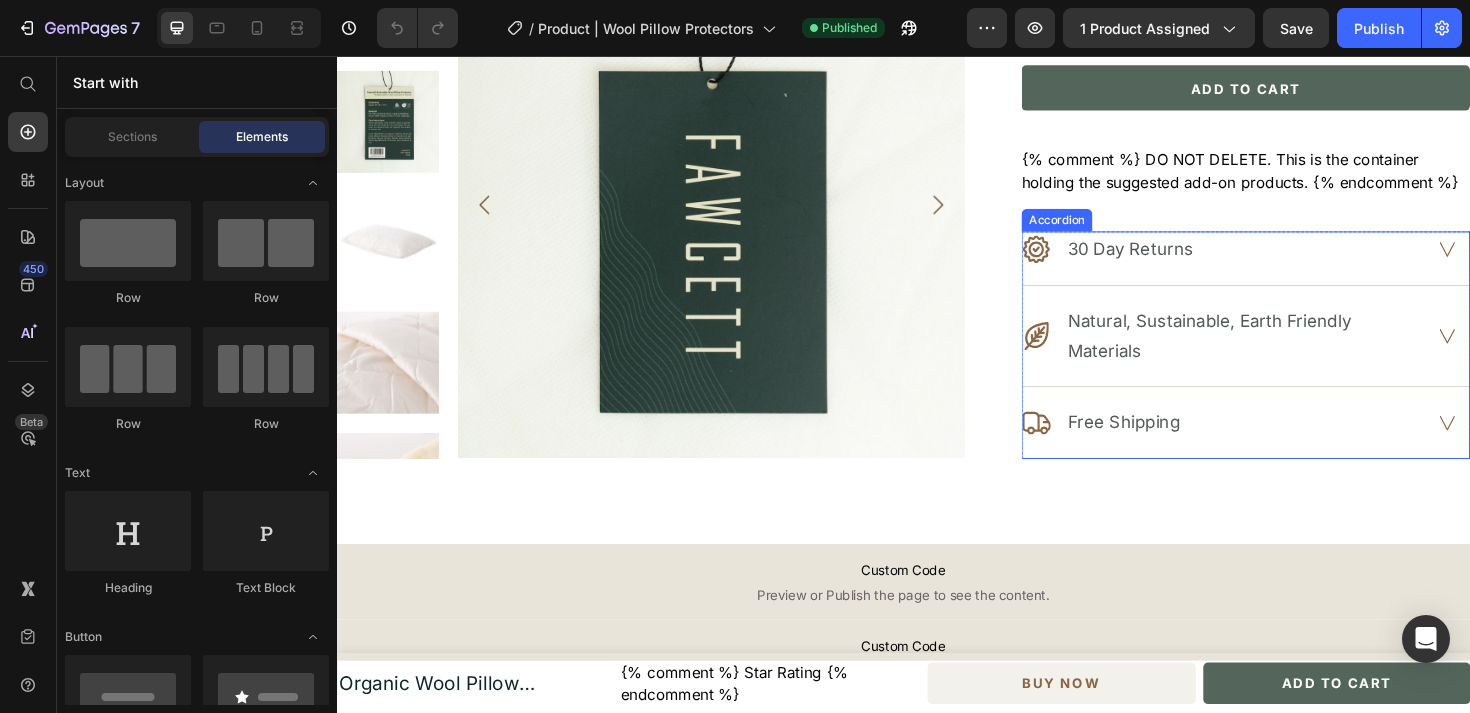 click on "30 Day Returns
Natural, Sustainable, Earth Friendly Materials
.id510065226150839516 .cls-1 {
fill: #8c6642;
fill-rule: evenodd;
stroke-width: 0px;
}
Free Shipping" at bounding box center (1299, 361) 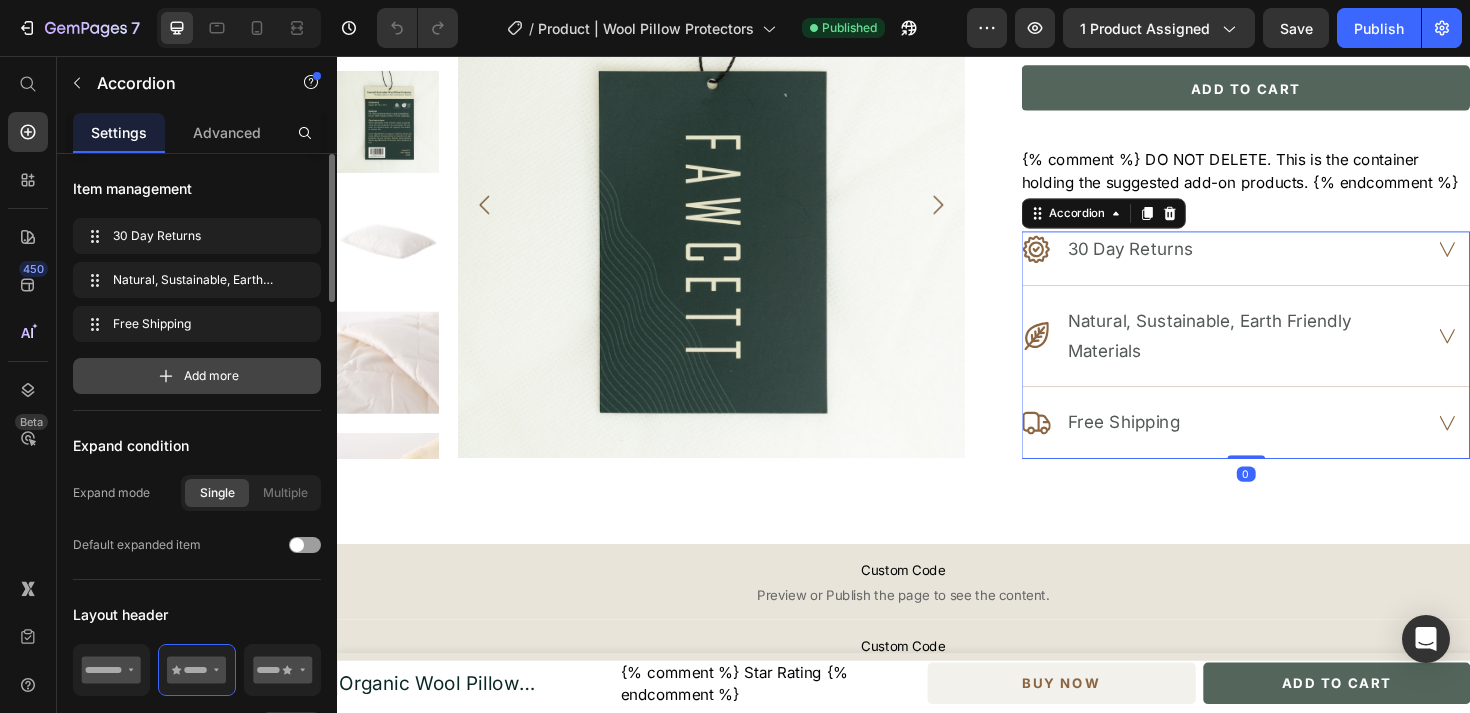 click on "Add more" at bounding box center [197, 376] 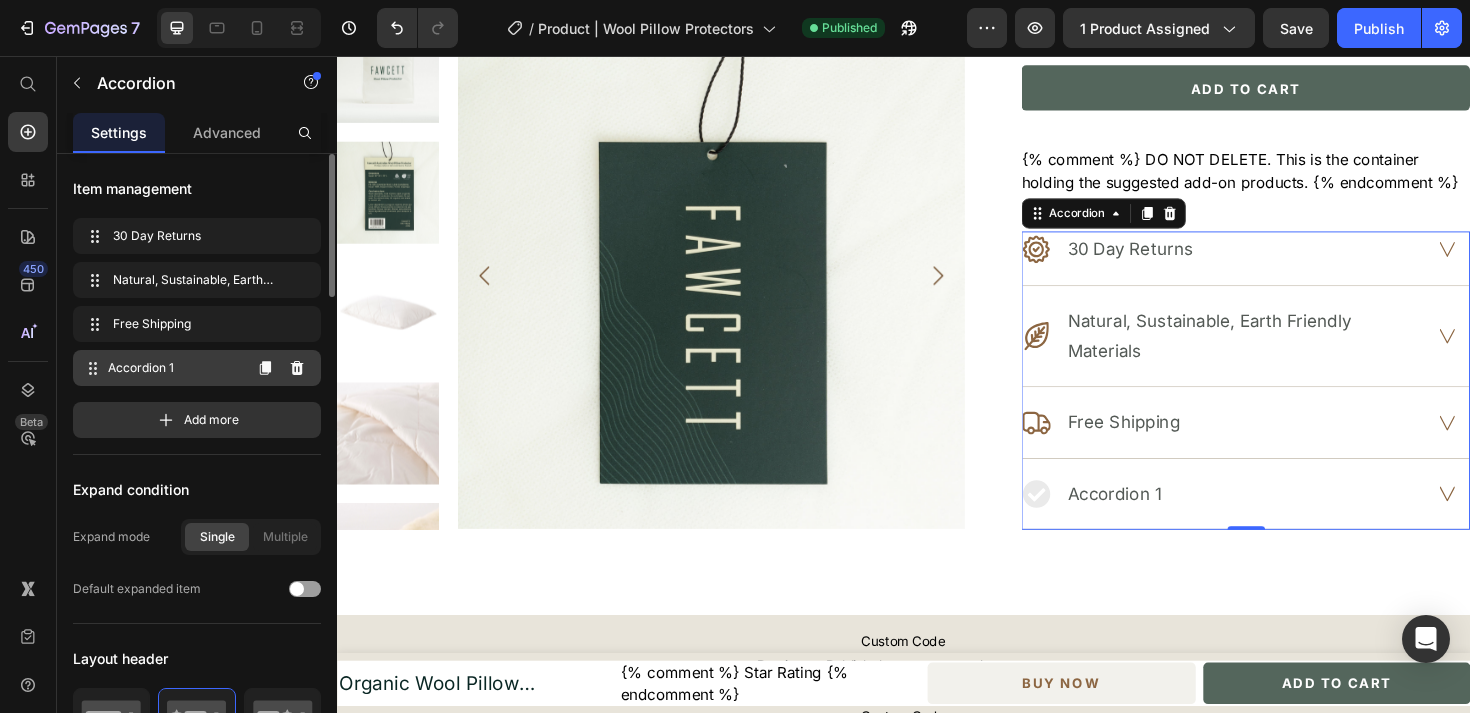 click on "Accordion 1" at bounding box center [174, 368] 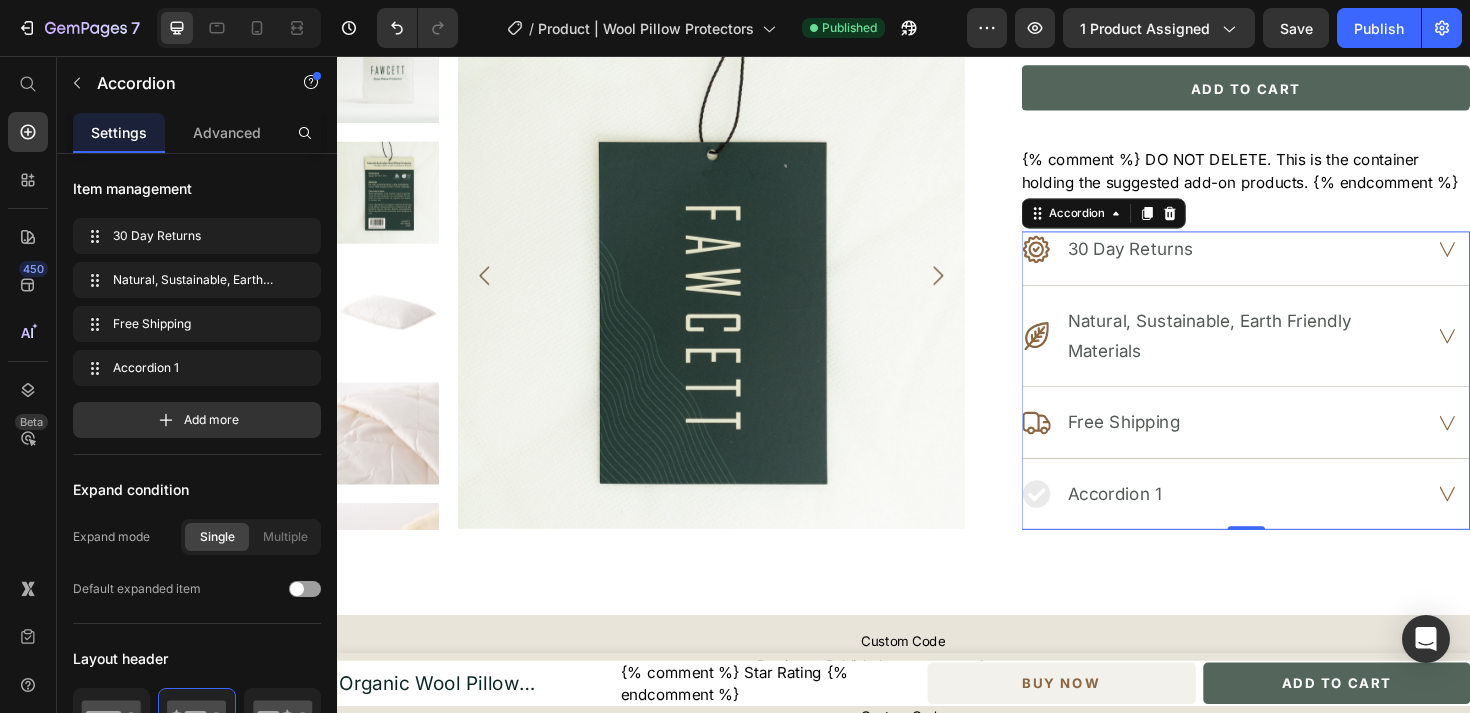 click on "30 Day Returns" at bounding box center [1177, 260] 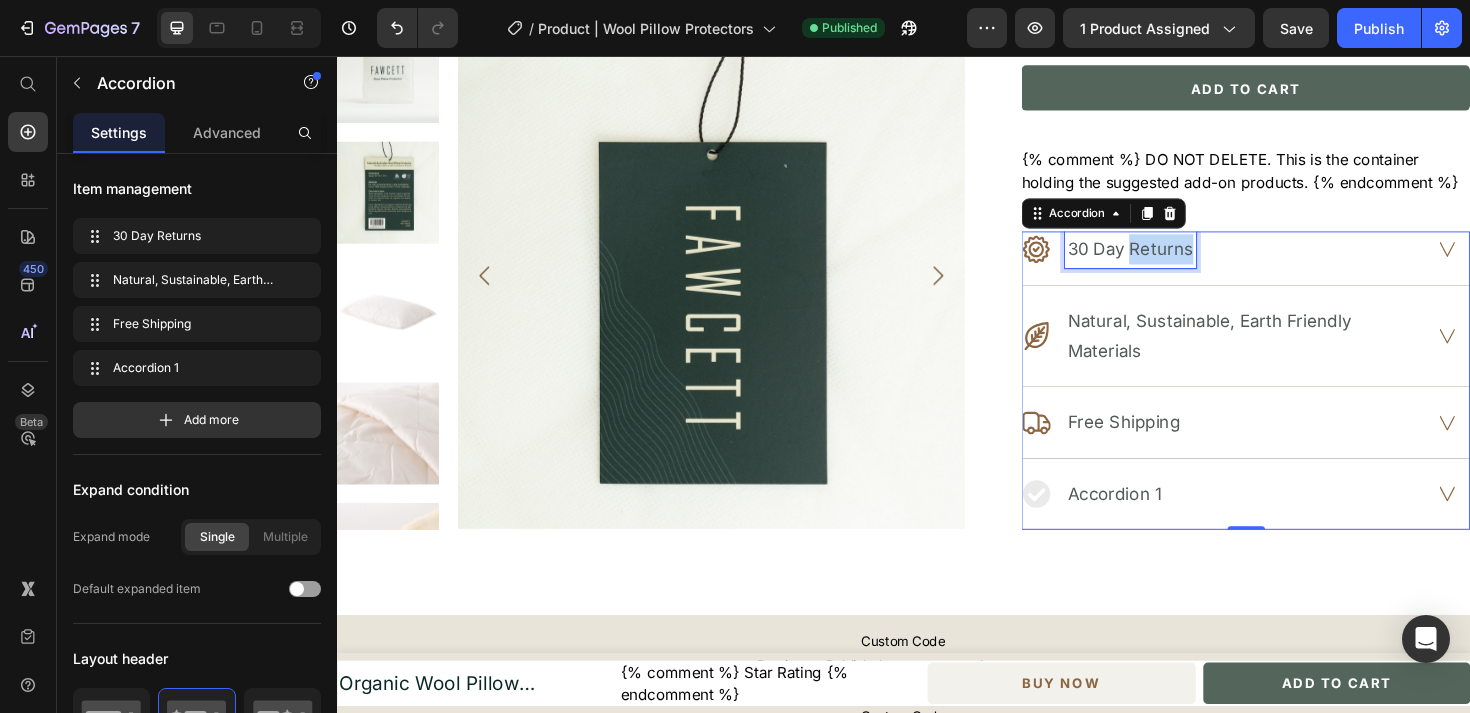 click on "30 Day Returns" at bounding box center [1177, 260] 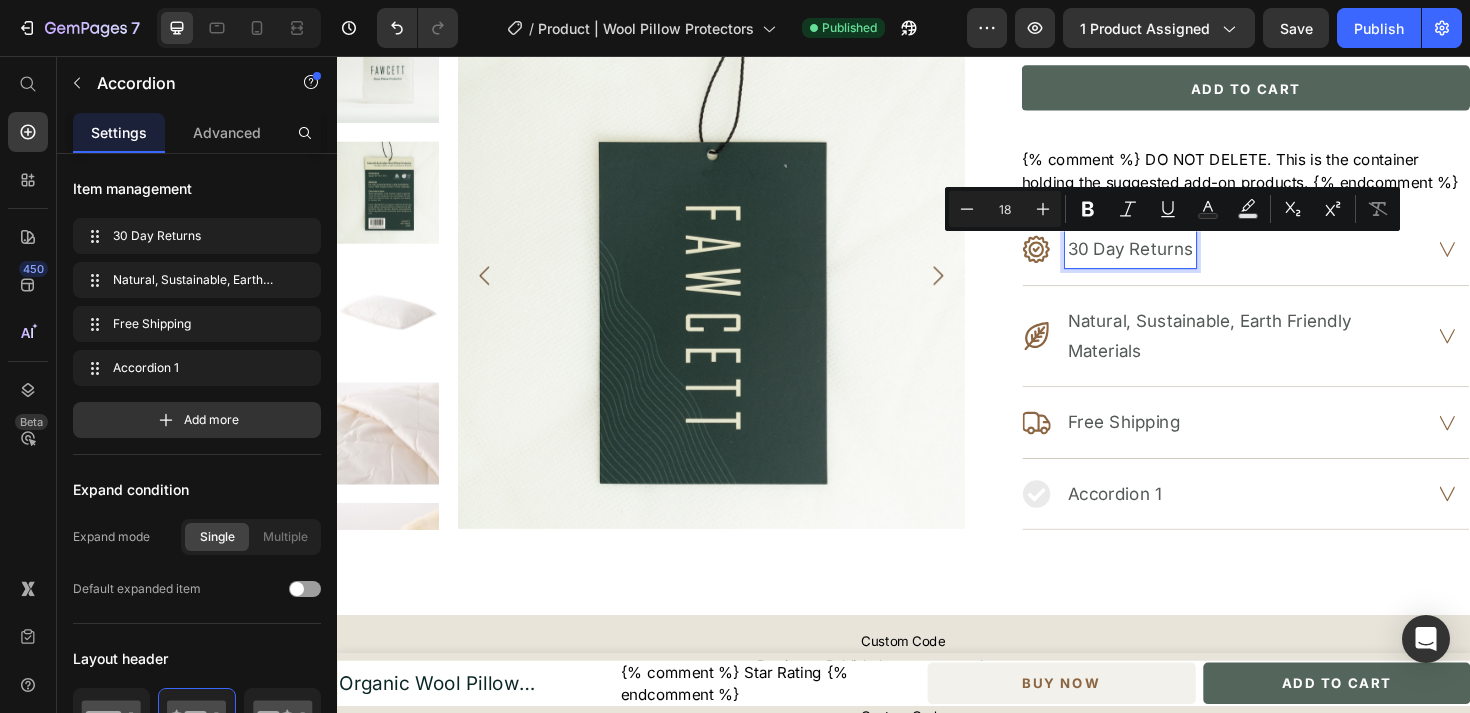 click on "Accordion 1" at bounding box center [1160, 519] 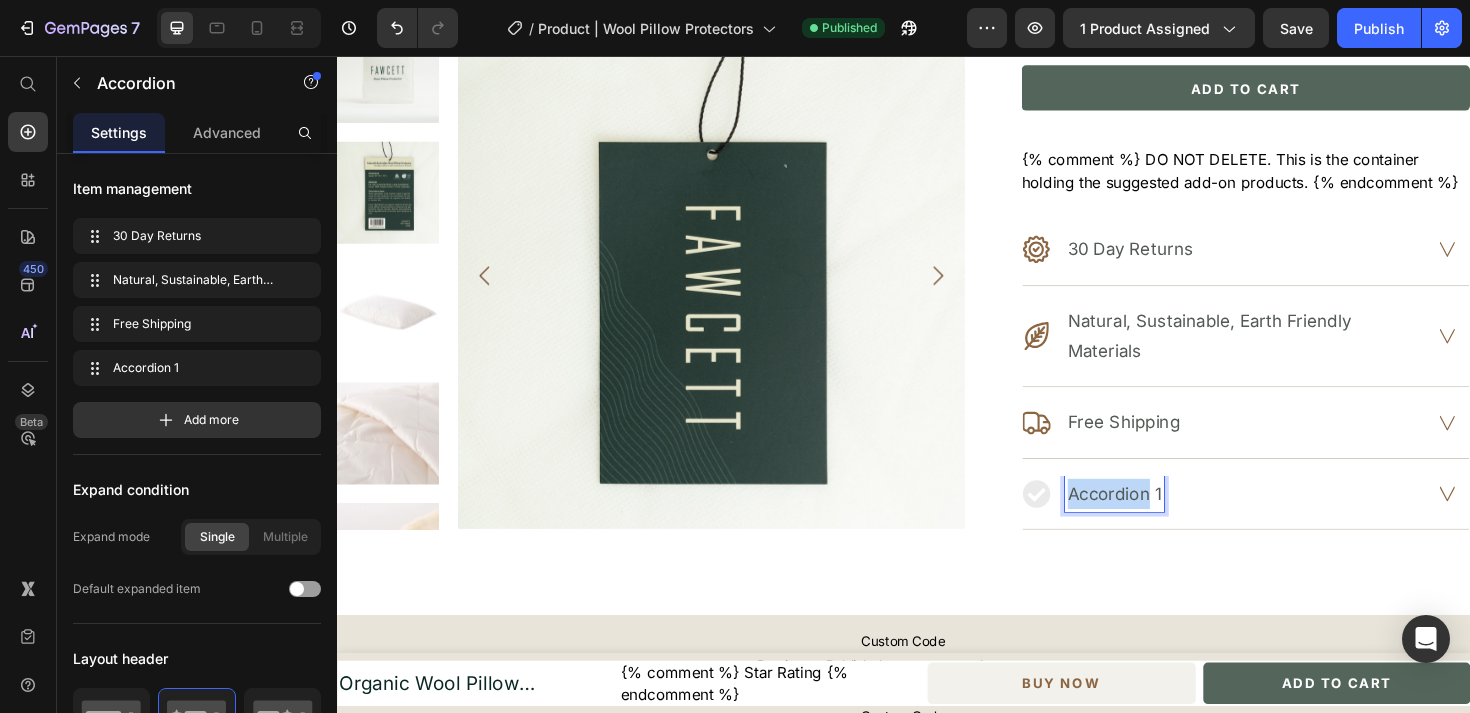 click on "Accordion 1" at bounding box center [1160, 519] 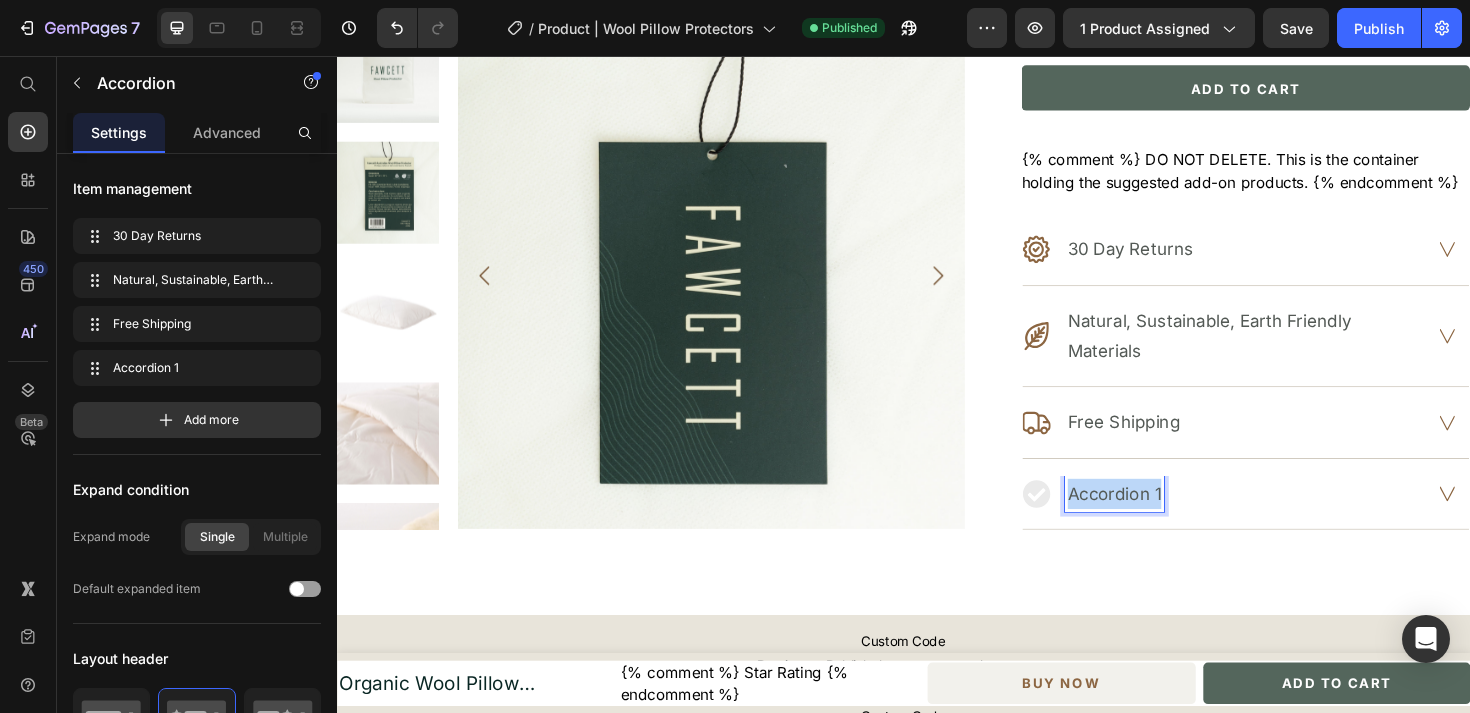 click on "Accordion 1" at bounding box center (1160, 519) 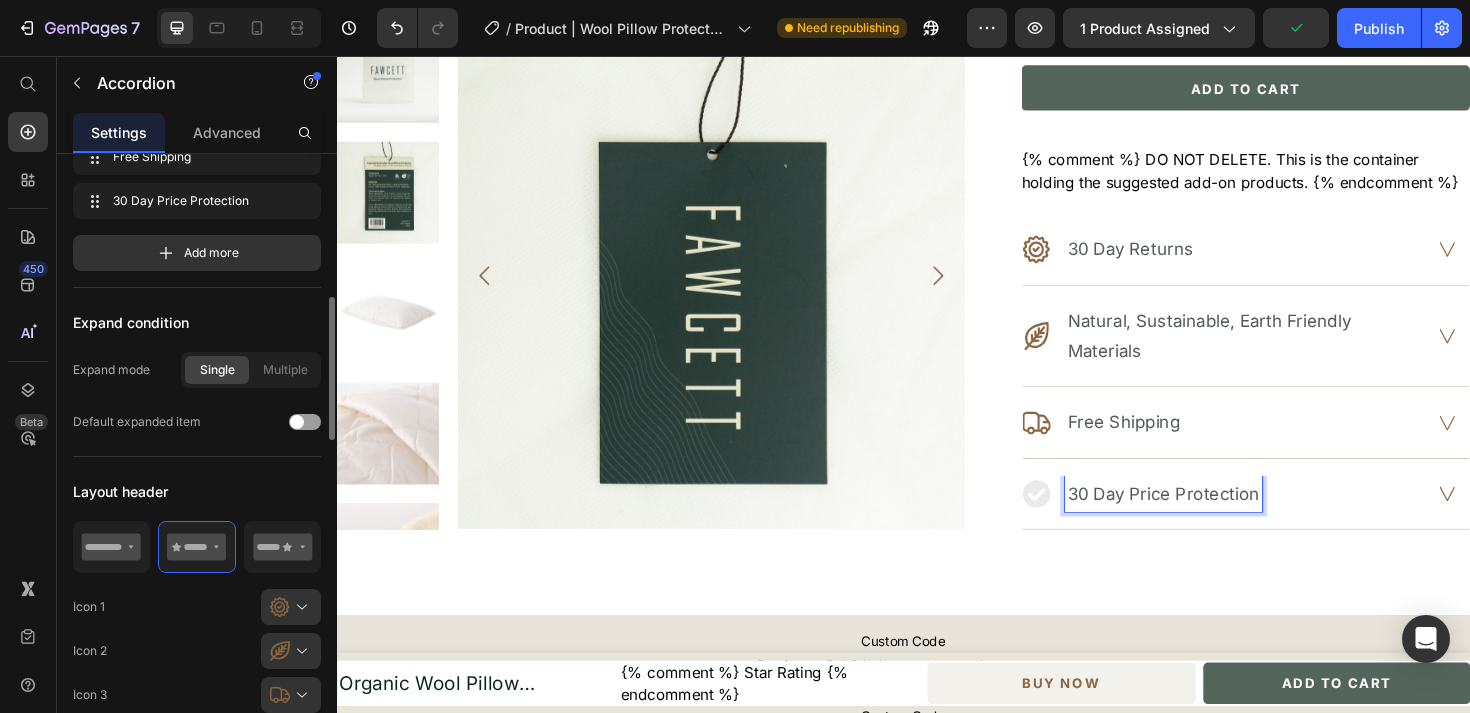 scroll, scrollTop: 318, scrollLeft: 0, axis: vertical 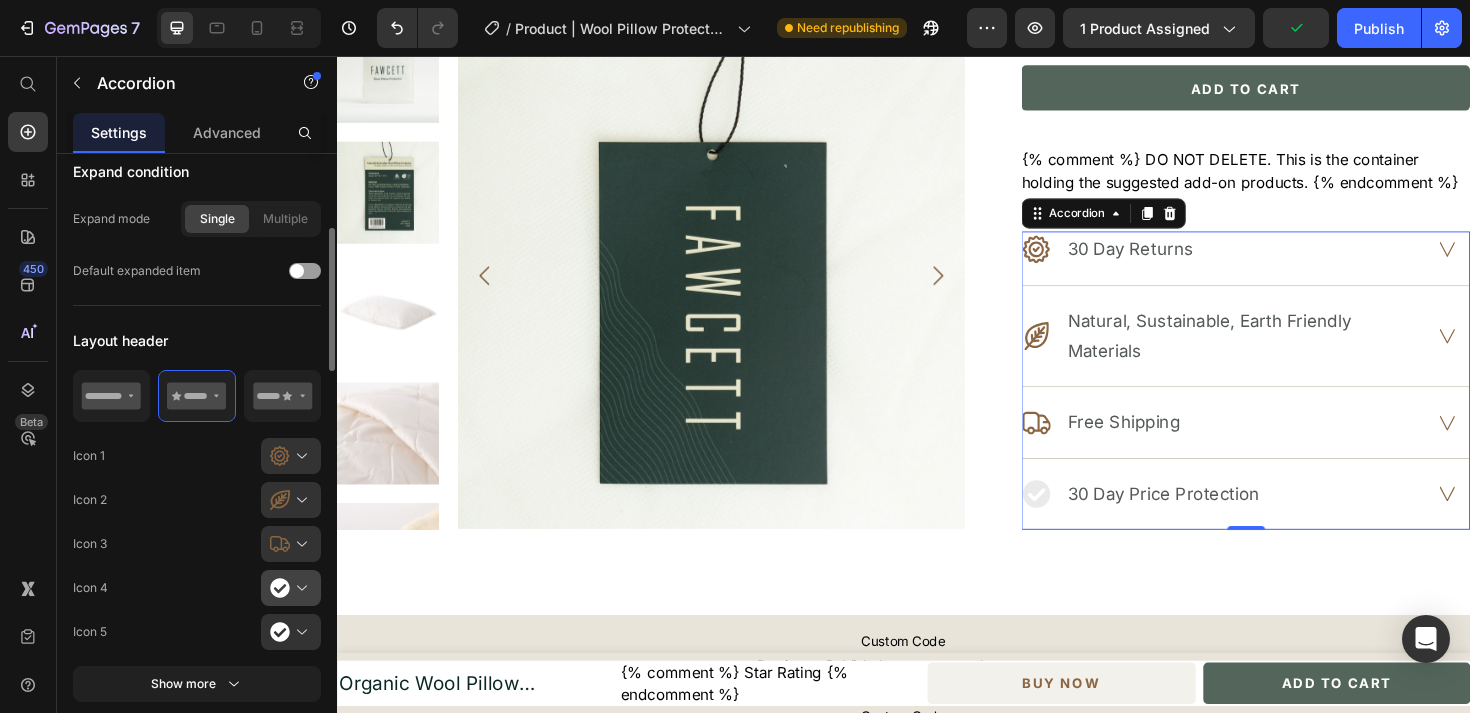 click at bounding box center (299, 588) 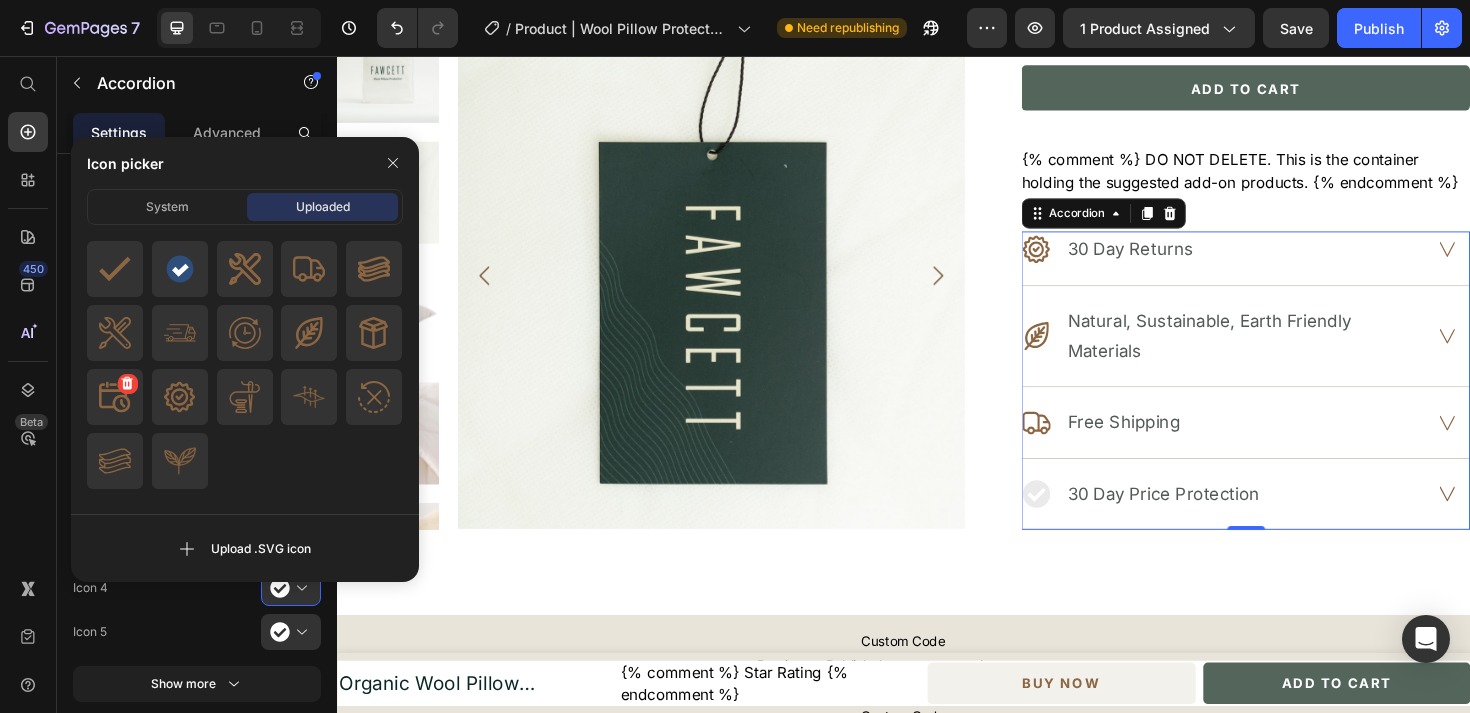 click 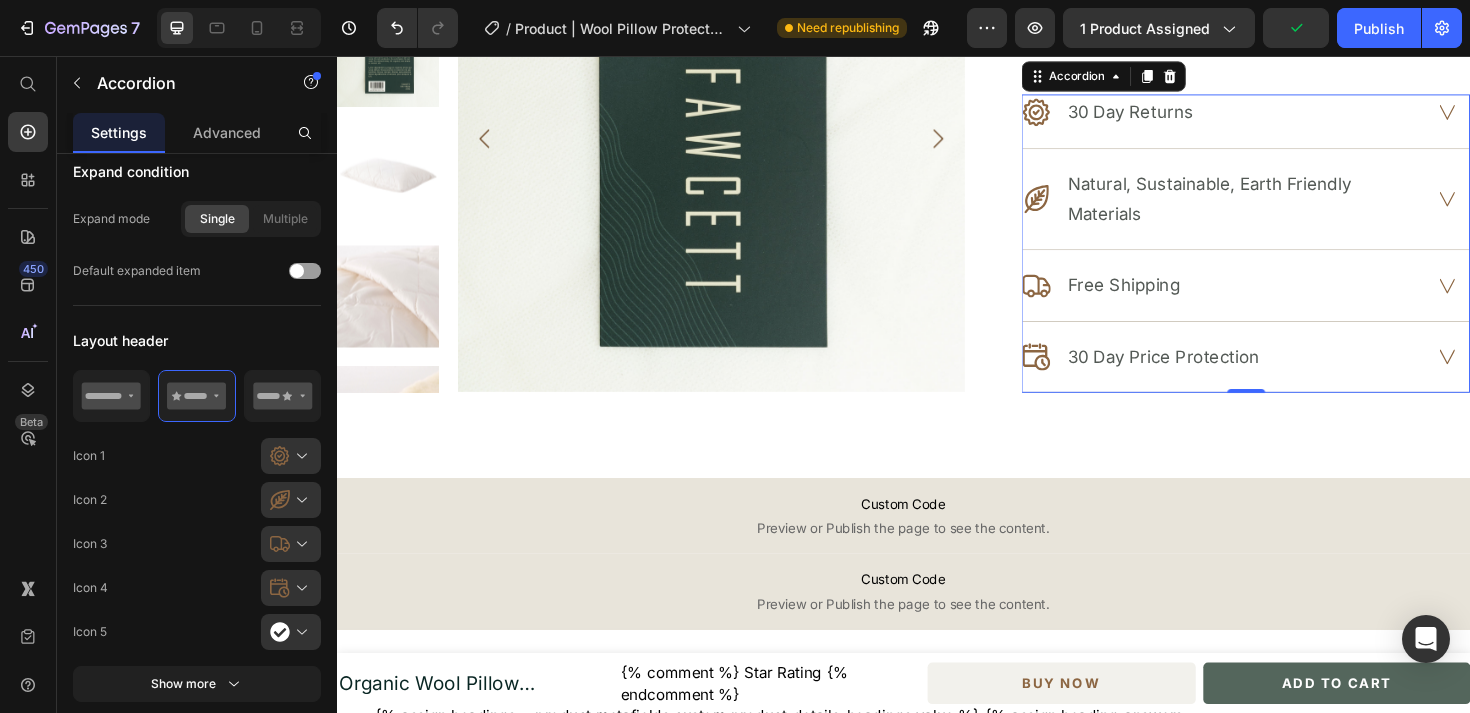 scroll, scrollTop: 795, scrollLeft: 0, axis: vertical 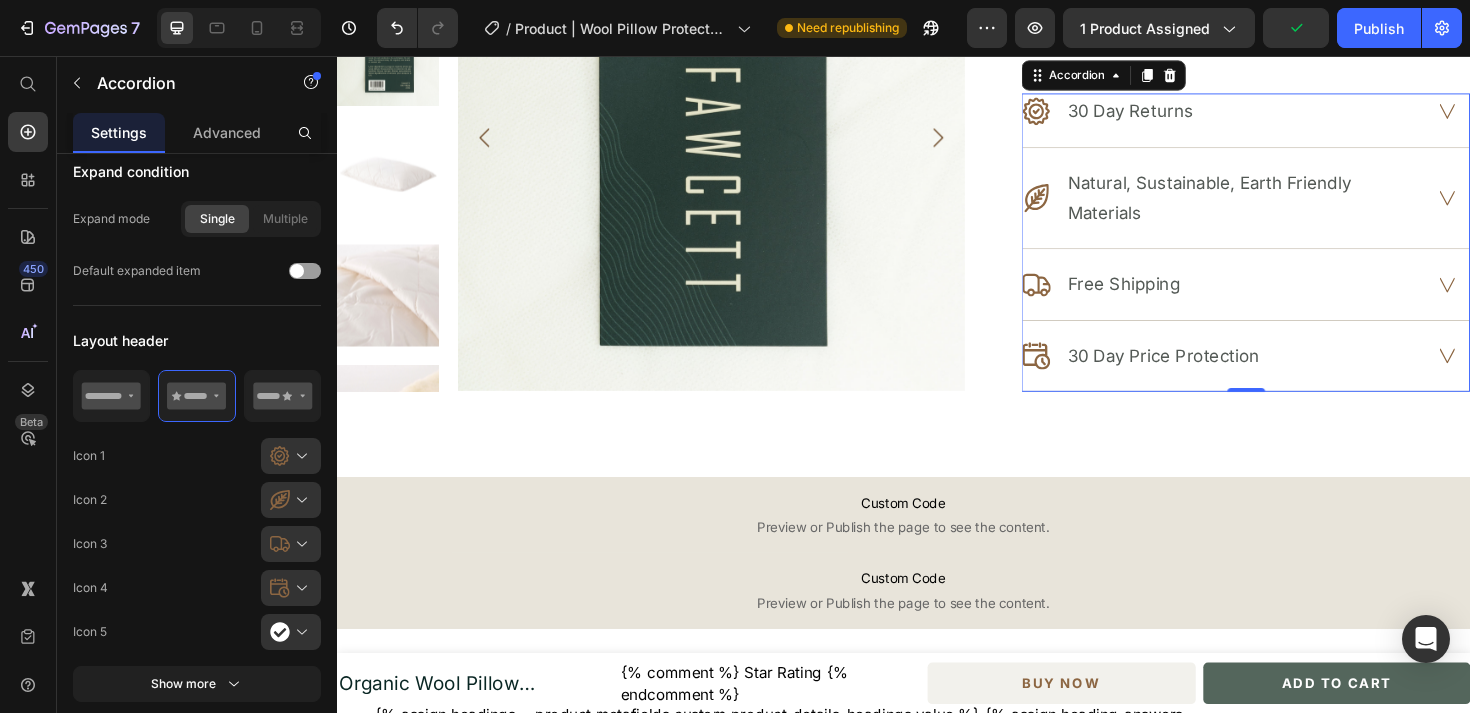 click 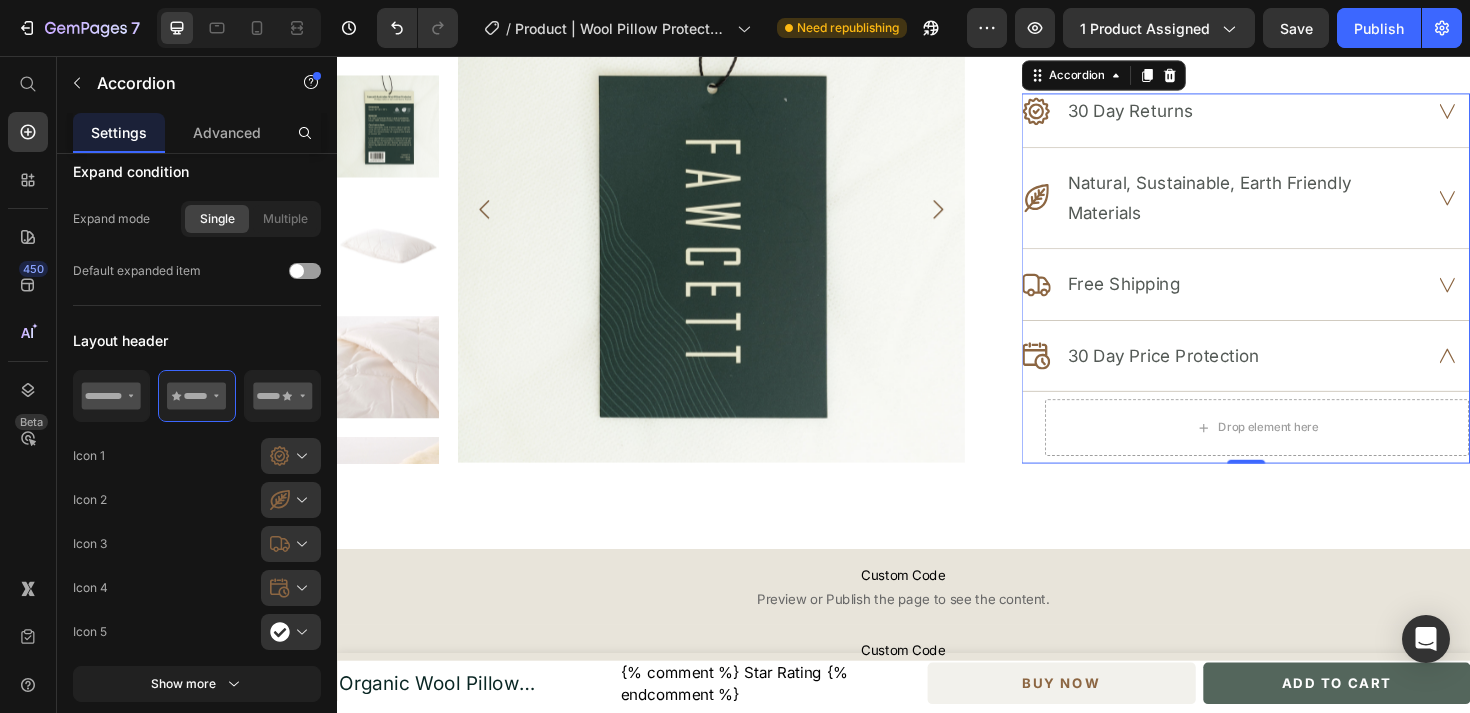 click on ".id510065226150839516 .cls-1 {
fill: #8c6642;
fill-rule: evenodd;
stroke-width: 0px;
}
Free Shipping" at bounding box center (1276, 297) 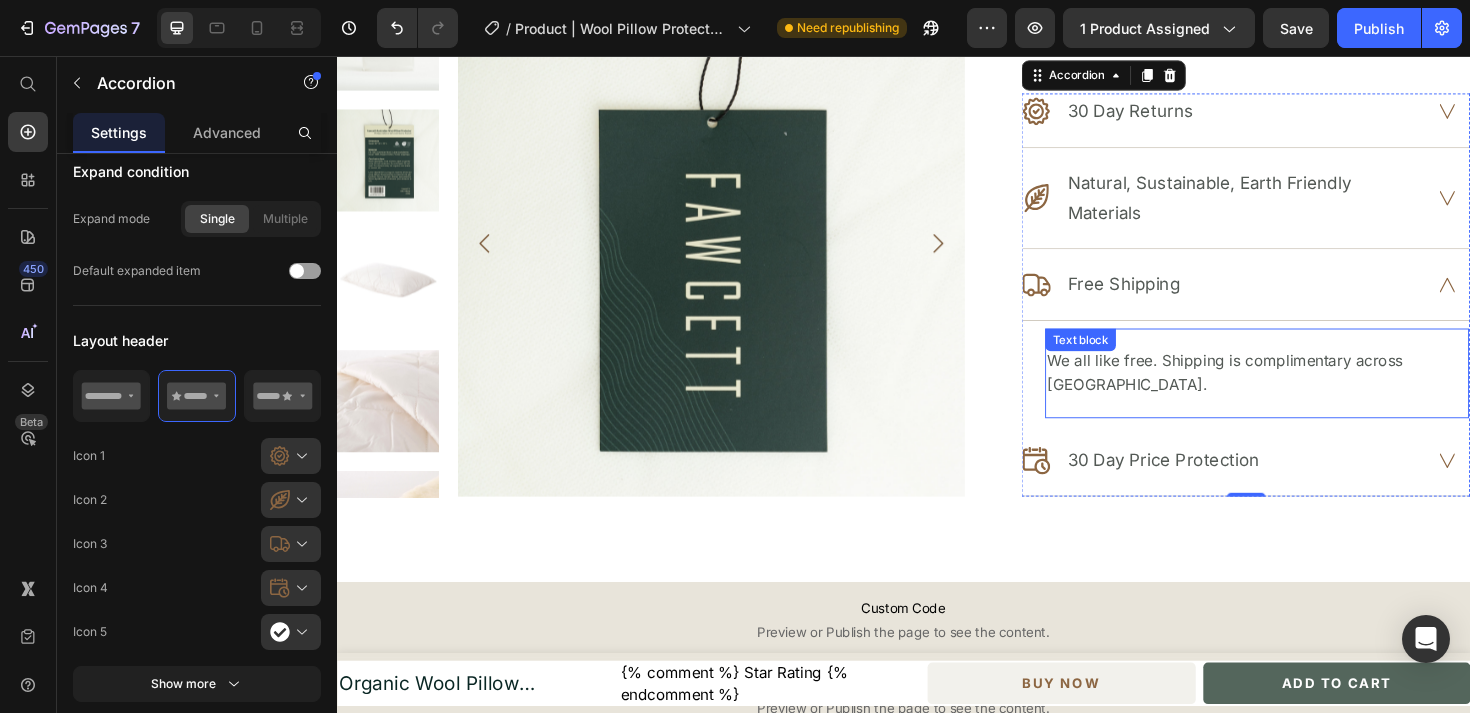 click on "We all like free. Shipping is complimentary across [GEOGRAPHIC_DATA]." at bounding box center (1311, 391) 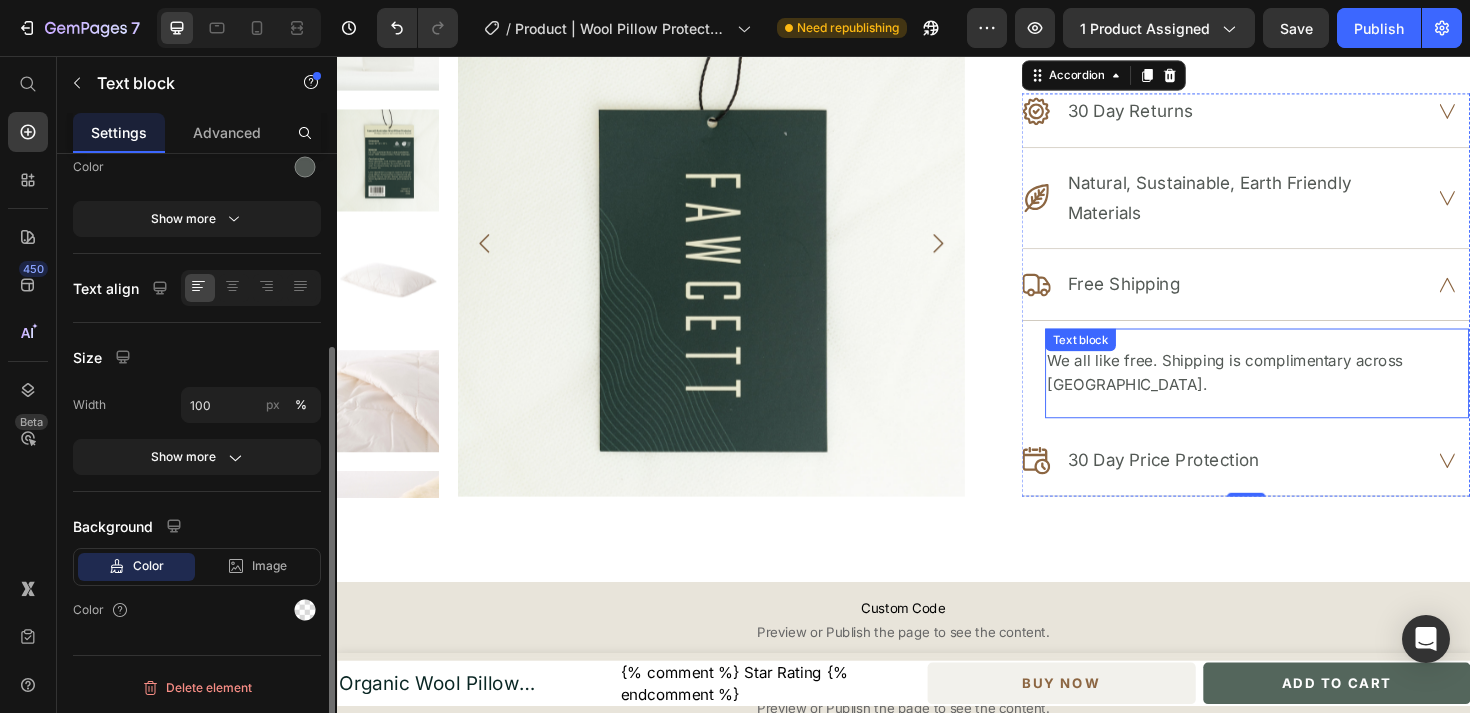 scroll, scrollTop: 0, scrollLeft: 0, axis: both 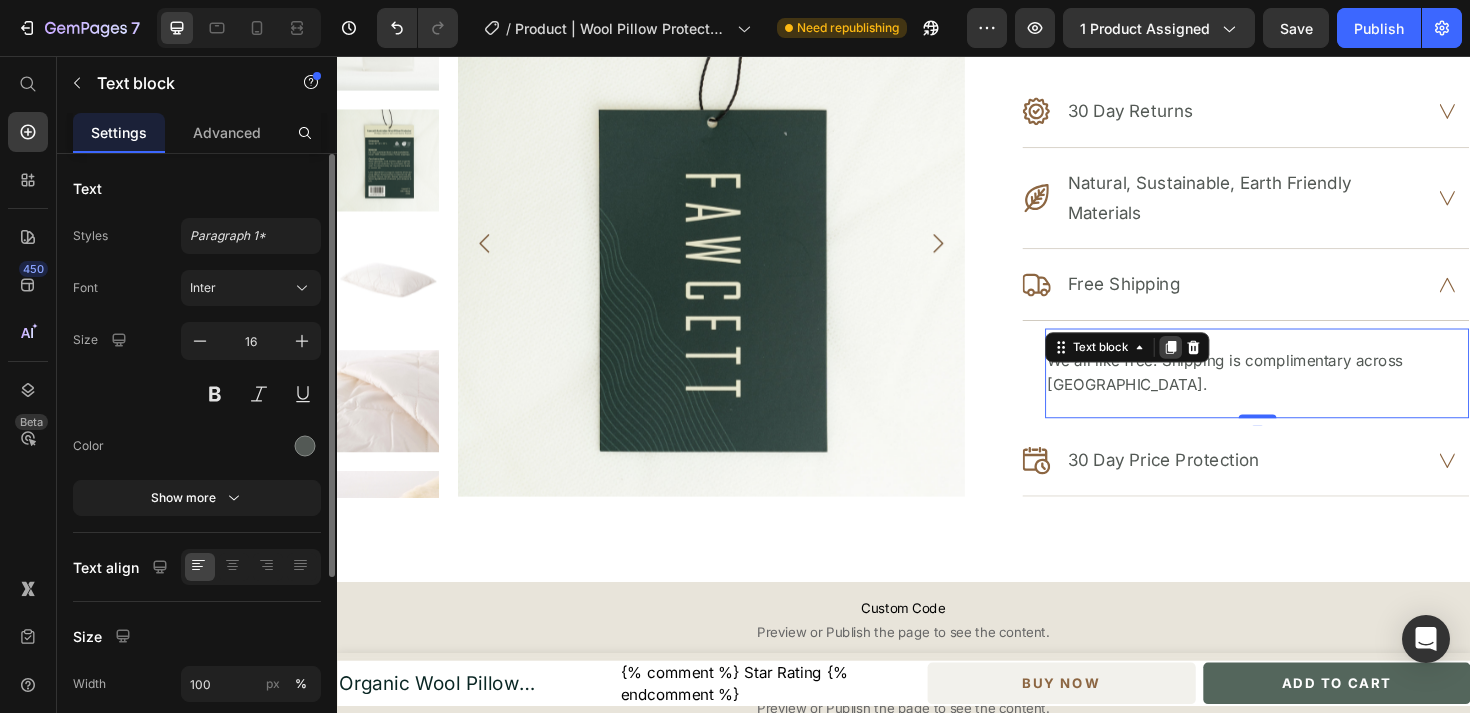 click 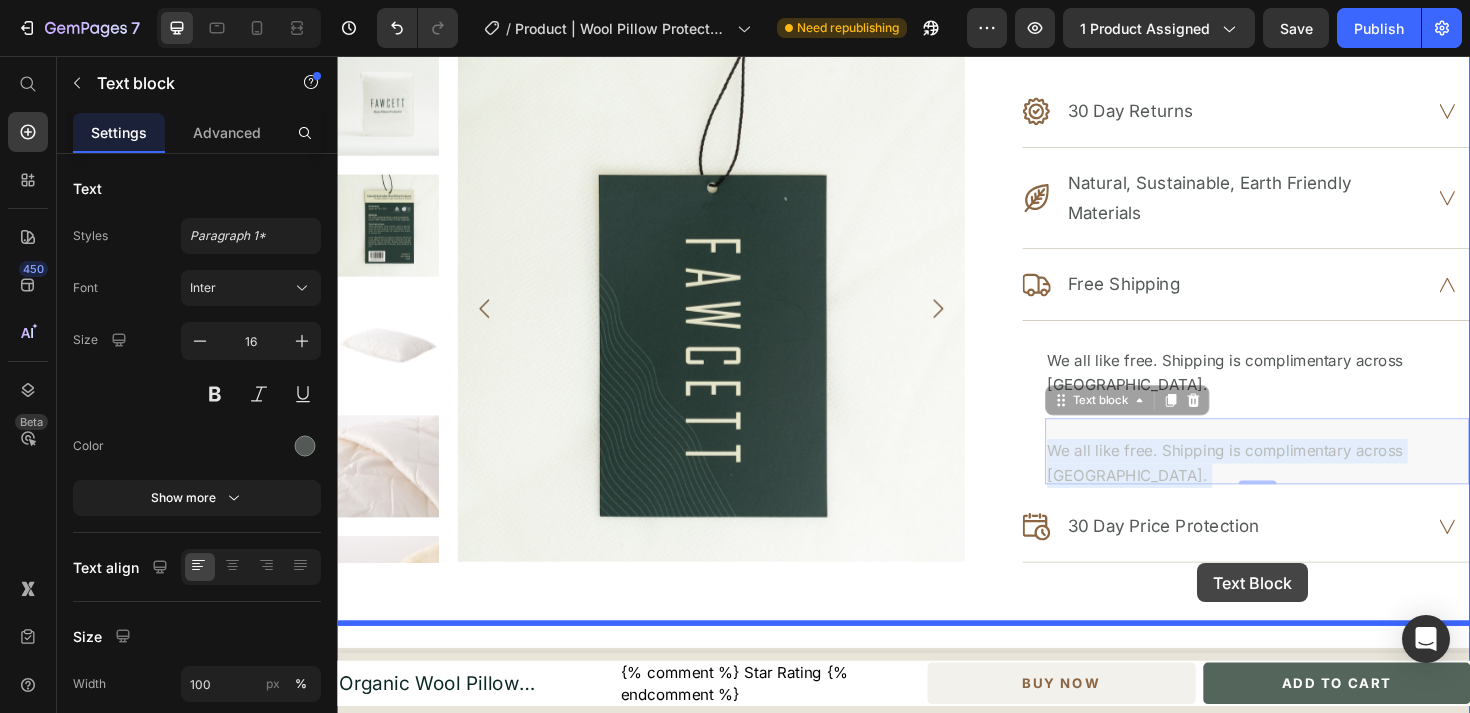 drag, startPoint x: 1248, startPoint y: 445, endPoint x: 1248, endPoint y: 593, distance: 148 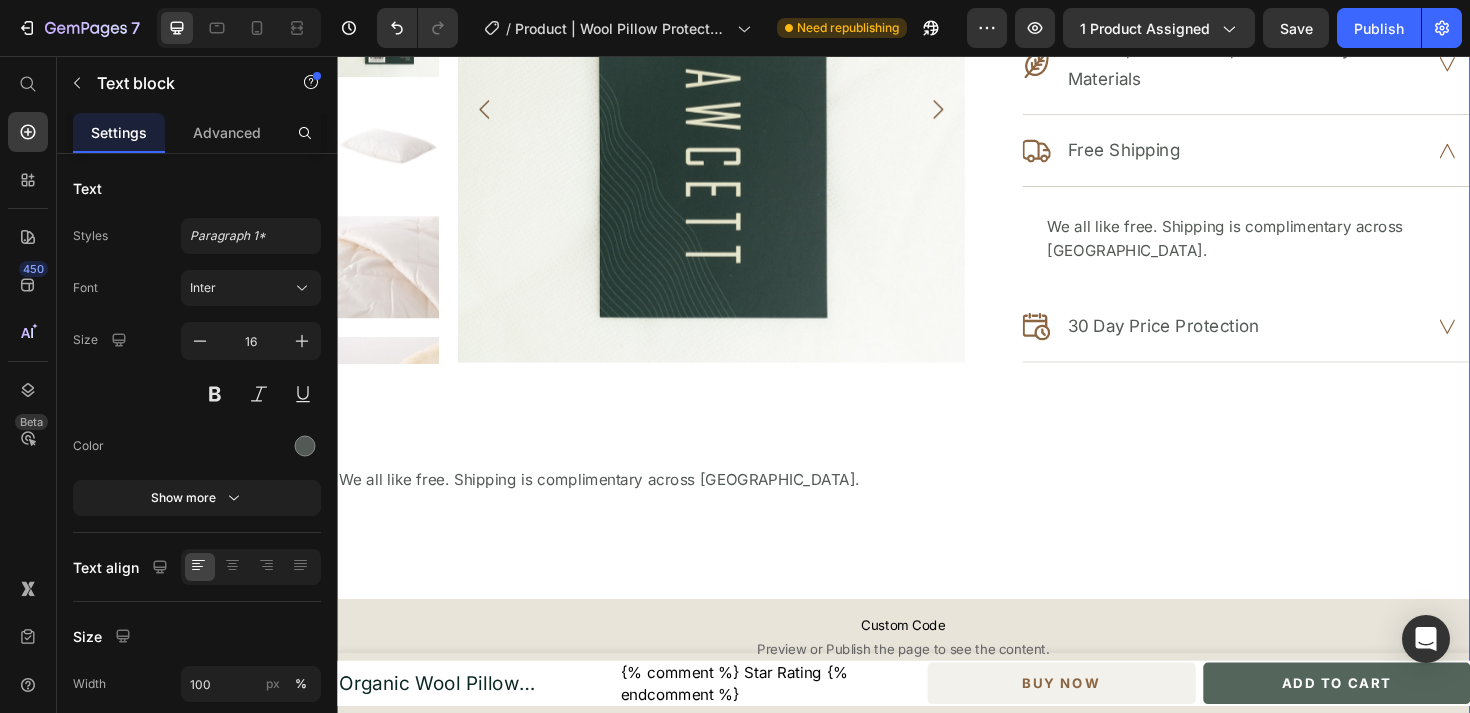 scroll, scrollTop: 876, scrollLeft: 0, axis: vertical 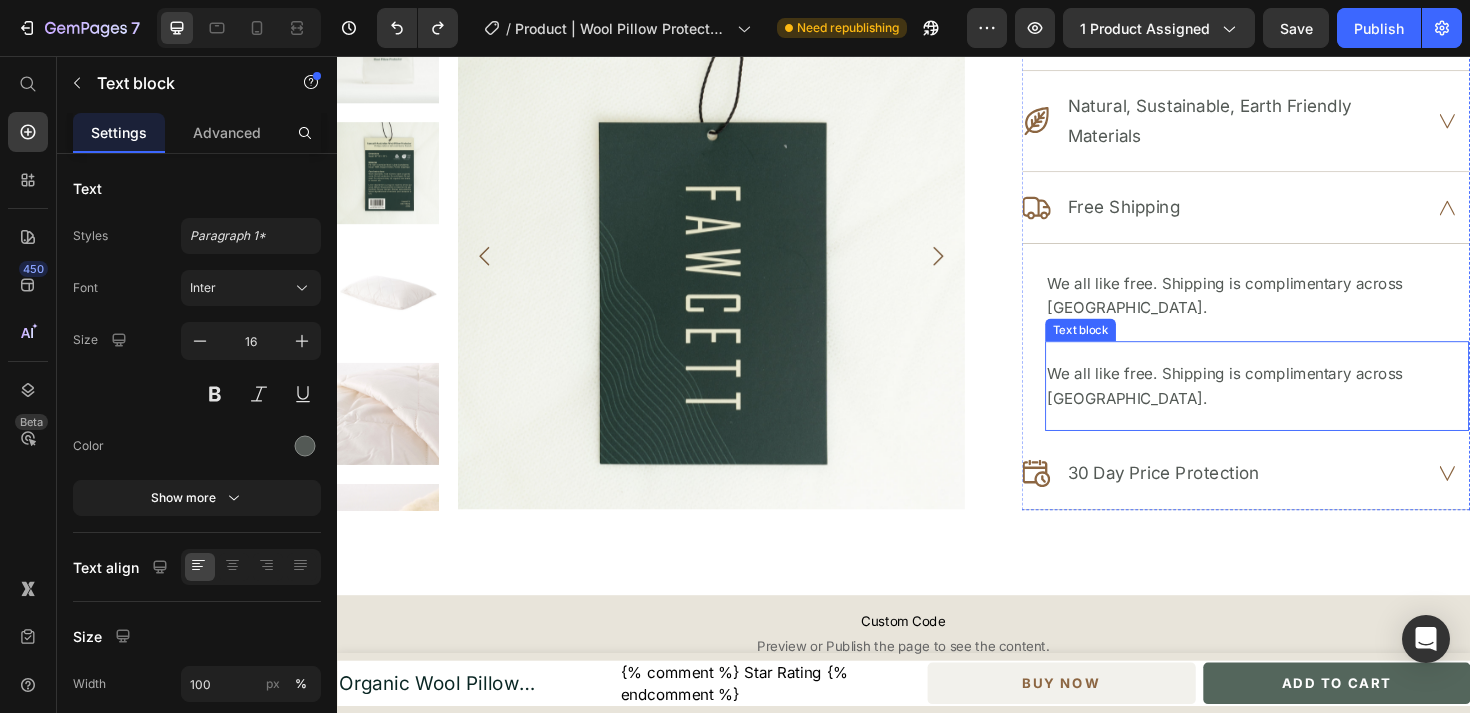 click on "We all like free. Shipping is complimentary across [GEOGRAPHIC_DATA]." at bounding box center (1311, 405) 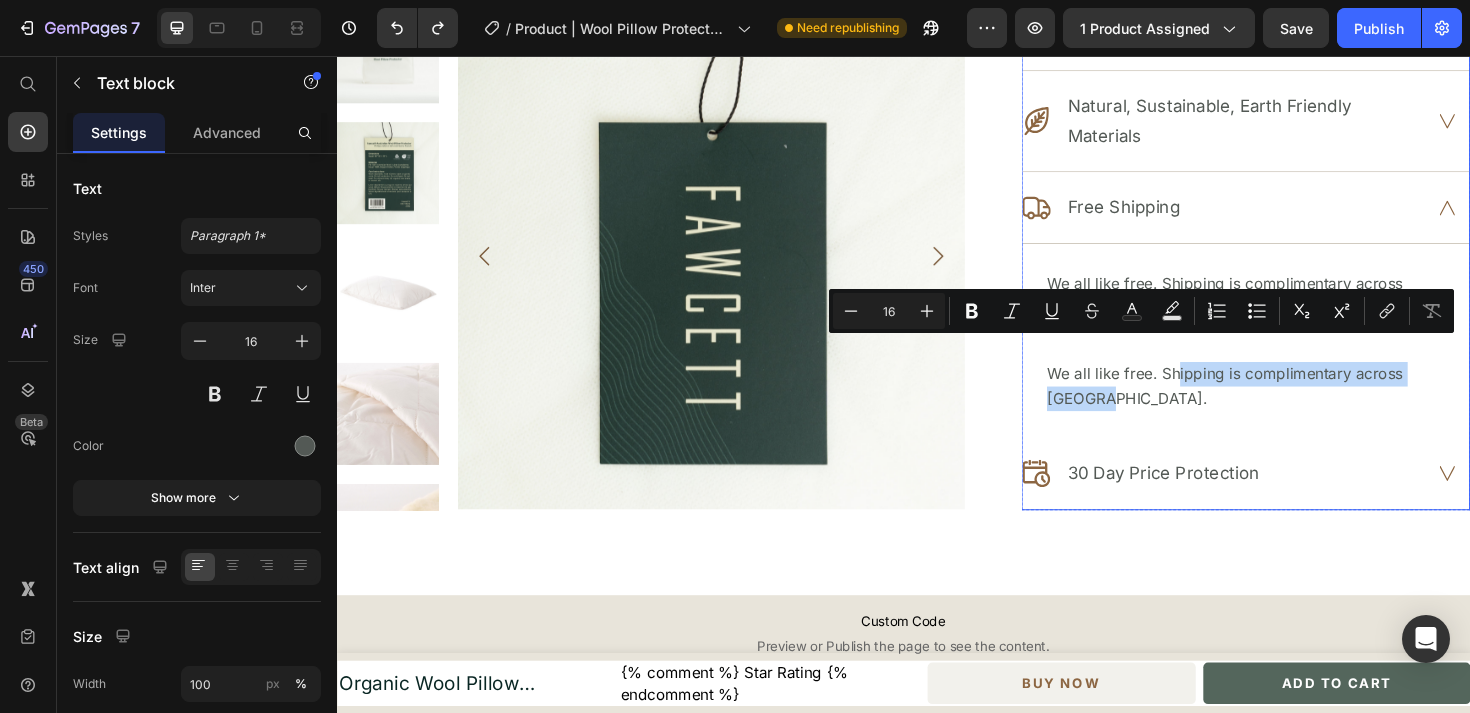 drag, startPoint x: 1229, startPoint y: 361, endPoint x: 1229, endPoint y: 416, distance: 55 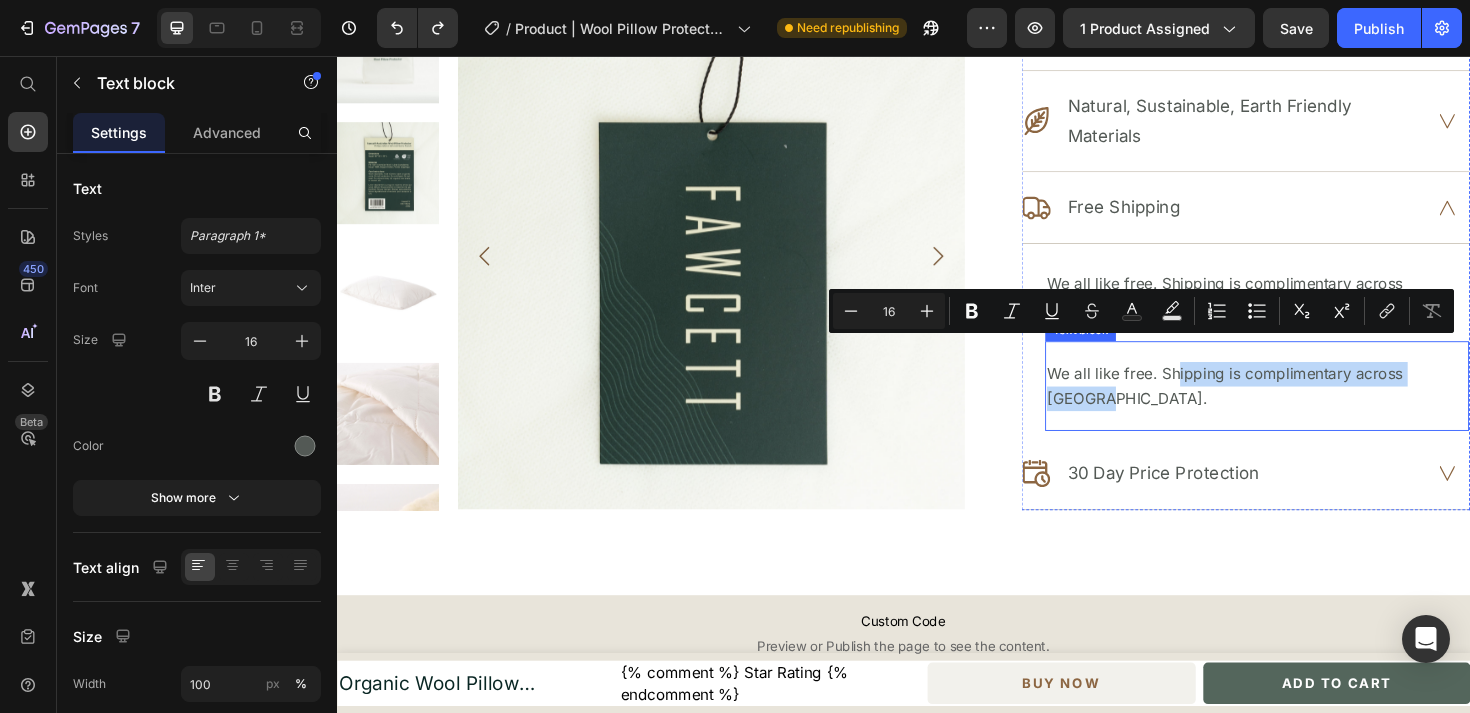 click on "We all like free. Shipping is complimentary across [GEOGRAPHIC_DATA]. Text block" at bounding box center (1311, 405) 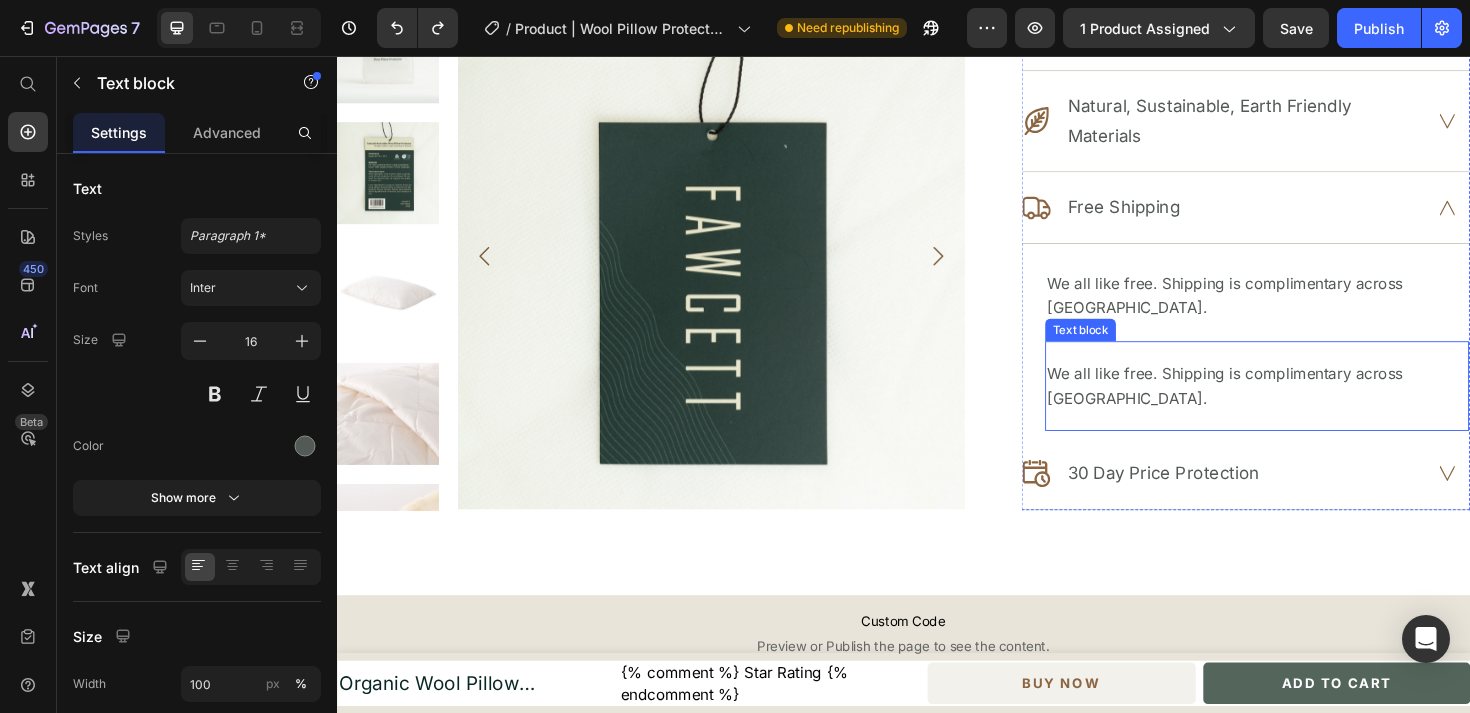 click on "We all like free. Shipping is complimentary across [GEOGRAPHIC_DATA]." at bounding box center [1311, 405] 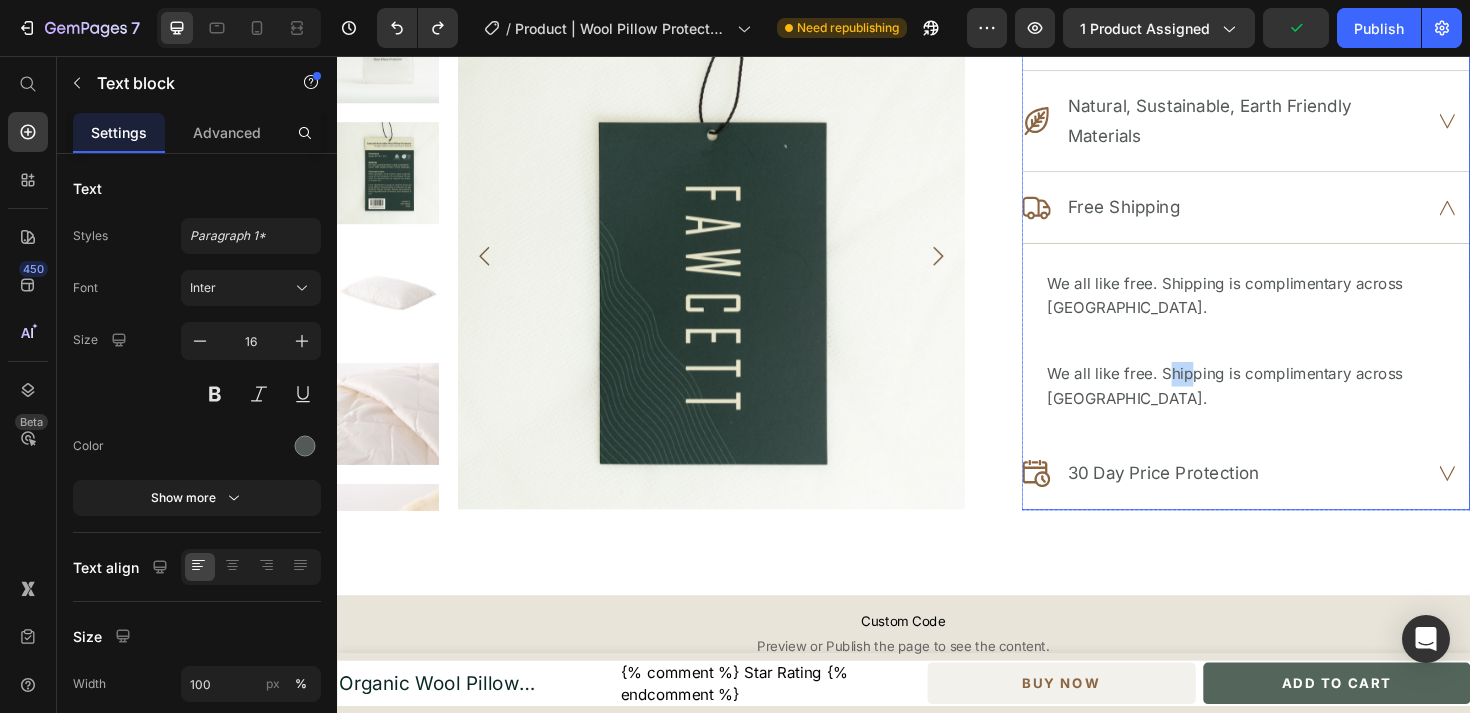 drag, startPoint x: 1239, startPoint y: 372, endPoint x: 1221, endPoint y: 377, distance: 18.681541 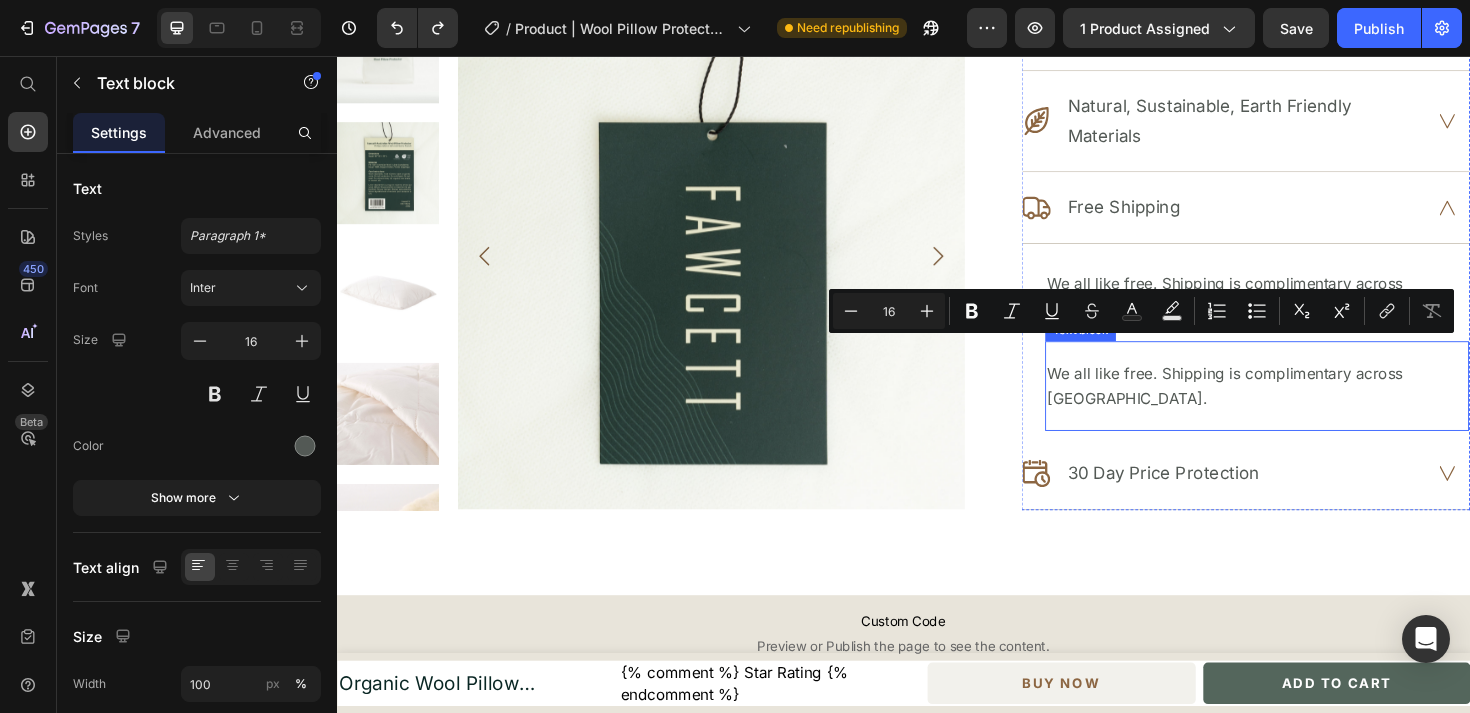 click on "We all like free. Shipping is complimentary across [GEOGRAPHIC_DATA]." at bounding box center [1311, 405] 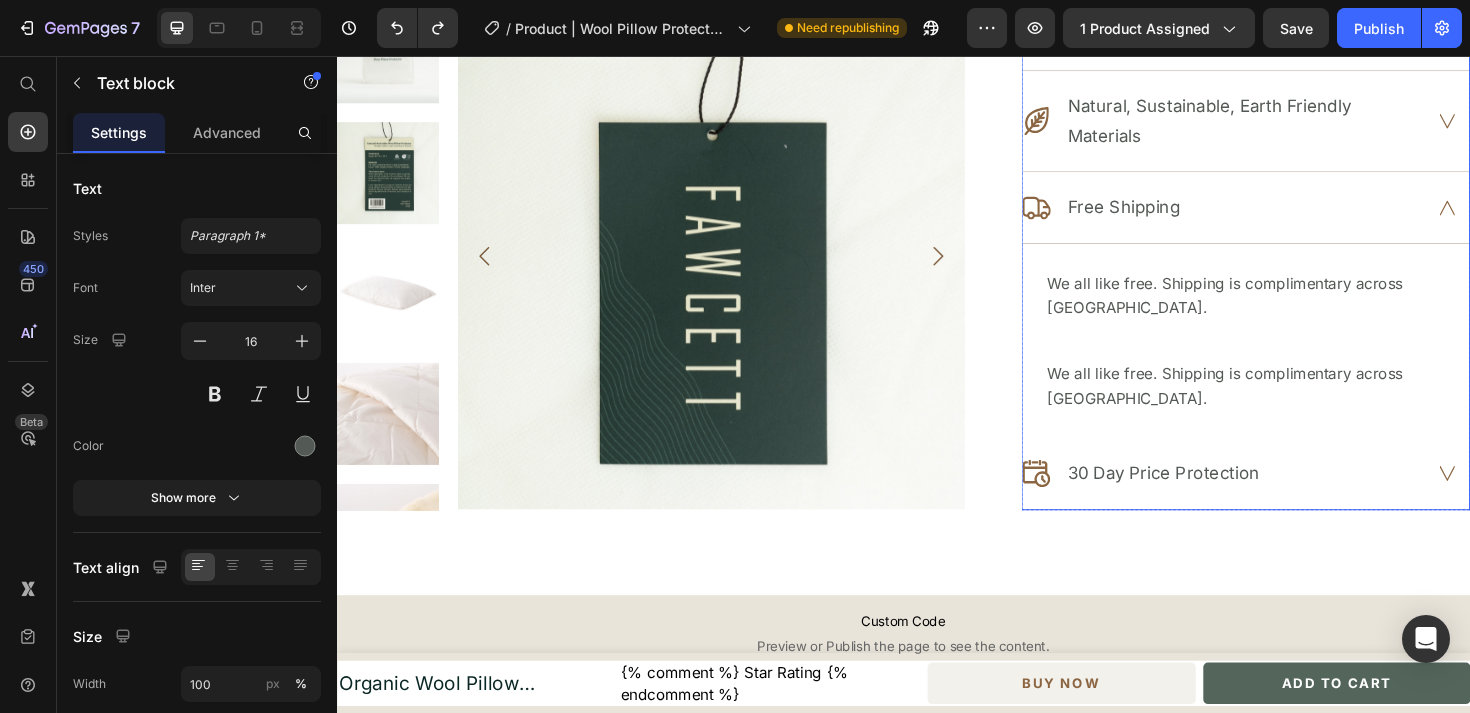 drag, startPoint x: 1125, startPoint y: 320, endPoint x: 1122, endPoint y: 481, distance: 161.02795 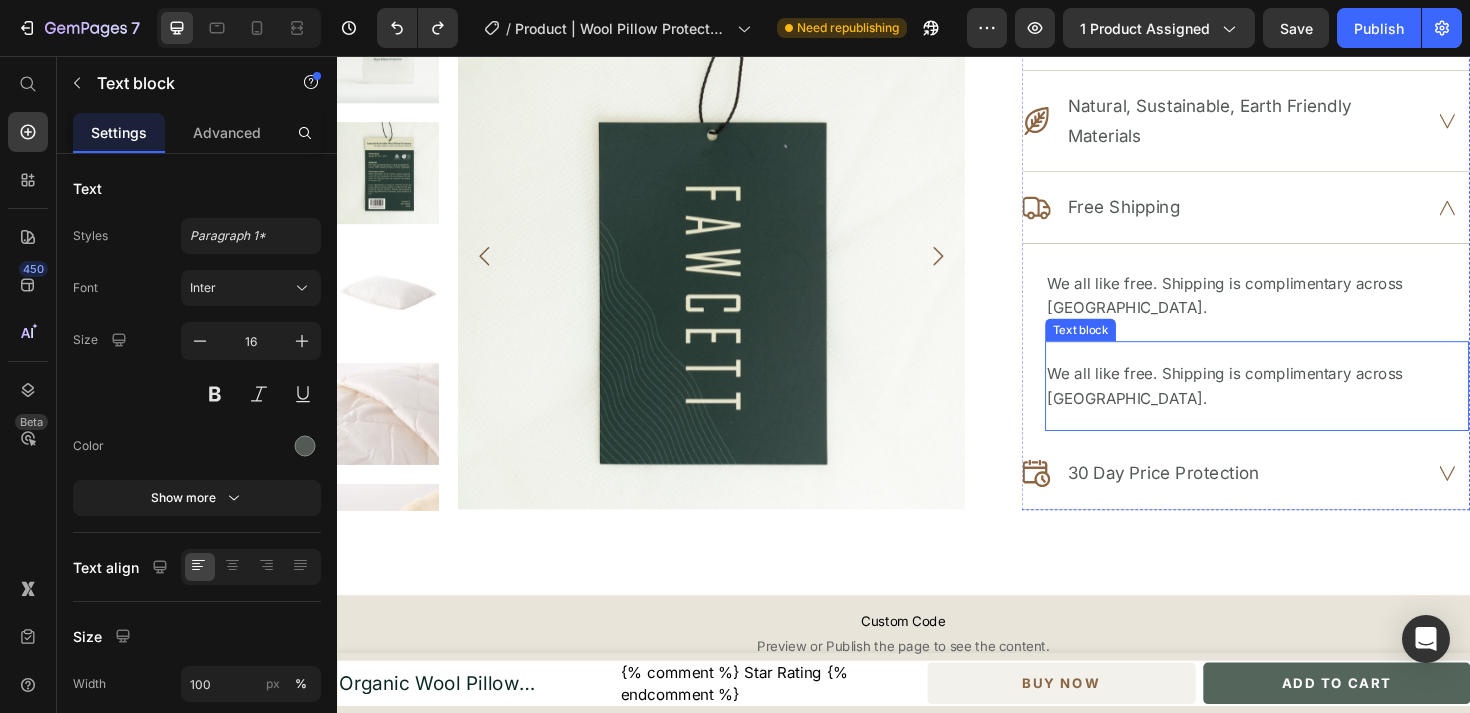 click on "We all like free. Shipping is complimentary across [GEOGRAPHIC_DATA]." at bounding box center [1311, 405] 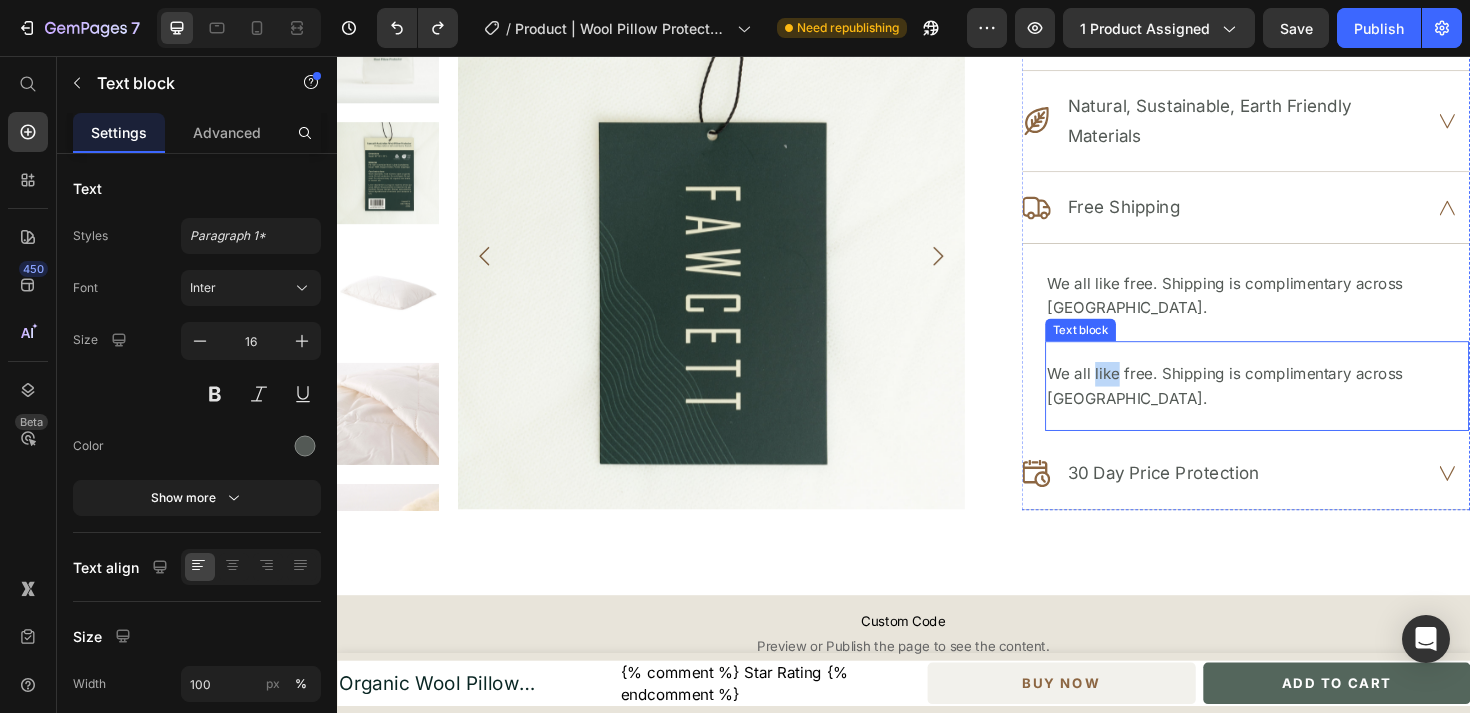click on "We all like free. Shipping is complimentary across [GEOGRAPHIC_DATA]." at bounding box center (1311, 405) 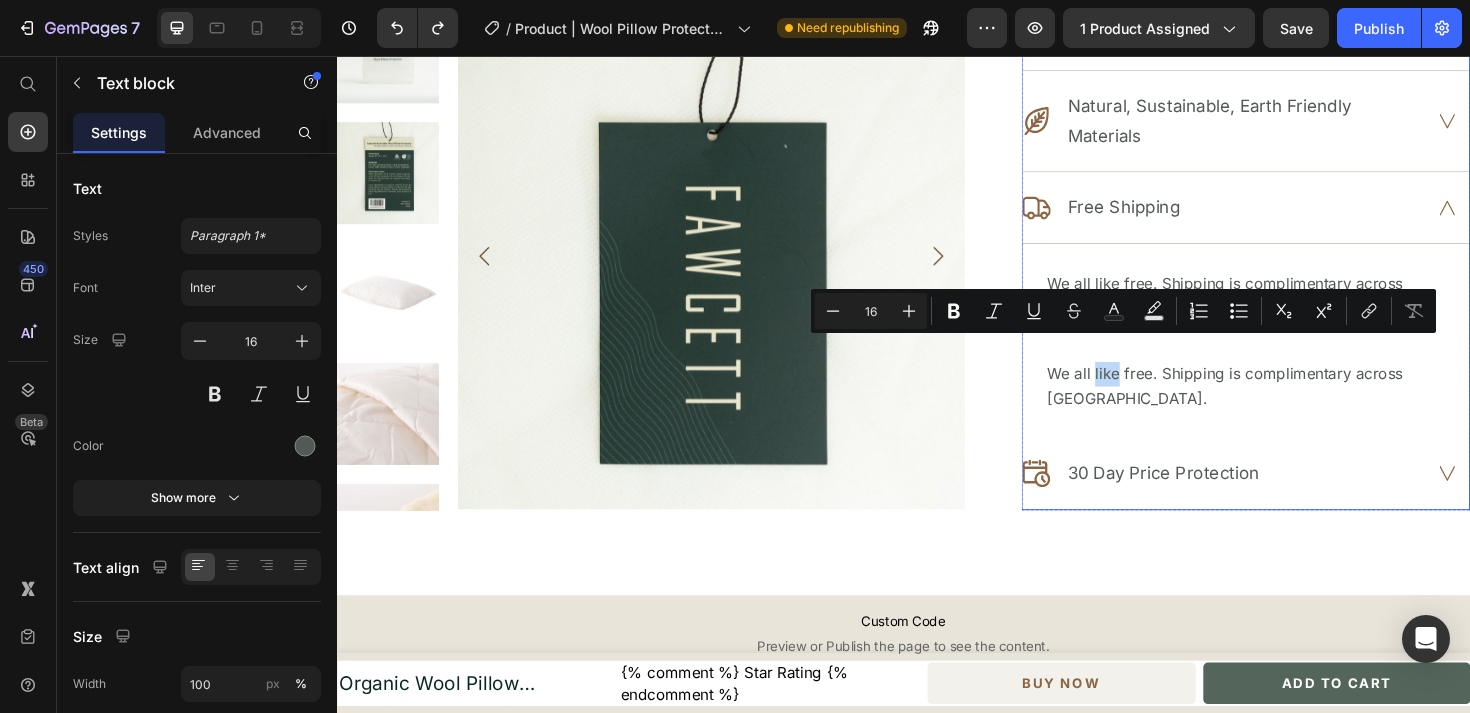 click on "We all like free. Shipping is complimentary across [GEOGRAPHIC_DATA]. Text block We all like free. Shipping is complimentary across [GEOGRAPHIC_DATA]. Text block" at bounding box center [1299, 358] 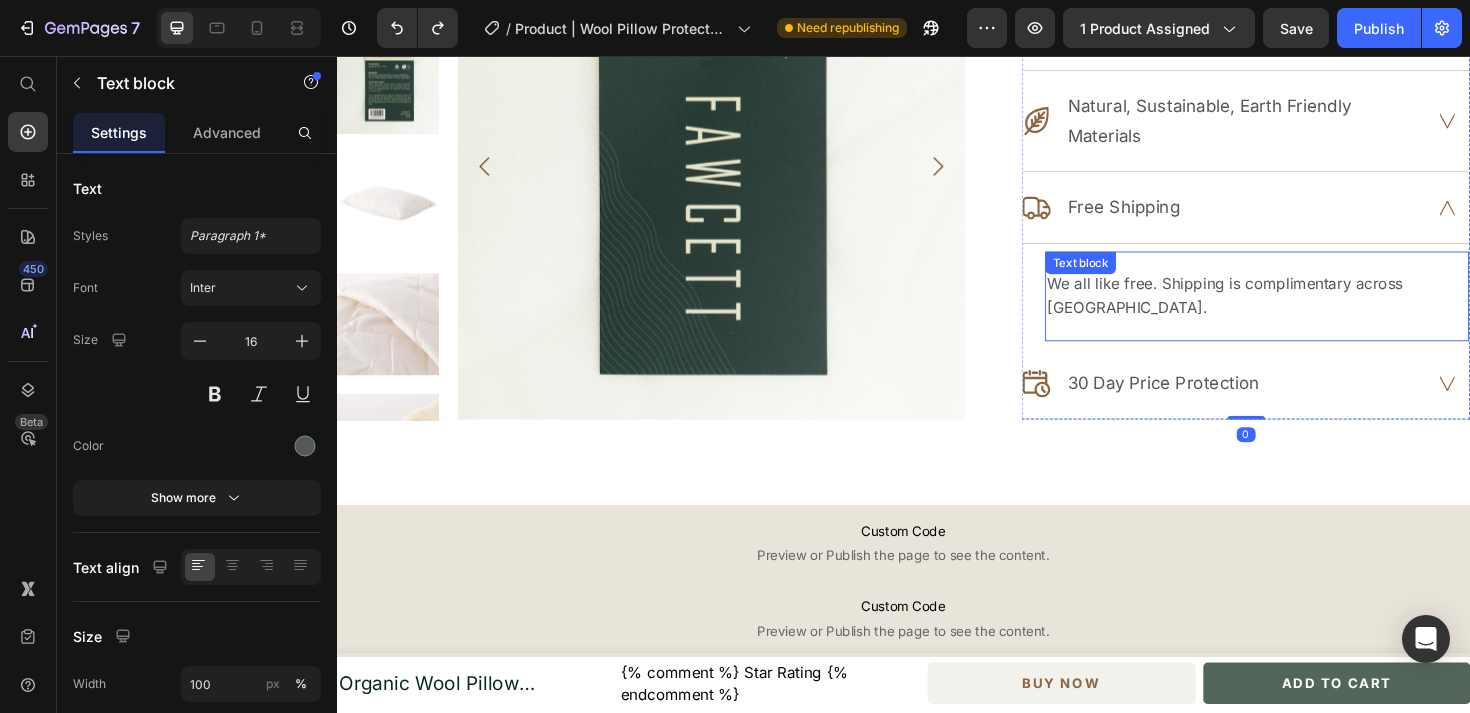 click on "We all like free. Shipping is complimentary across [GEOGRAPHIC_DATA]." at bounding box center (1311, 310) 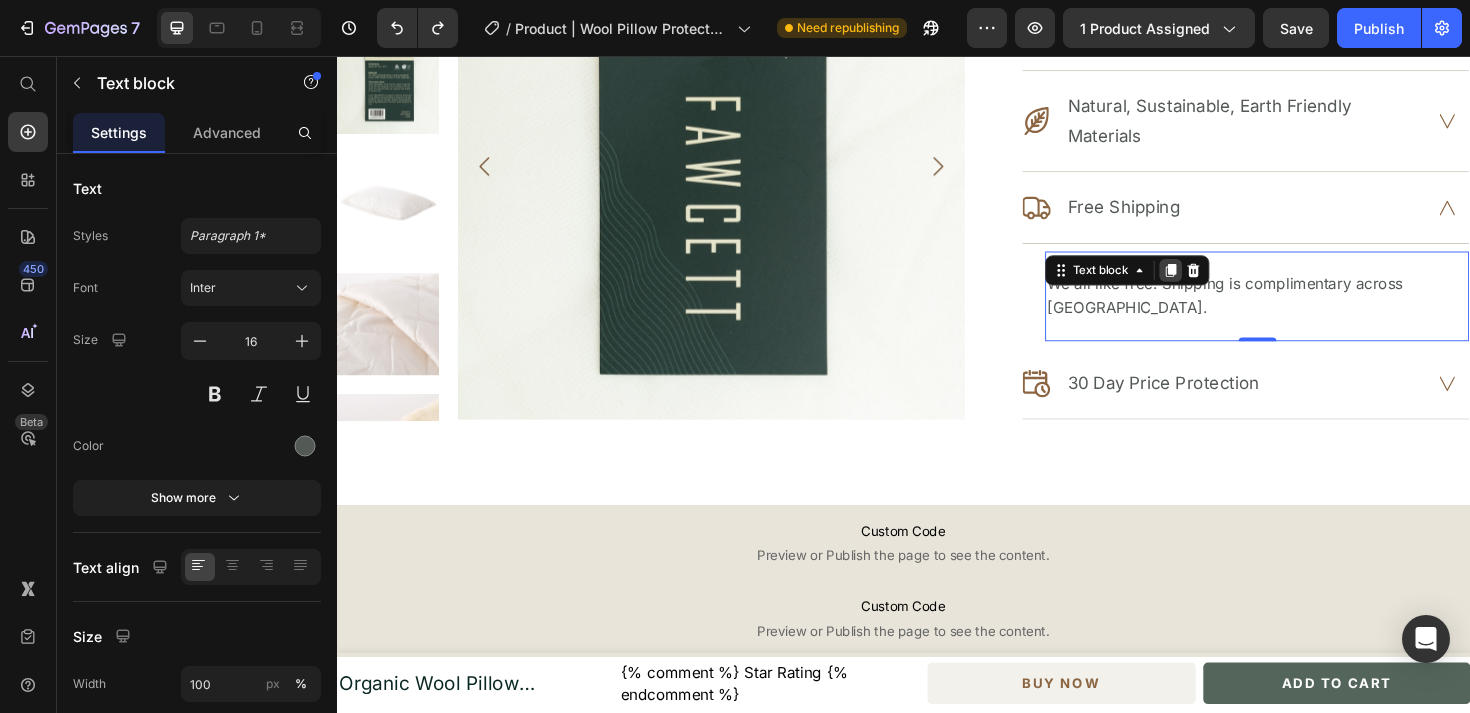 click 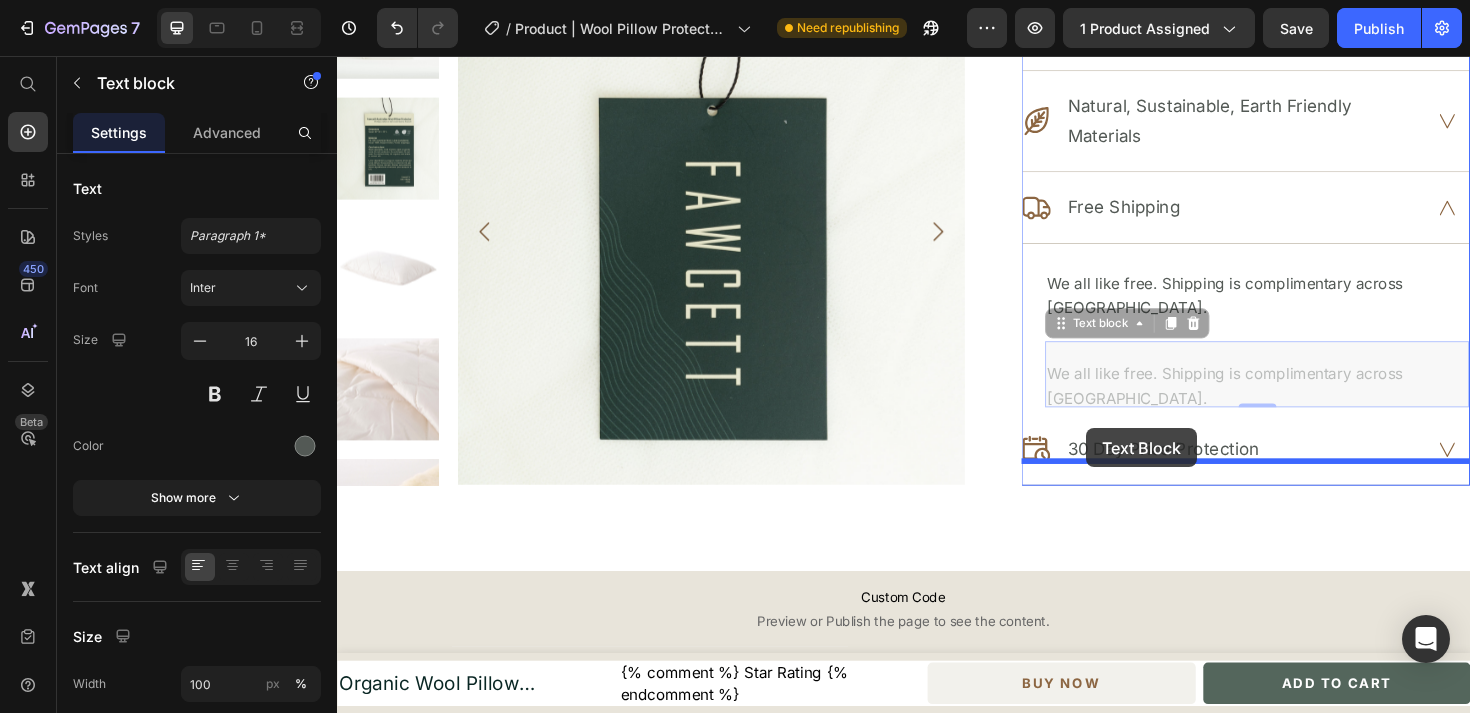 drag, startPoint x: 1148, startPoint y: 317, endPoint x: 1130, endPoint y: 450, distance: 134.21252 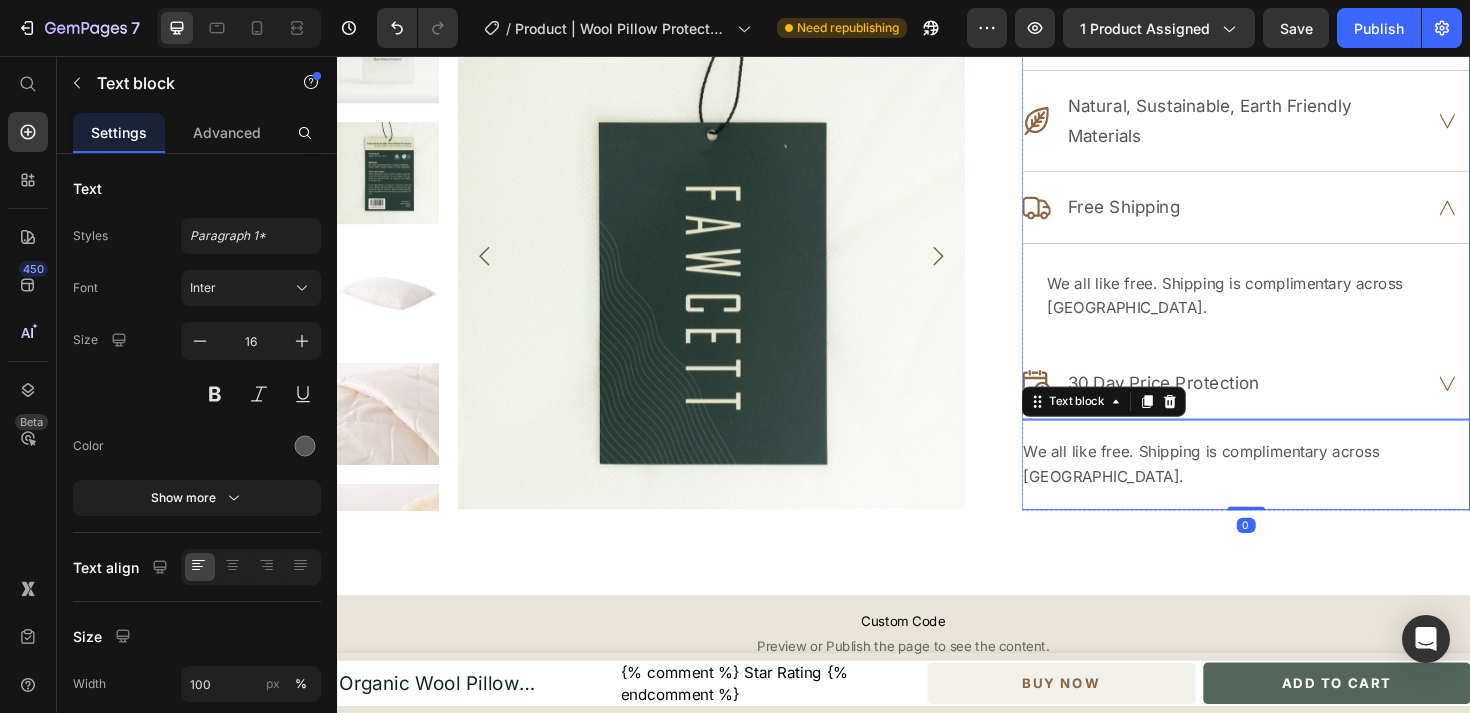click on "30 Day Price Protection" at bounding box center [1212, 403] 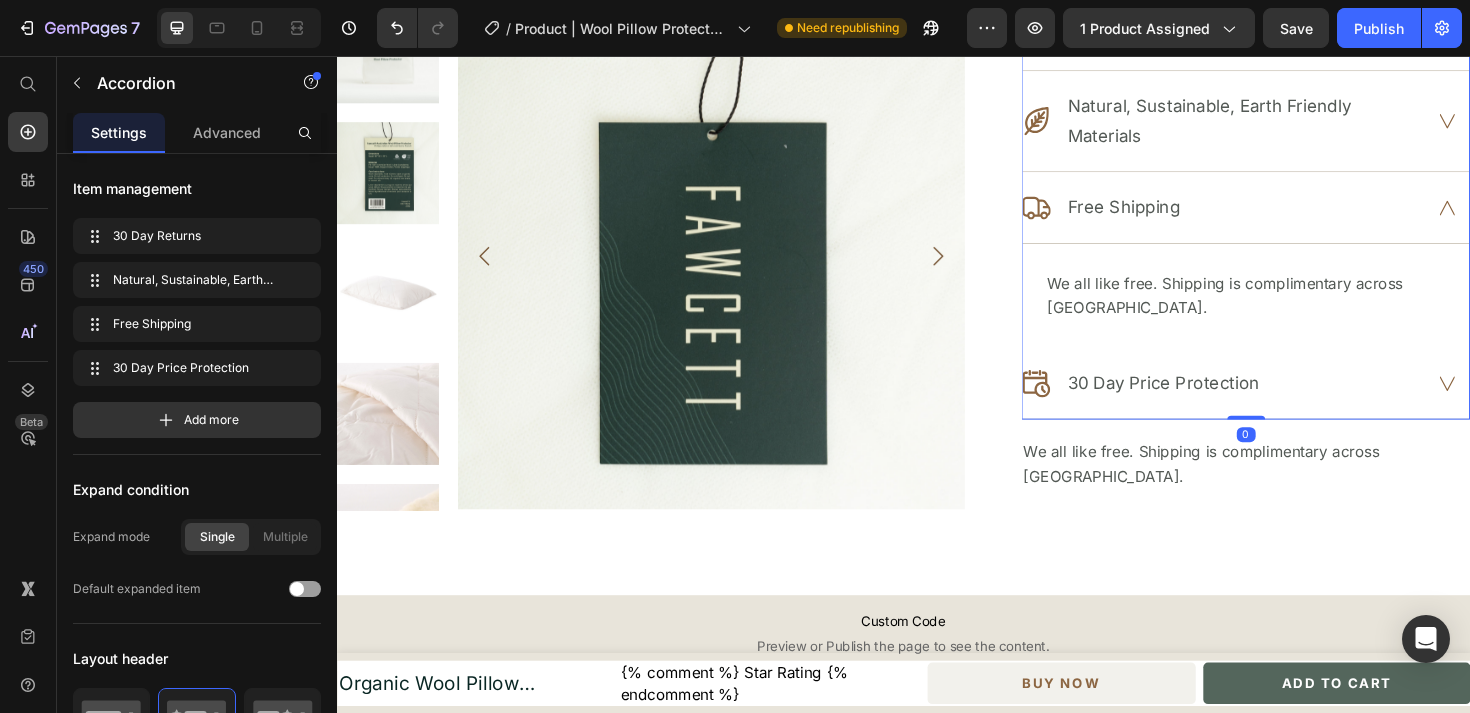 click 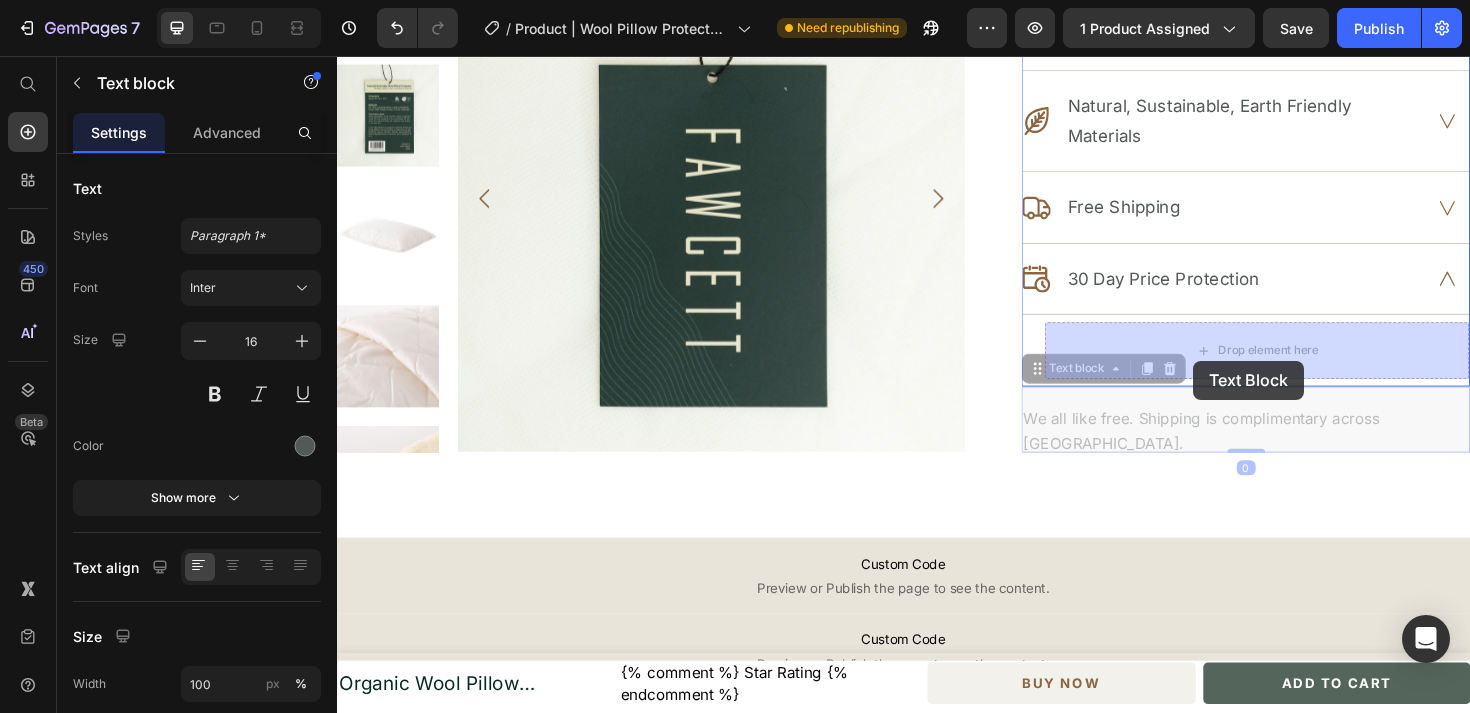 drag, startPoint x: 1244, startPoint y: 441, endPoint x: 1244, endPoint y: 378, distance: 63 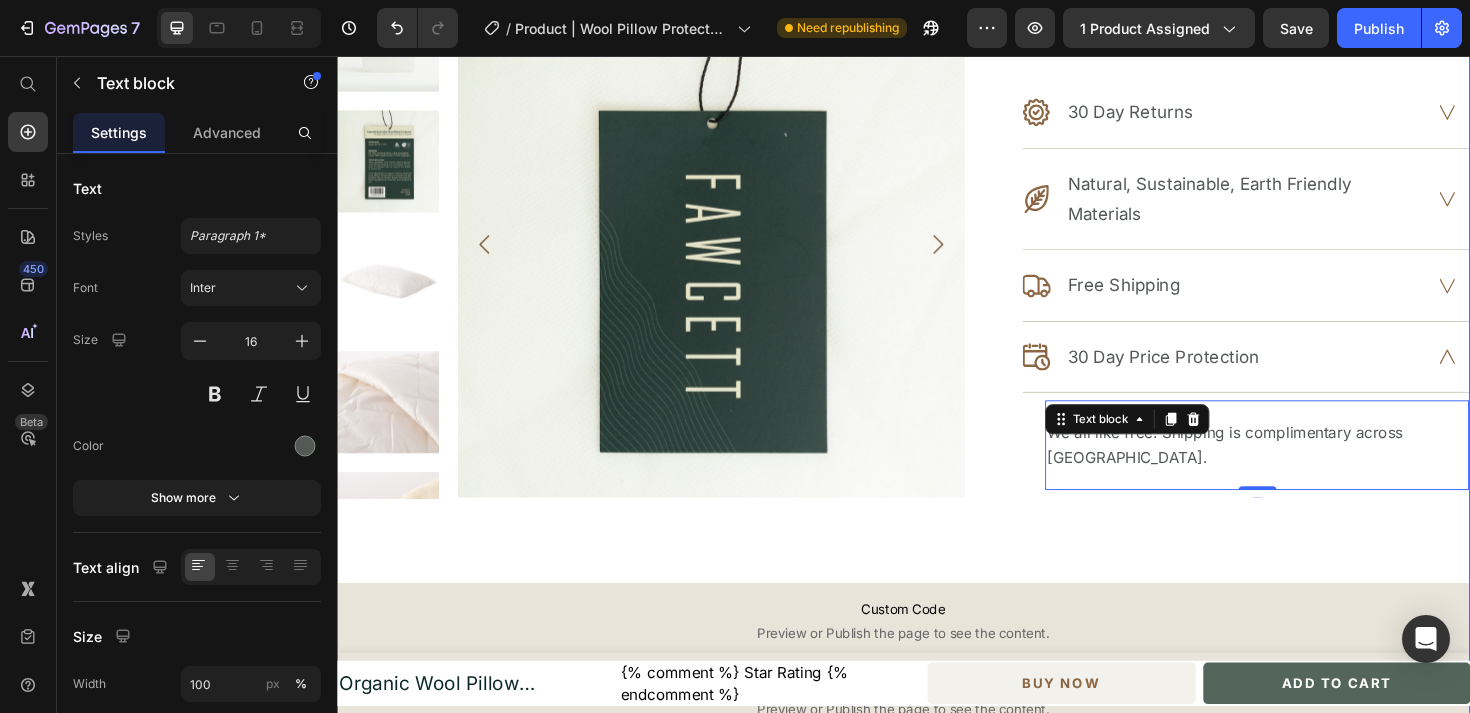 scroll, scrollTop: 791, scrollLeft: 0, axis: vertical 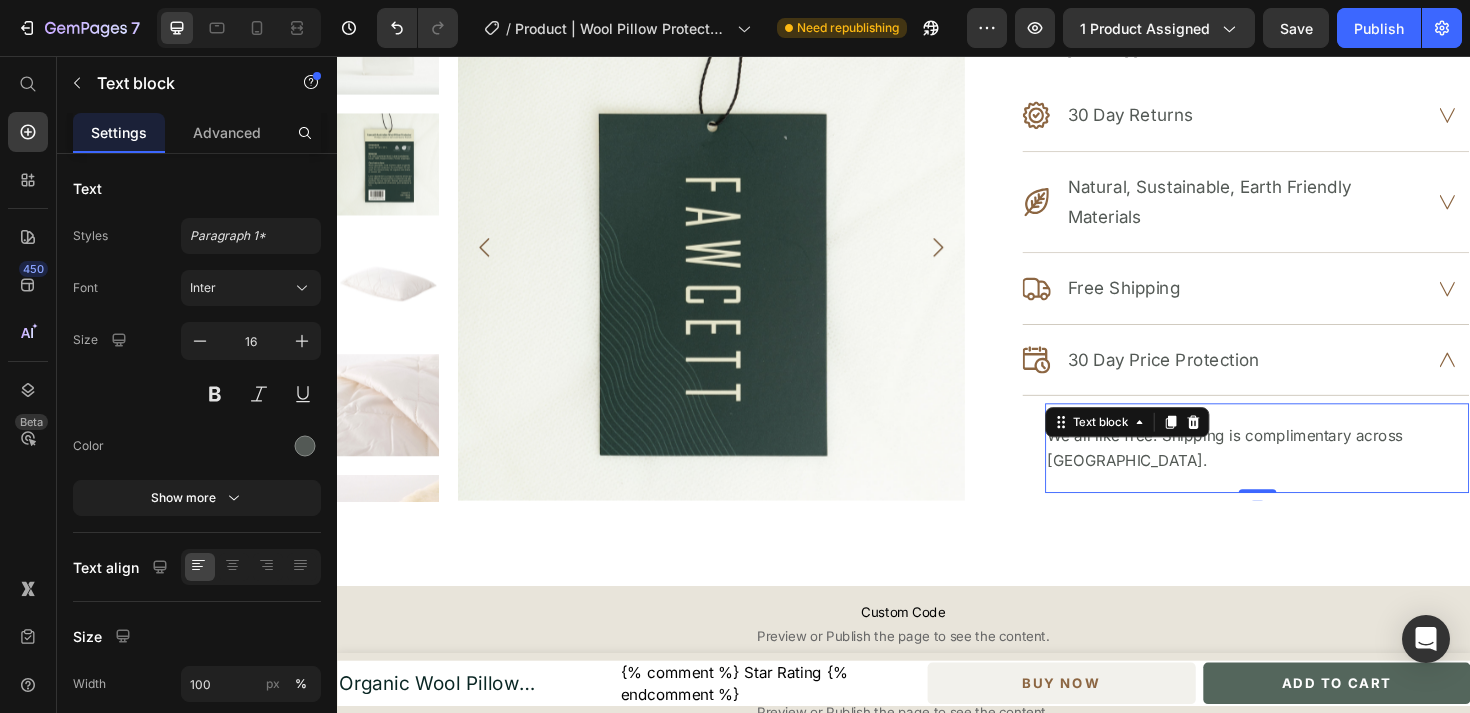 click on "We all like free. Shipping is complimentary across [GEOGRAPHIC_DATA]. Text block   0" at bounding box center [1311, 470] 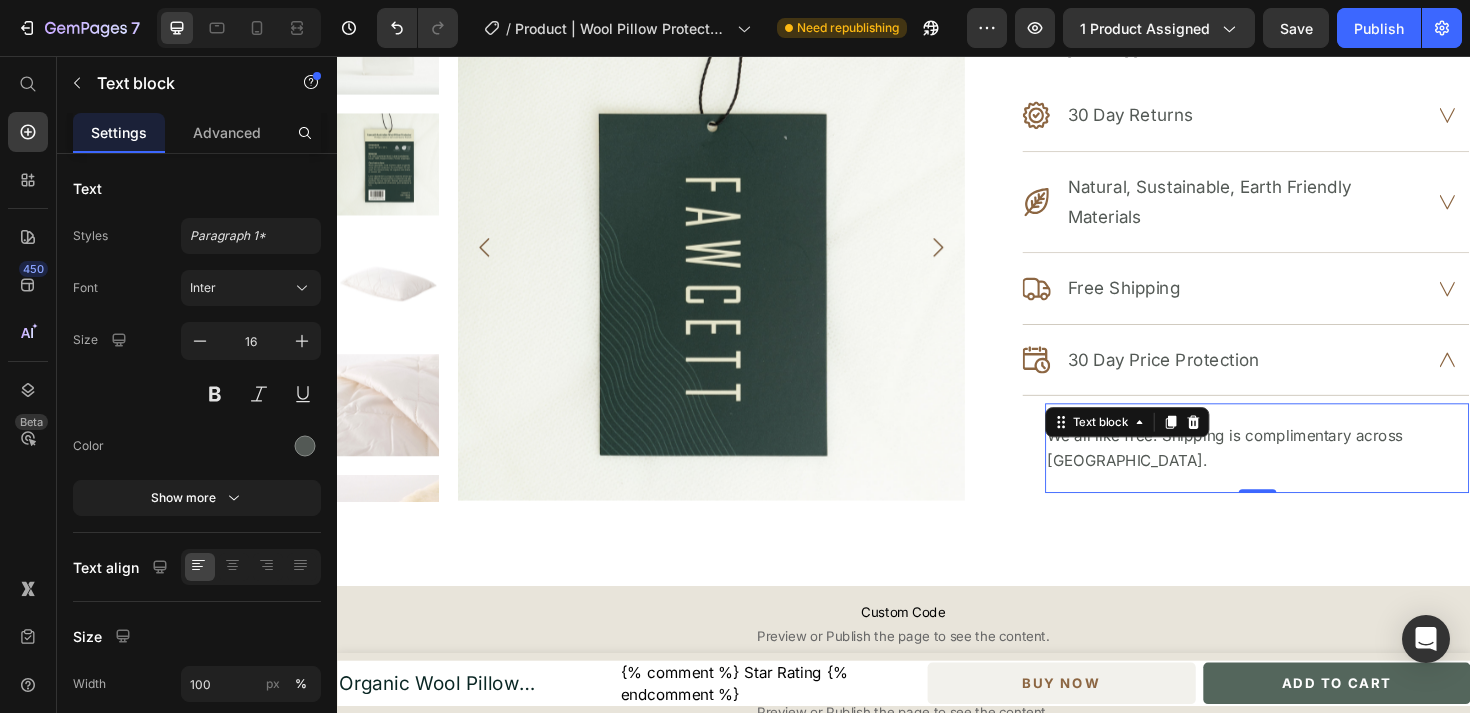click on "We all like free. Shipping is complimentary across [GEOGRAPHIC_DATA]." at bounding box center (1311, 470) 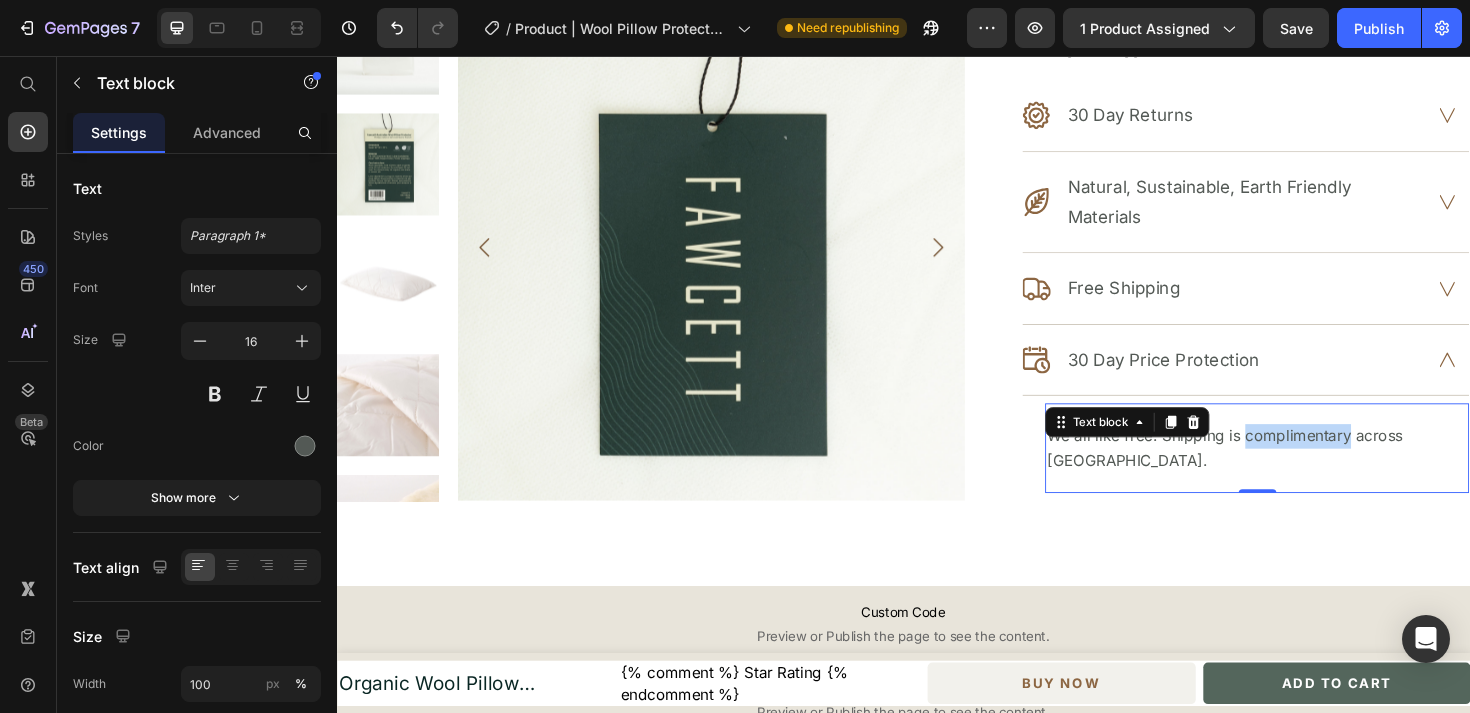 click on "We all like free. Shipping is complimentary across [GEOGRAPHIC_DATA]." at bounding box center (1311, 470) 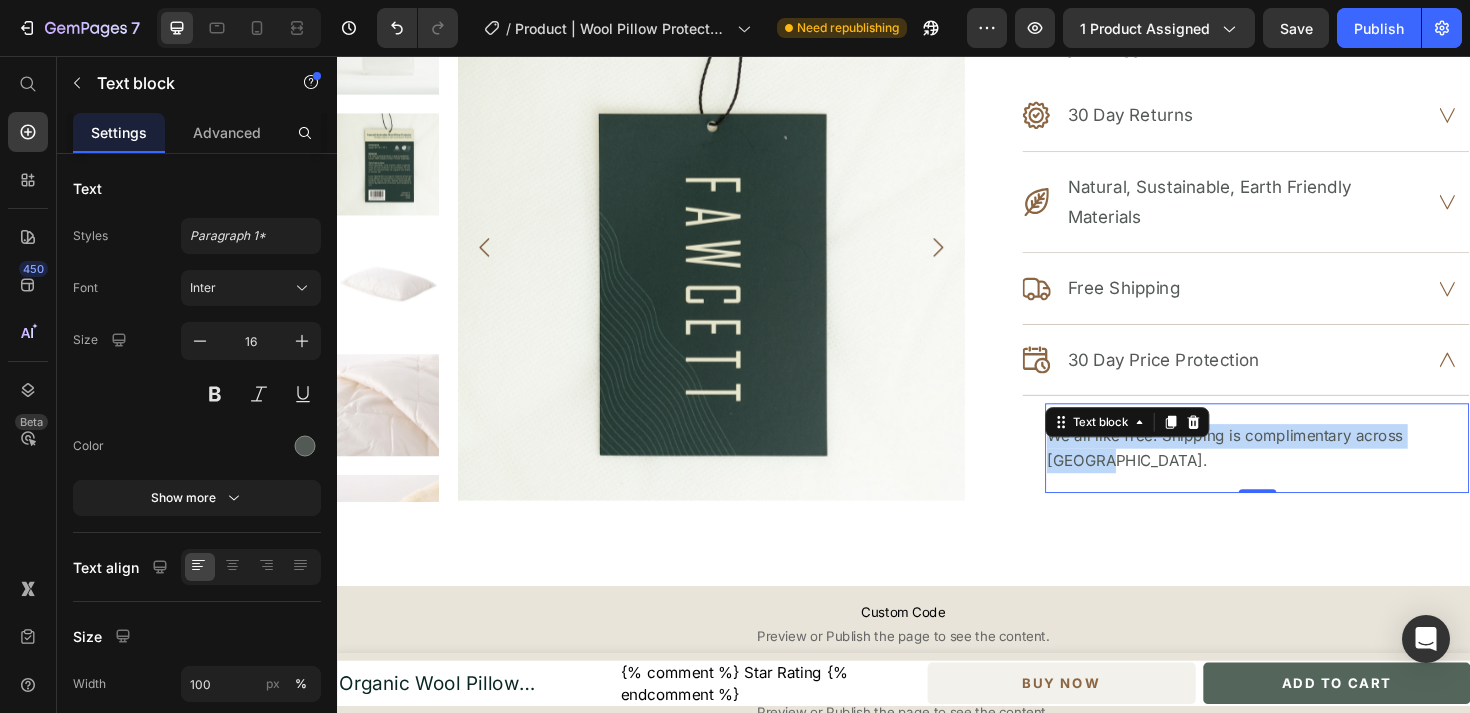 click on "We all like free. Shipping is complimentary across [GEOGRAPHIC_DATA]." at bounding box center [1311, 470] 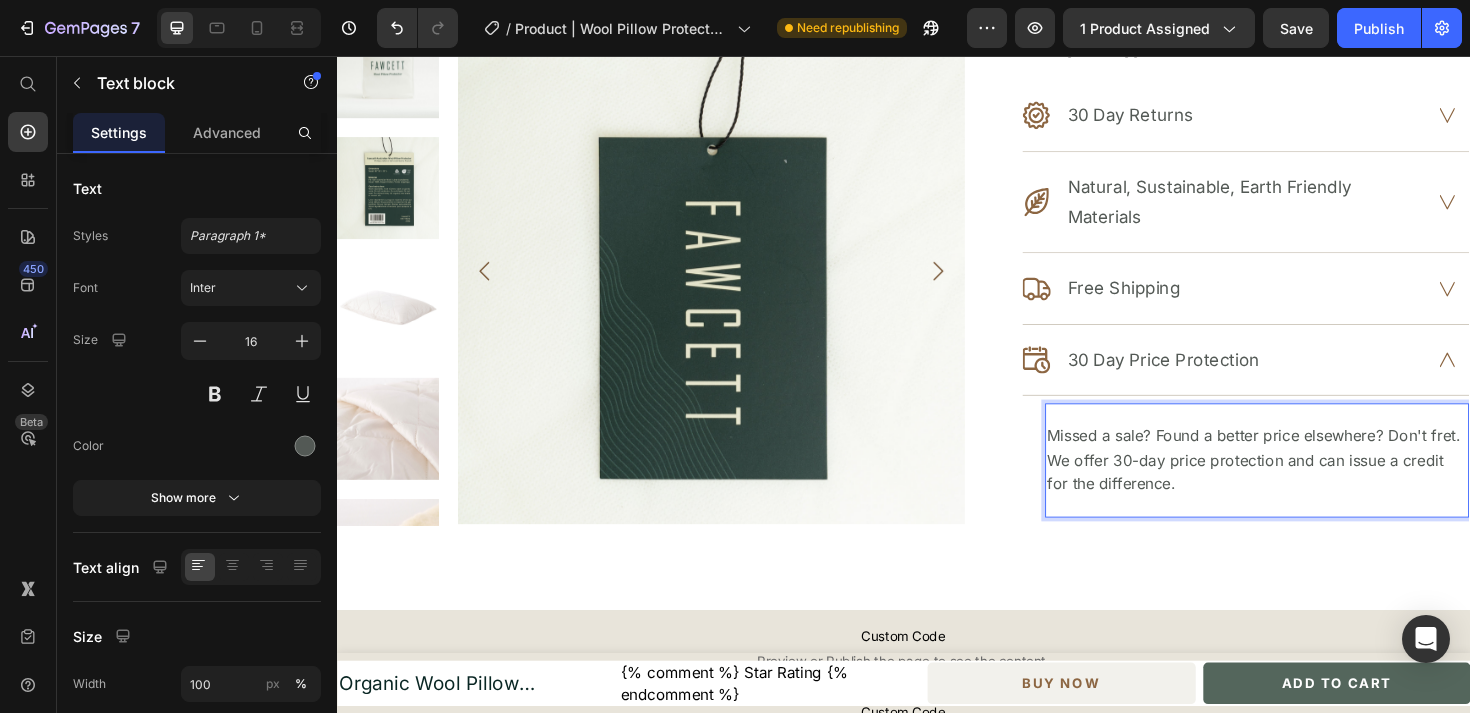 click on "Missed a sale? Found a better price elsewhere? Don't fret. We offer 30-day price protection and can issue a credit for the difference. Text block   0" at bounding box center (1311, 483) 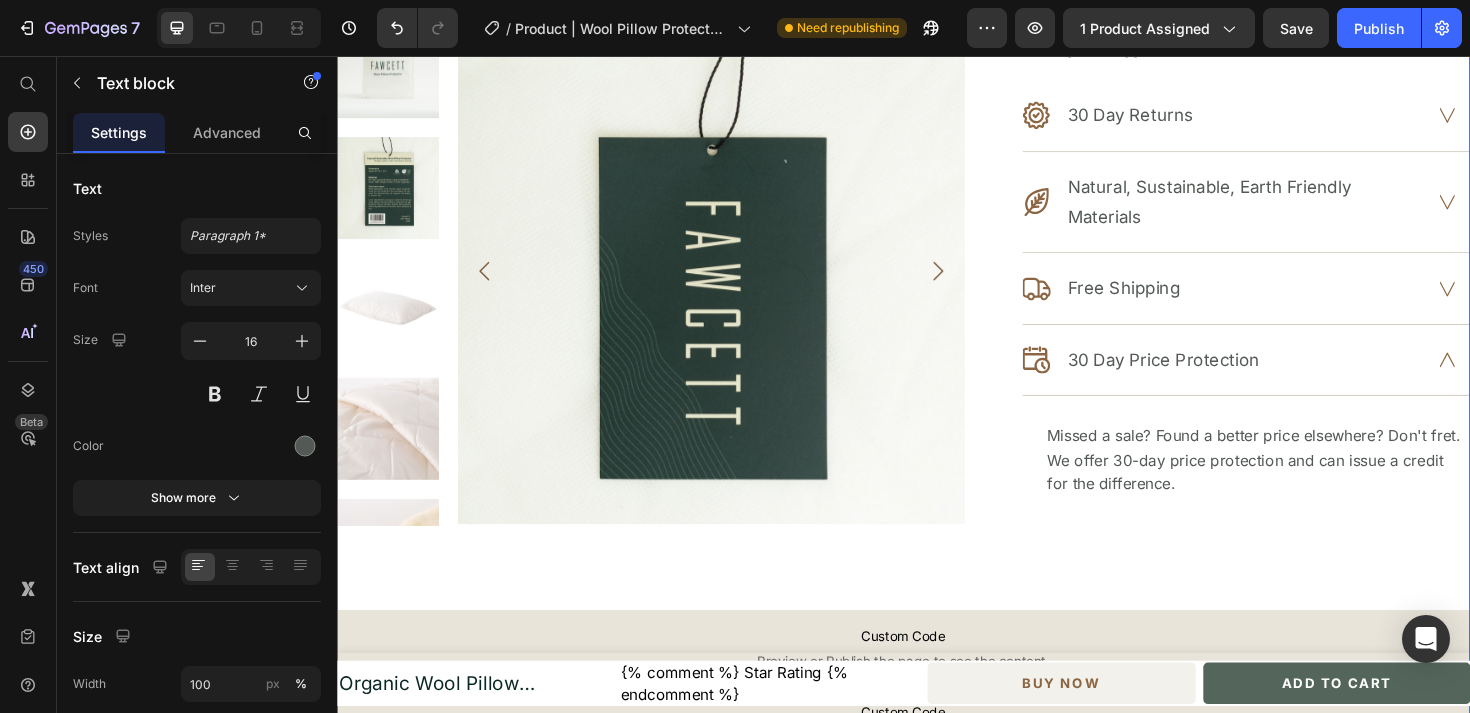 click on "{% assign primary_collection = product.metafields.custom.primary_collection.value %}
{% if primary_collection != blank %}
{{ primary_collection.title }} >   {{ product.title }}
{% endif %} Custom Code Row
Product Images Organic Wool Pillow Protector (P) Title {% comment %} Star Rating {% endcomment %}
Custom Code $39 (P) Price $0 (P) Price Row {% comment %} Affirm Code {% endcomment %}
Affirm Code {% assign short_description = product.metafields.custom.short_description.value %}
{{ short_description }} Custom Code
Full Description Button Size: Queen Queen Queen Queen Standard Standard Standard King King King Product Variants & Swatches In Stock  324  LEFT Stock Counter Add To Cart (P) Cart Button {% comment %} DO NOT DELETE. This is the container holding the suggested add-on products. {% endcomment %}
Custom Code Row
30 Day Returns
Natural, Sustainable, Earth Friendly Materials" at bounding box center [937, 64] 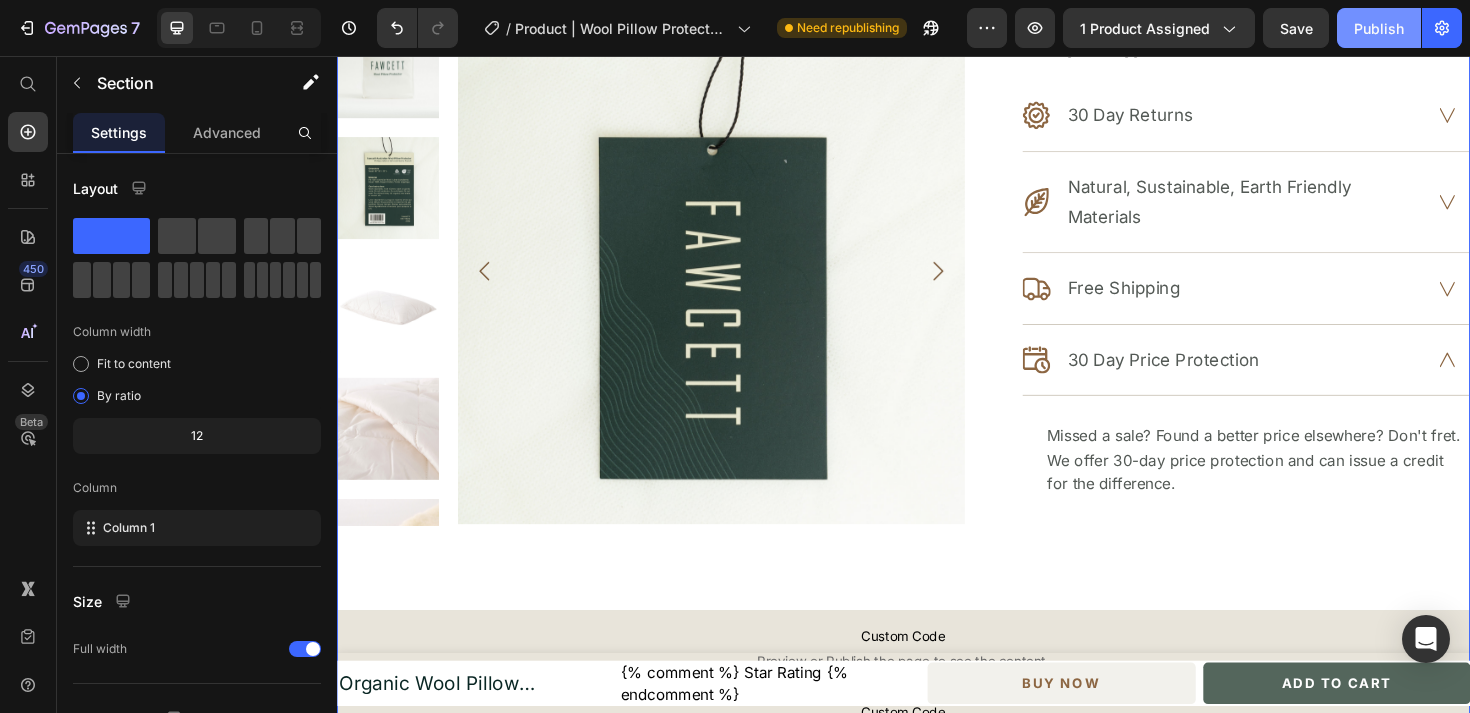 click on "Publish" 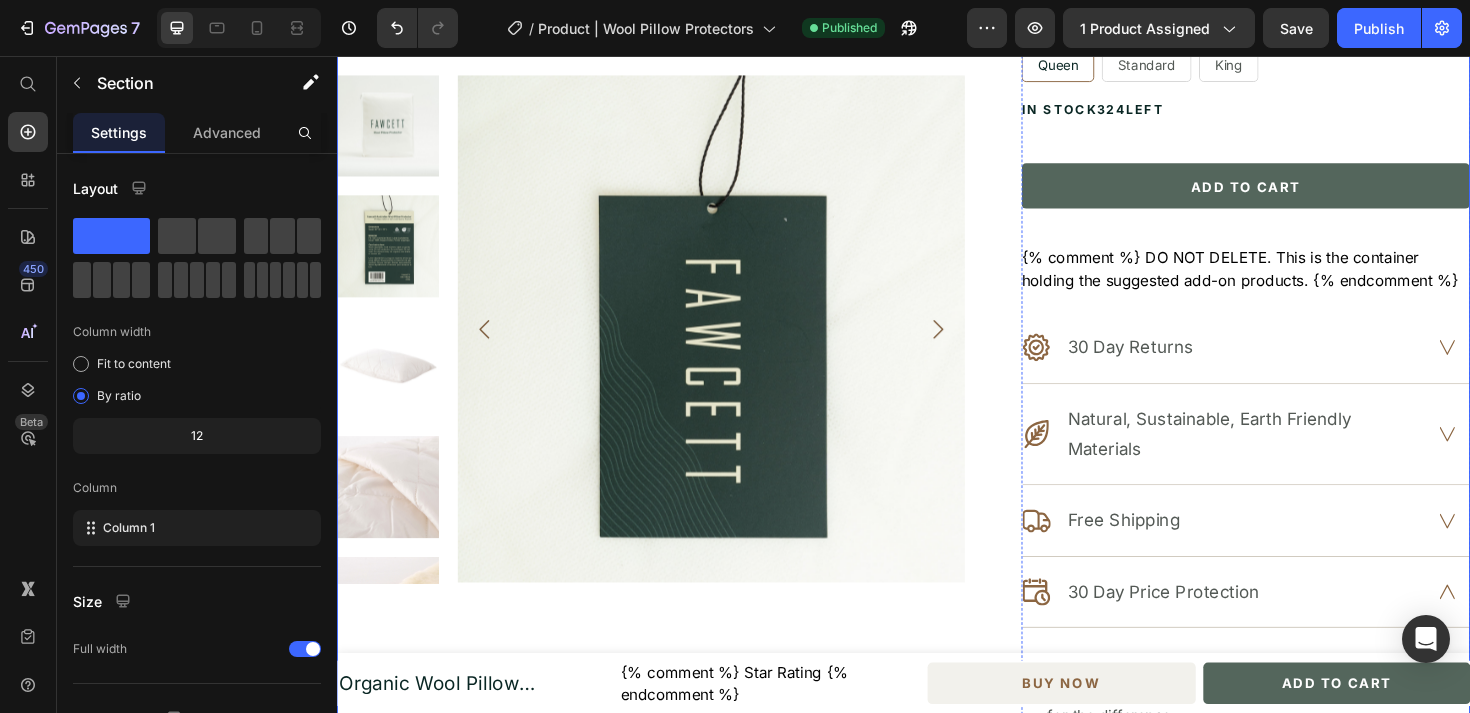 scroll, scrollTop: 658, scrollLeft: 0, axis: vertical 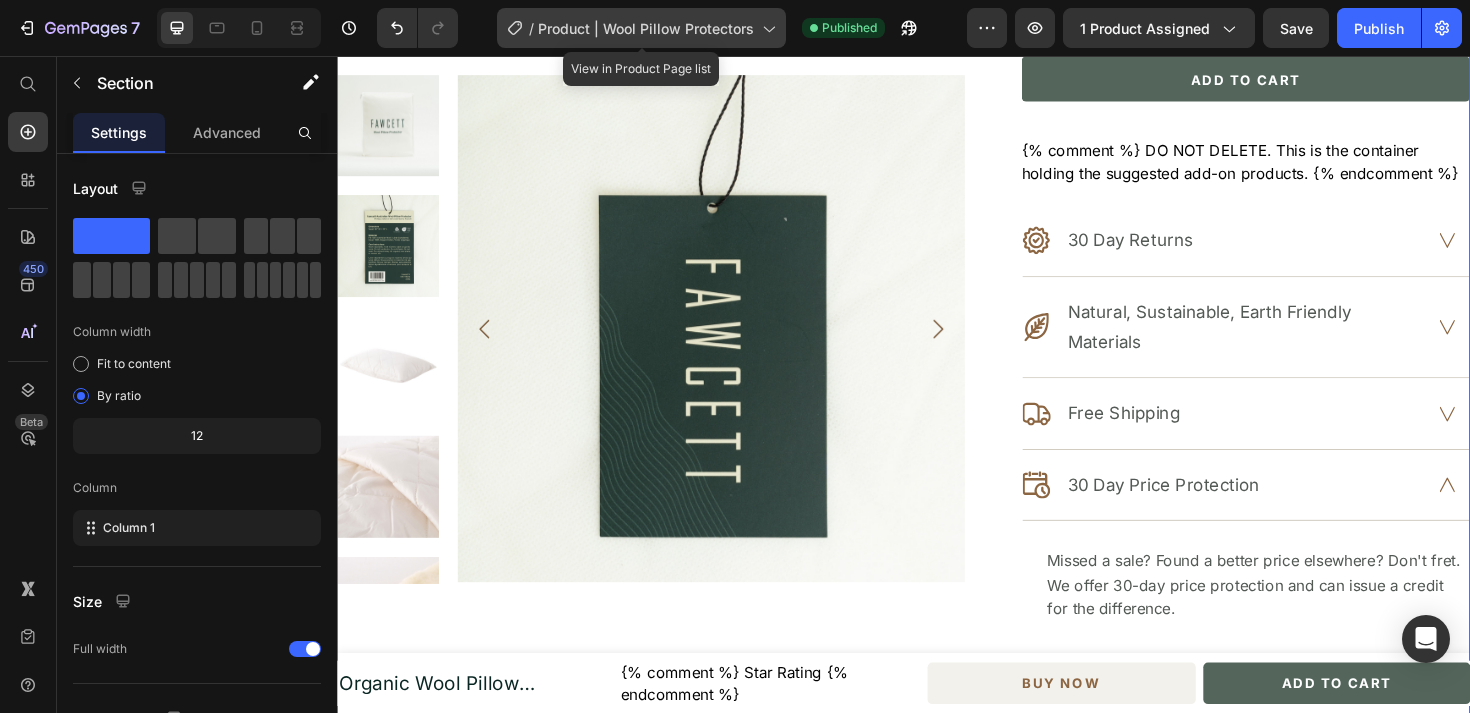 click on "Product | Wool Pillow Protectors" at bounding box center [646, 28] 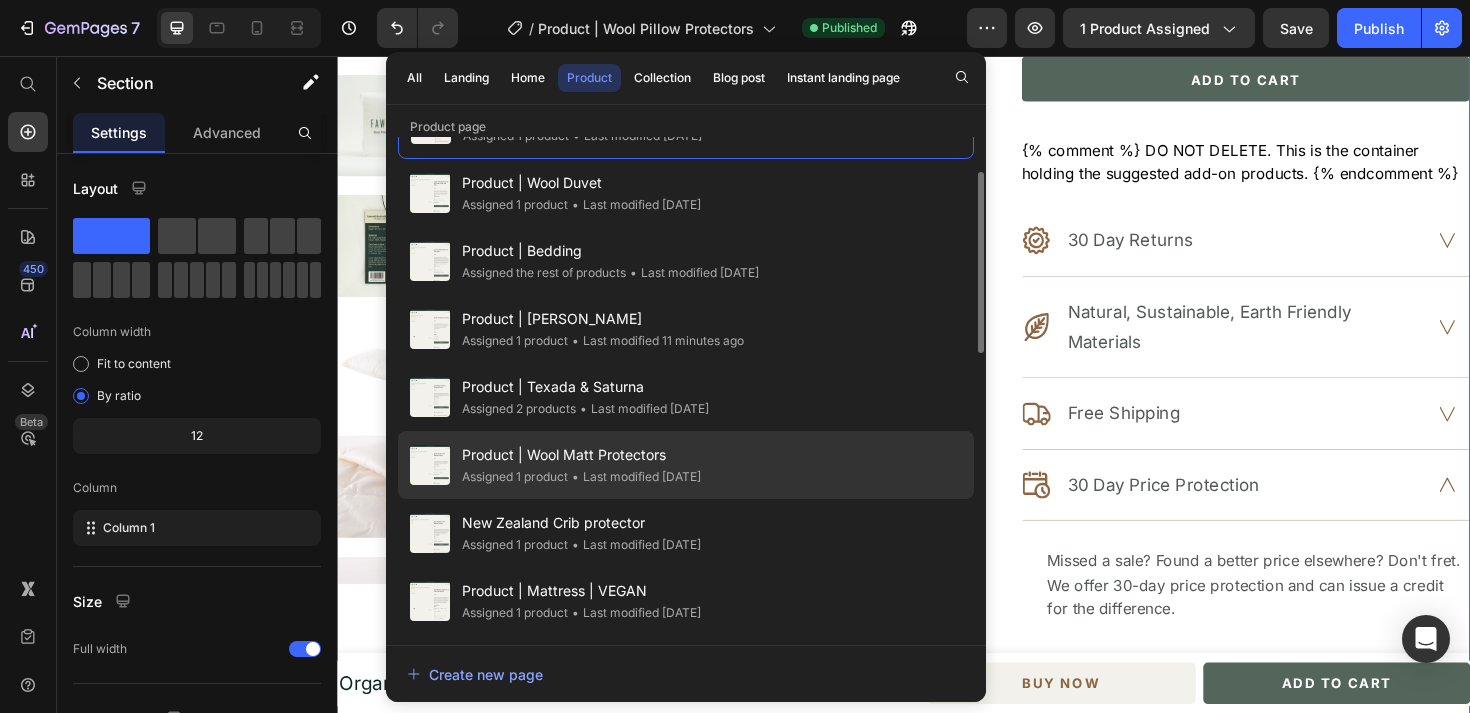 scroll, scrollTop: 71, scrollLeft: 0, axis: vertical 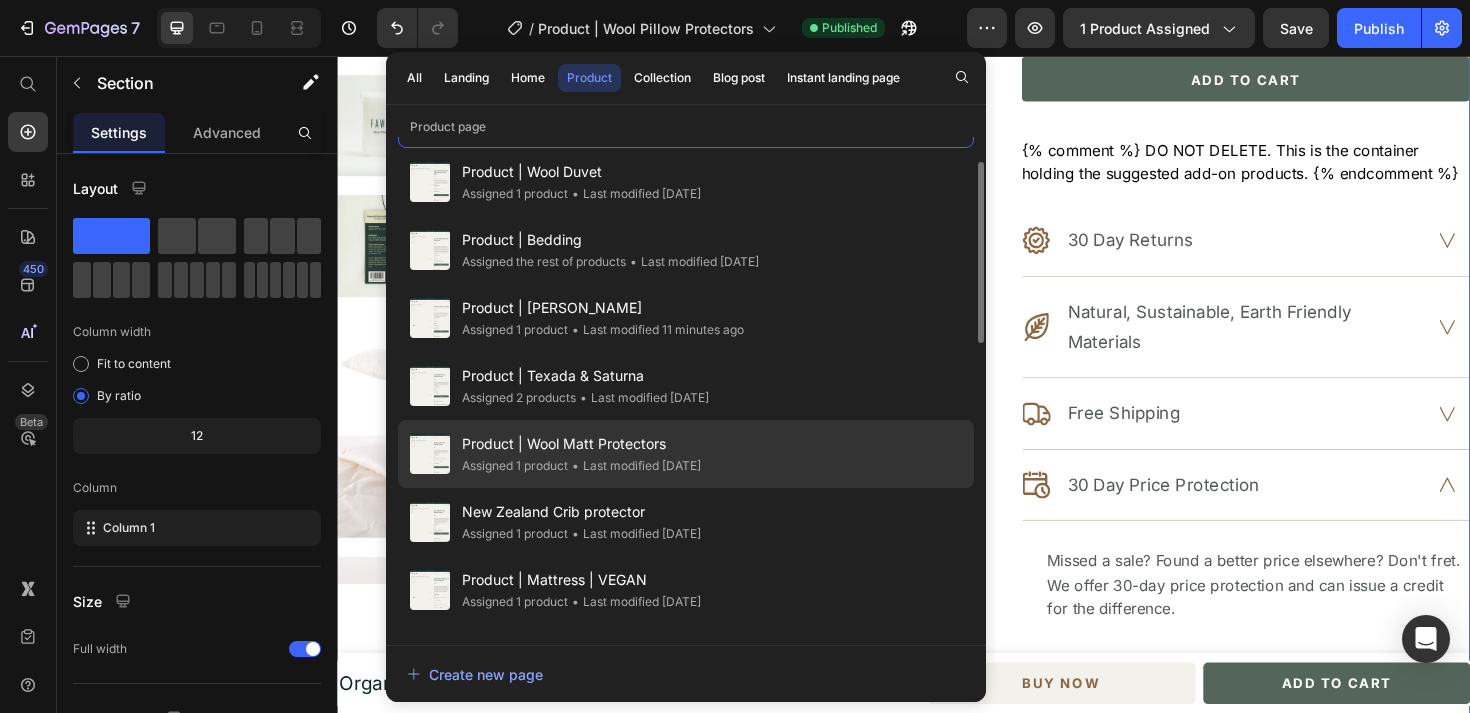 click on "Product | Wool Matt Protectors" at bounding box center (581, 444) 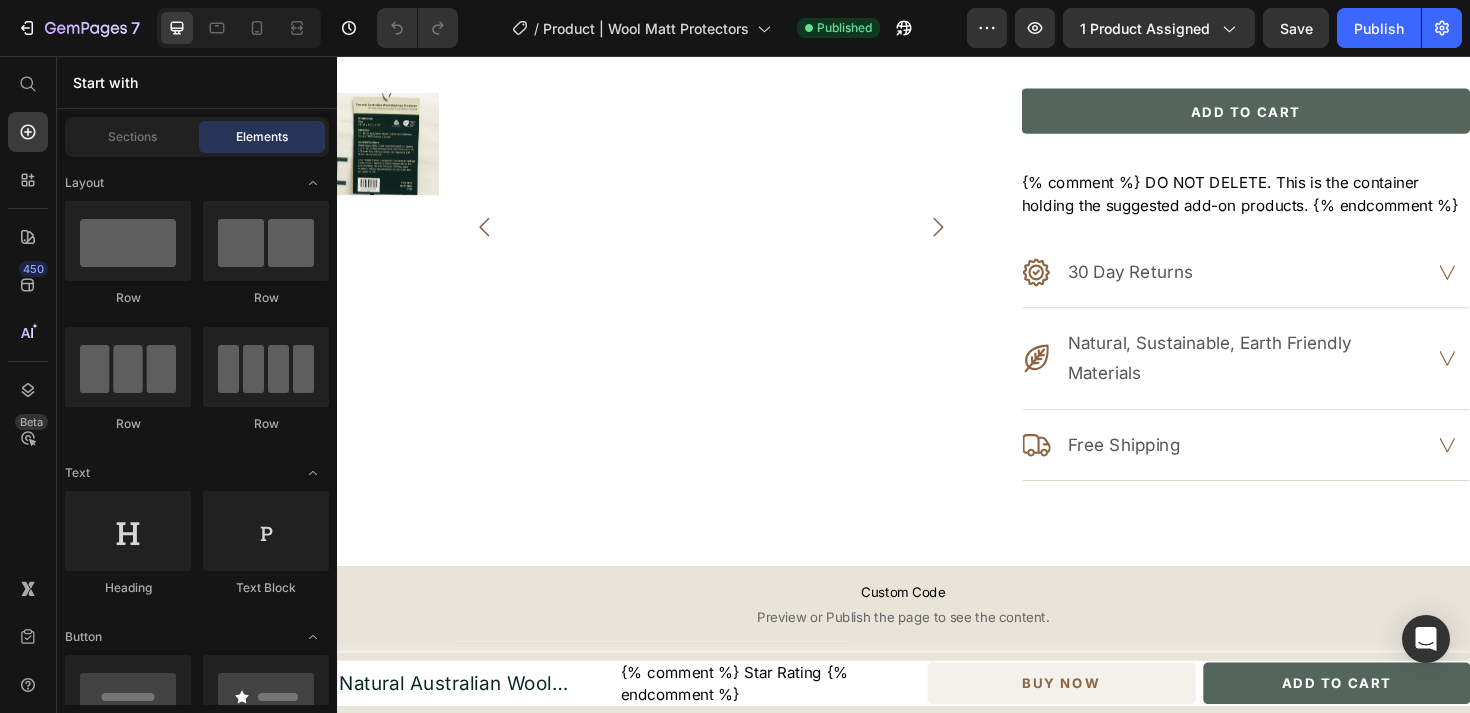 scroll, scrollTop: 707, scrollLeft: 0, axis: vertical 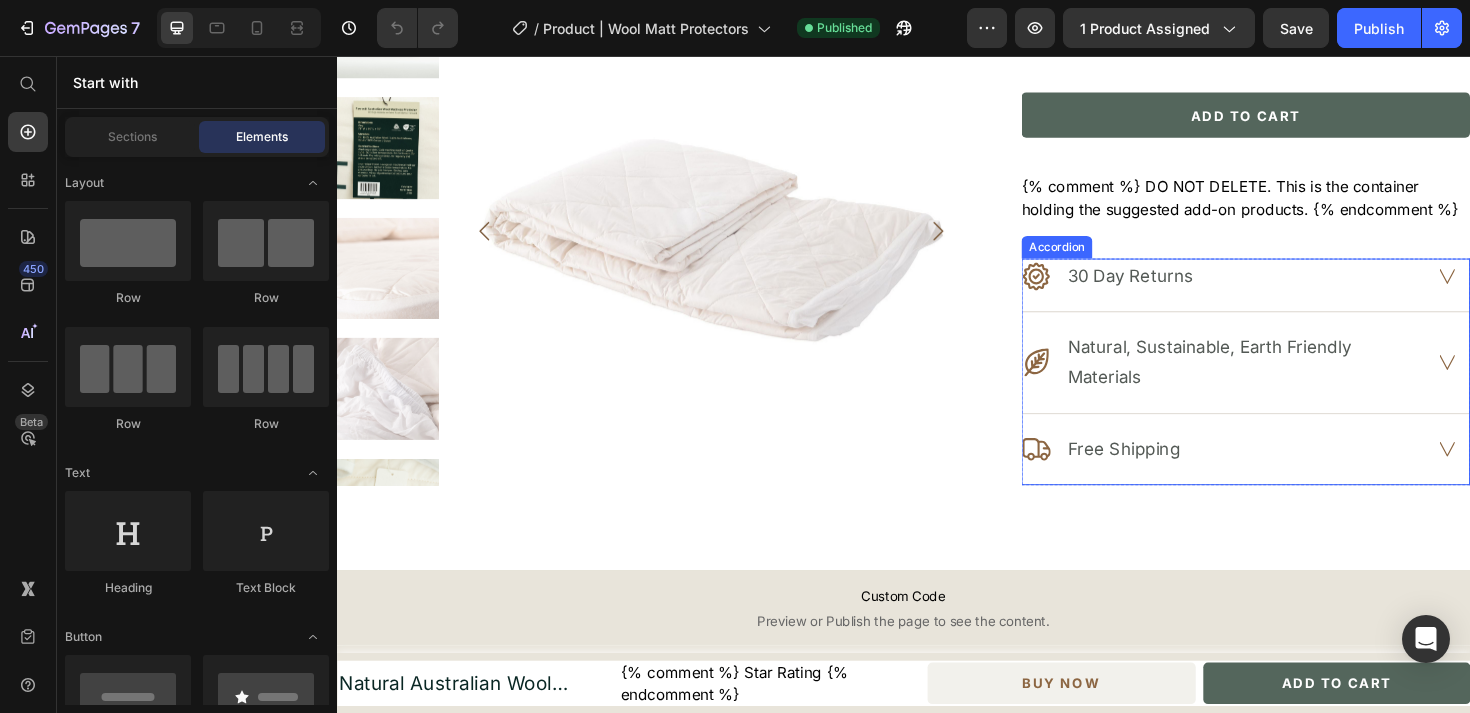 click on "Free Shipping" at bounding box center [1170, 472] 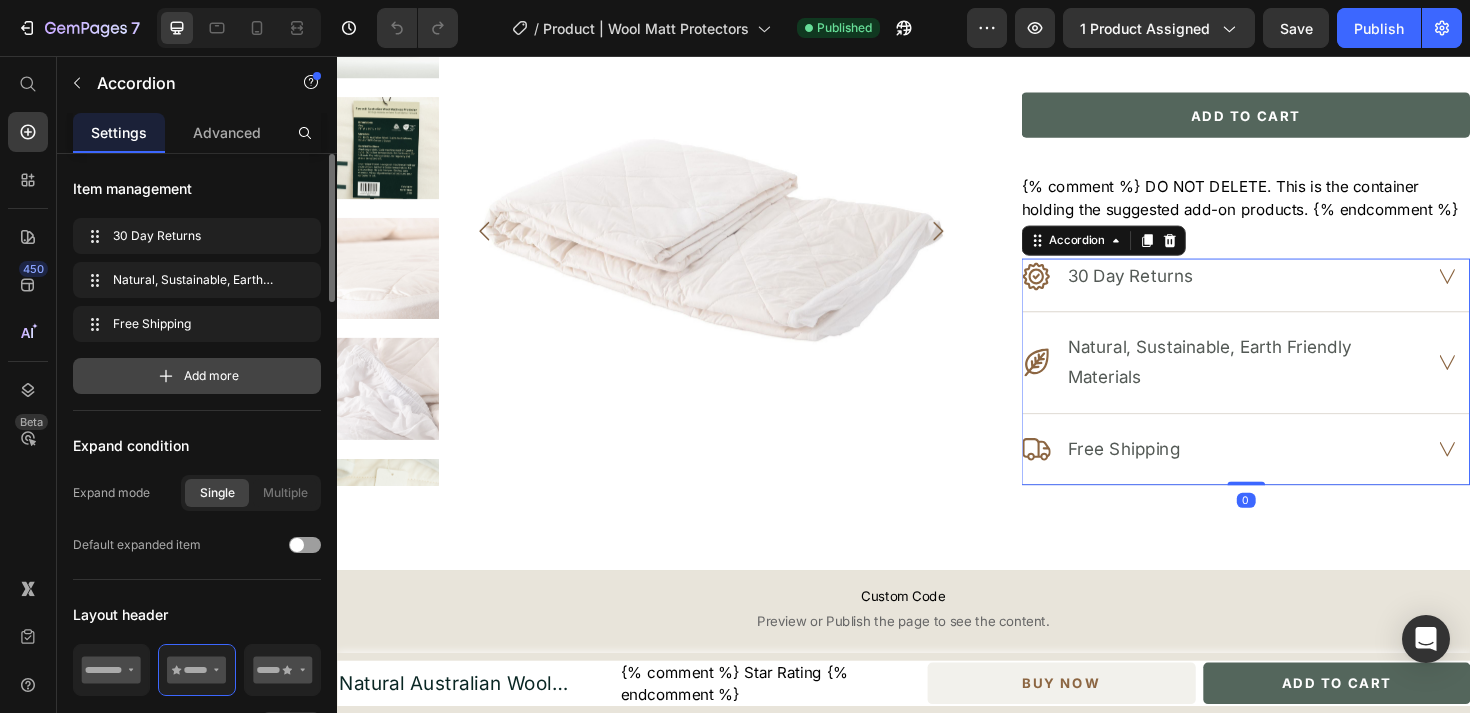 click on "Add more" at bounding box center (197, 376) 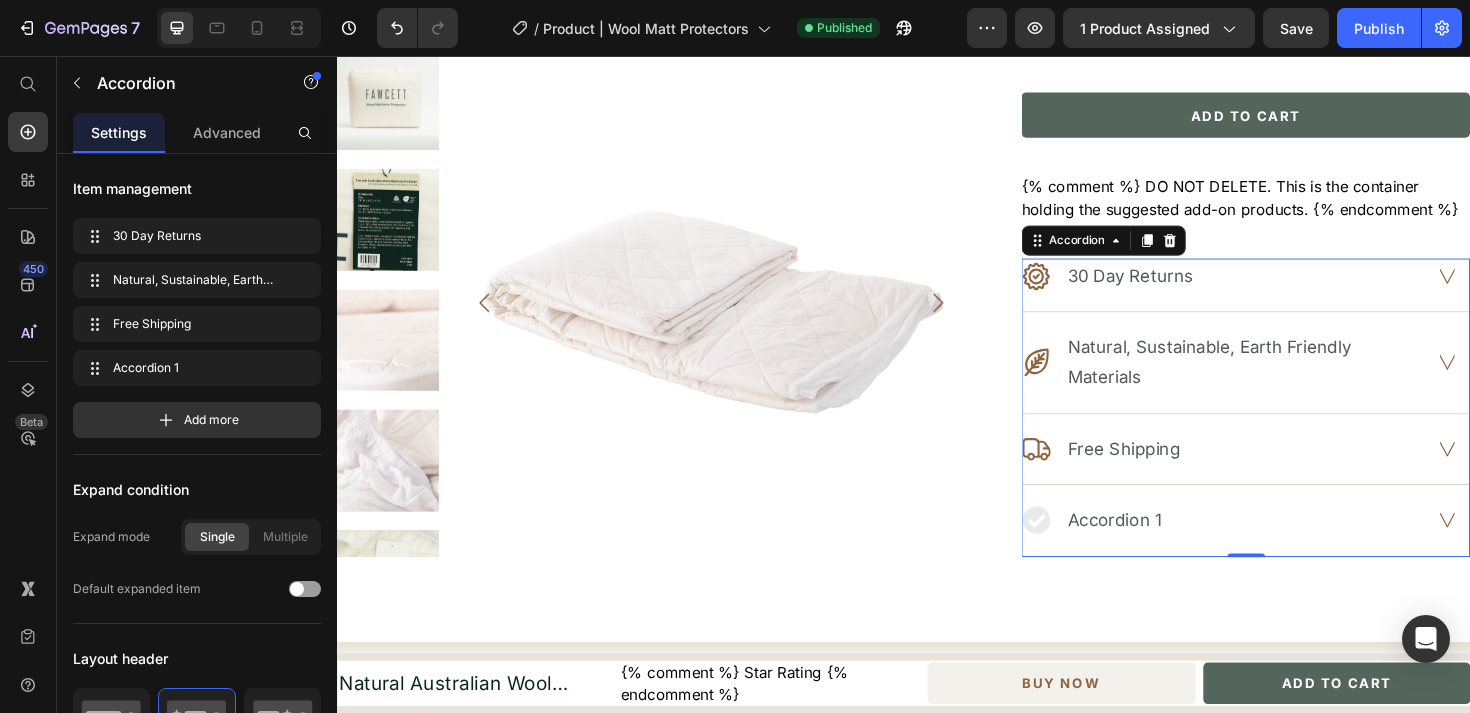 click on "Accordion 1" at bounding box center [1299, 556] 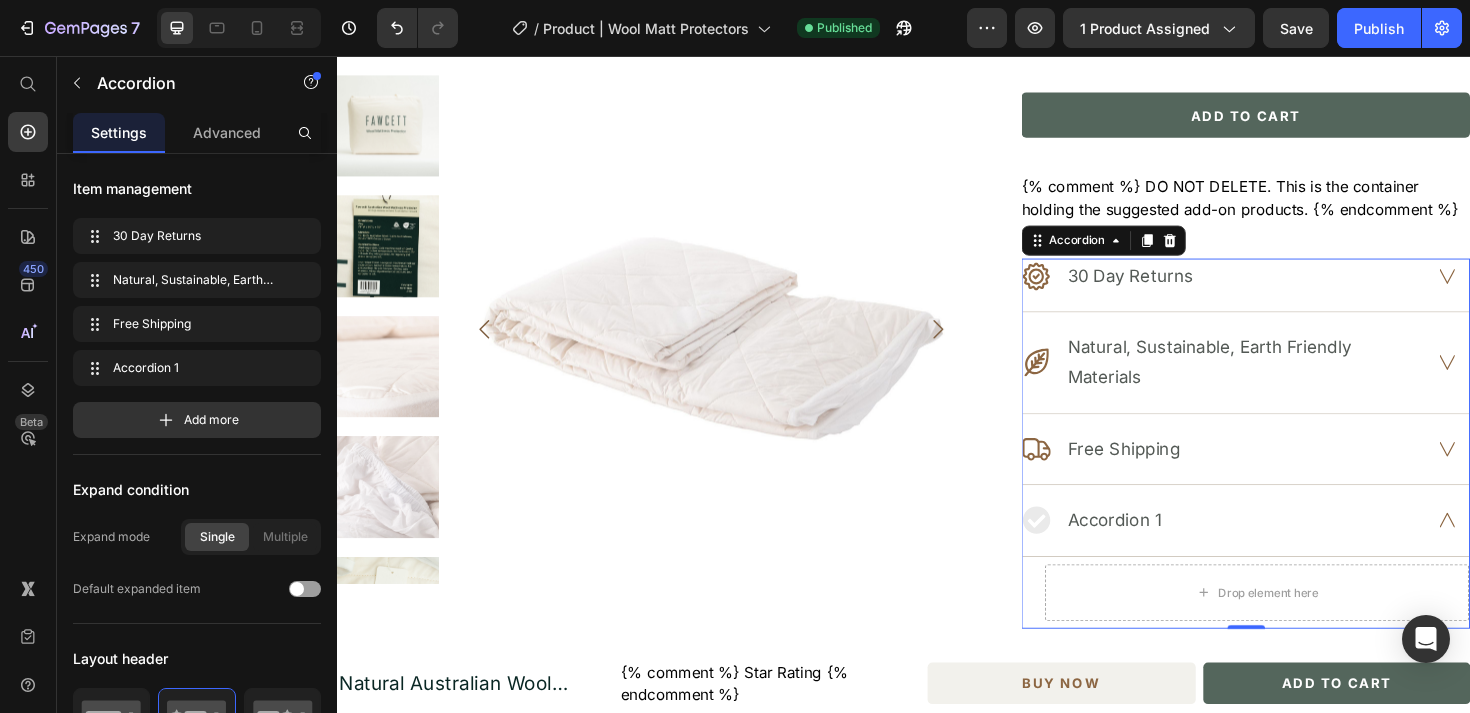 click on ".id510065226150839516 .cls-1 {
fill: #8c6642;
fill-rule: evenodd;
stroke-width: 0px;
}
Free Shipping" at bounding box center [1276, 472] 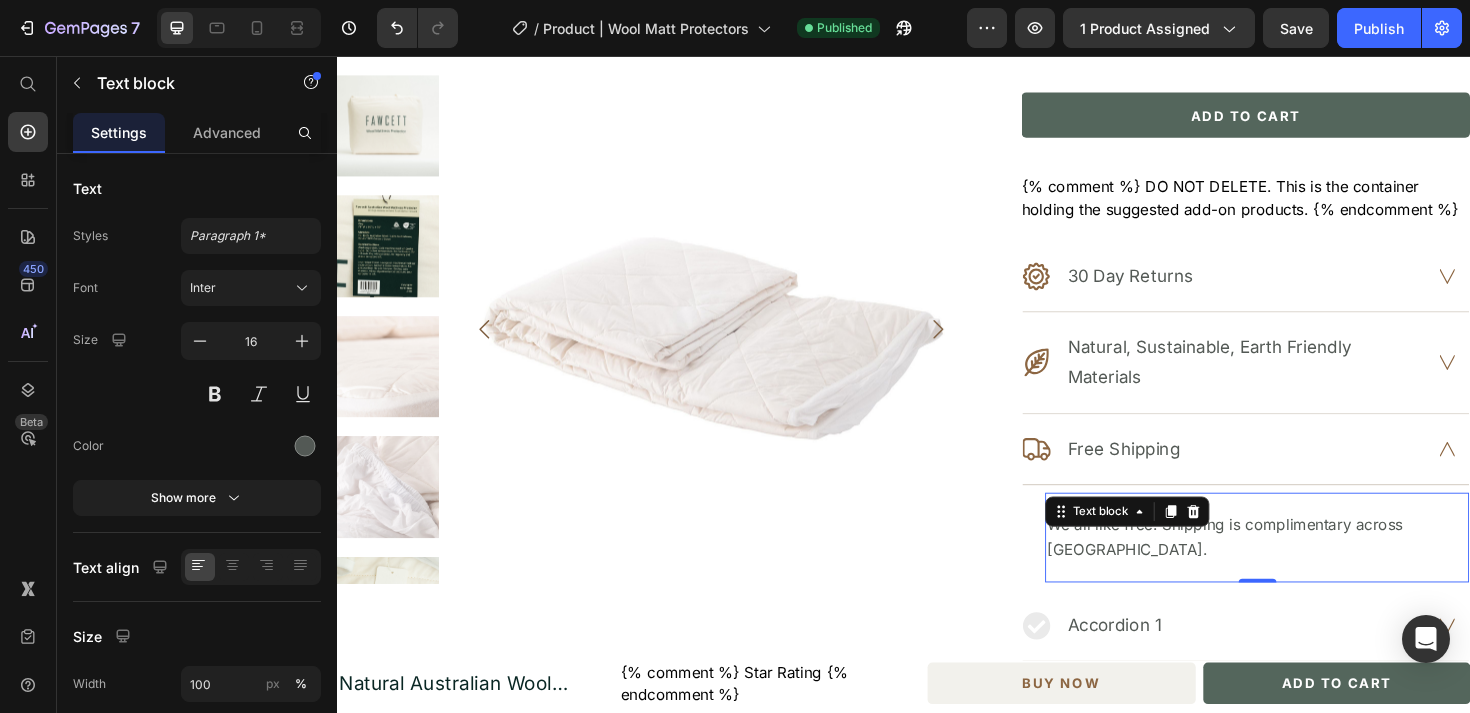 click on "We all like free. Shipping is complimentary across [GEOGRAPHIC_DATA]." at bounding box center [1311, 565] 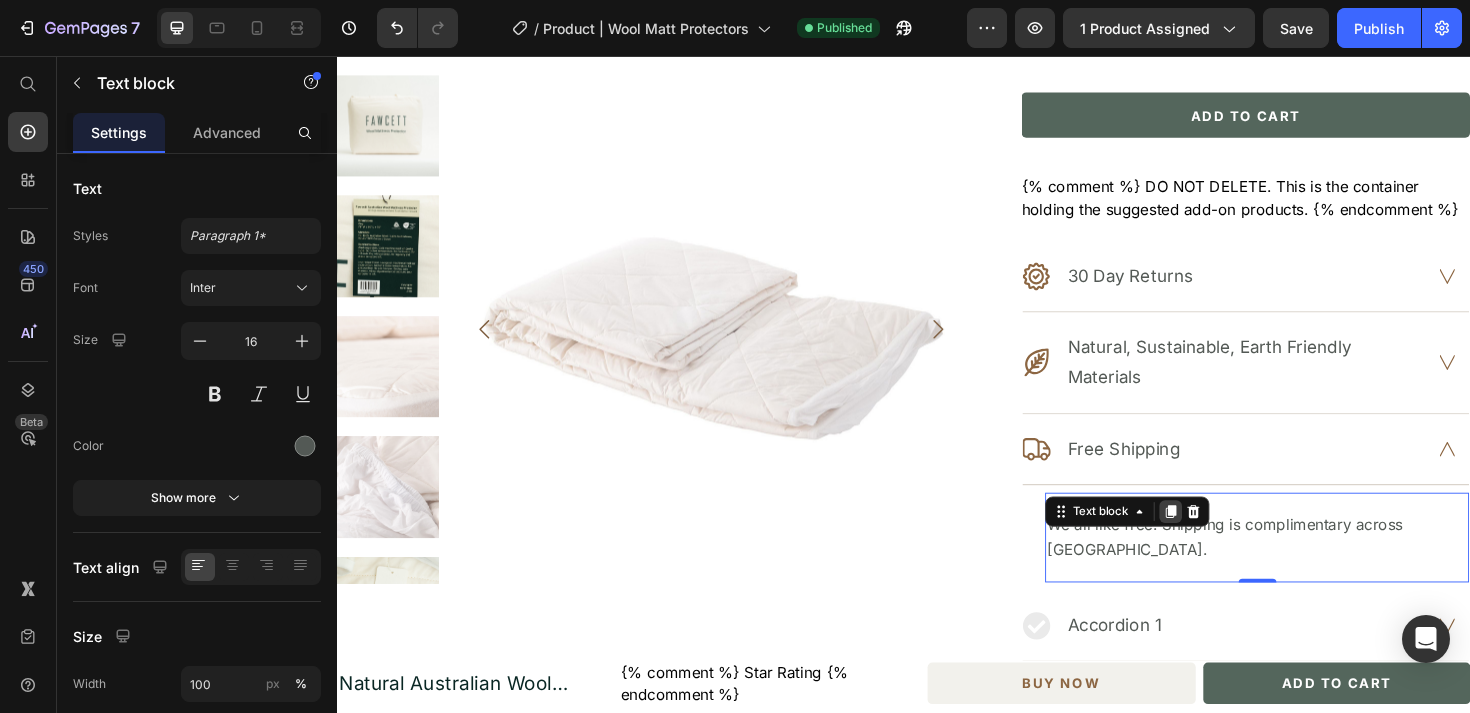 click 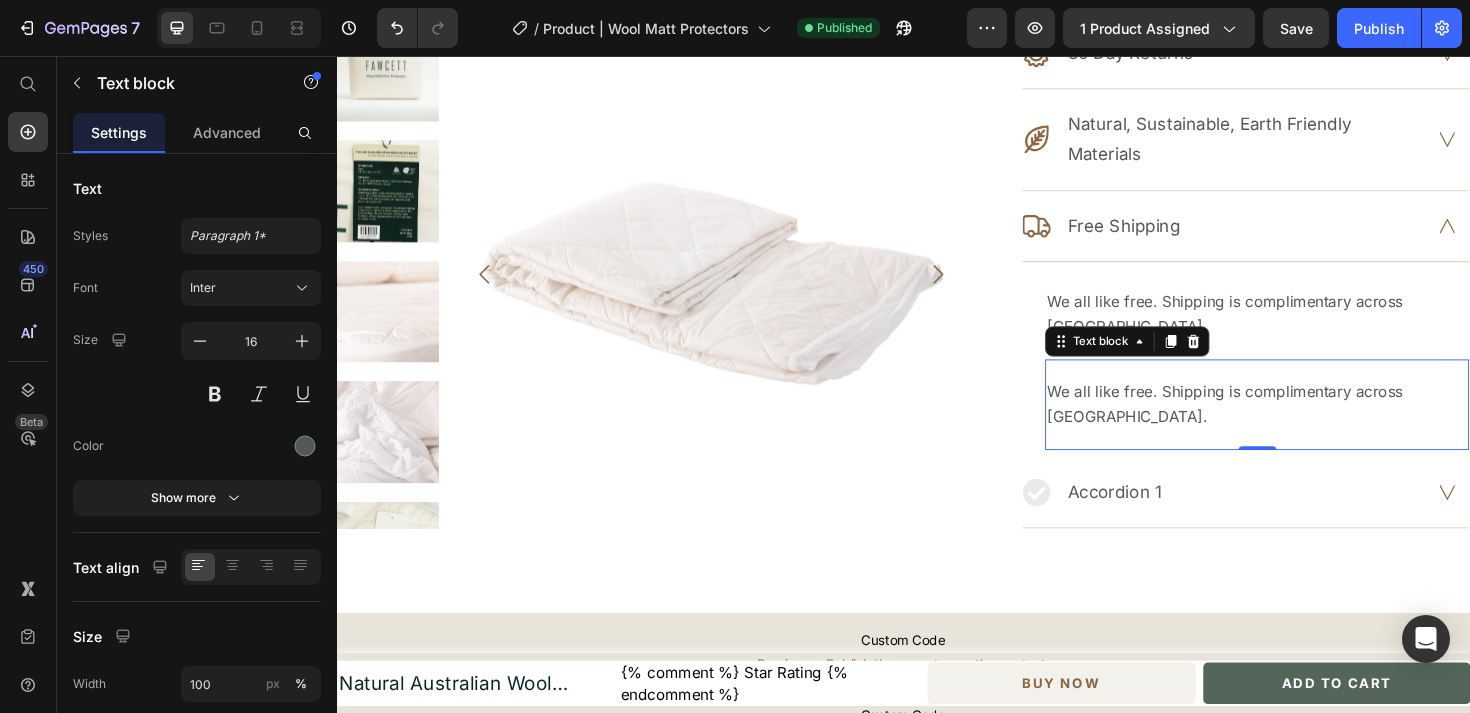 scroll, scrollTop: 944, scrollLeft: 0, axis: vertical 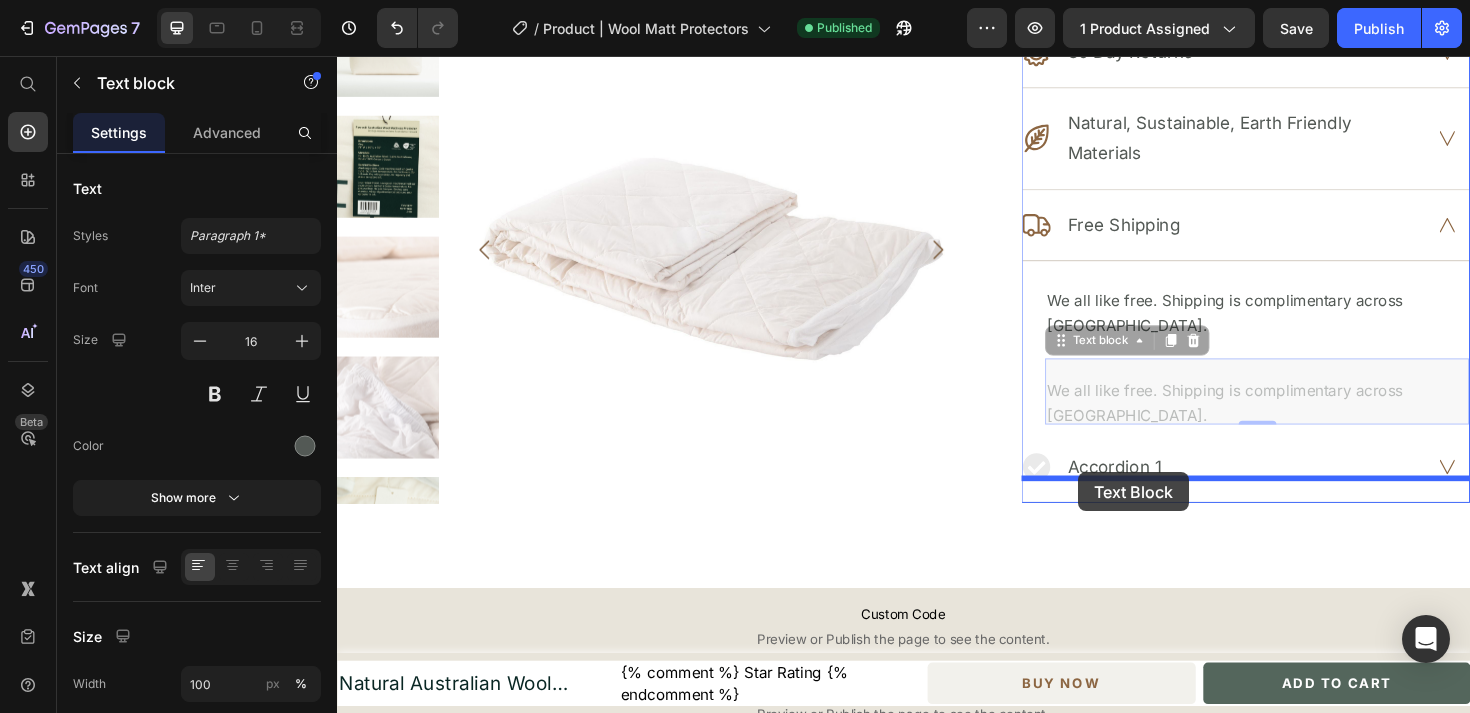 drag, startPoint x: 1102, startPoint y: 331, endPoint x: 1122, endPoint y: 497, distance: 167.20049 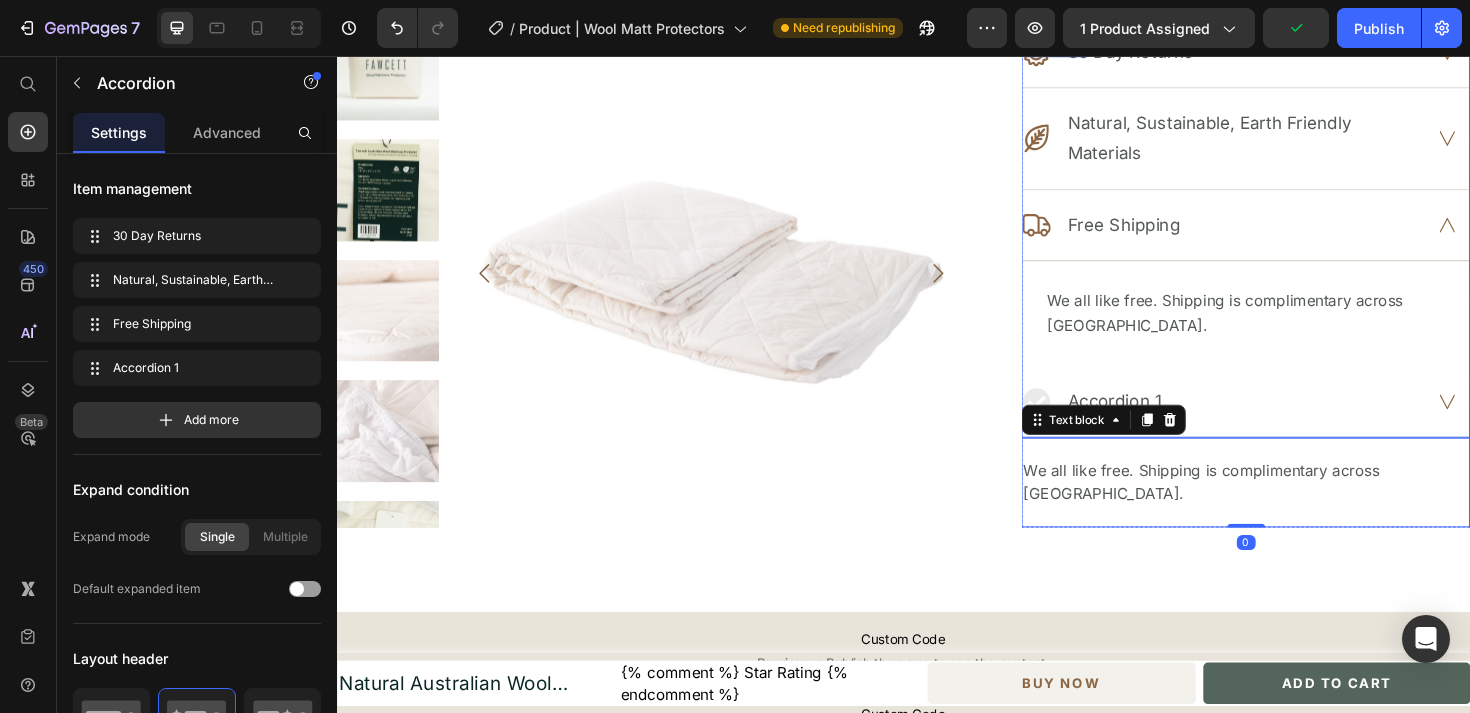 click on "Accordion 1" at bounding box center [1299, 430] 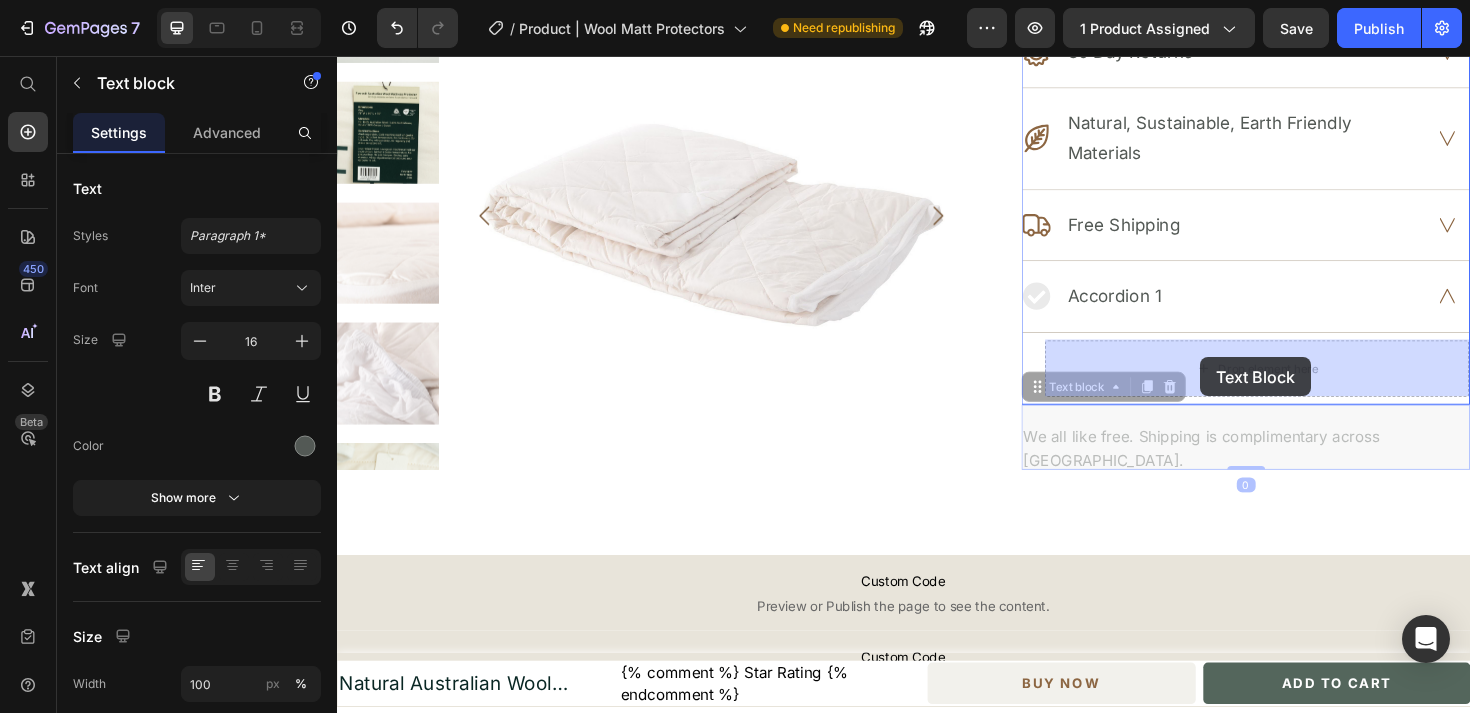 drag, startPoint x: 1247, startPoint y: 455, endPoint x: 1251, endPoint y: 375, distance: 80.09994 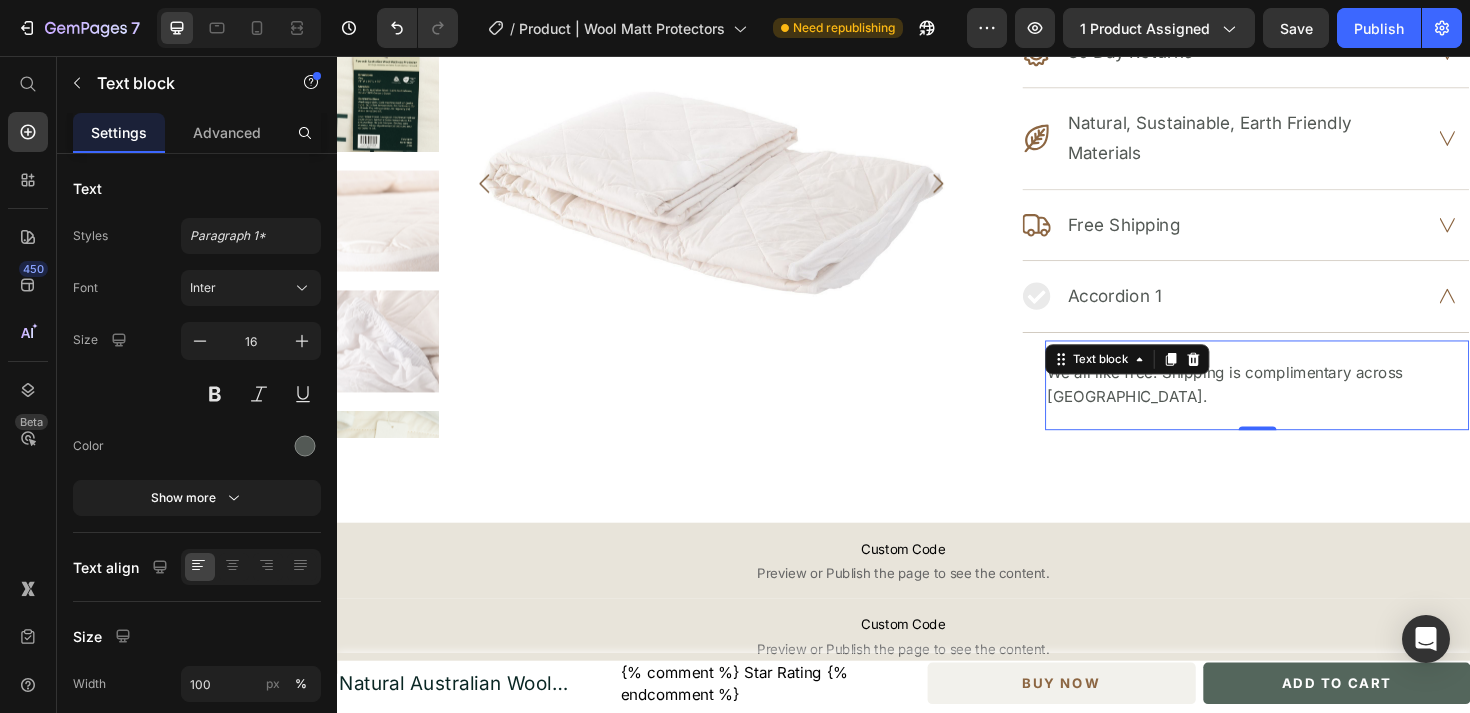 click on "We all like free. Shipping is complimentary across [GEOGRAPHIC_DATA]." at bounding box center (1311, 404) 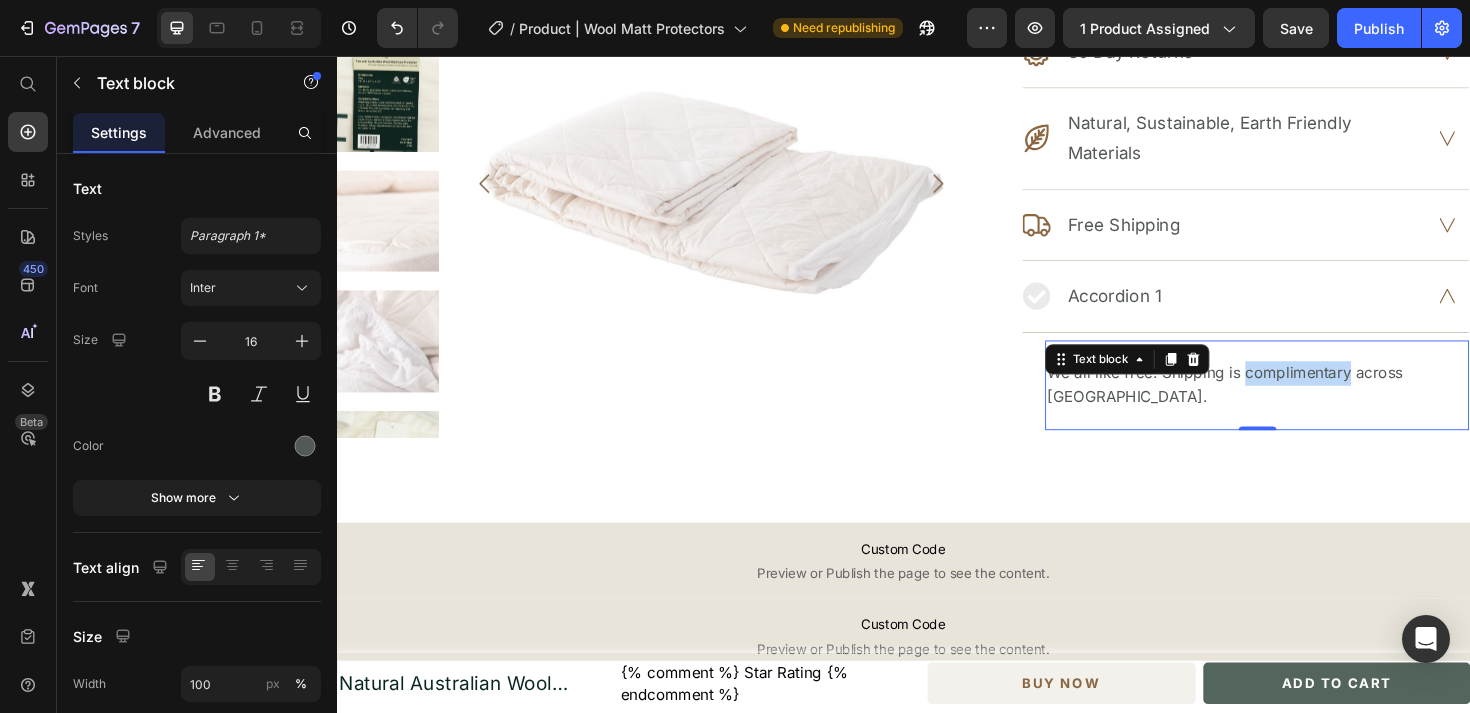 click on "We all like free. Shipping is complimentary across [GEOGRAPHIC_DATA]." at bounding box center [1311, 404] 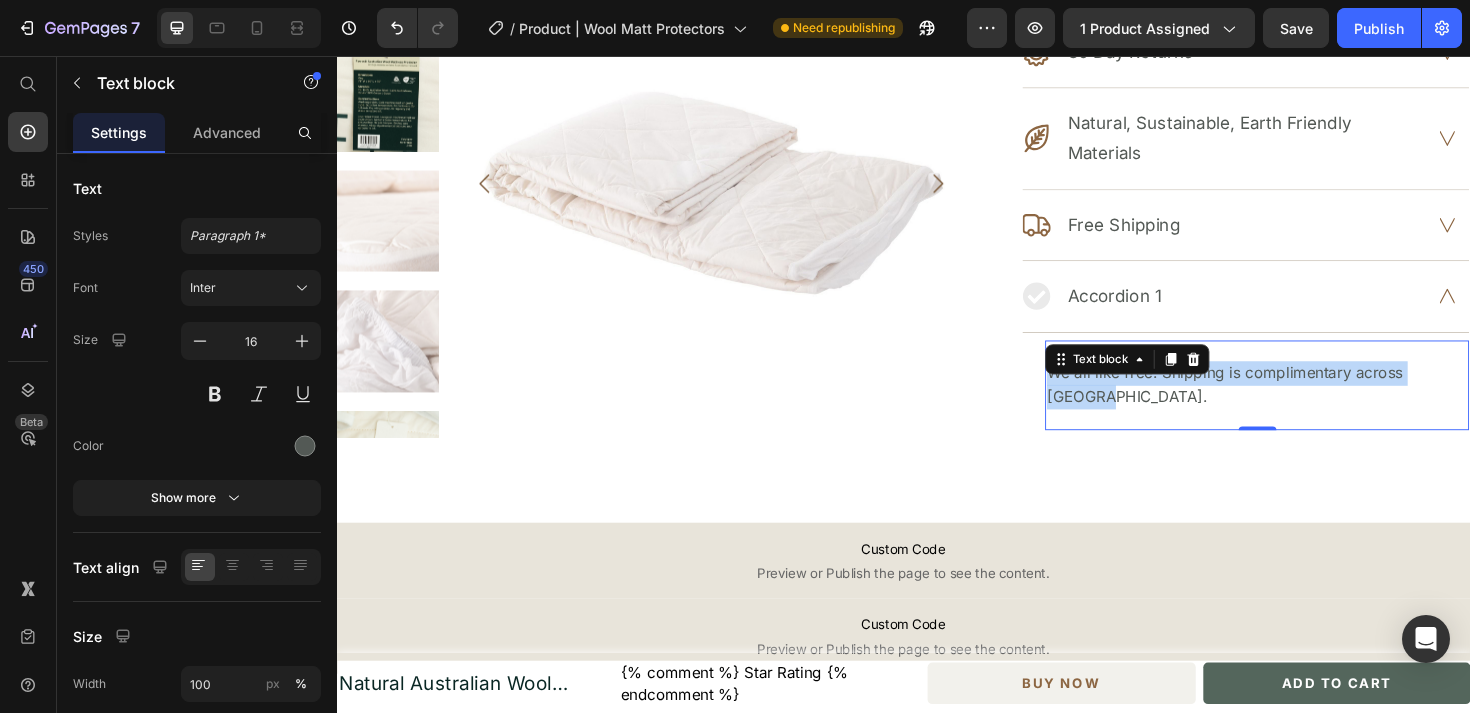 click on "We all like free. Shipping is complimentary across [GEOGRAPHIC_DATA]." at bounding box center [1311, 404] 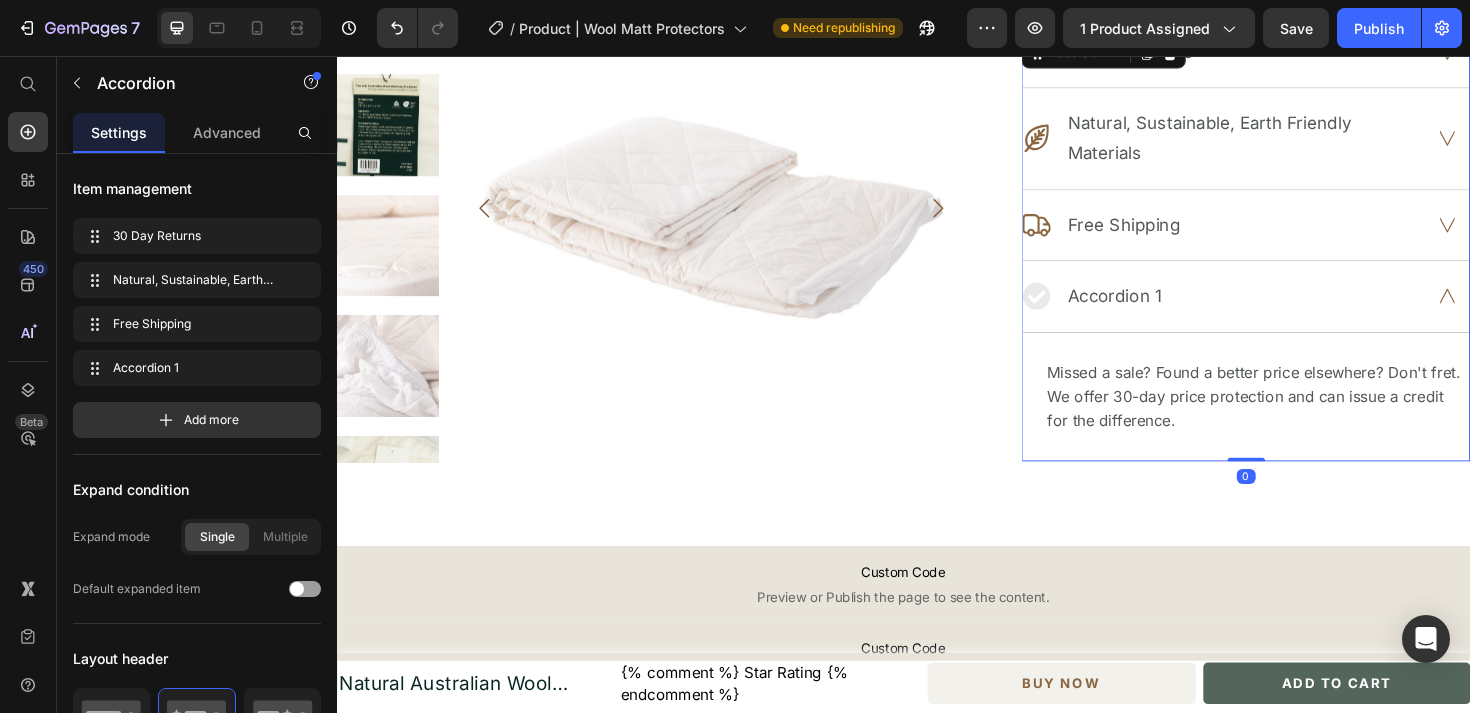 click on "Accordion 1" at bounding box center (1276, 310) 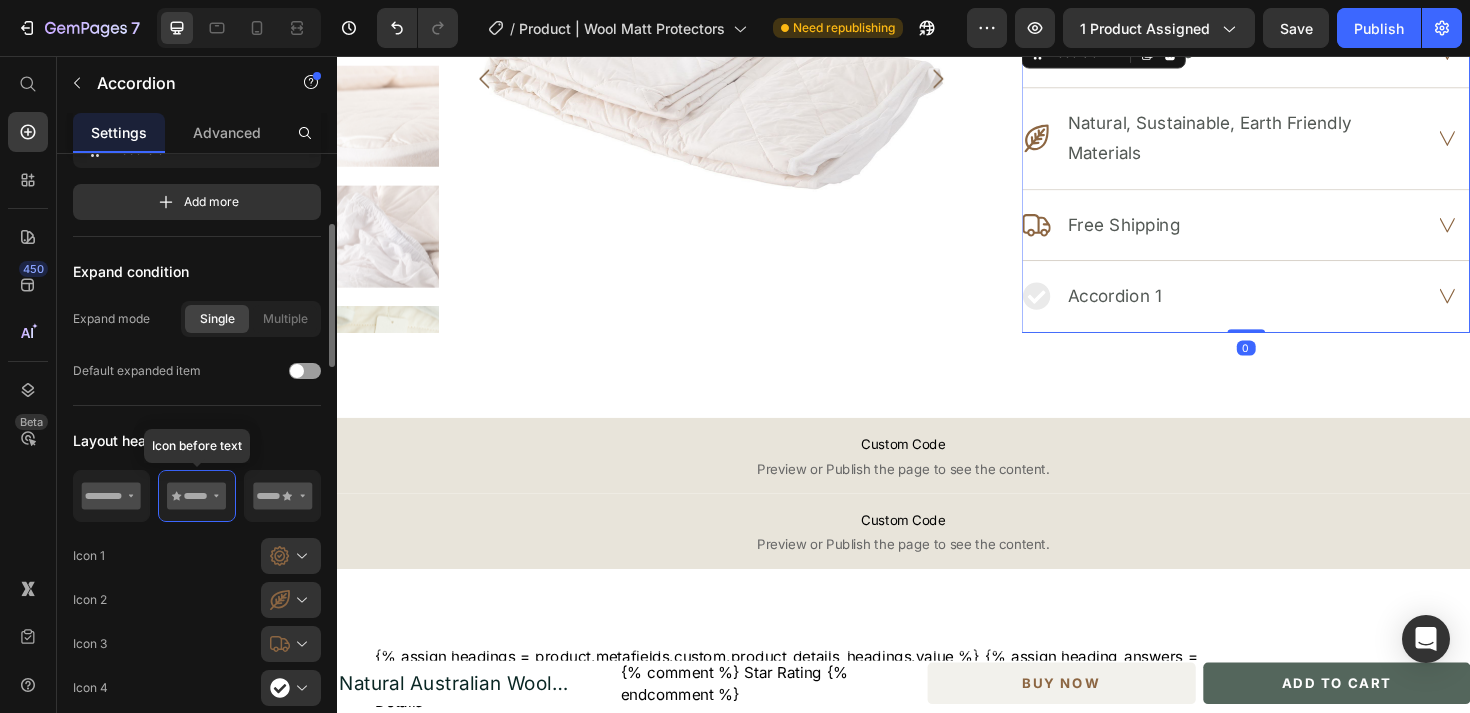 scroll, scrollTop: 345, scrollLeft: 0, axis: vertical 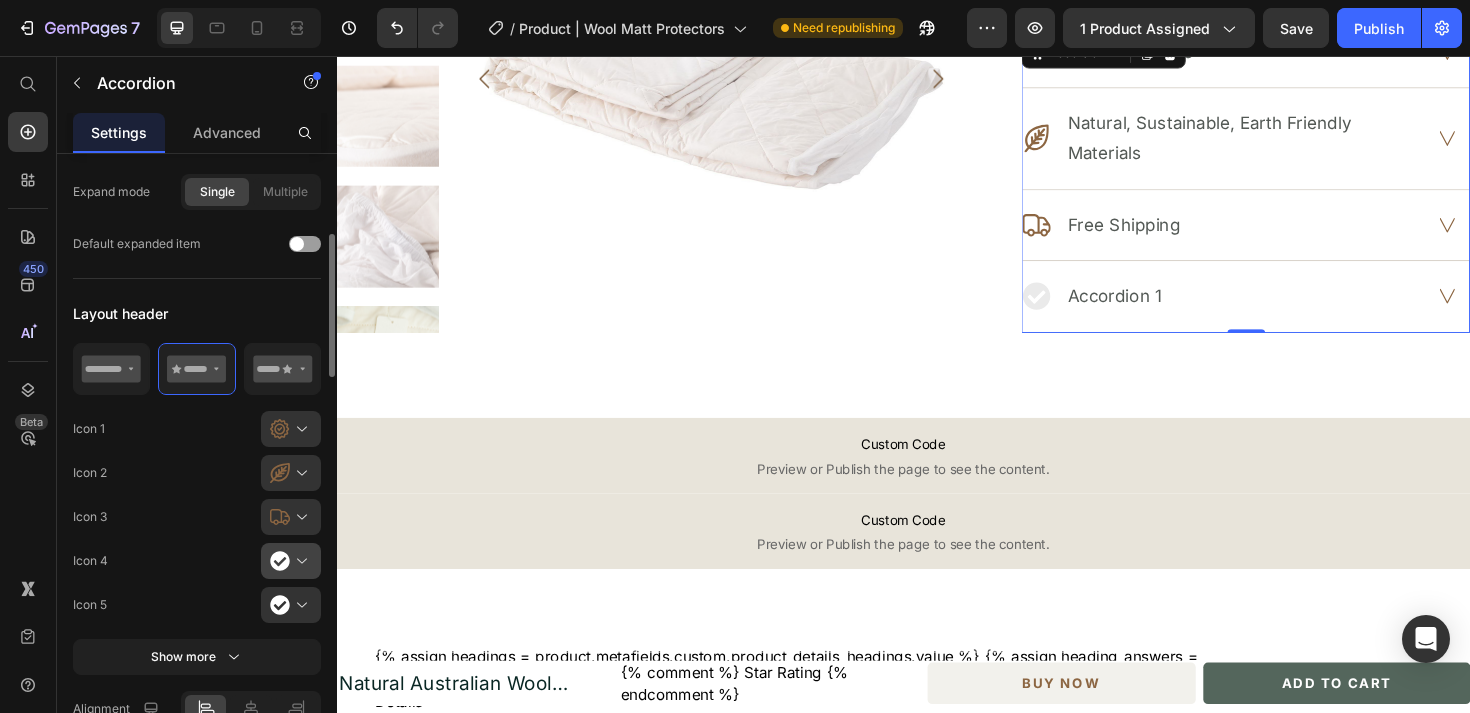 click at bounding box center (299, 561) 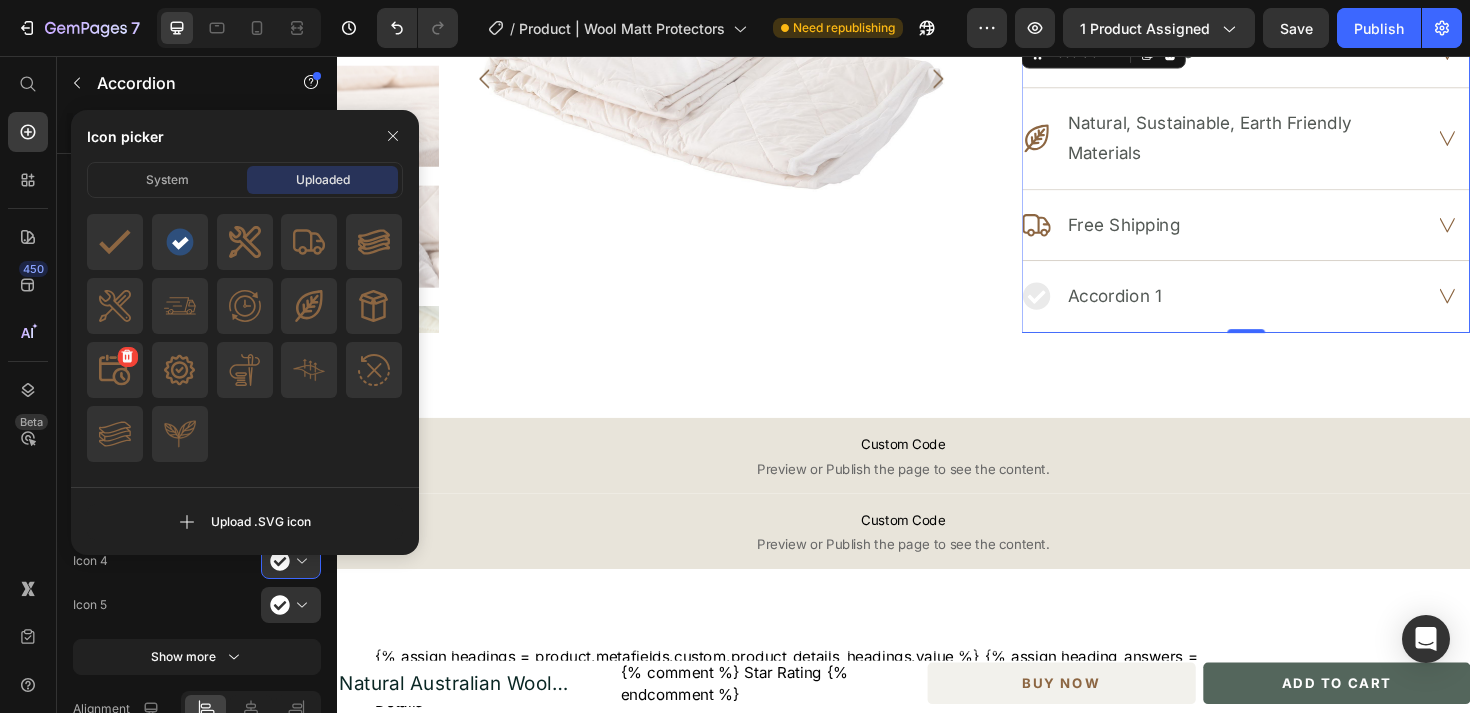 click at bounding box center (115, 370) 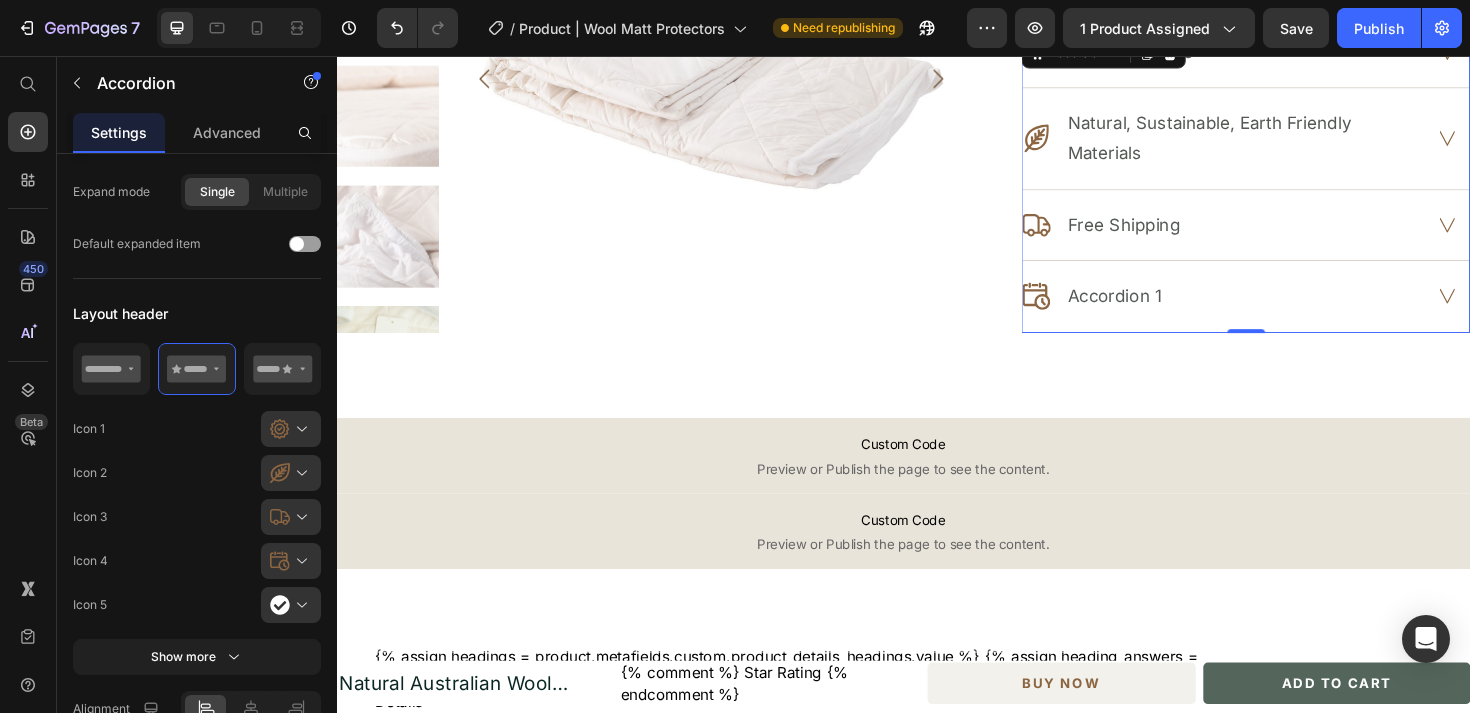 click on "Accordion 1" at bounding box center (1160, 310) 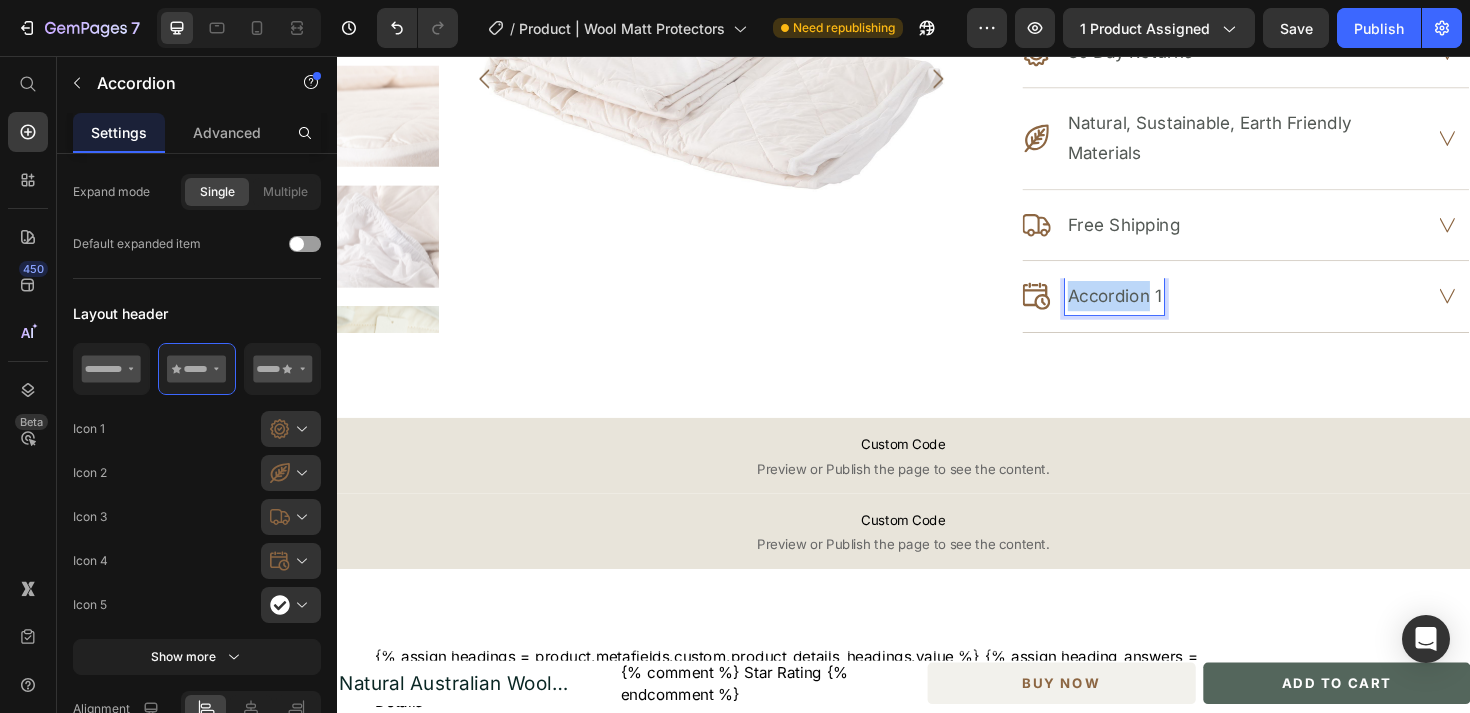 click on "Accordion 1" at bounding box center (1160, 310) 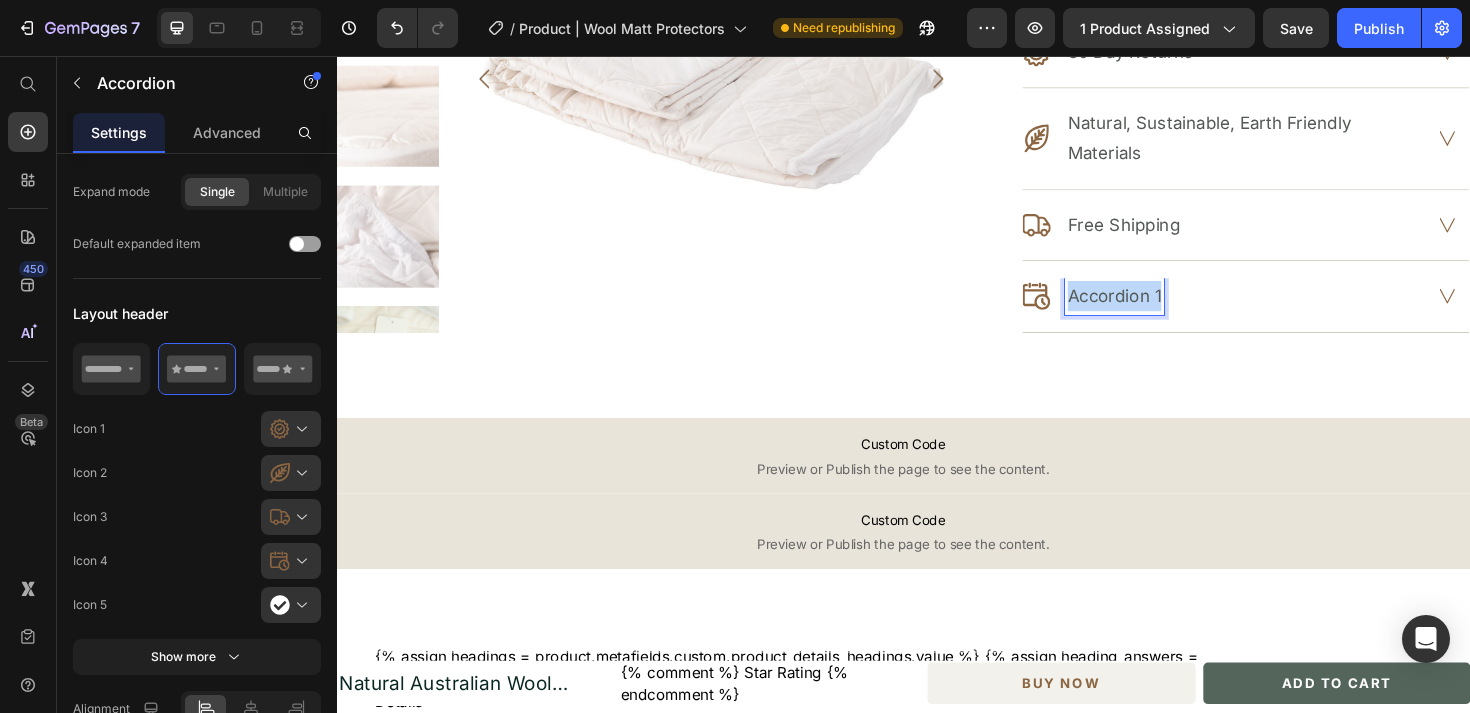 click on "Accordion 1" at bounding box center (1160, 310) 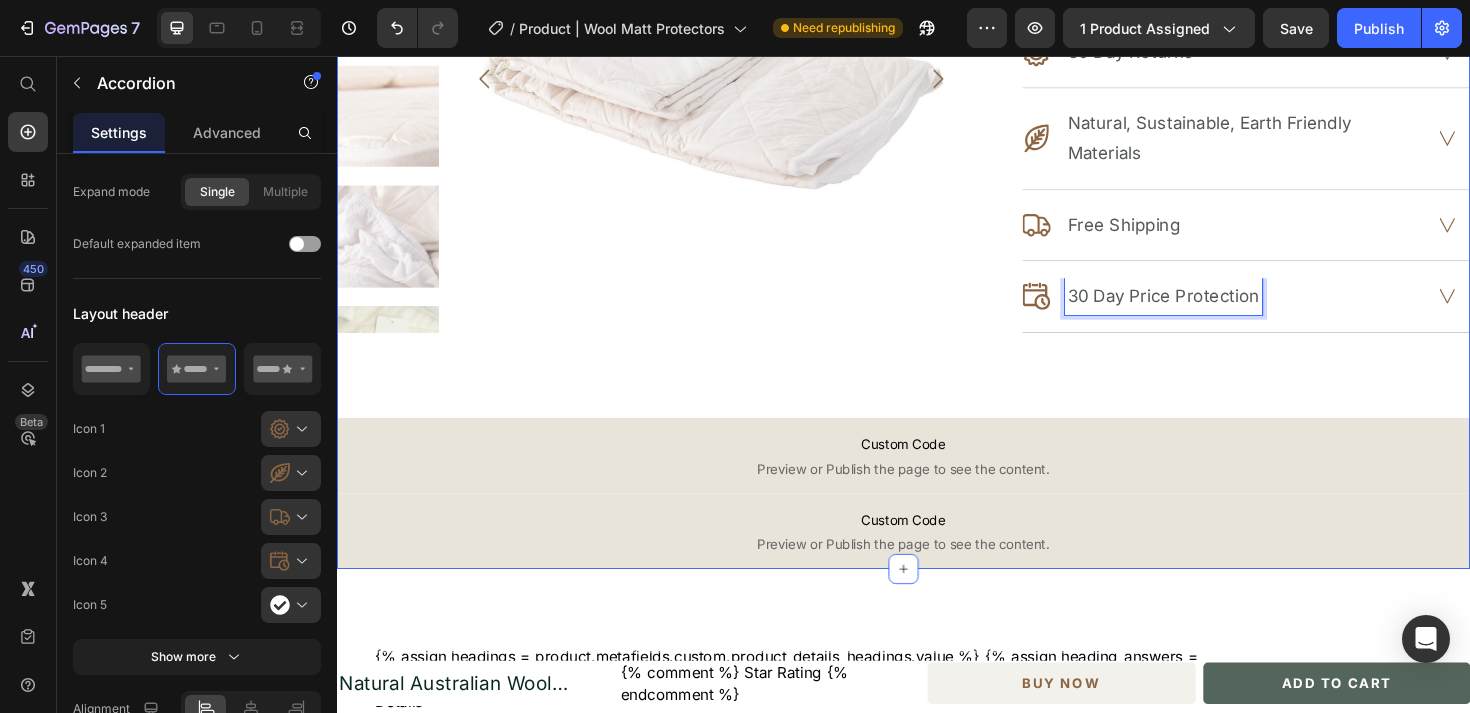 click on "Custom Code" at bounding box center [937, 467] 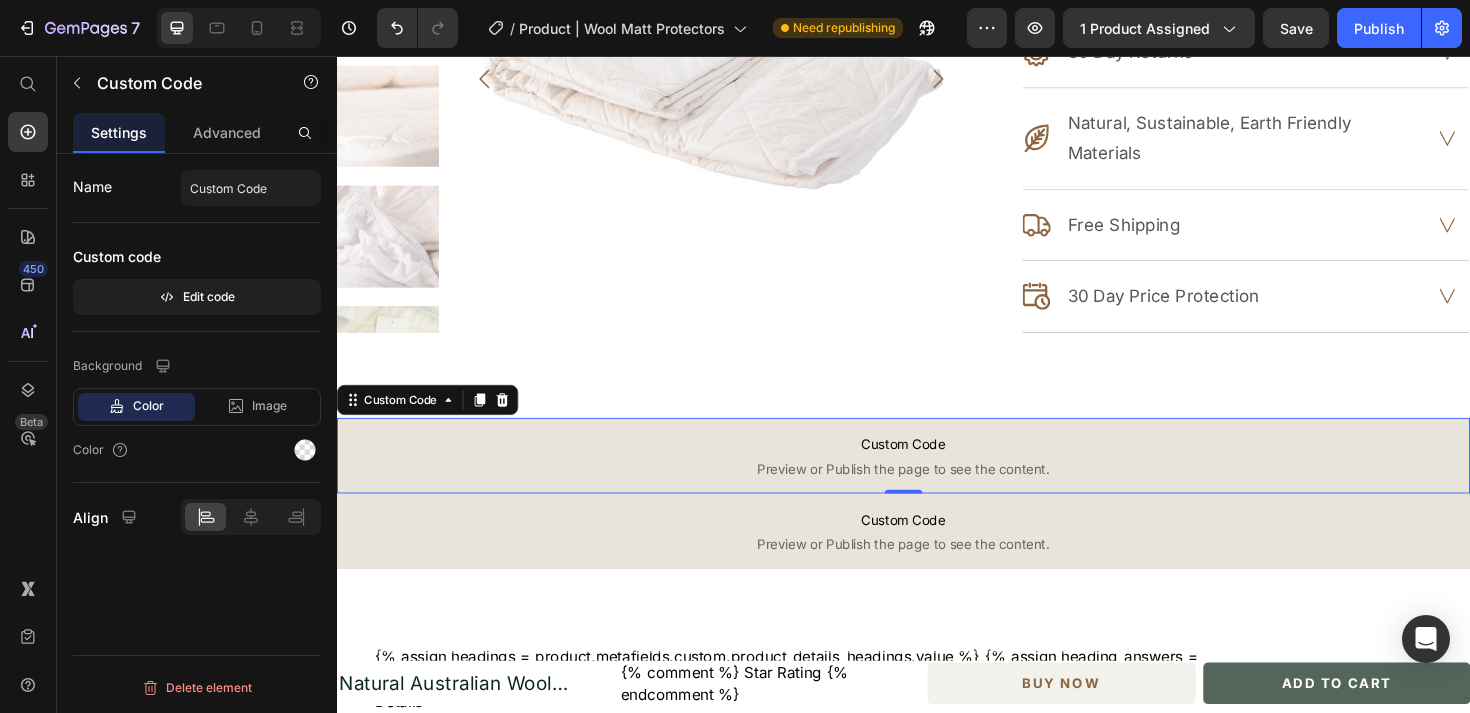 scroll, scrollTop: 0, scrollLeft: 0, axis: both 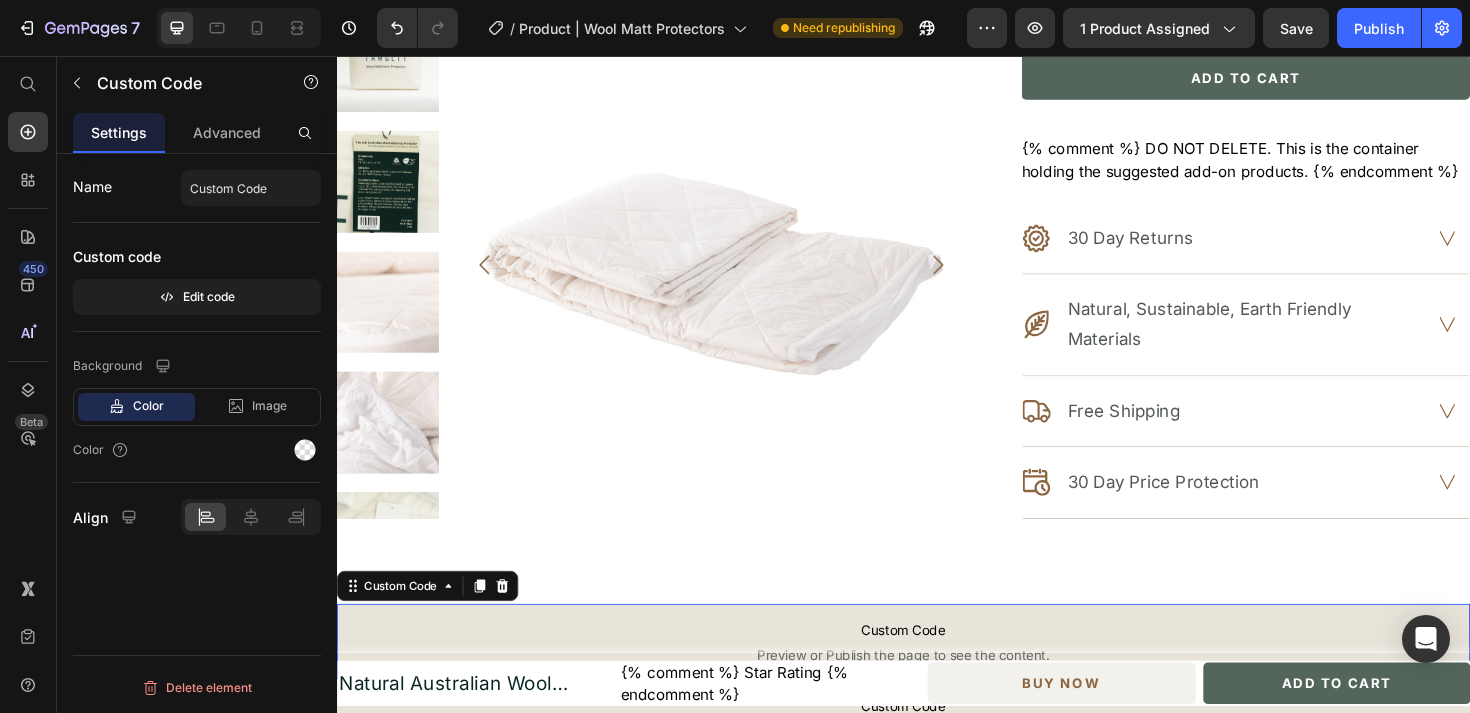 click 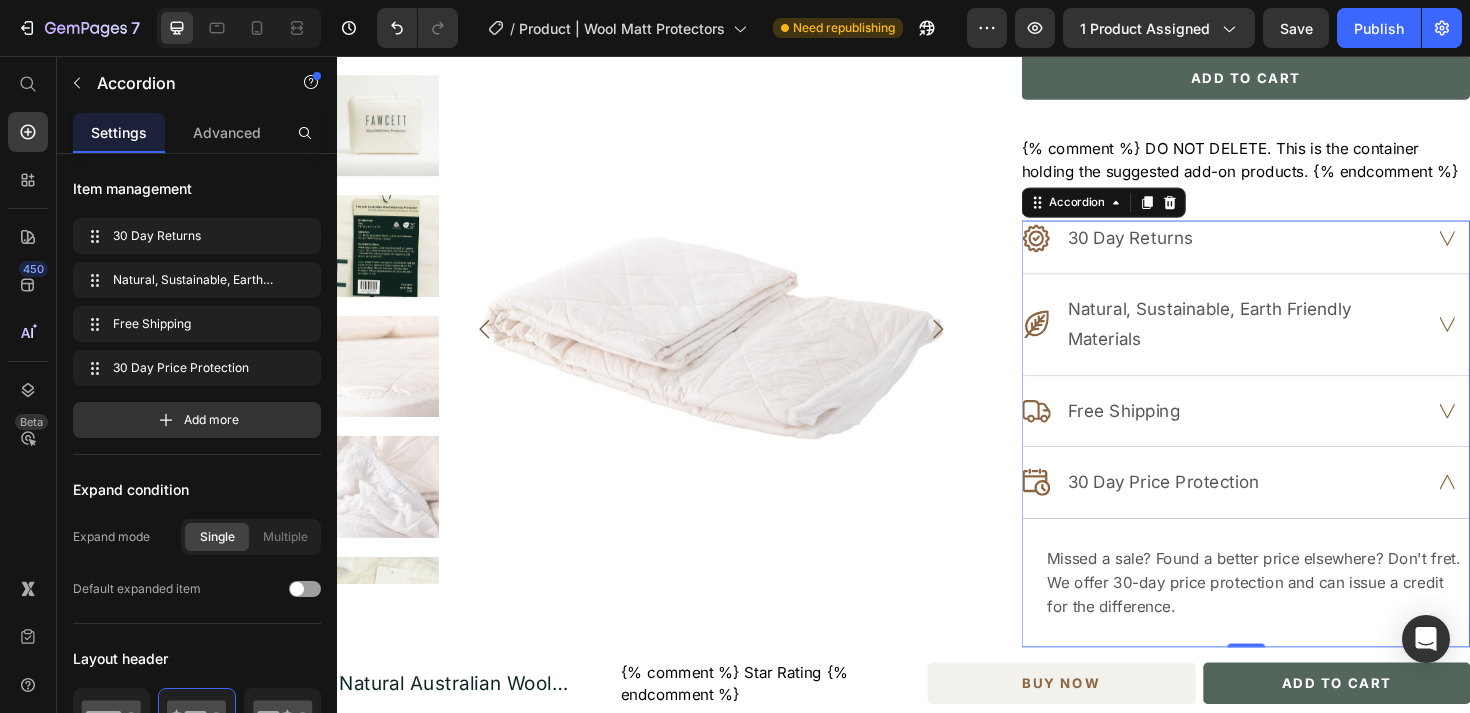click on "30 Day Returns
Natural, Sustainable, Earth Friendly Materials
.id510065226150839516 .cls-1 {
fill: #8c6642;
fill-rule: evenodd;
stroke-width: 0px;
}
Free Shipping
30 Day Price Protection Missed a sale? Found a better price elsewhere? Don't fret. We offer 30-day price protection and can issue a credit for the difference. Text block" at bounding box center (1299, 456) 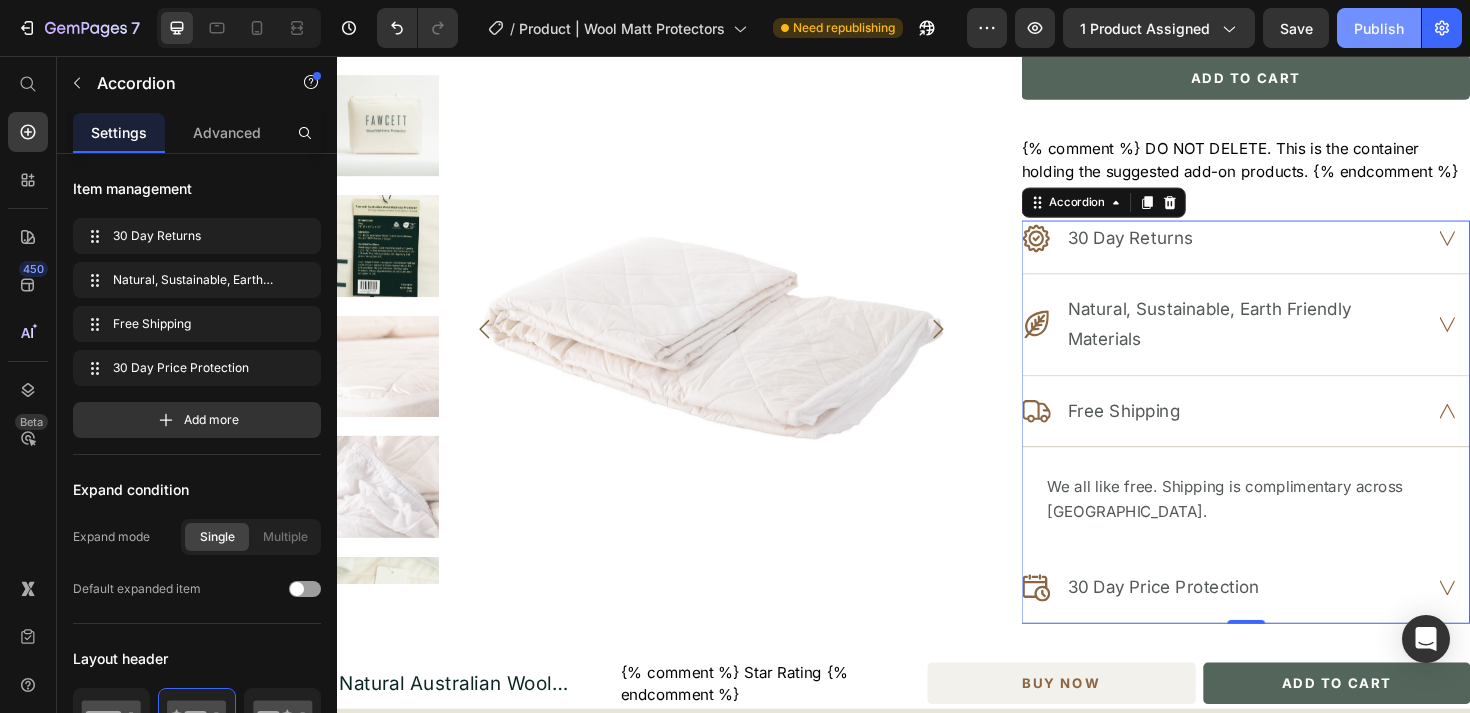 click on "Publish" 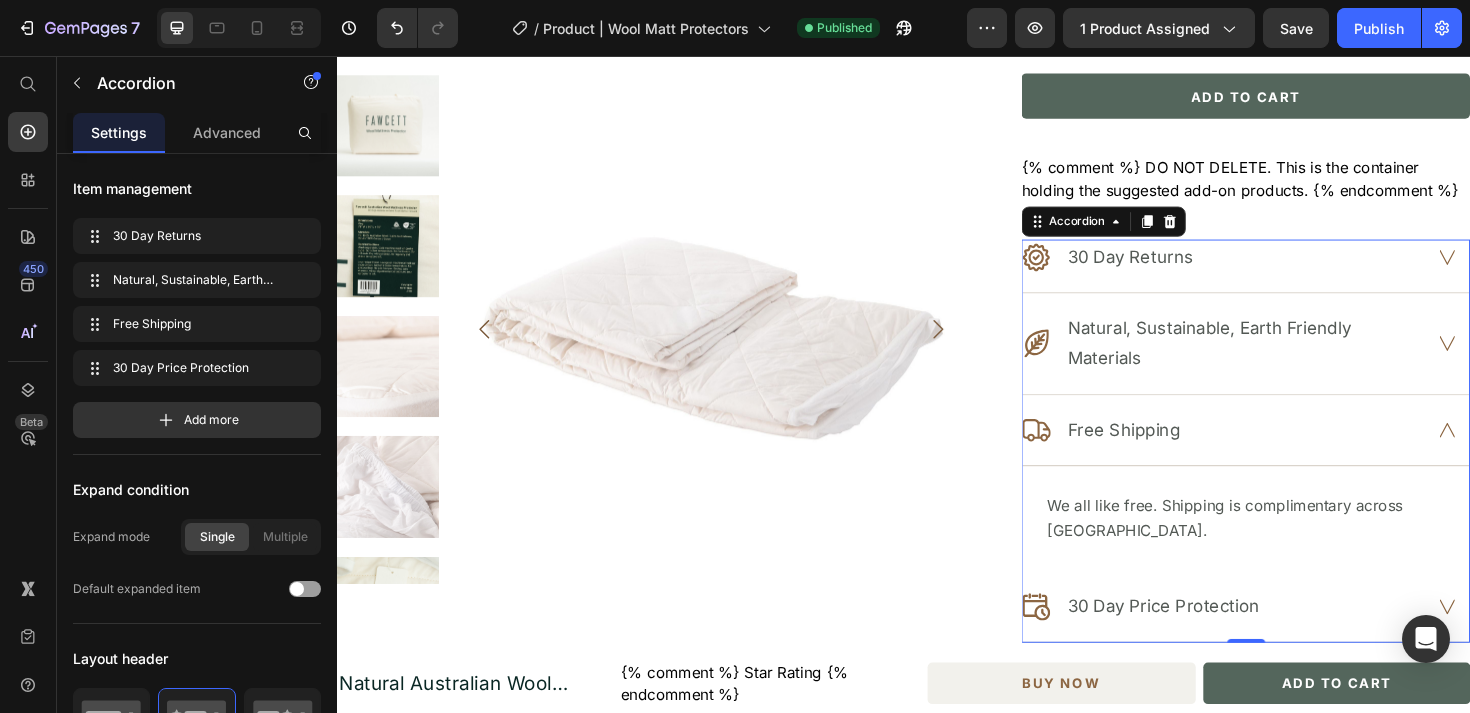 scroll, scrollTop: 726, scrollLeft: 0, axis: vertical 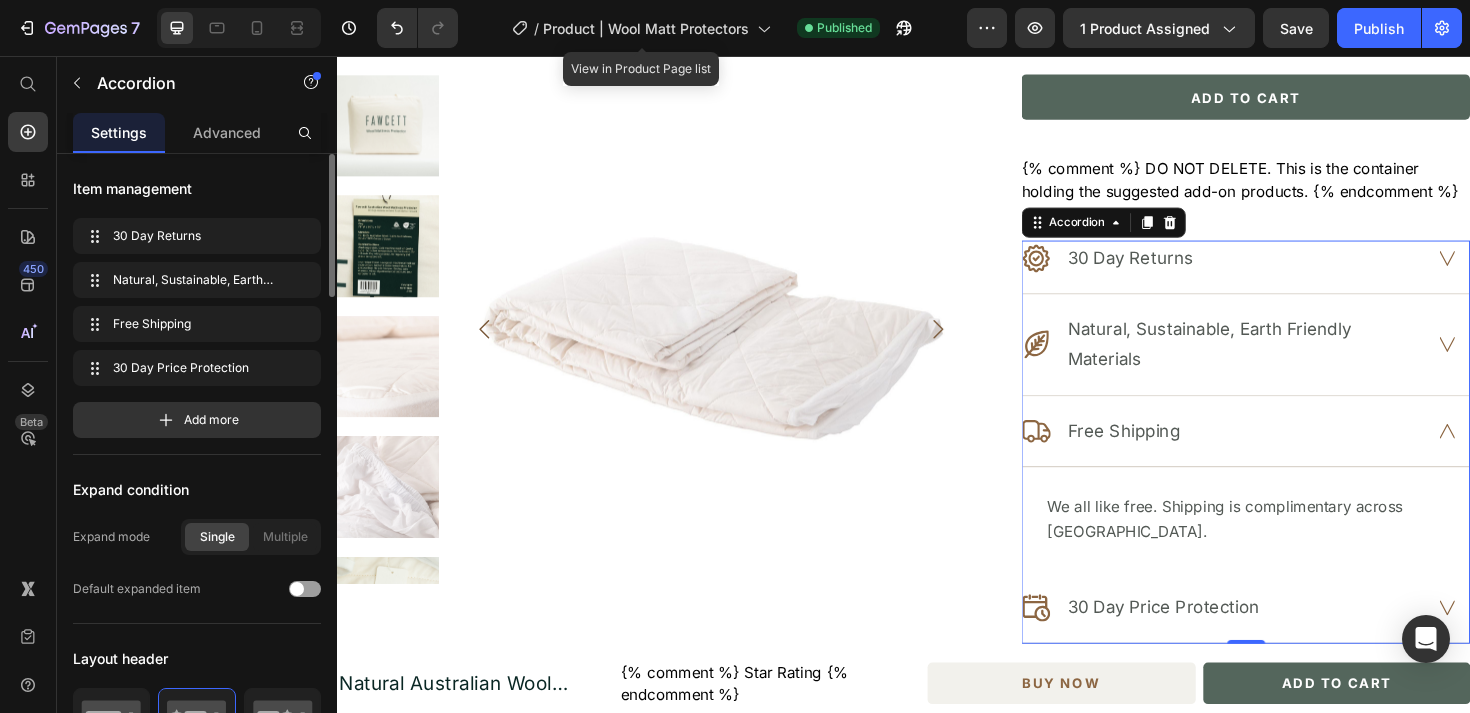 click on "/  Product | Wool Matt Protectors" 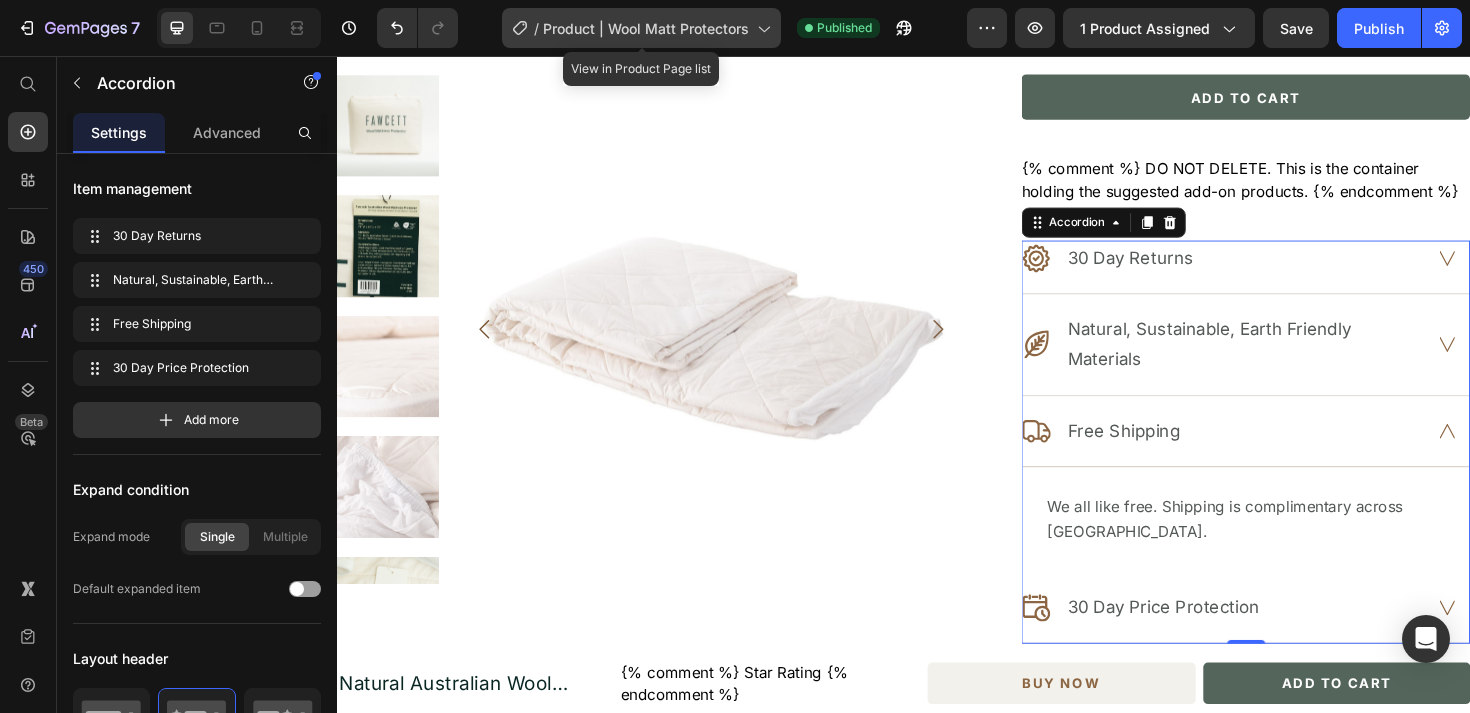 click on "Product | Wool Matt Protectors" at bounding box center [646, 28] 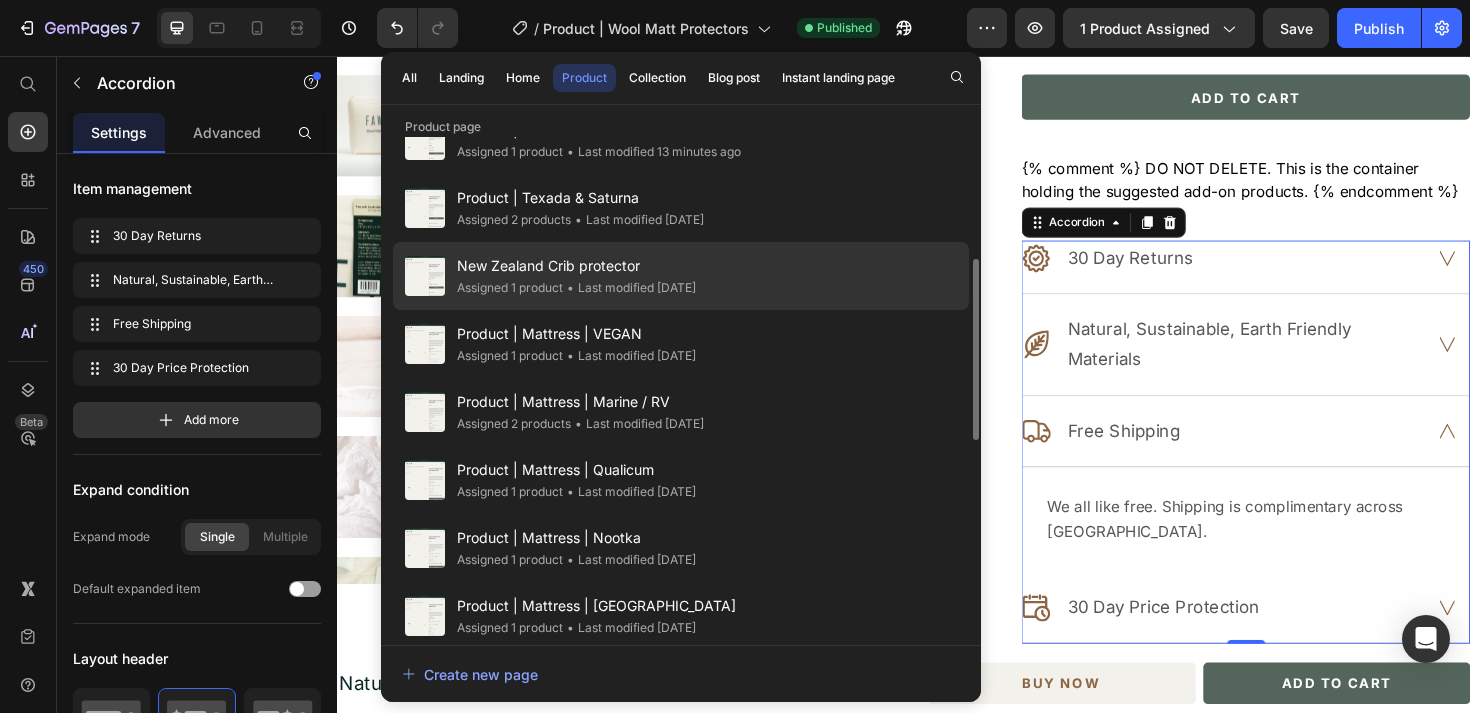 scroll, scrollTop: 323, scrollLeft: 0, axis: vertical 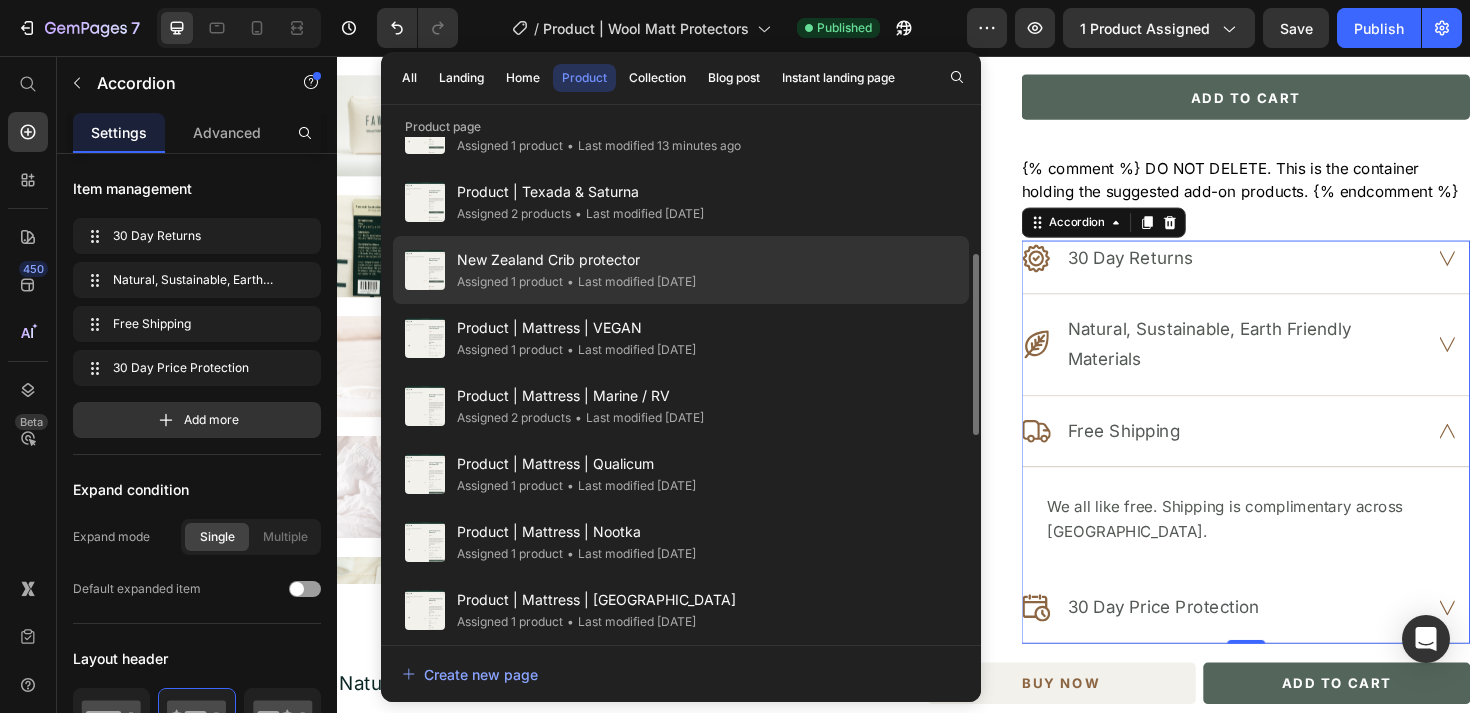 click on "New Zealand Crib protector" at bounding box center [576, 260] 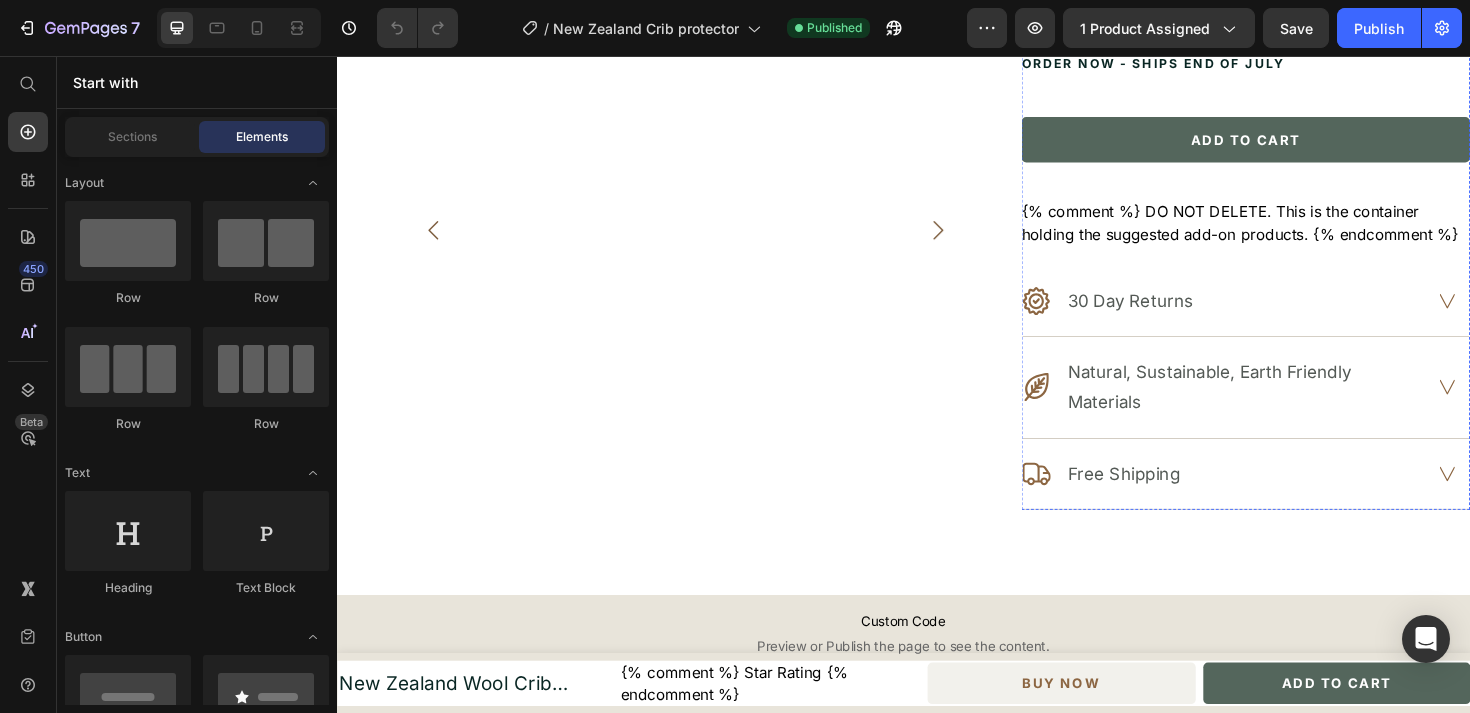 scroll, scrollTop: 652, scrollLeft: 0, axis: vertical 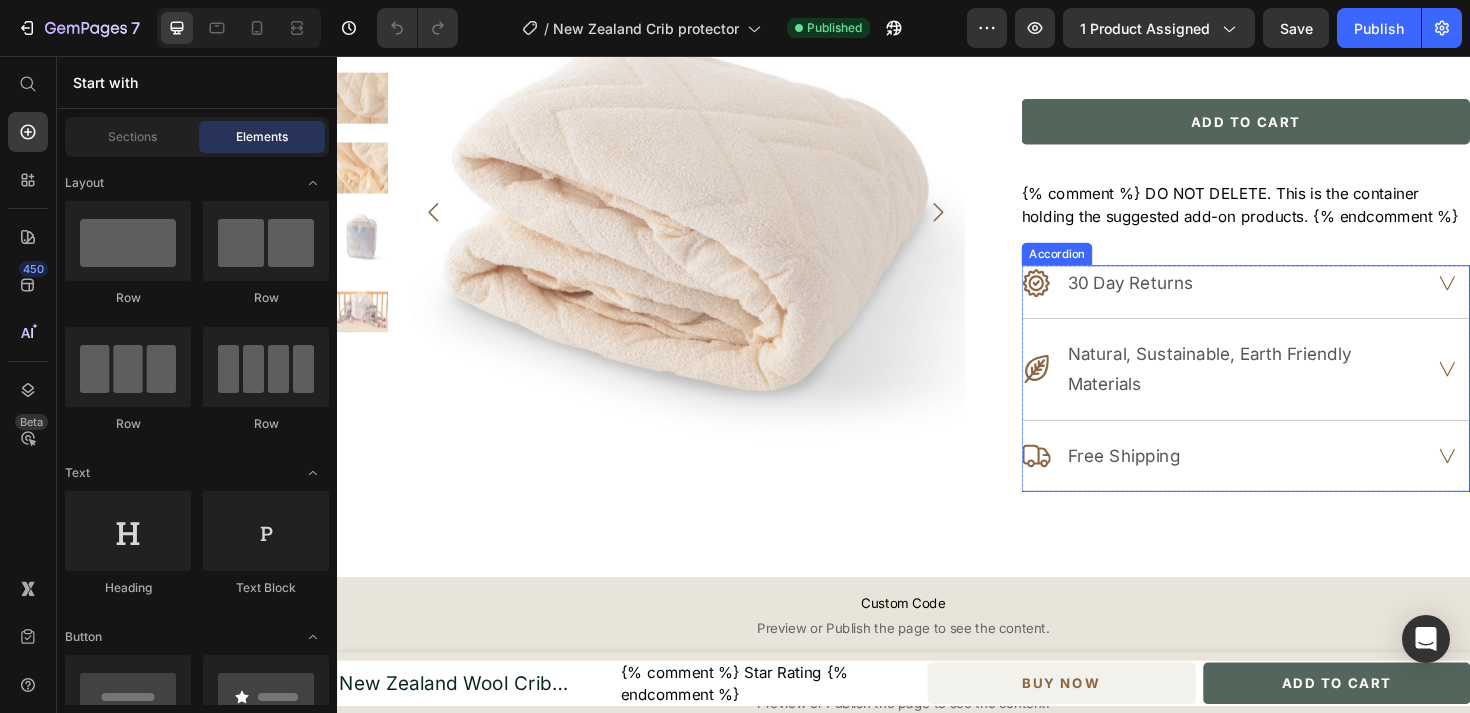 click on "30 Day Returns" at bounding box center [1276, 296] 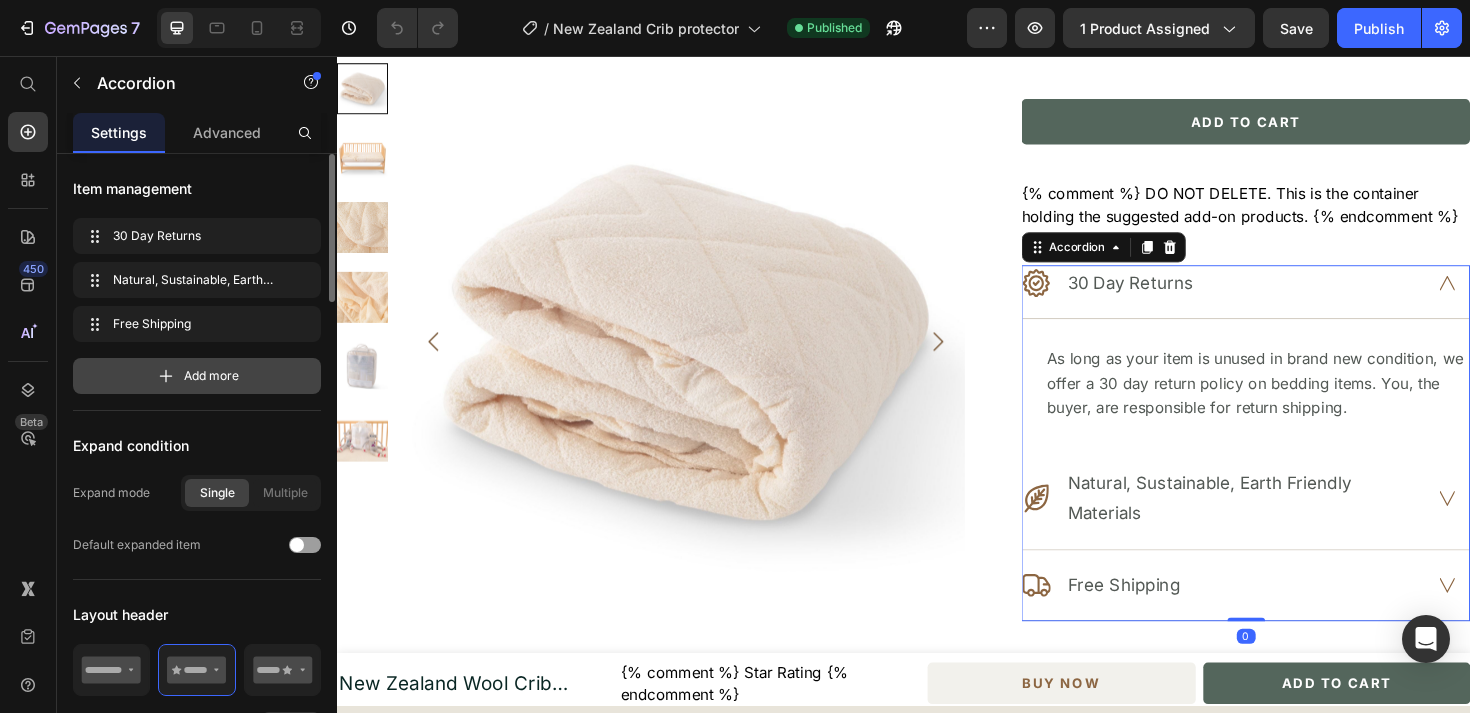 click on "Add more" at bounding box center (197, 376) 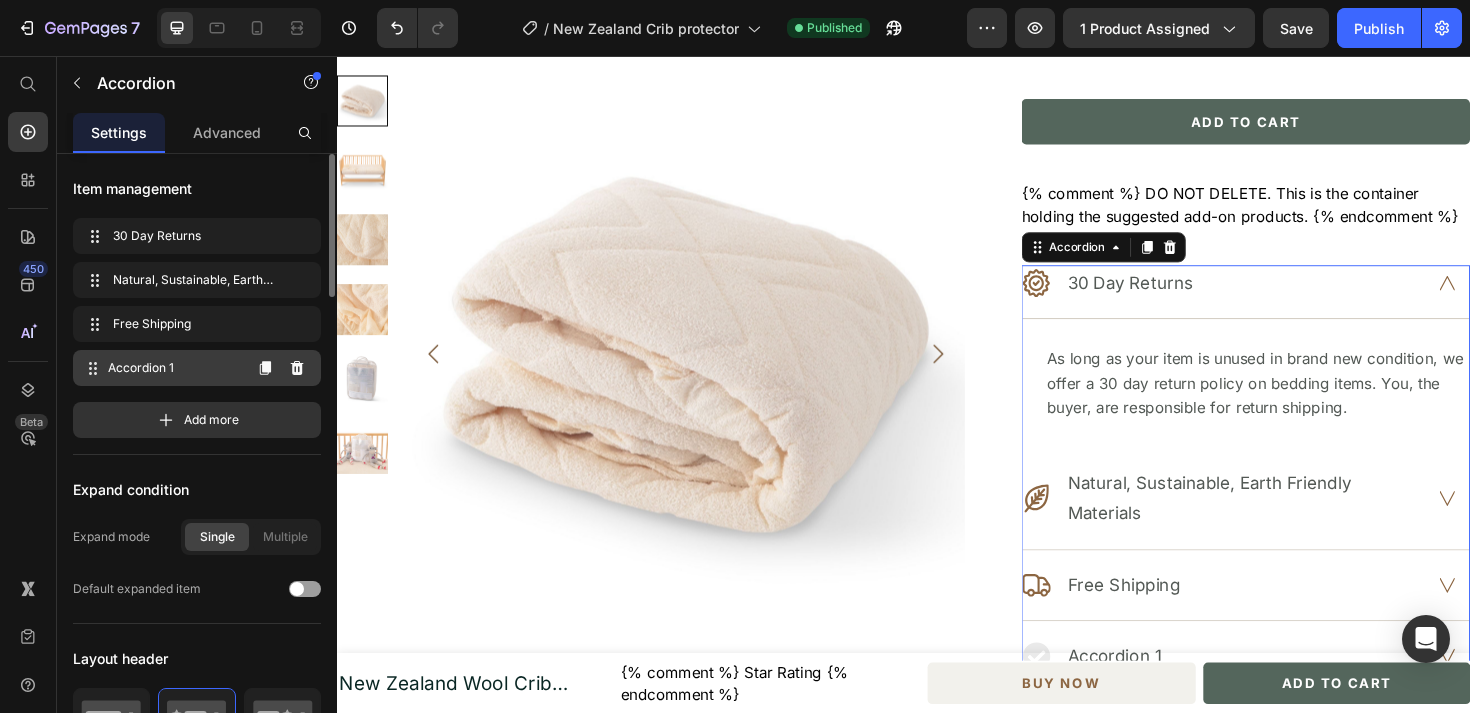 click on "Accordion 1" at bounding box center [174, 368] 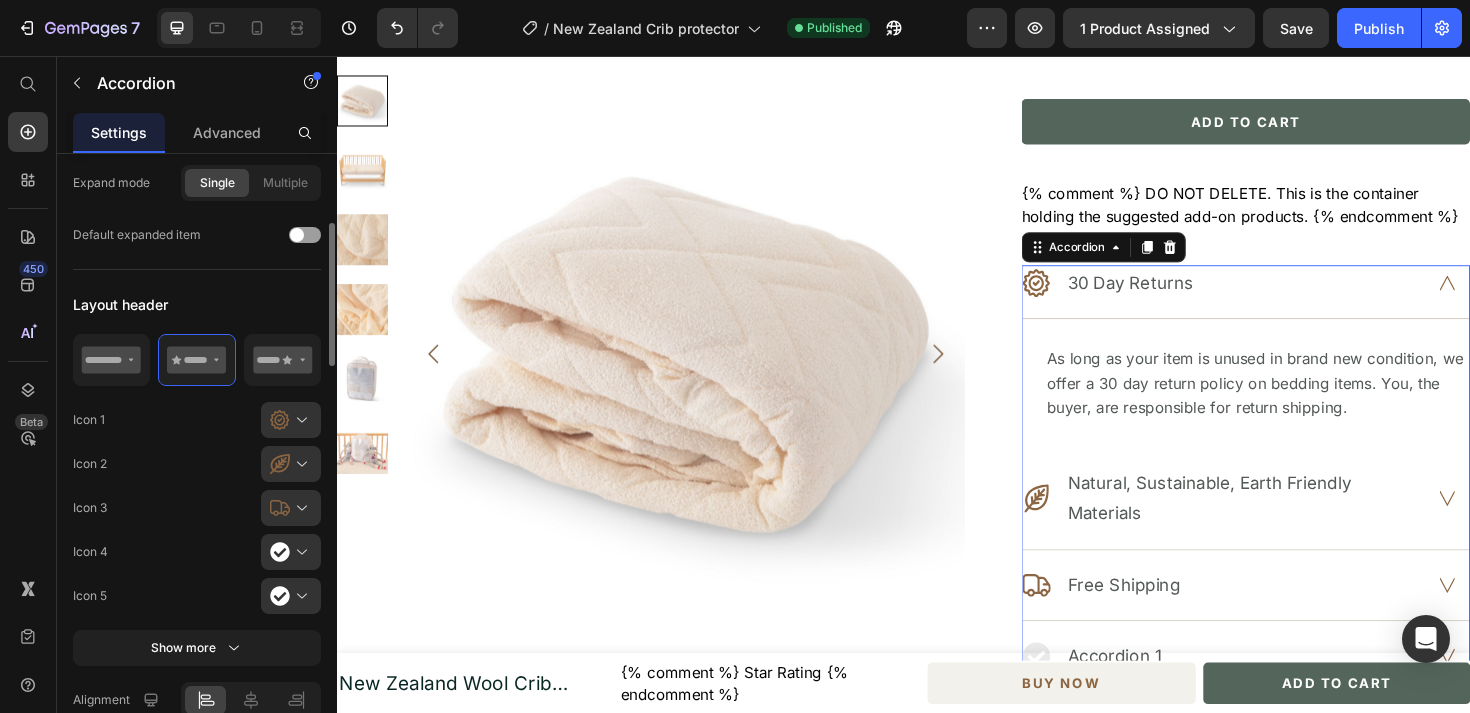 scroll, scrollTop: 356, scrollLeft: 0, axis: vertical 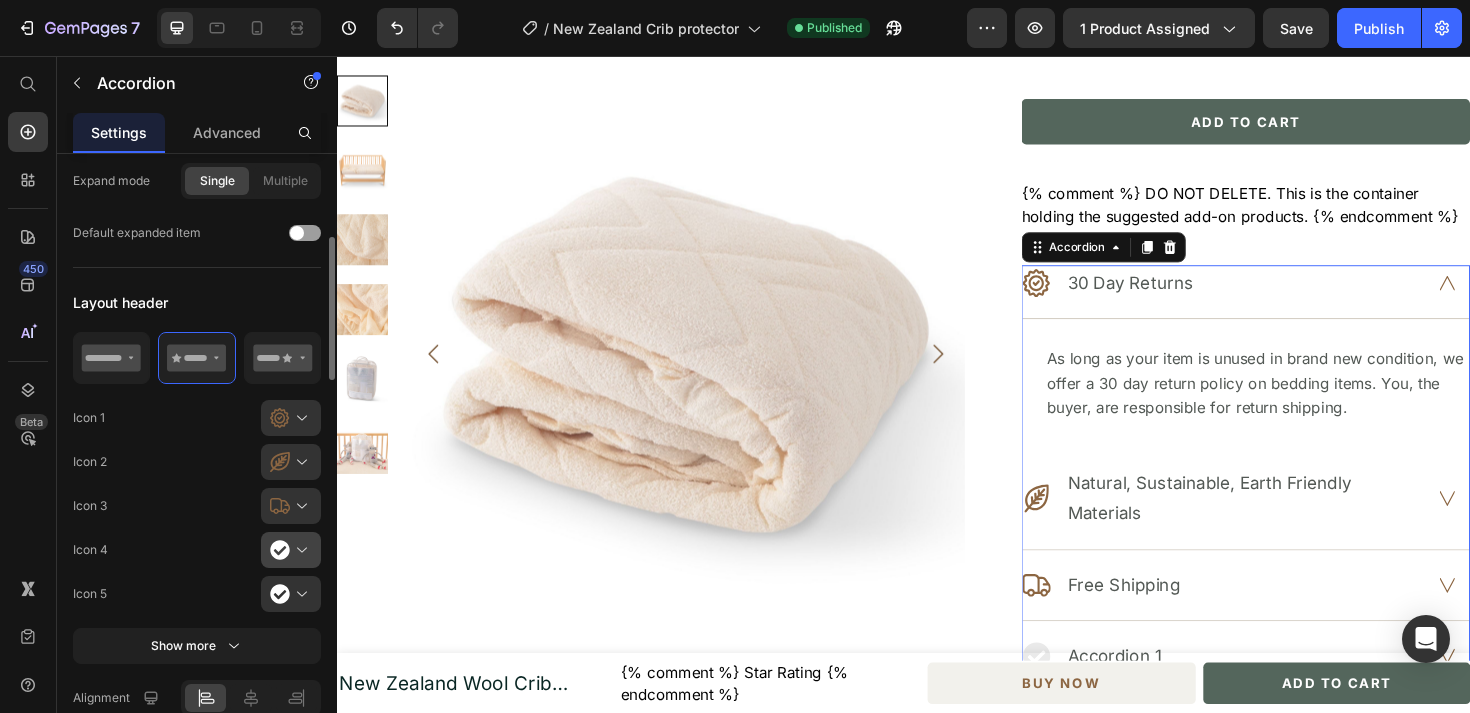 click at bounding box center (299, 550) 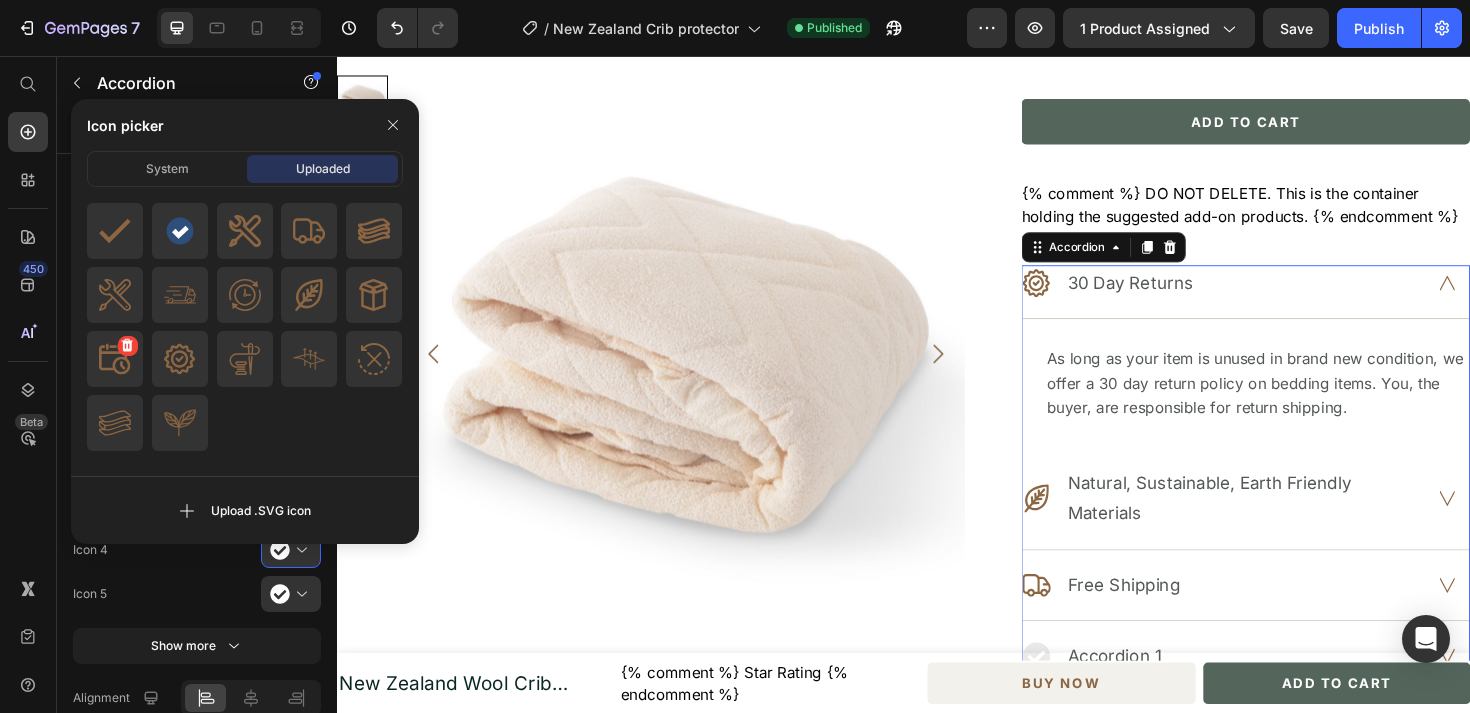 click at bounding box center [115, 359] 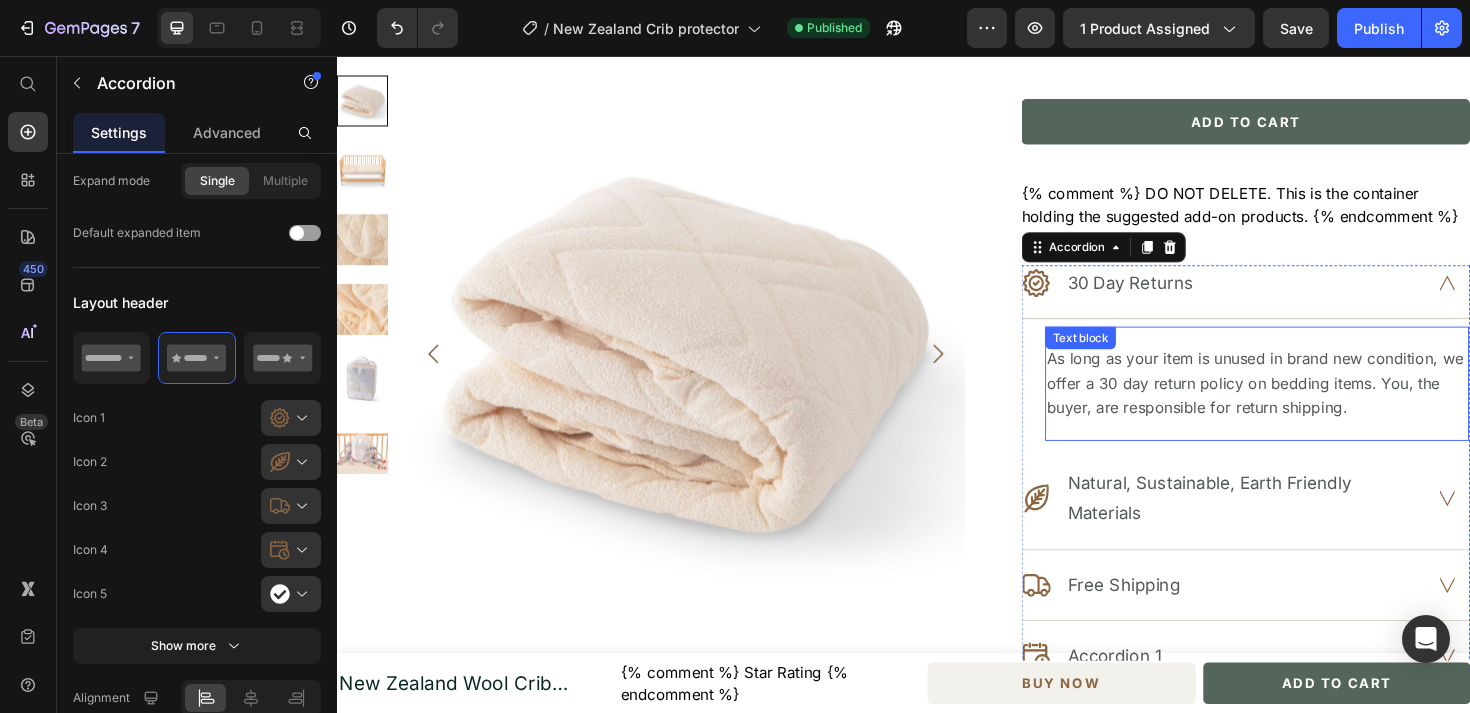 scroll, scrollTop: 835, scrollLeft: 0, axis: vertical 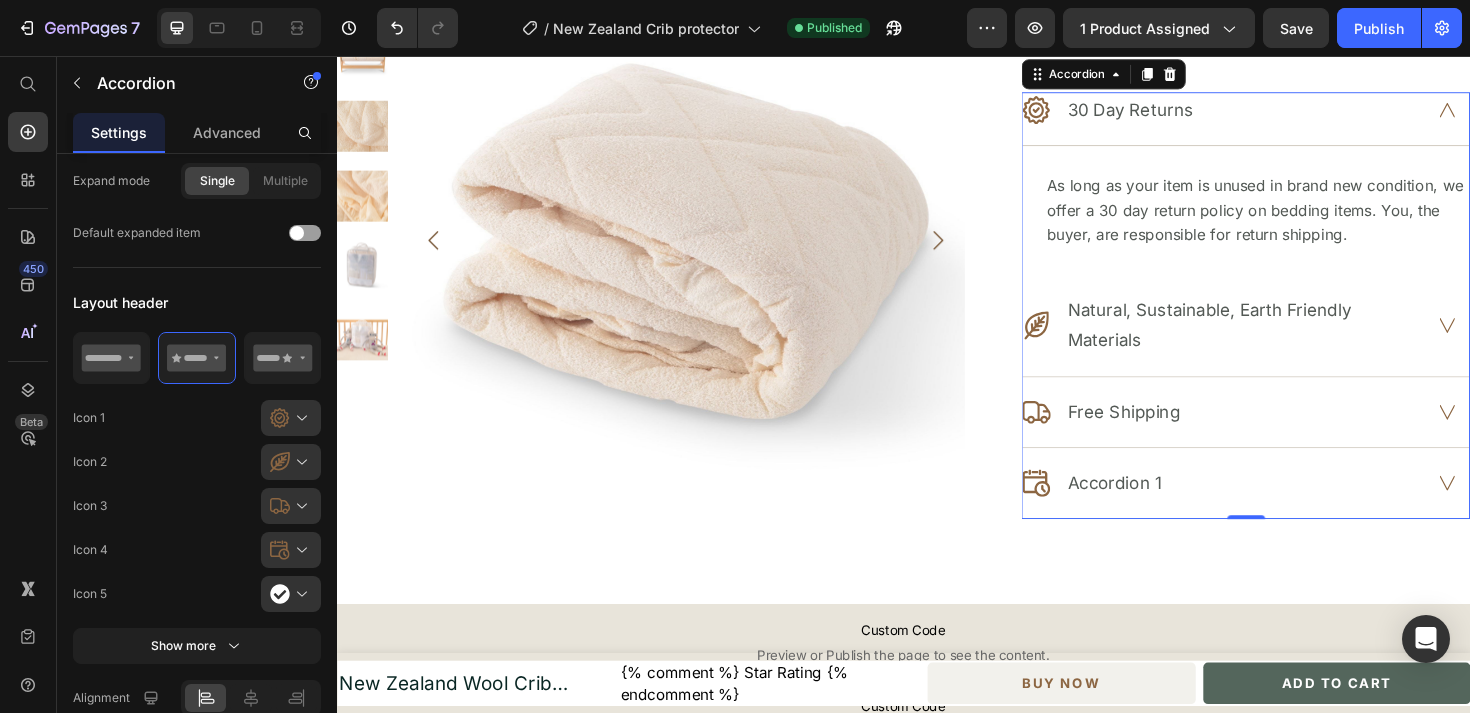 click on "Accordion 1" at bounding box center [1160, 508] 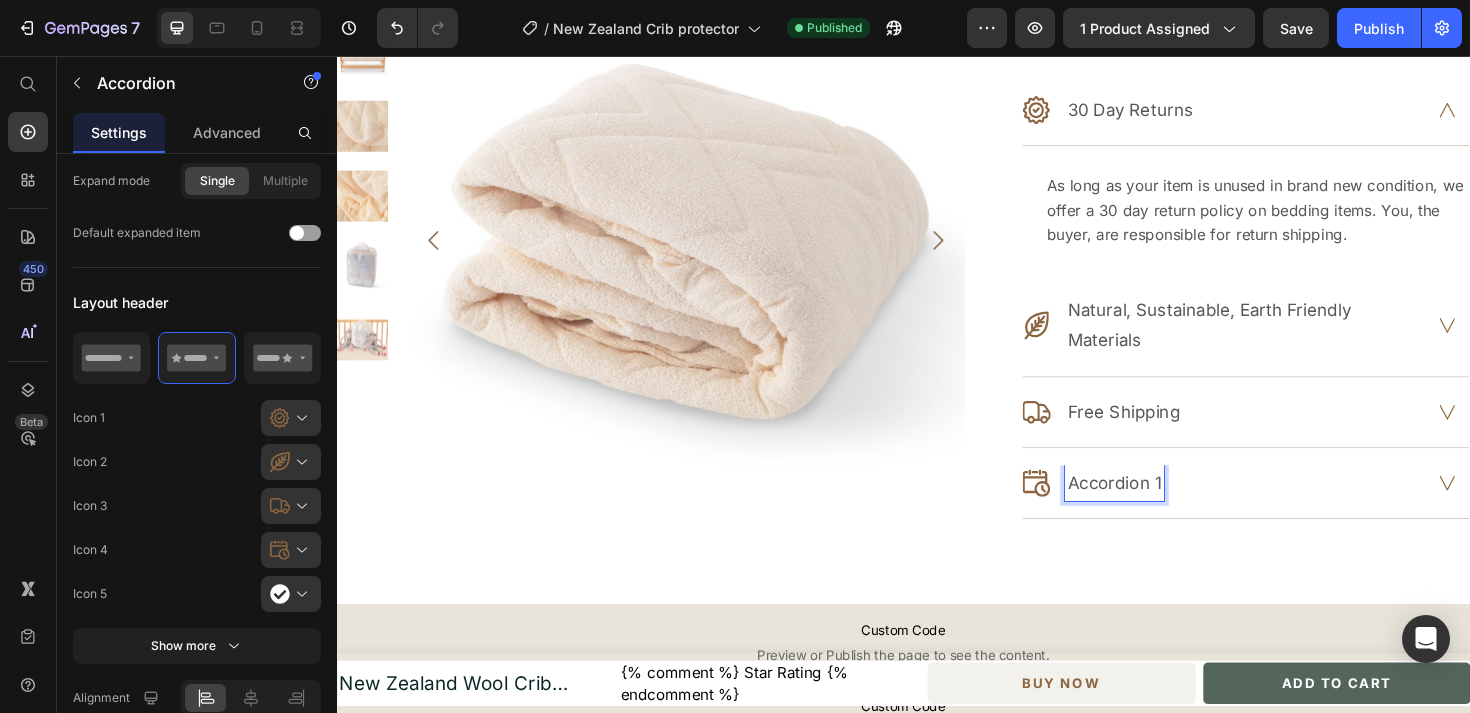 click on "Accordion 1" at bounding box center [1160, 508] 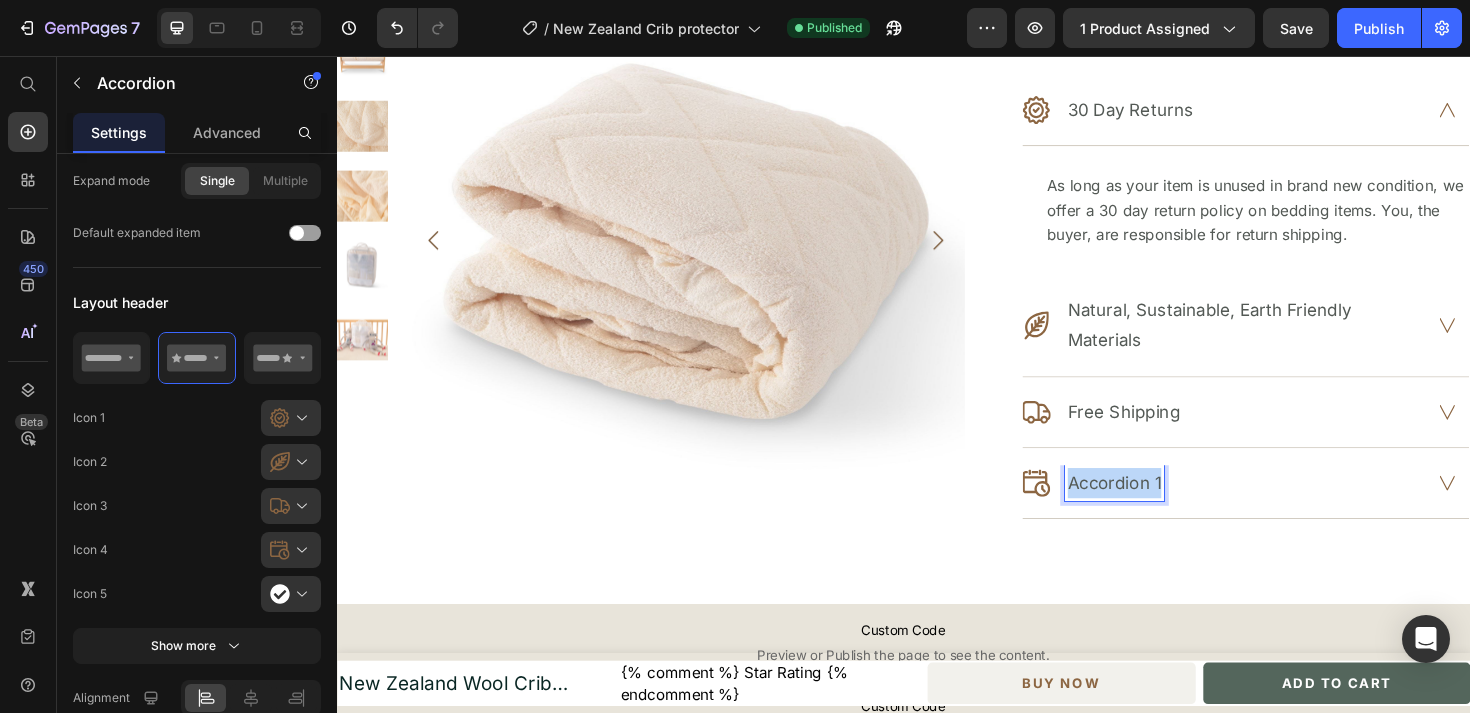 click on "Accordion 1" at bounding box center [1160, 508] 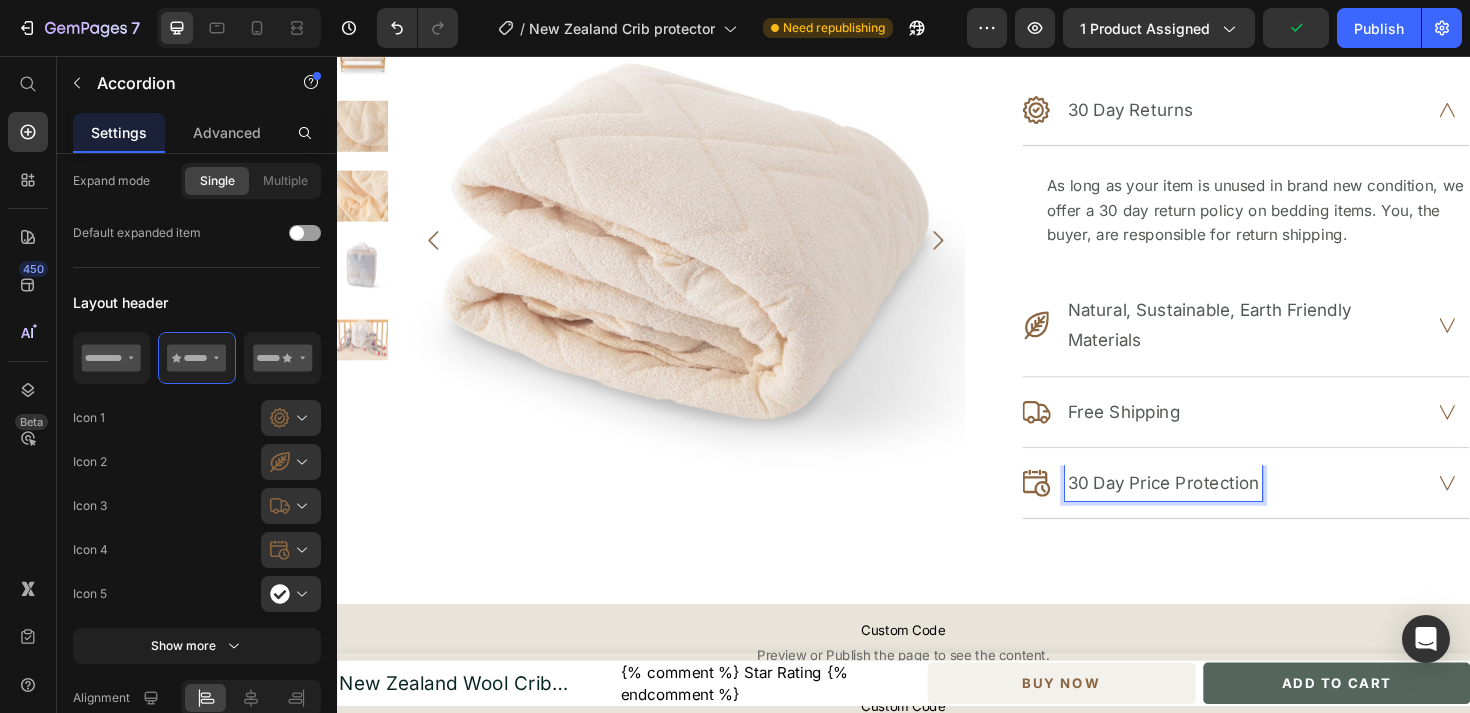 click 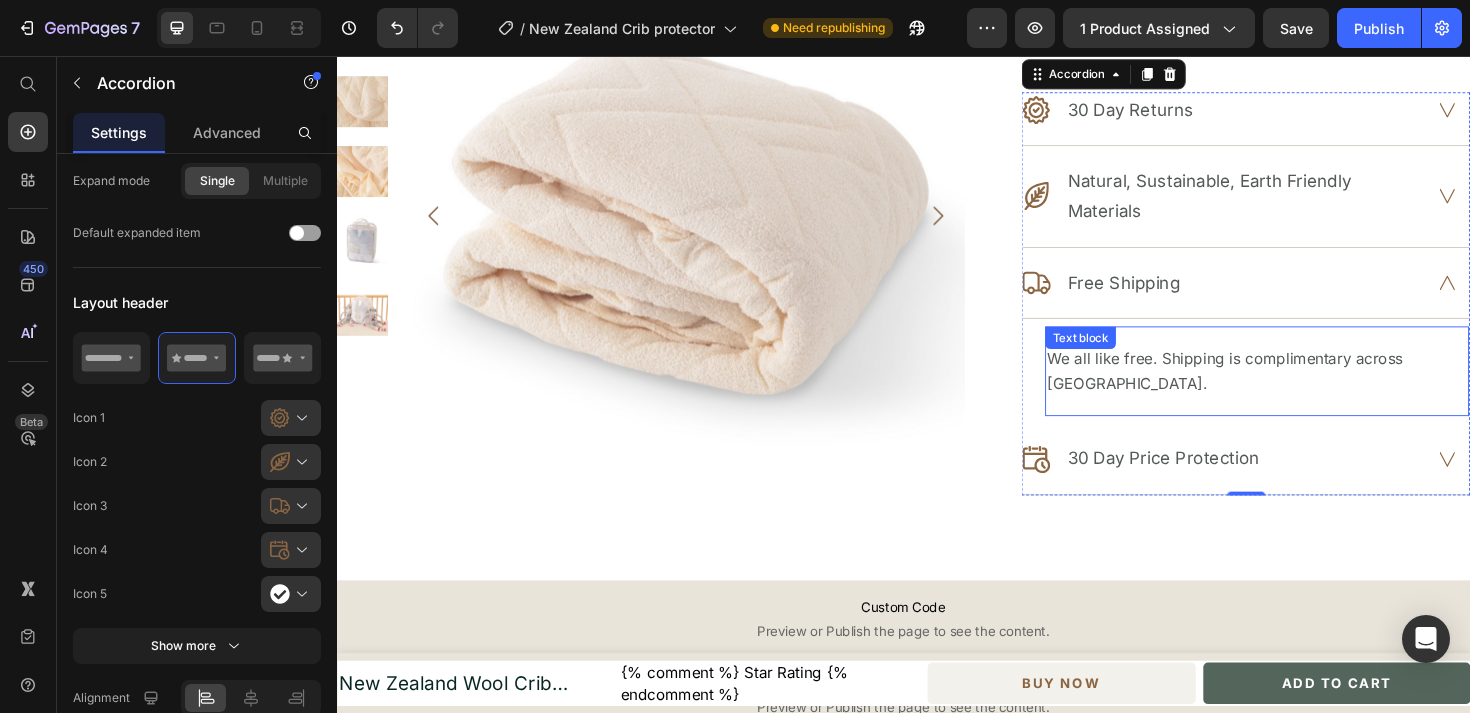 click on "We all like free. Shipping is complimentary across [GEOGRAPHIC_DATA]." at bounding box center (1311, 389) 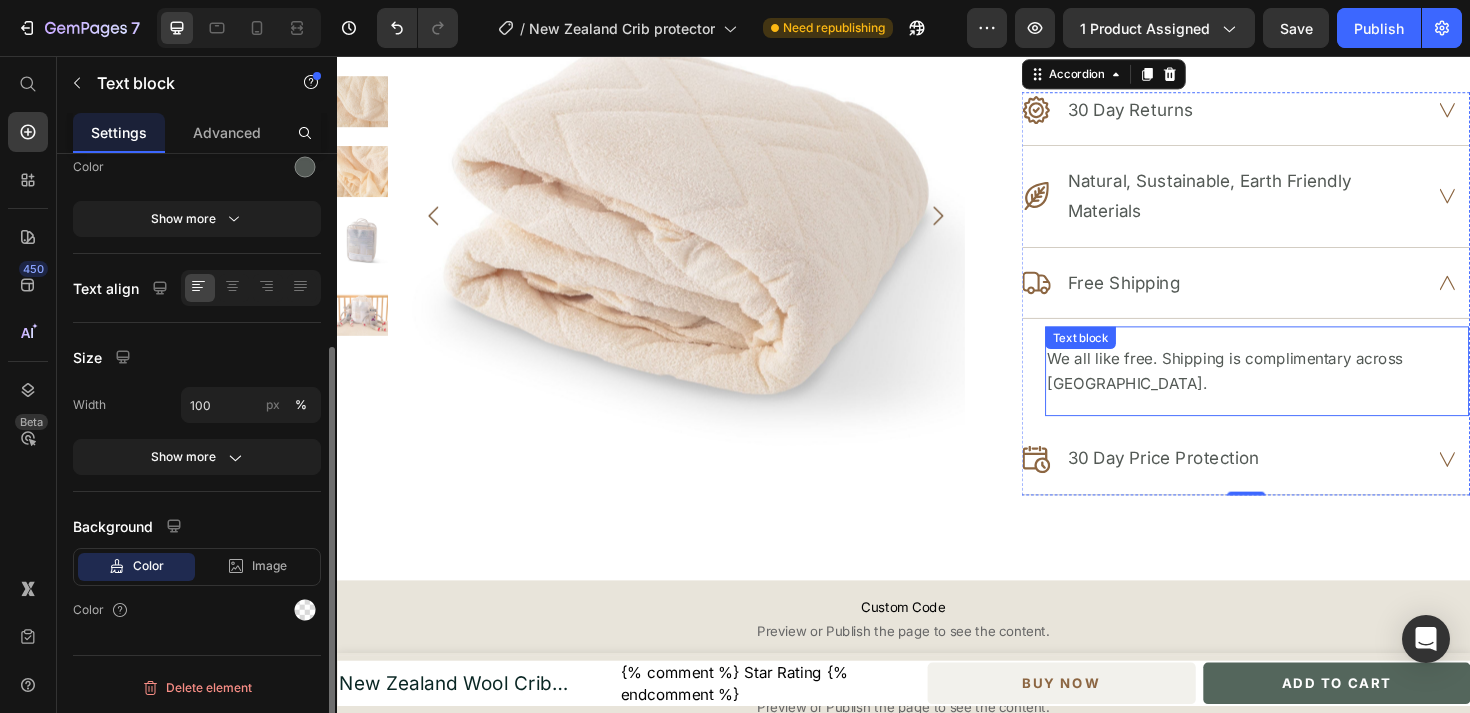 scroll, scrollTop: 0, scrollLeft: 0, axis: both 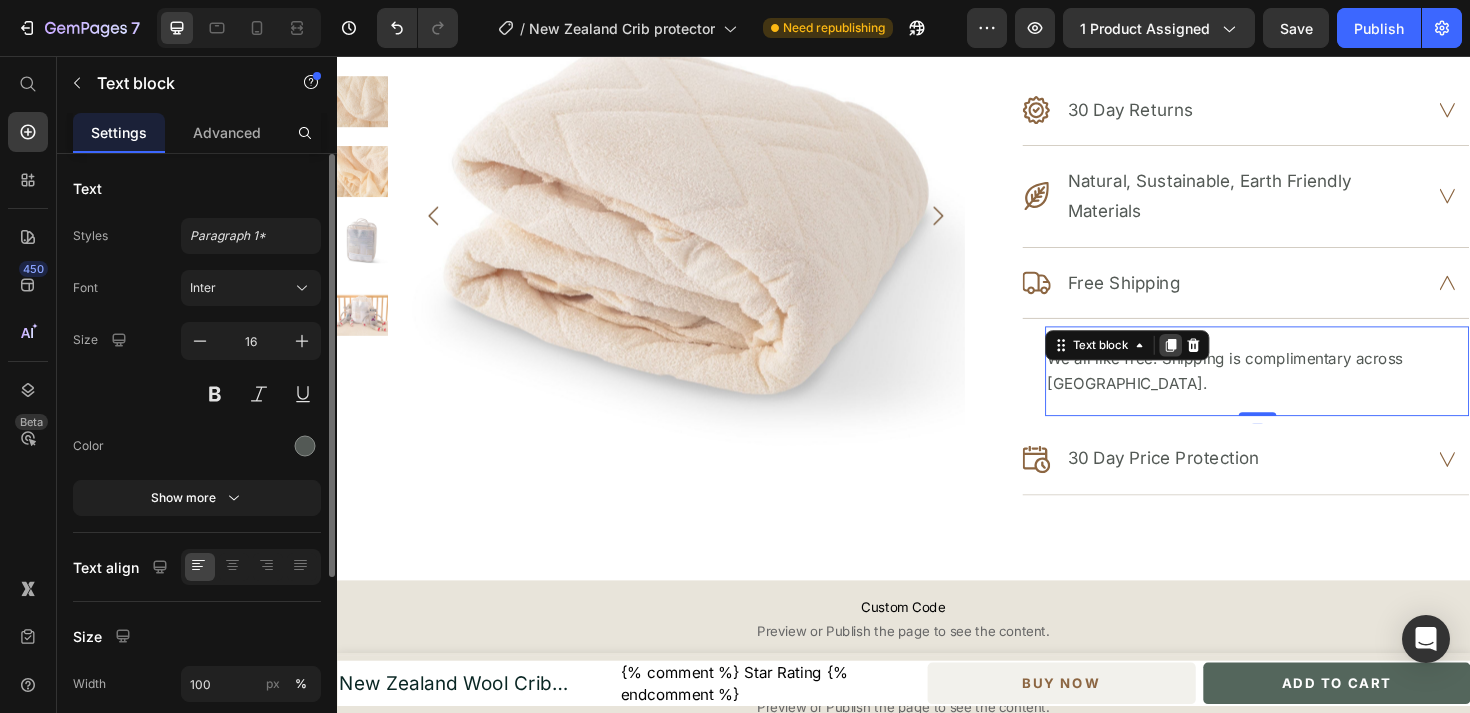 click 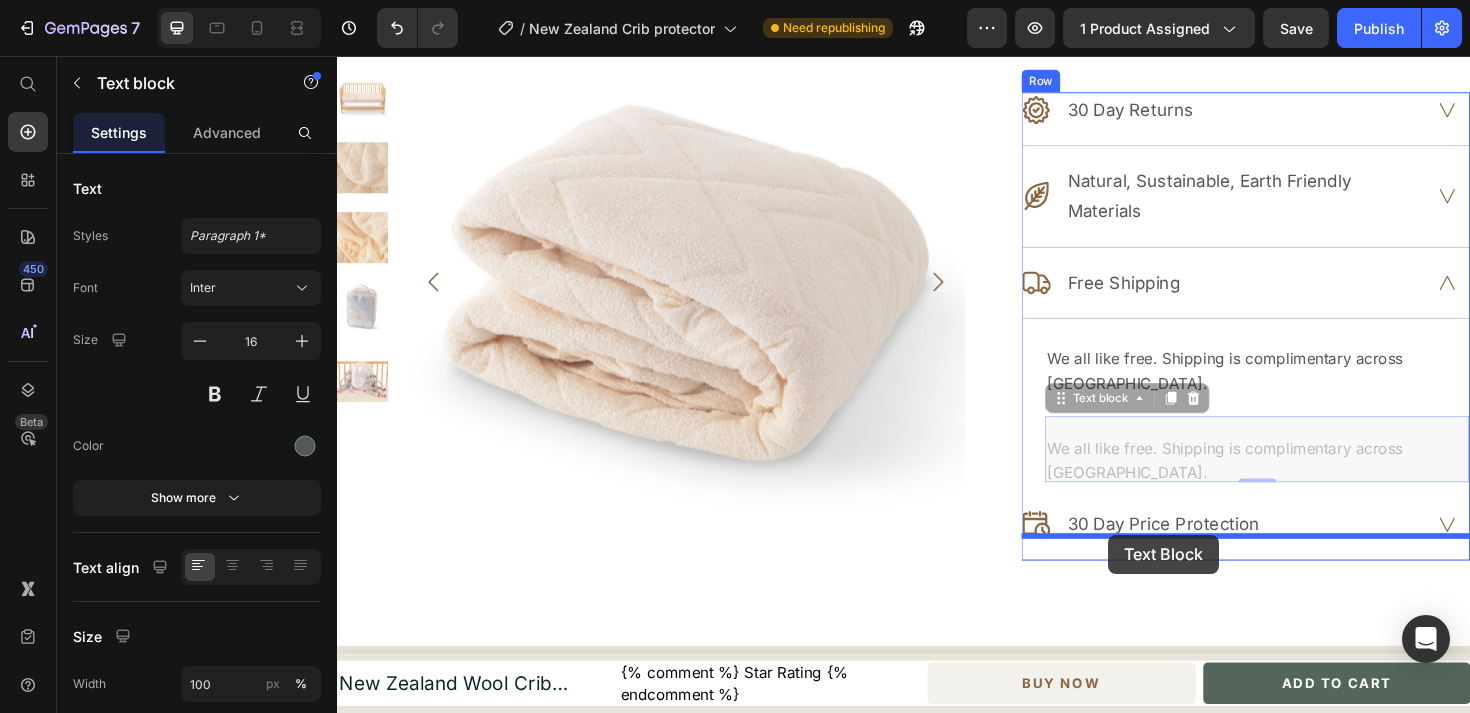 drag, startPoint x: 1107, startPoint y: 394, endPoint x: 1154, endPoint y: 563, distance: 175.4138 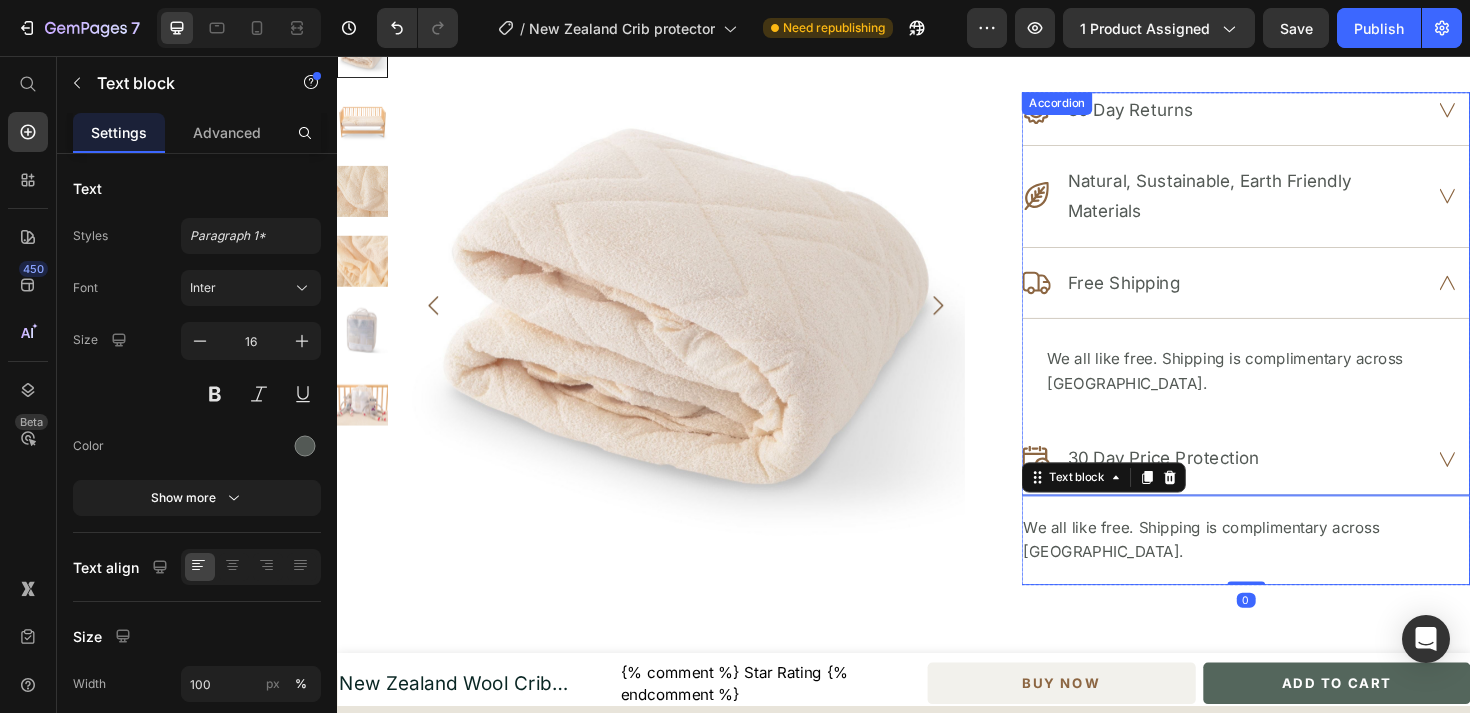 click on "30 Day Price Protection" at bounding box center (1299, 491) 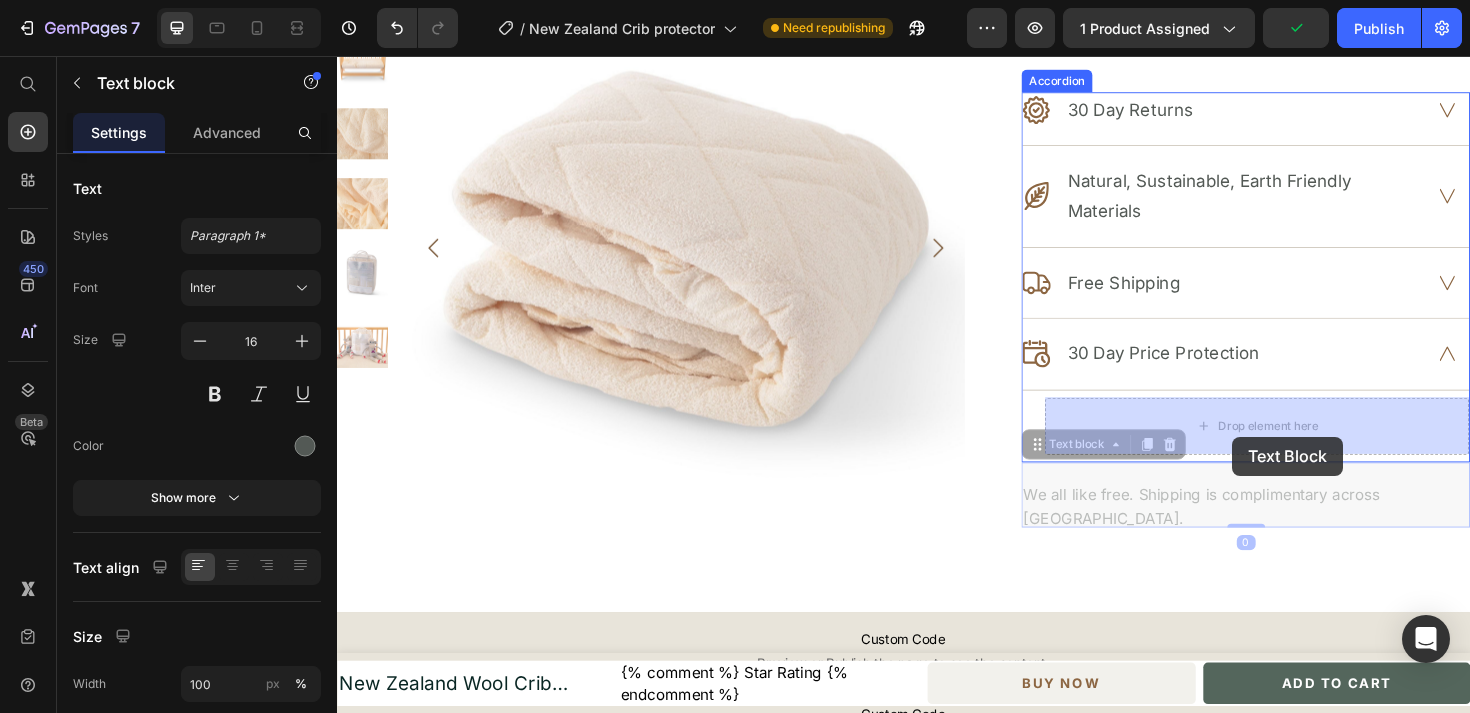 drag, startPoint x: 1272, startPoint y: 528, endPoint x: 1285, endPoint y: 459, distance: 70.21396 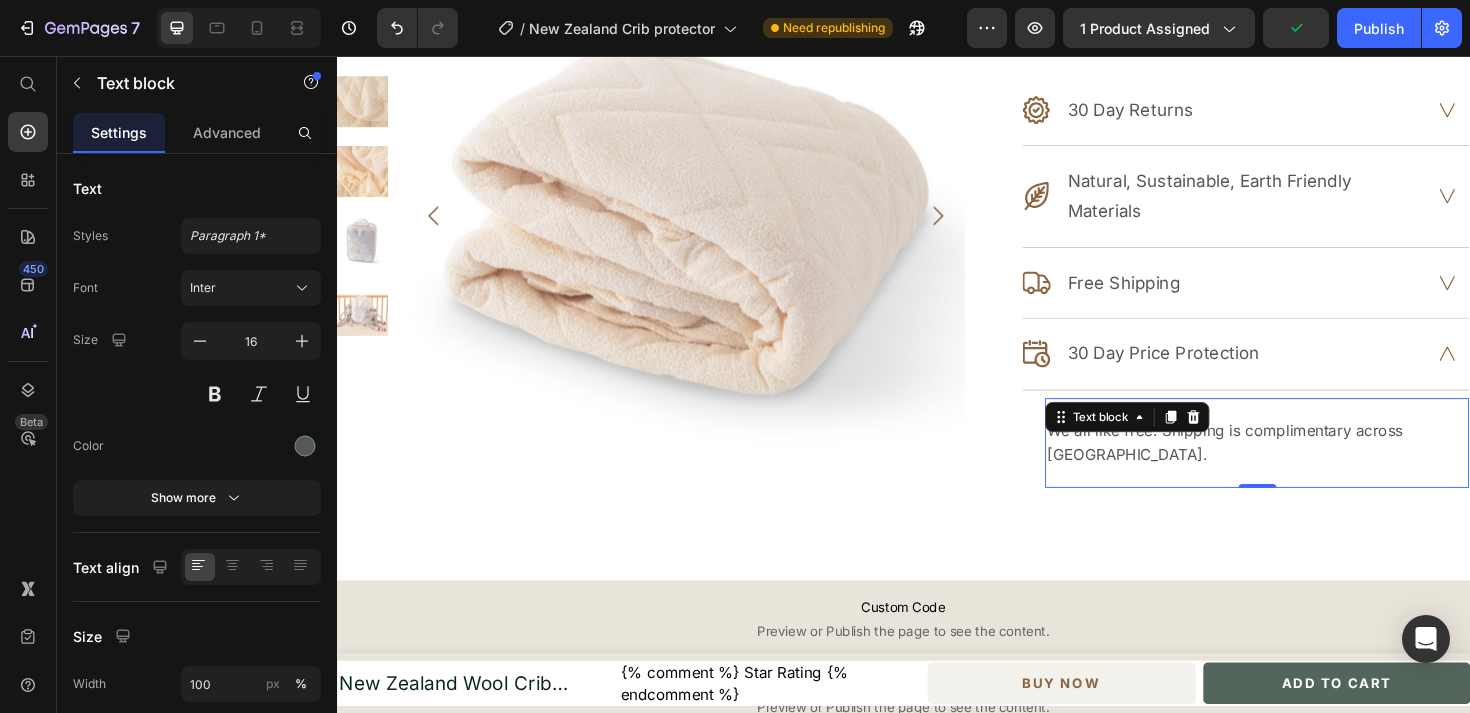 click on "We all like free. Shipping is complimentary across [GEOGRAPHIC_DATA]." at bounding box center [1311, 465] 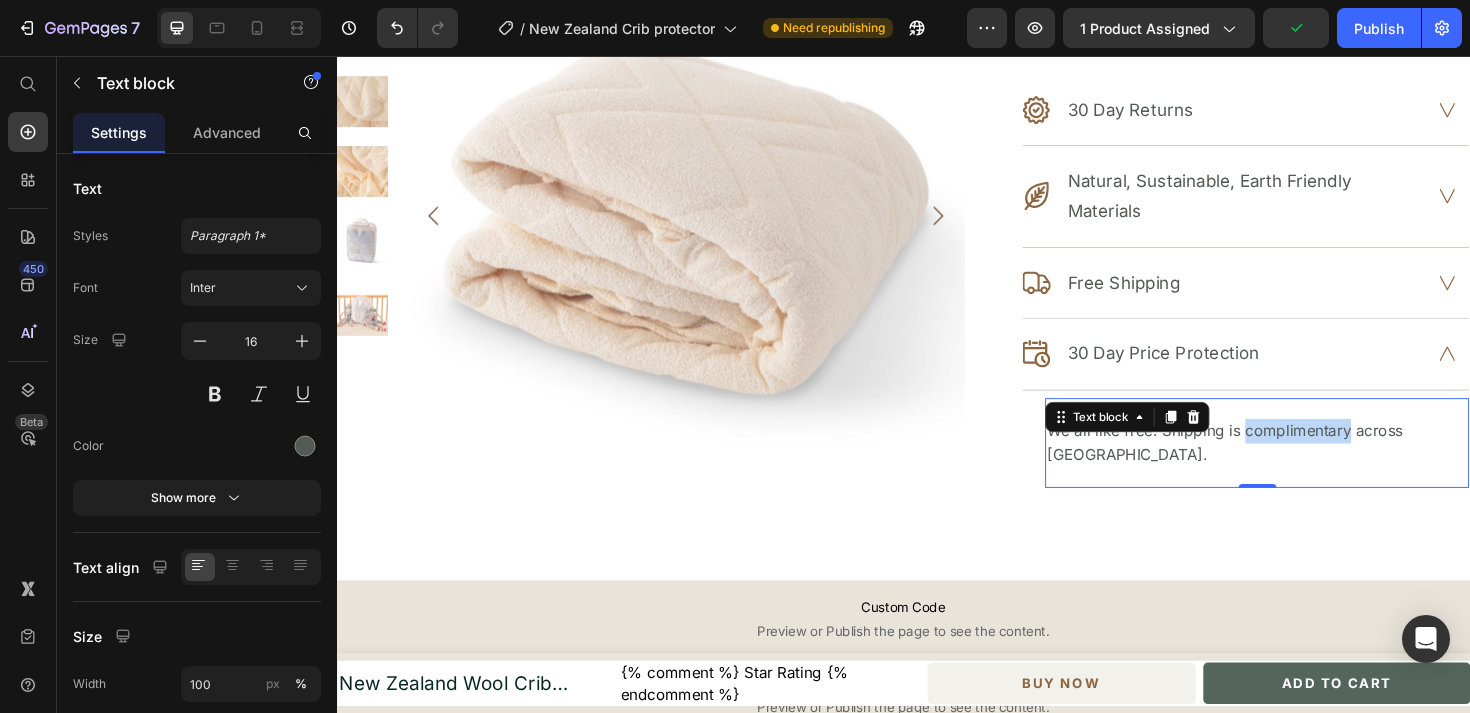 click on "We all like free. Shipping is complimentary across [GEOGRAPHIC_DATA]." at bounding box center [1311, 465] 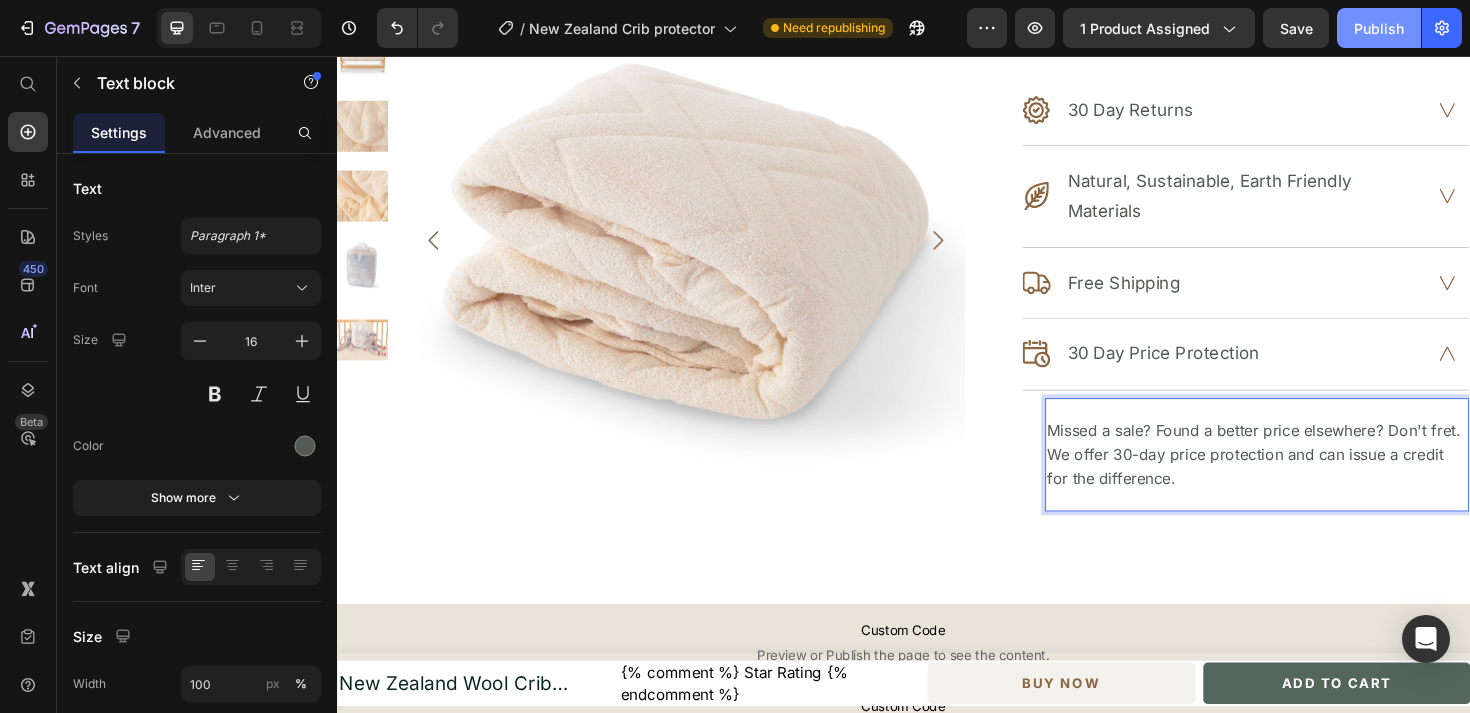 click on "Publish" at bounding box center (1379, 28) 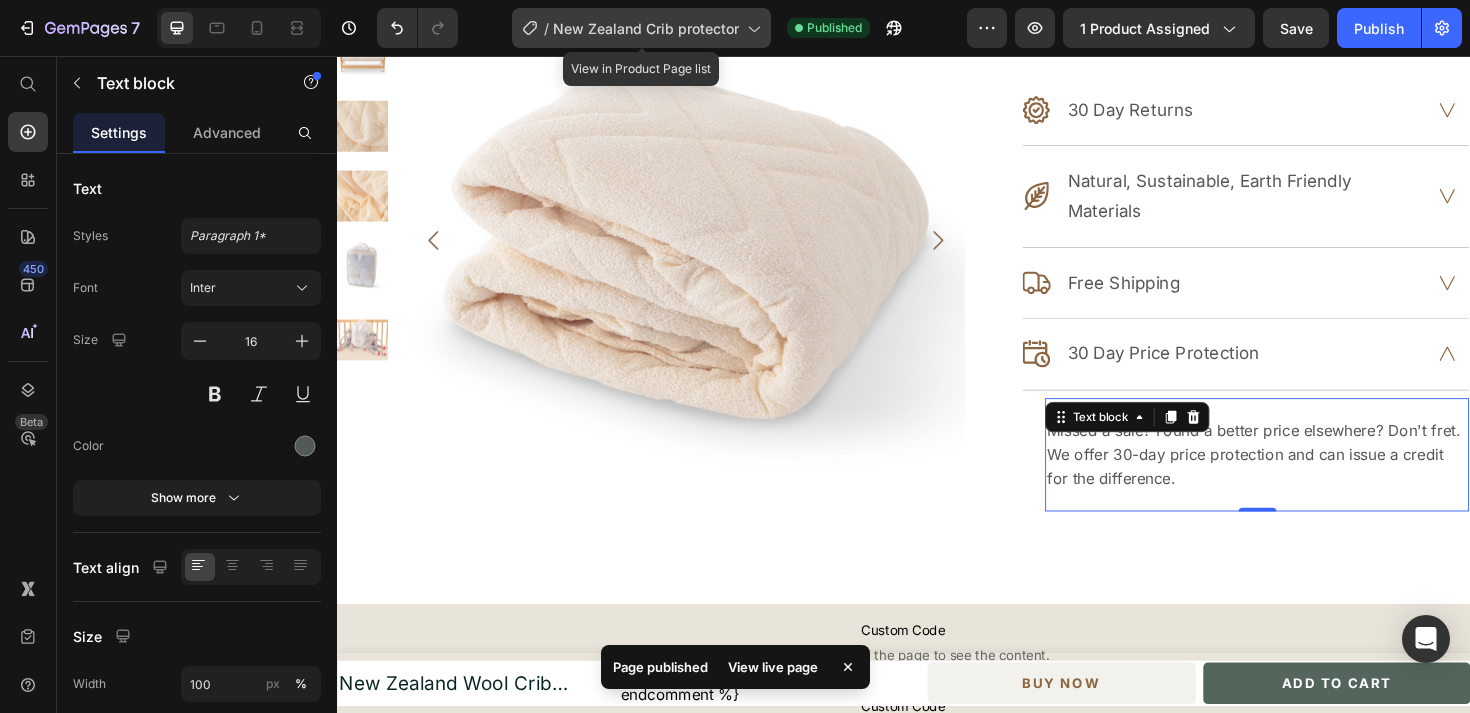 click on "New Zealand Crib protector" at bounding box center [646, 28] 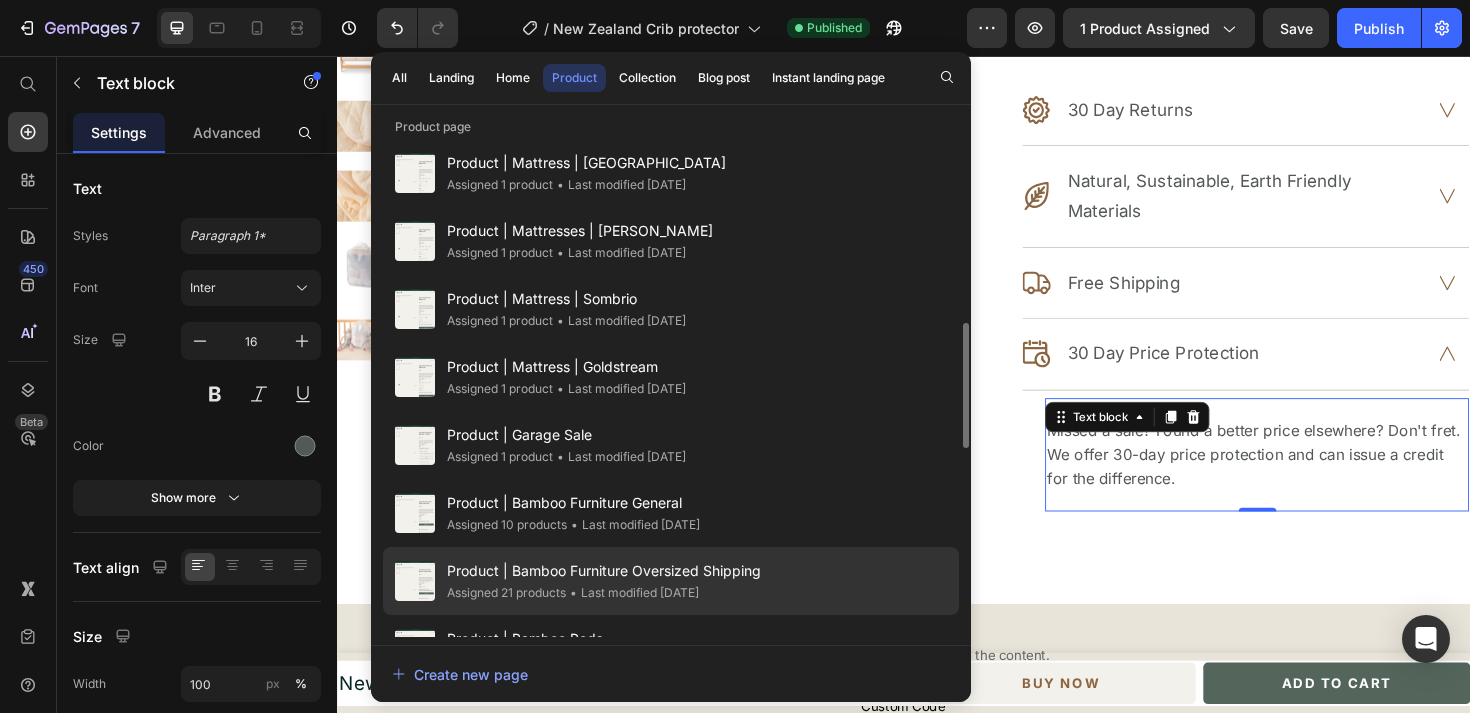 scroll, scrollTop: 747, scrollLeft: 0, axis: vertical 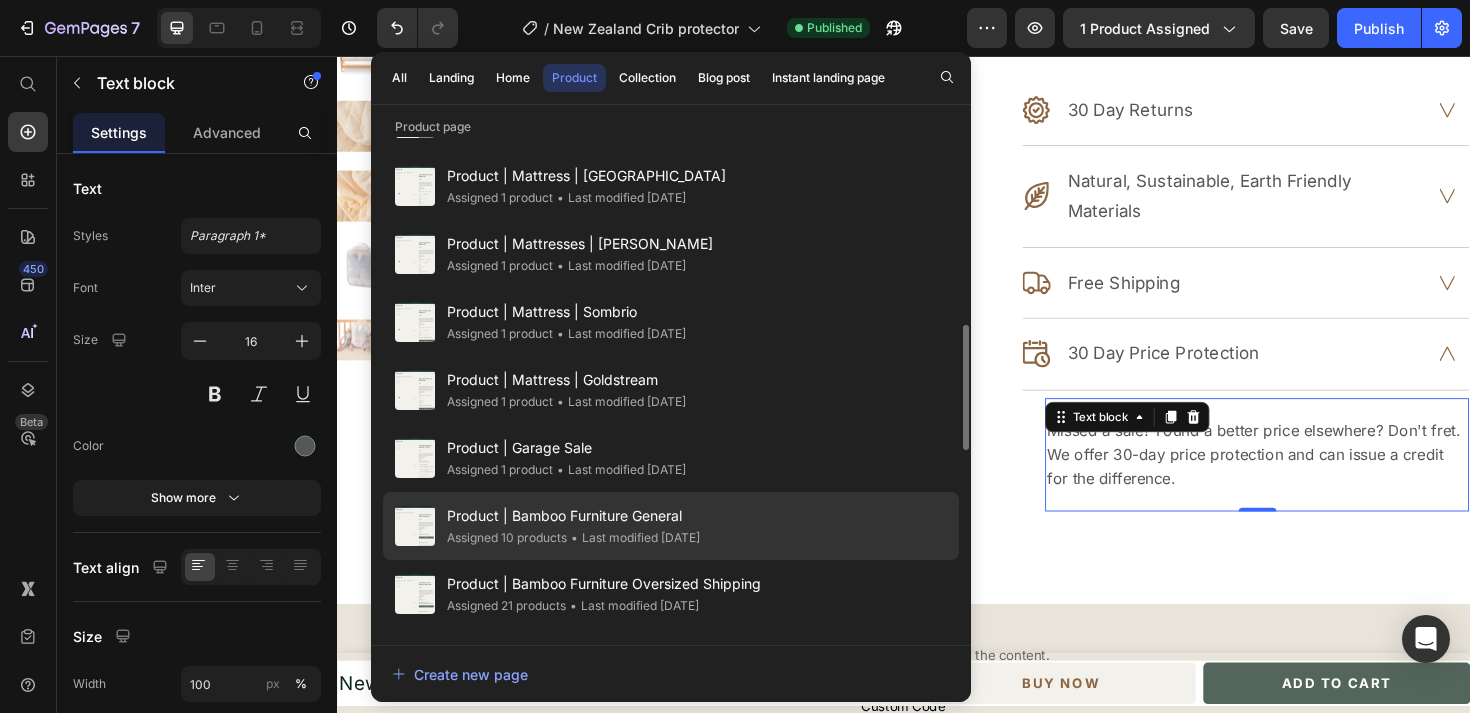 click on "Product | Bamboo Furniture General Assigned 10 products • Last modified [DATE]" 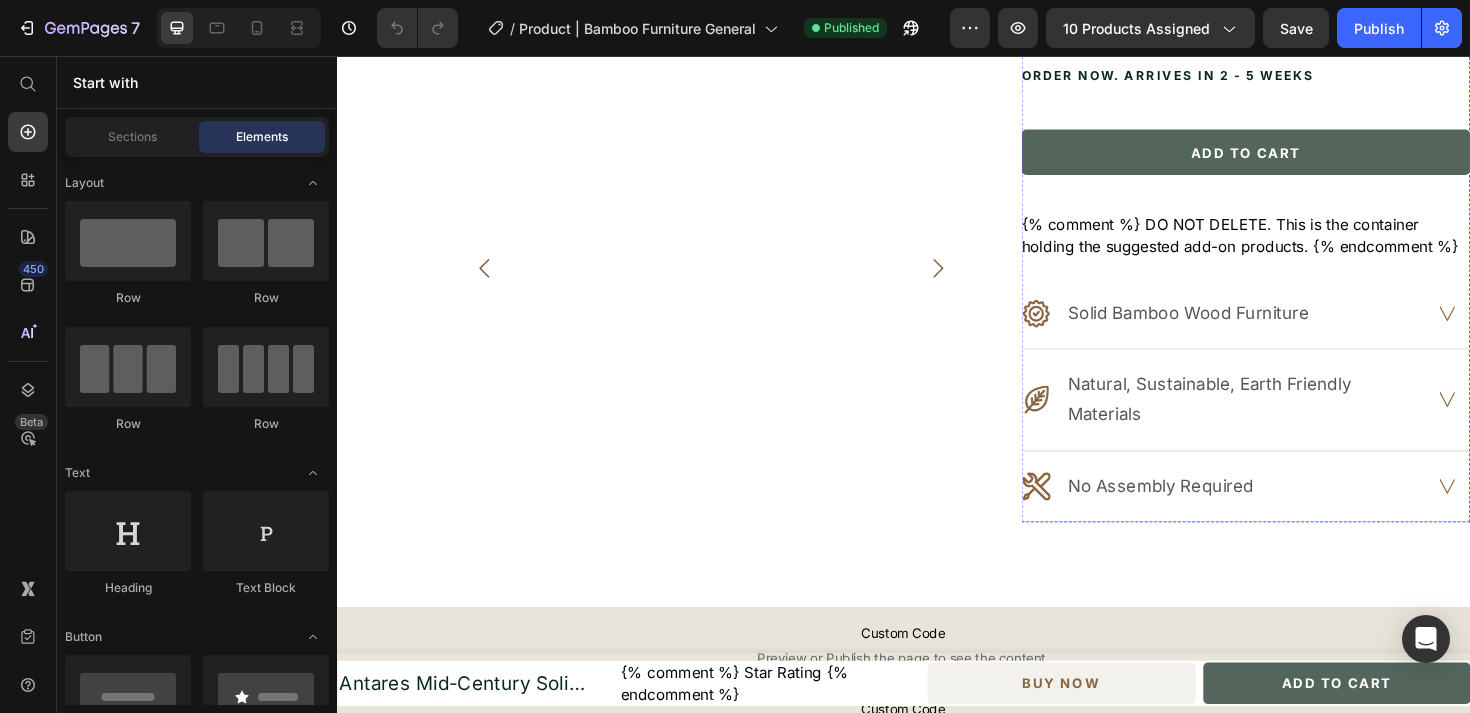 scroll, scrollTop: 624, scrollLeft: 0, axis: vertical 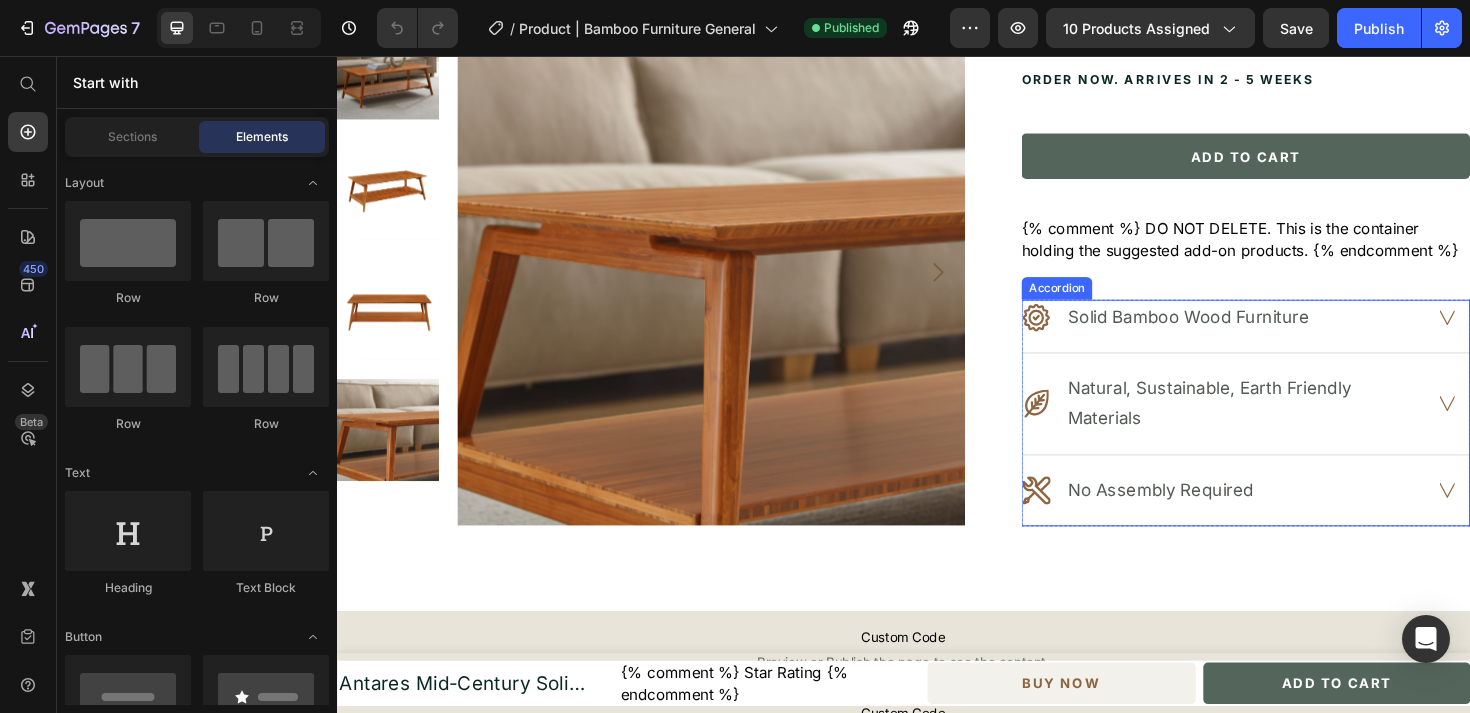 click on ".id510065251467658460 .cls-1 {
fill: #8c6642;
stroke-width: 0px;
}
No Assembly Required" at bounding box center (1276, 516) 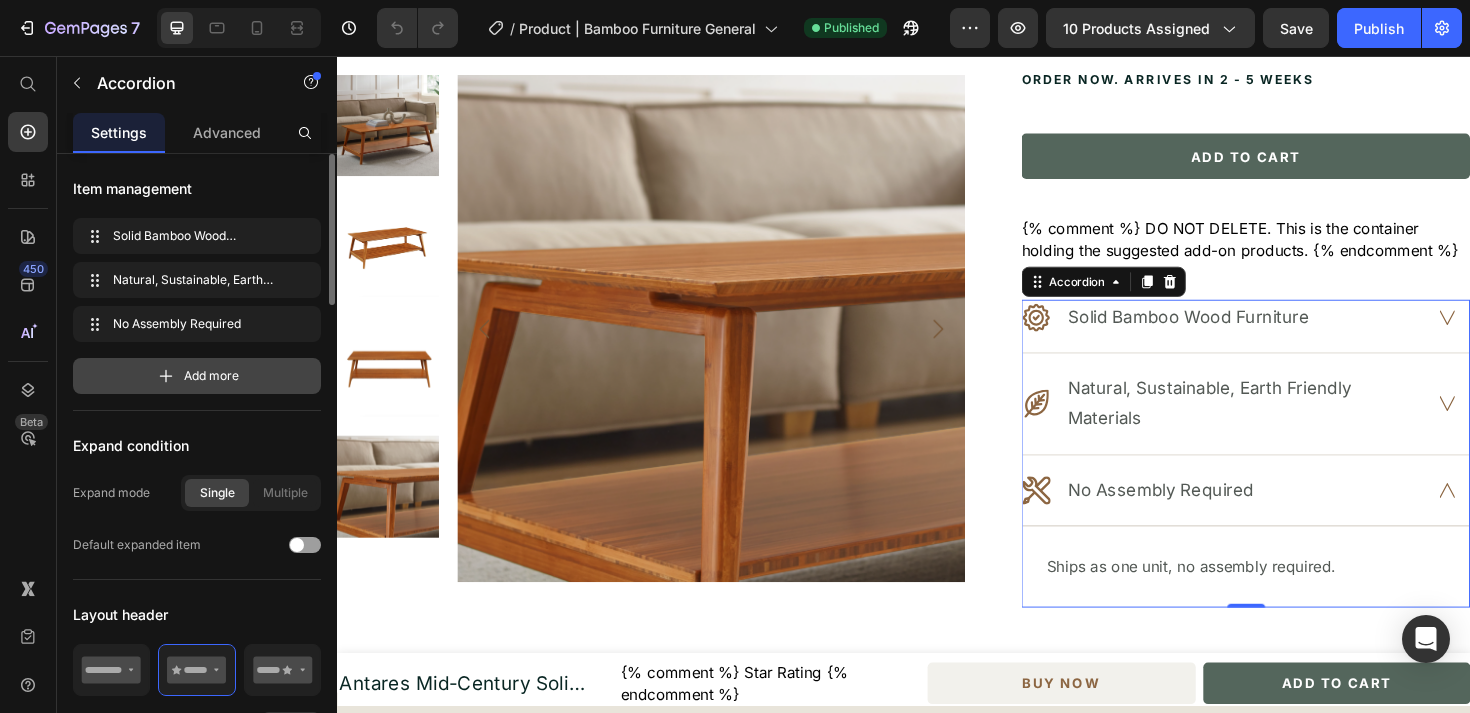 click 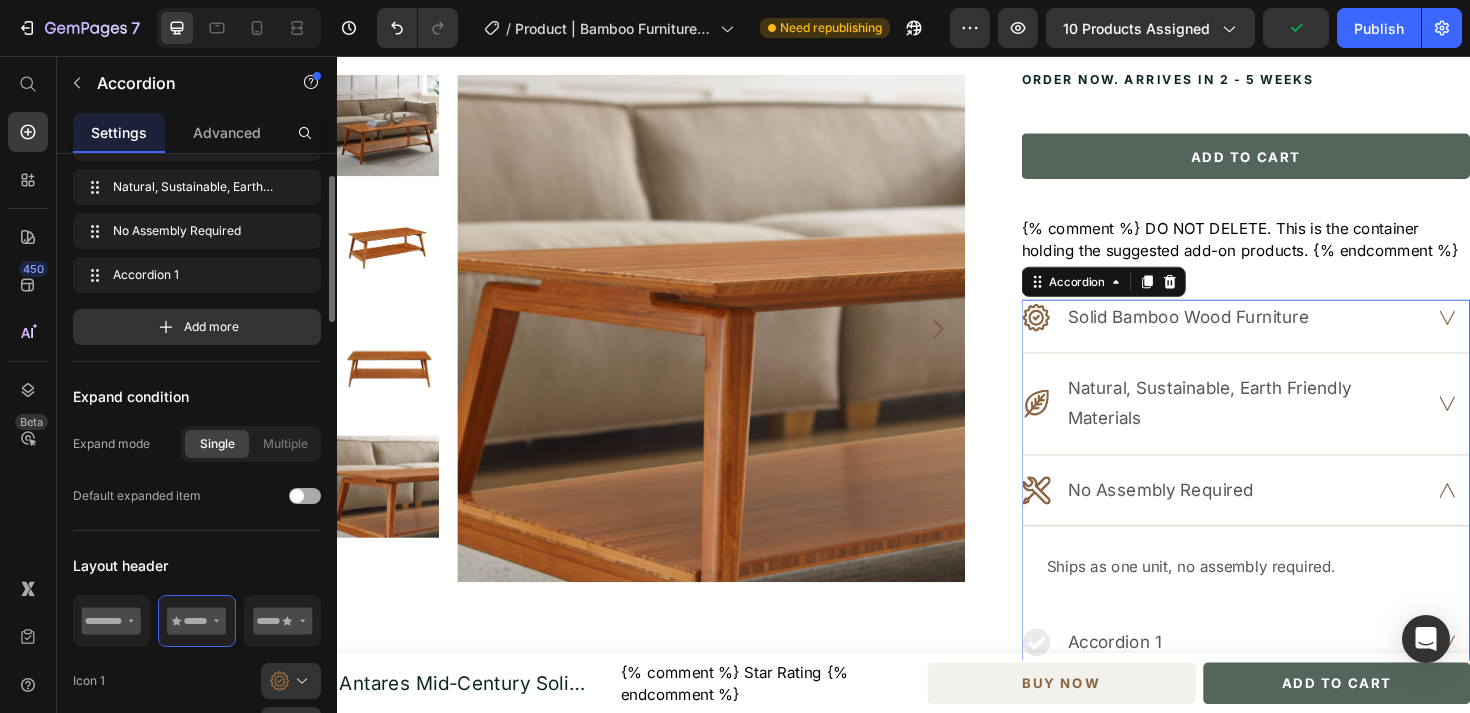 scroll, scrollTop: 96, scrollLeft: 0, axis: vertical 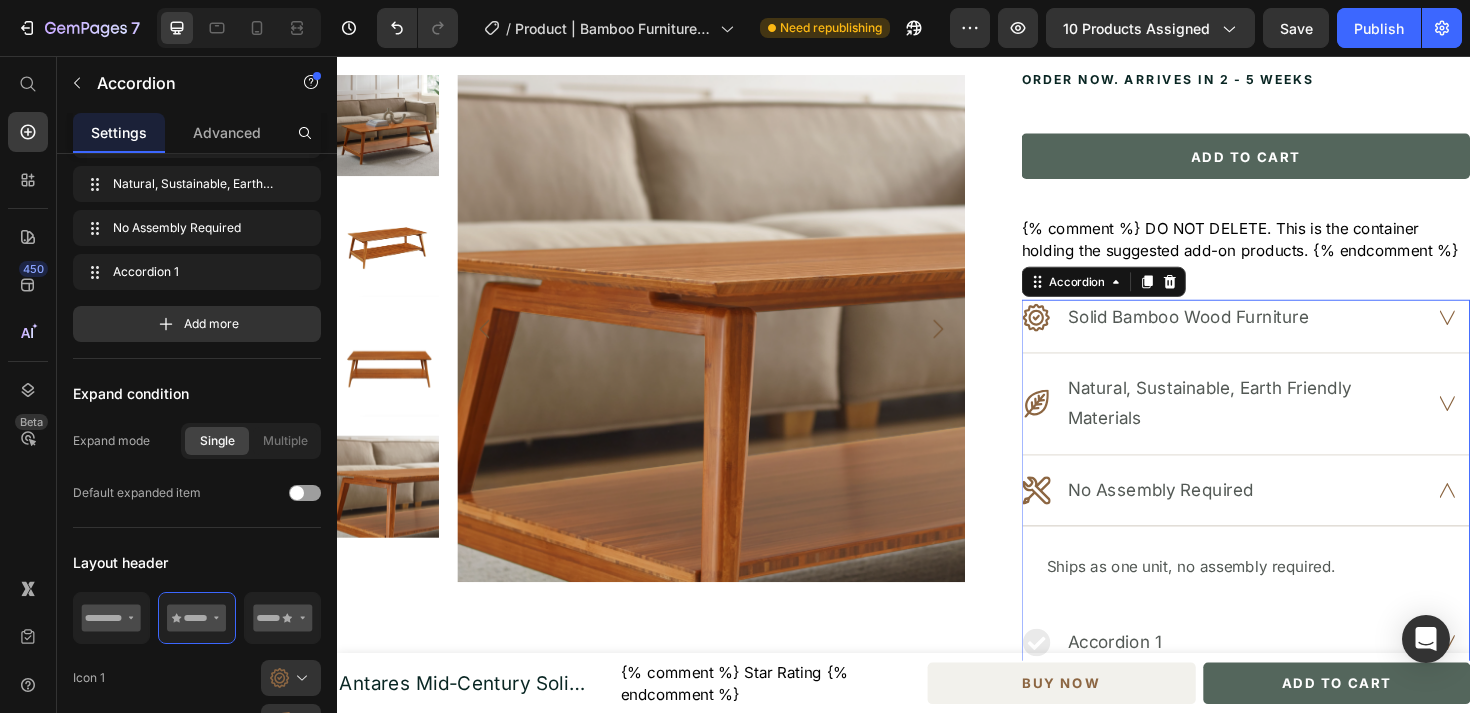 click on "No Assembly Required" at bounding box center [1209, 516] 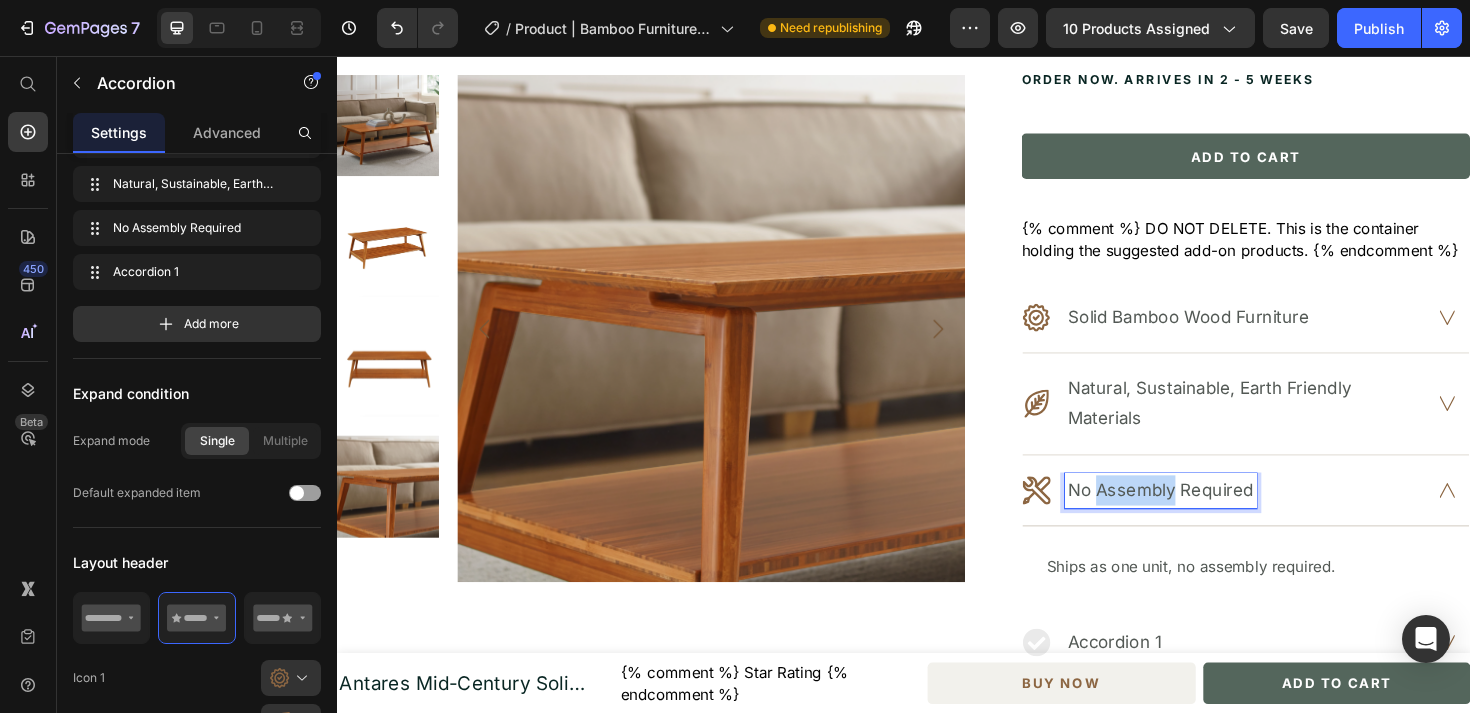 click on "No Assembly Required" at bounding box center [1209, 516] 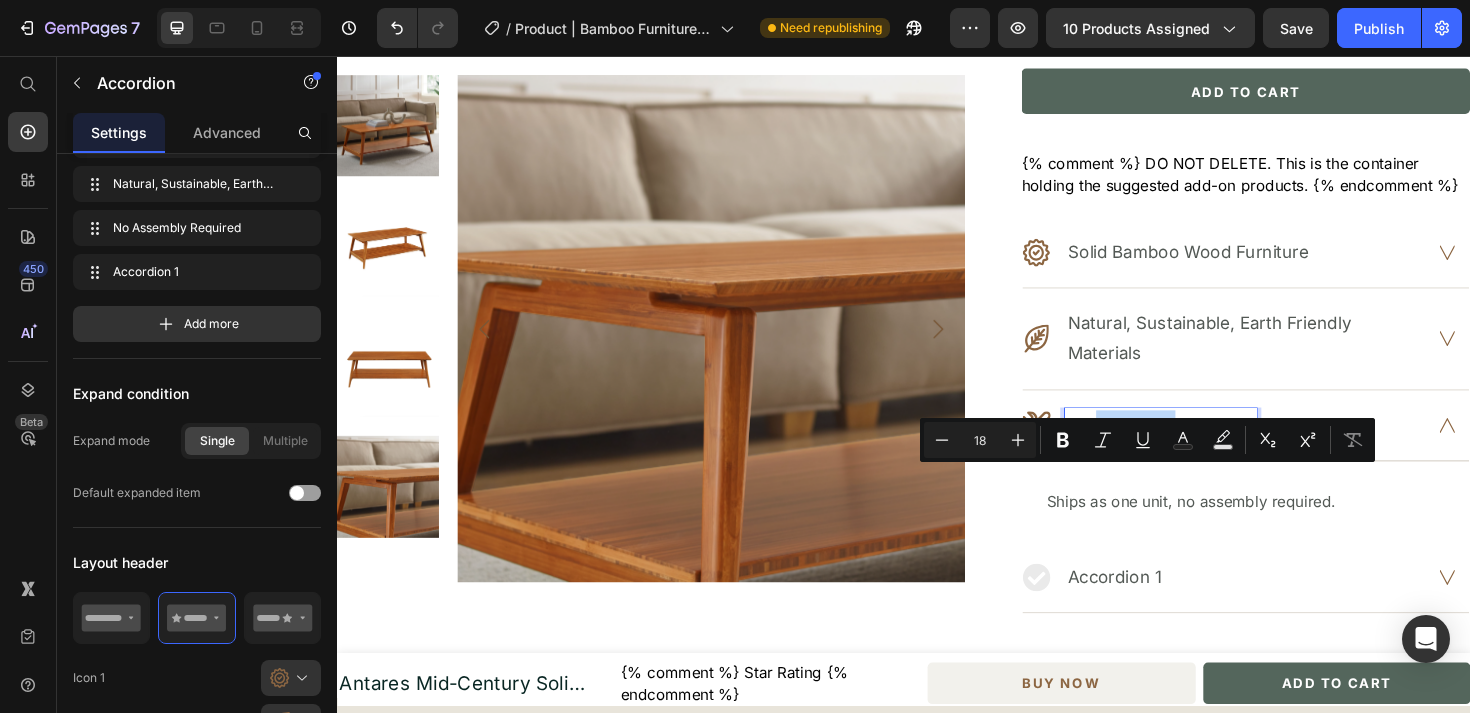 scroll, scrollTop: 738, scrollLeft: 0, axis: vertical 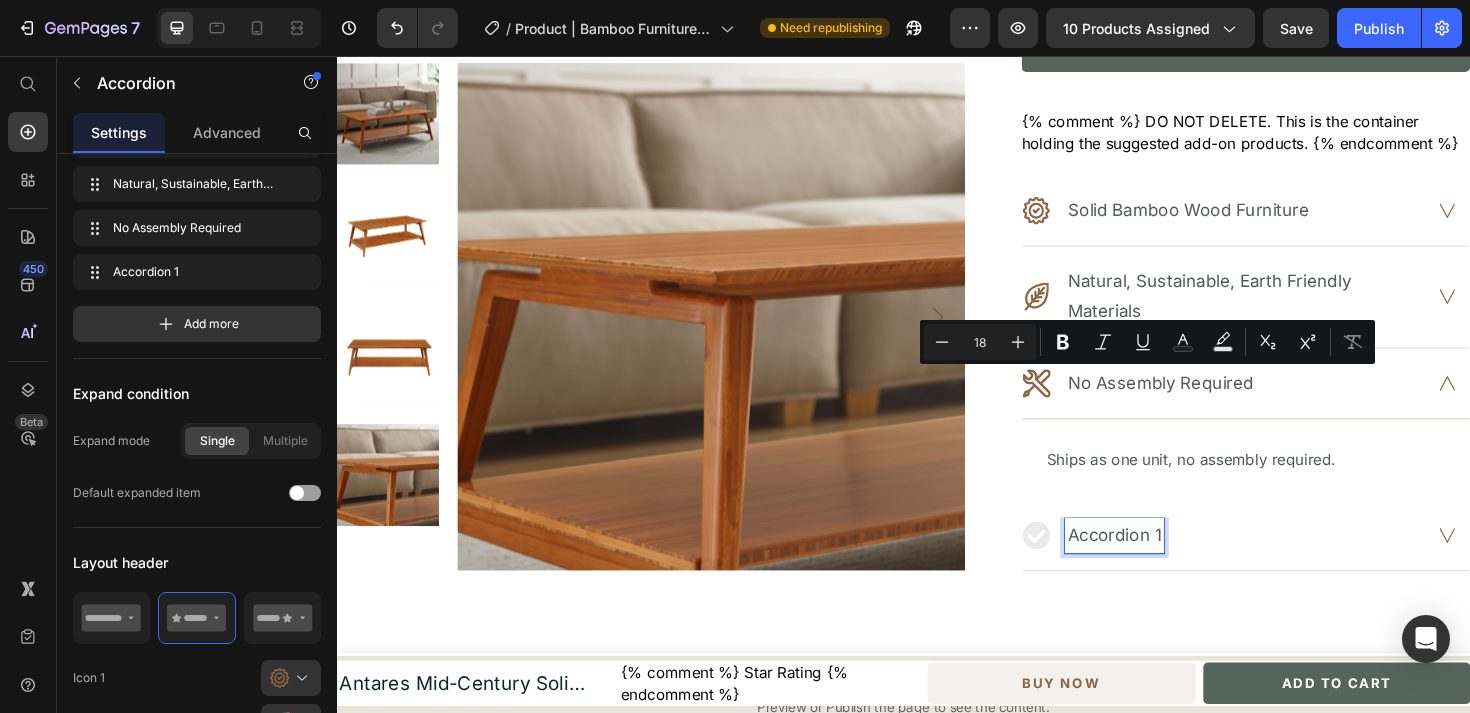 click on "Accordion 1" at bounding box center [1160, 563] 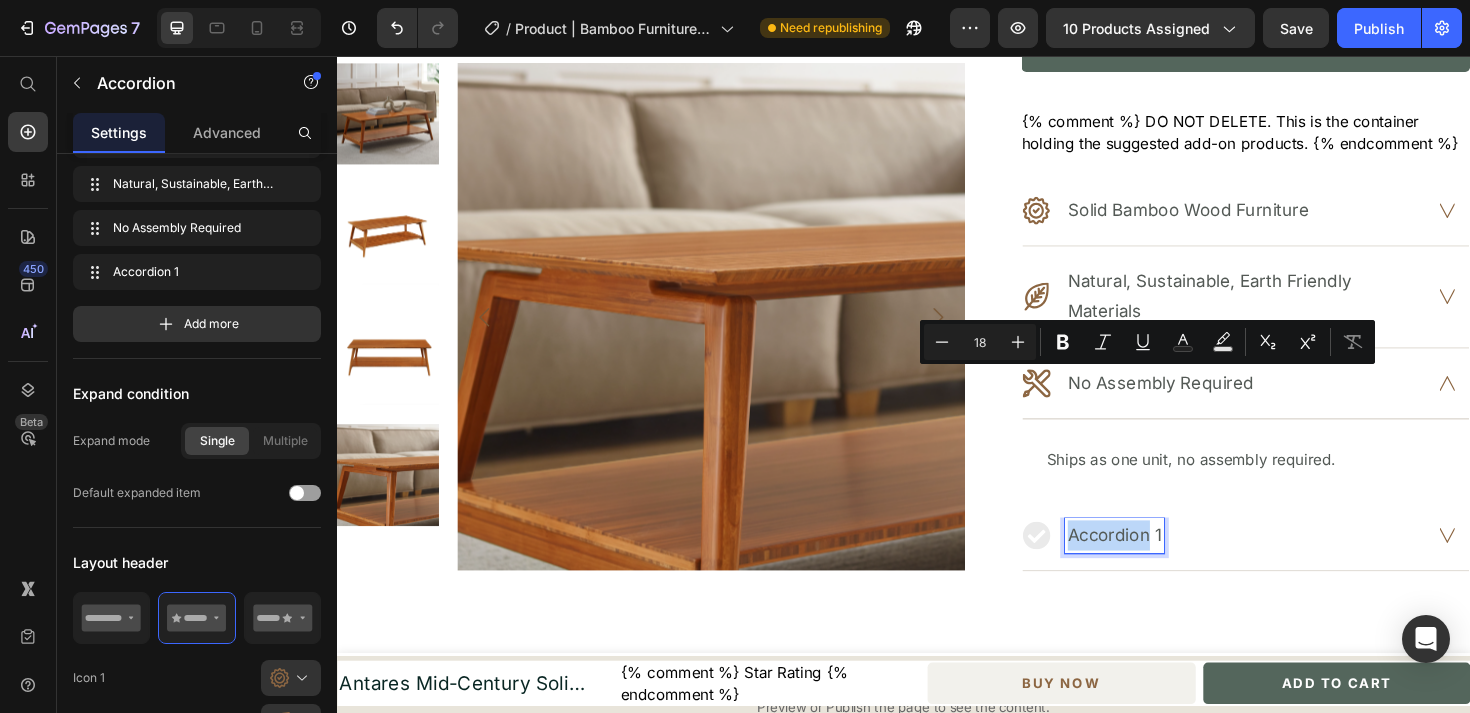 click on "Accordion 1" at bounding box center (1160, 563) 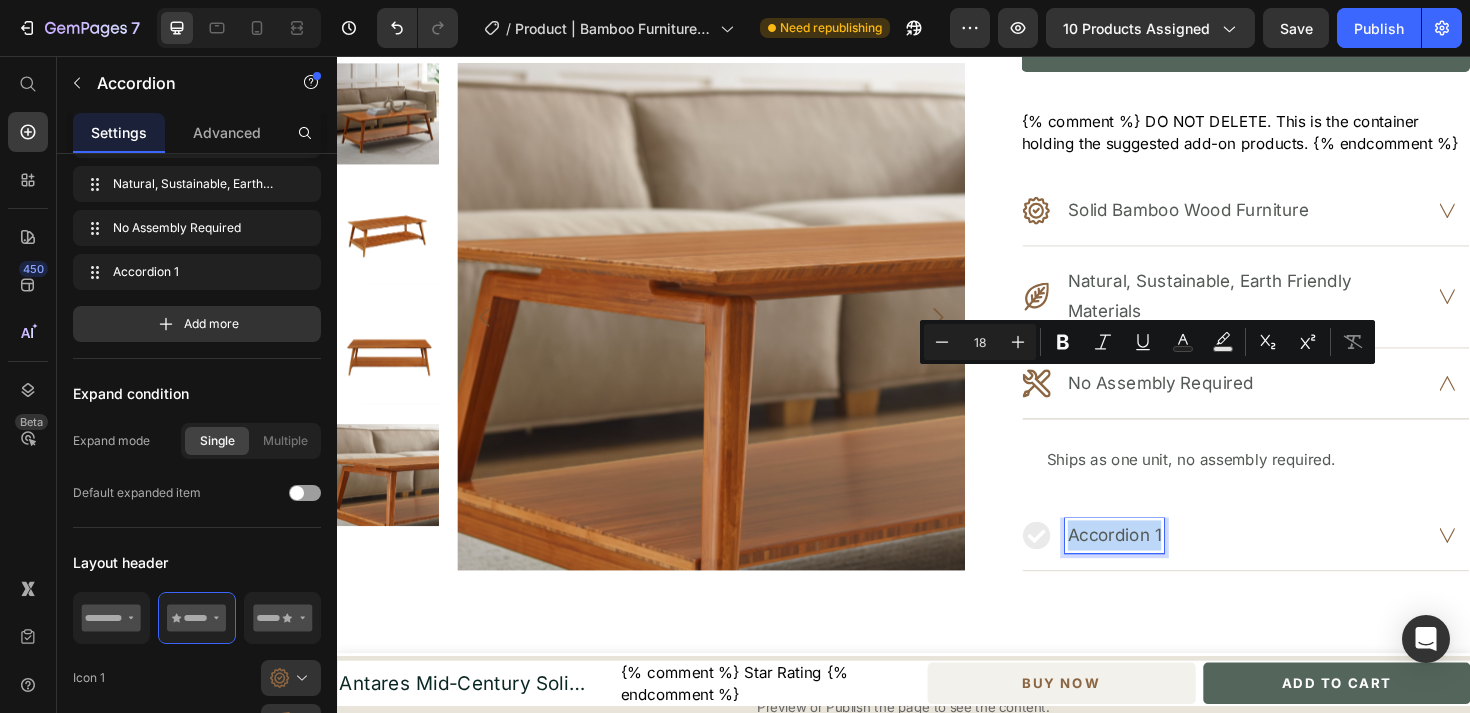 click on "Accordion 1" at bounding box center (1160, 563) 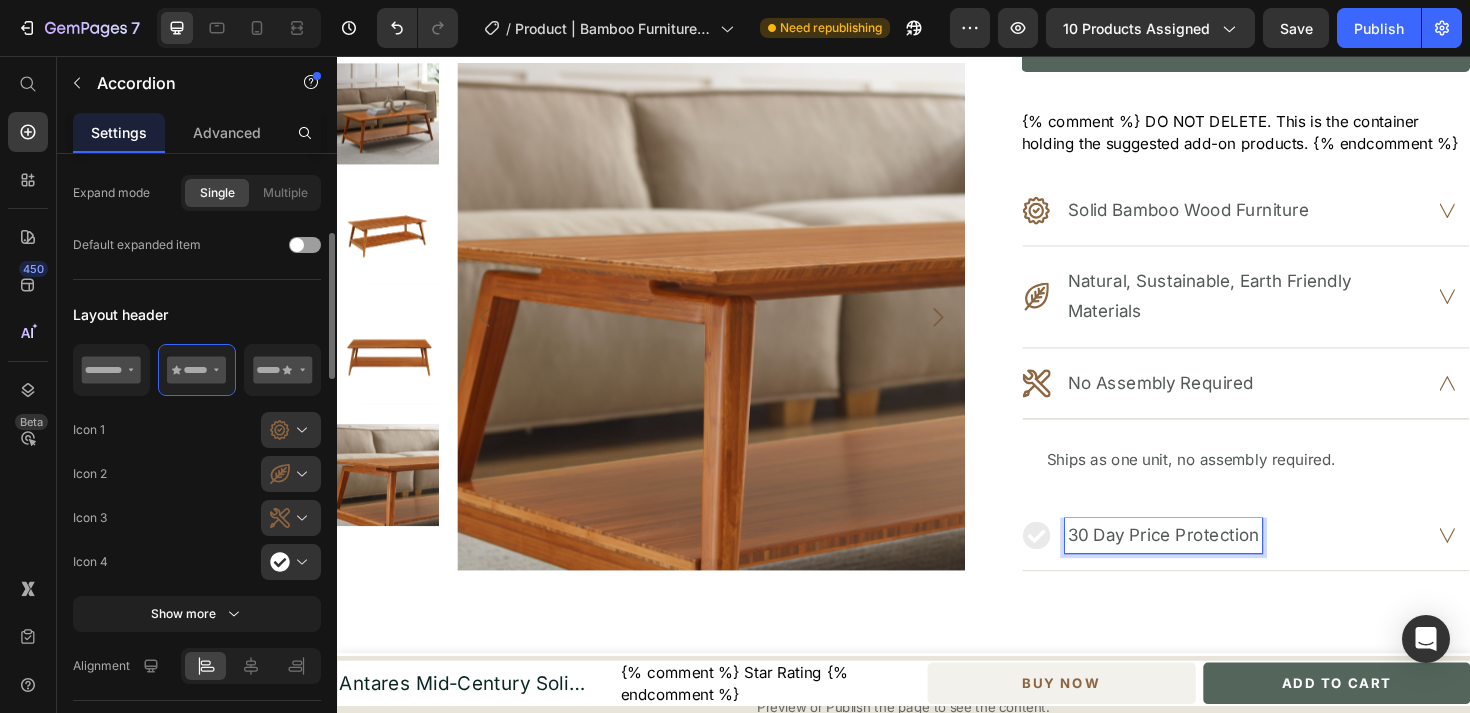 scroll, scrollTop: 346, scrollLeft: 0, axis: vertical 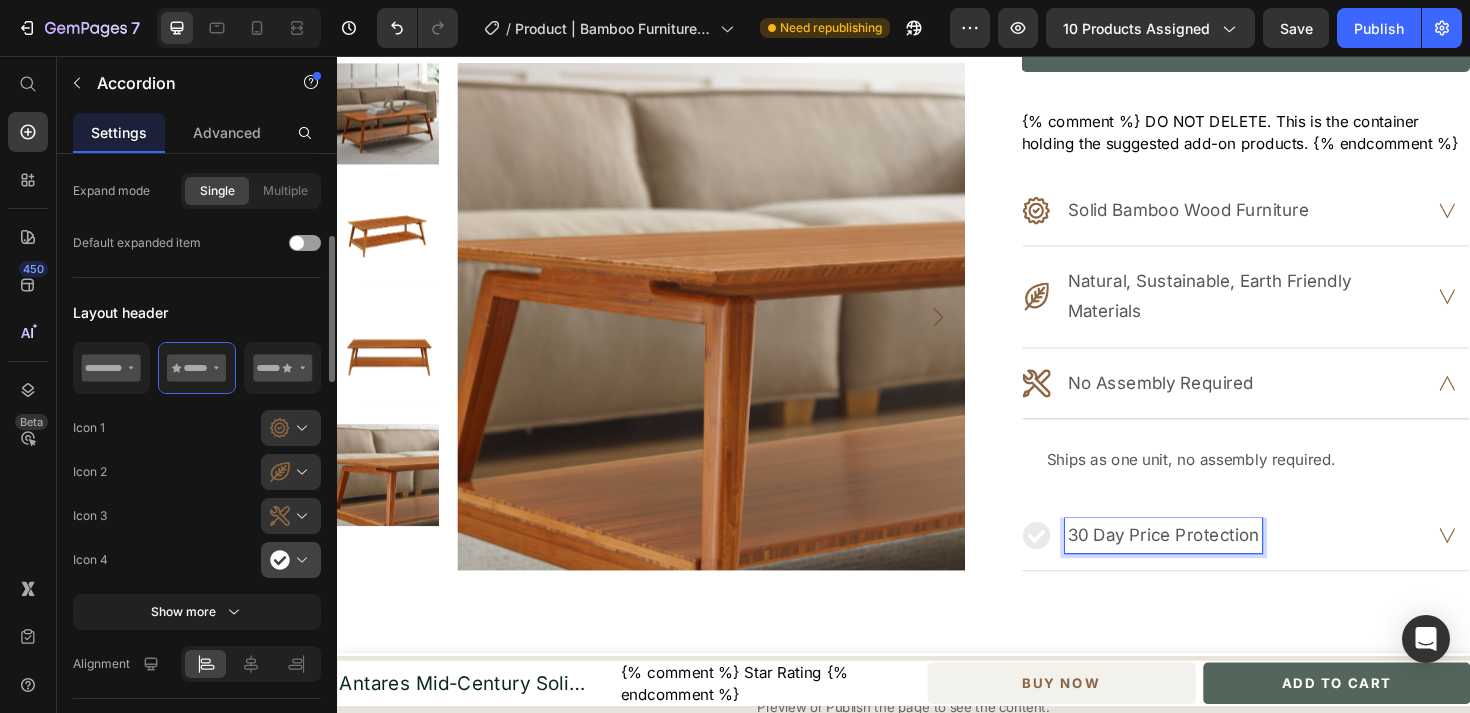 click at bounding box center (299, 560) 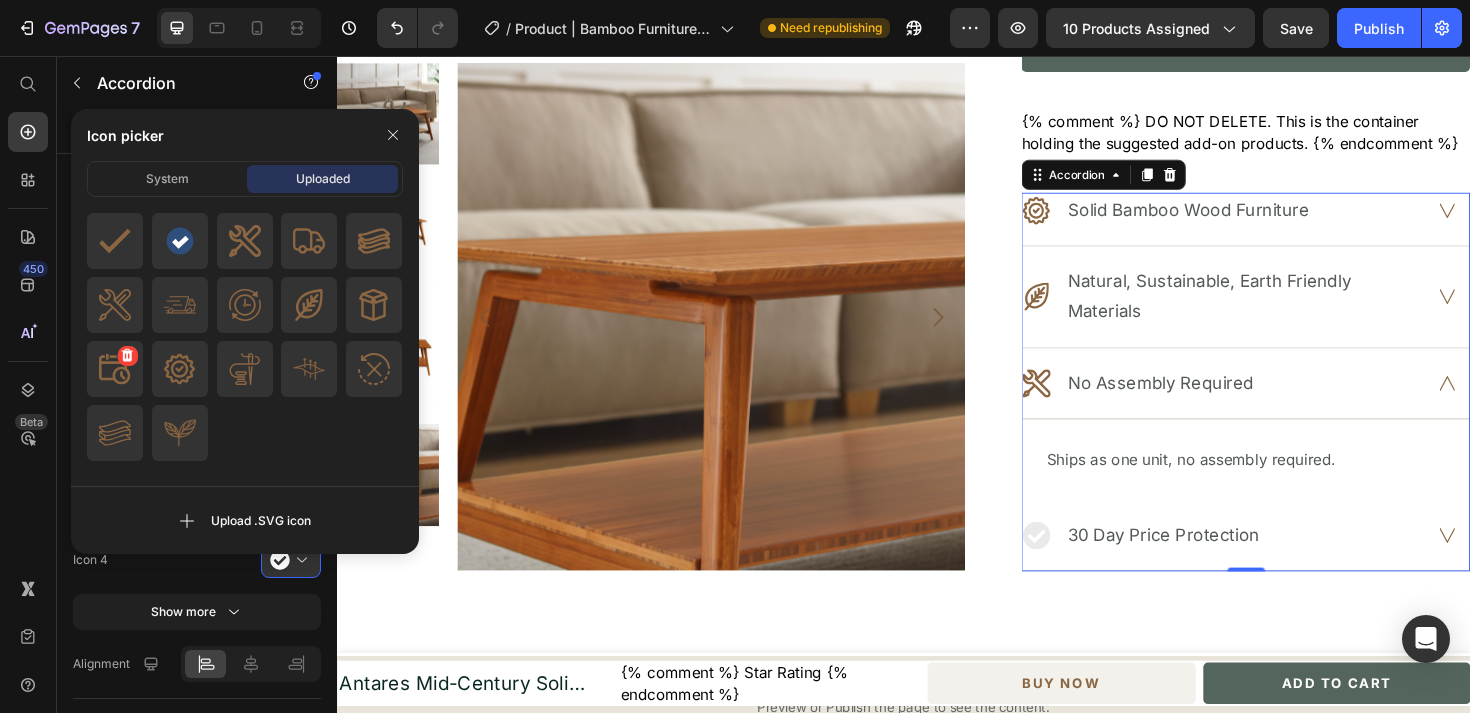 click 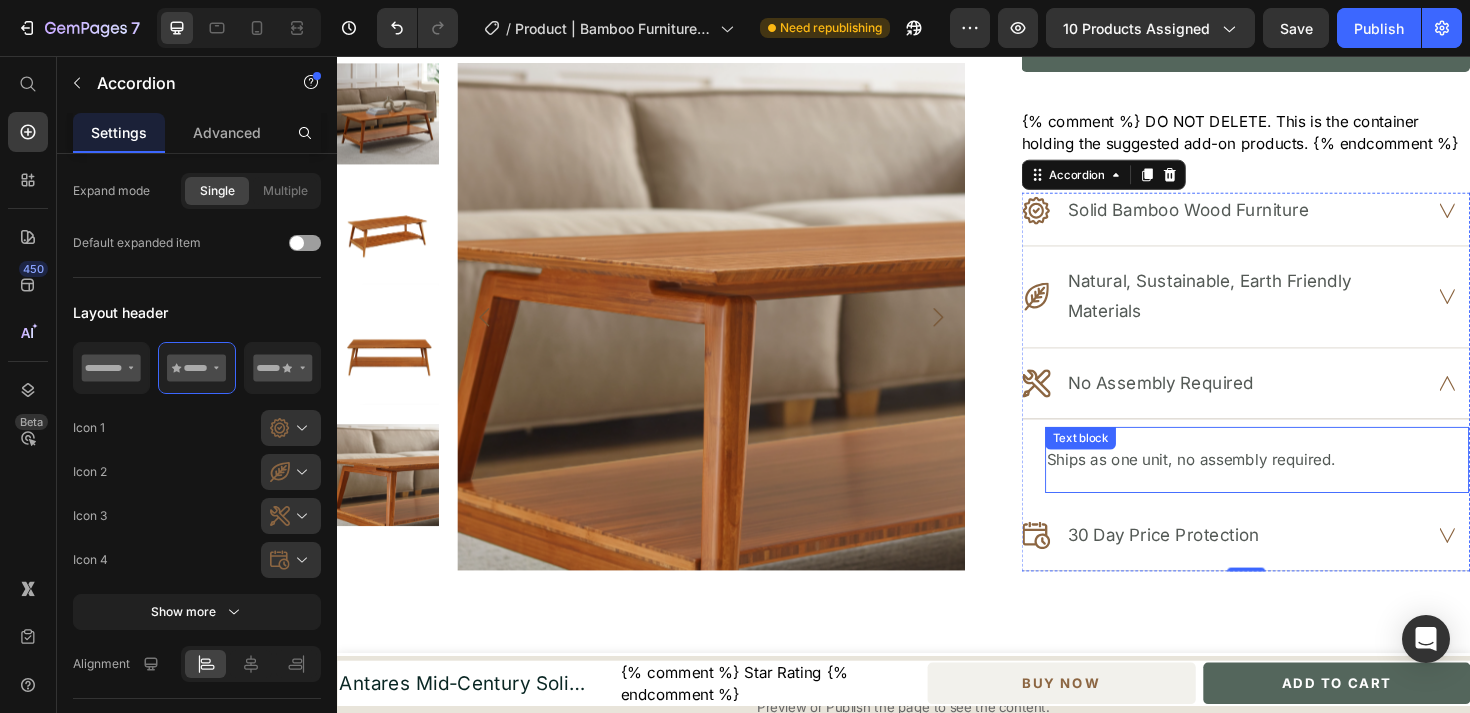 click on "Ships as one unit, no assembly required." at bounding box center (1311, 483) 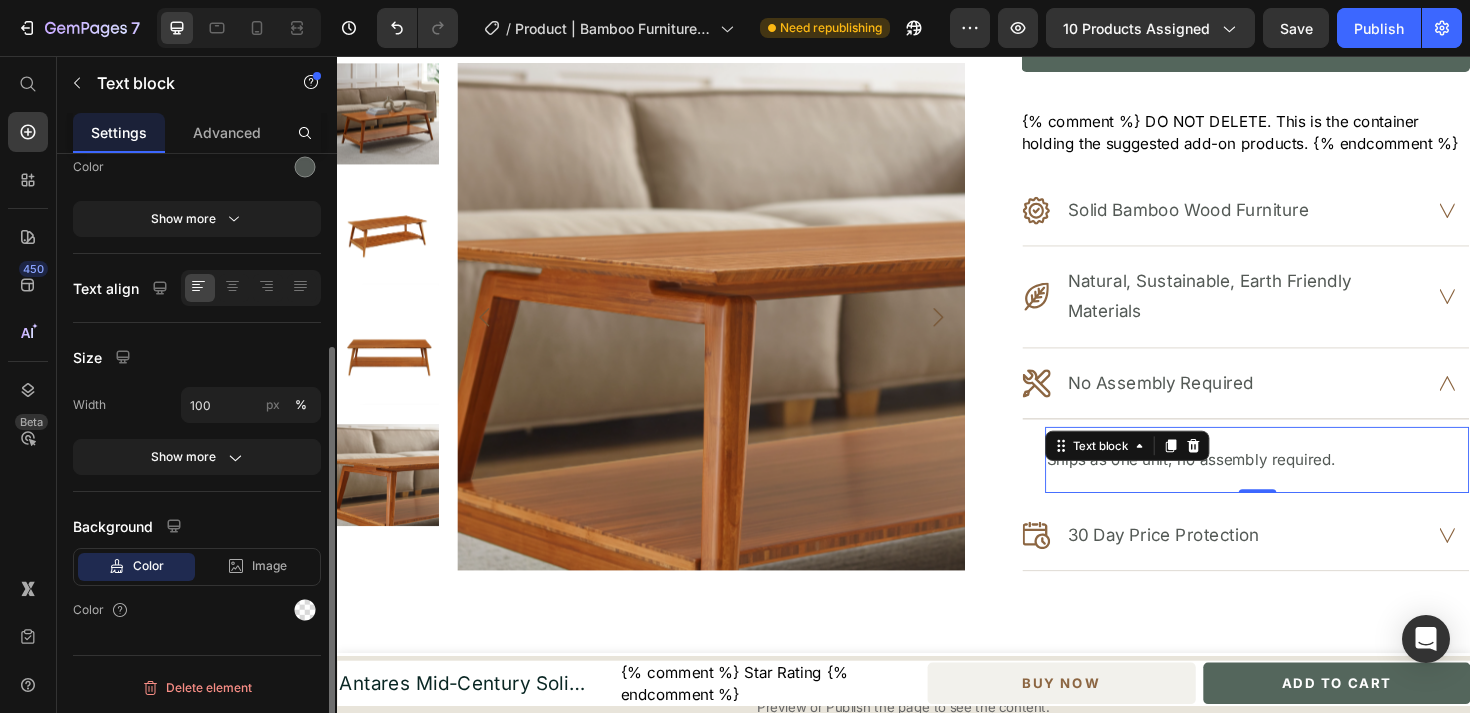 scroll, scrollTop: 0, scrollLeft: 0, axis: both 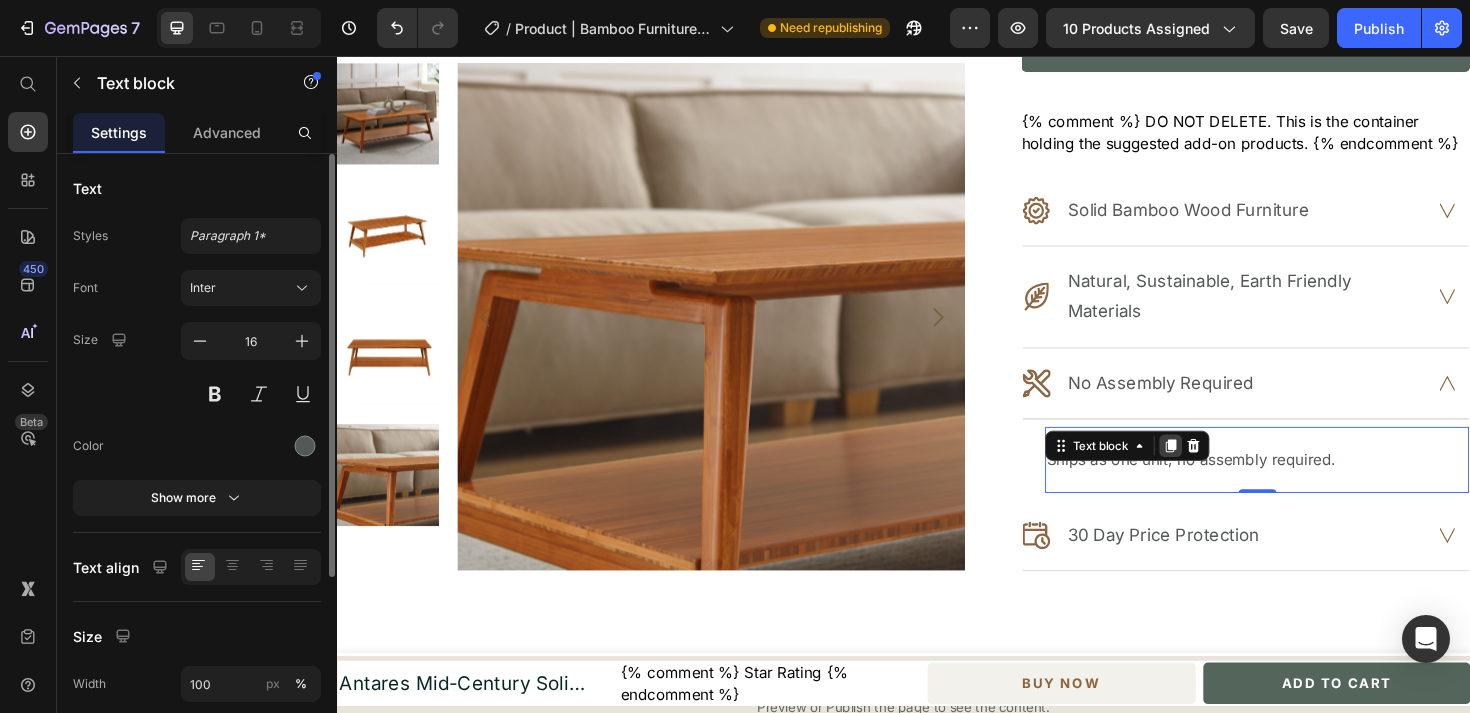 click 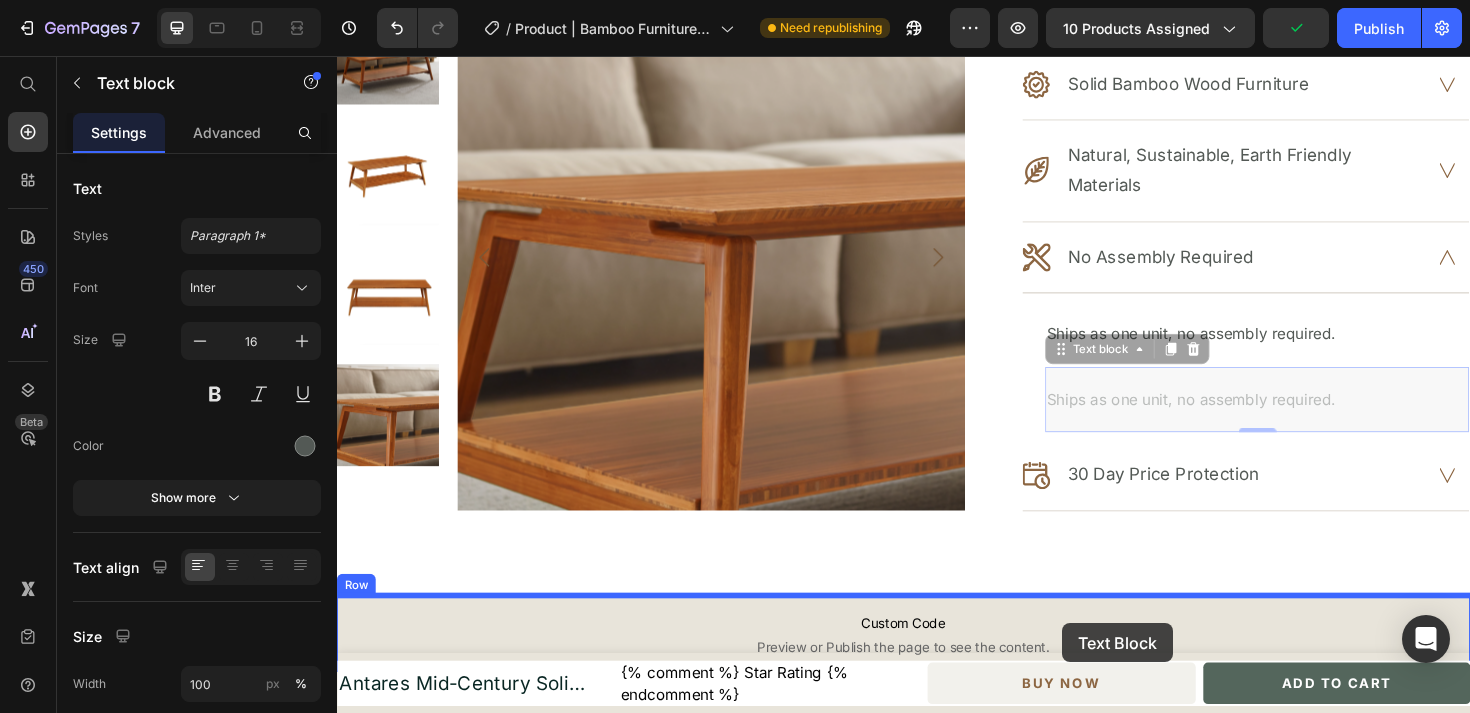 scroll, scrollTop: 903, scrollLeft: 0, axis: vertical 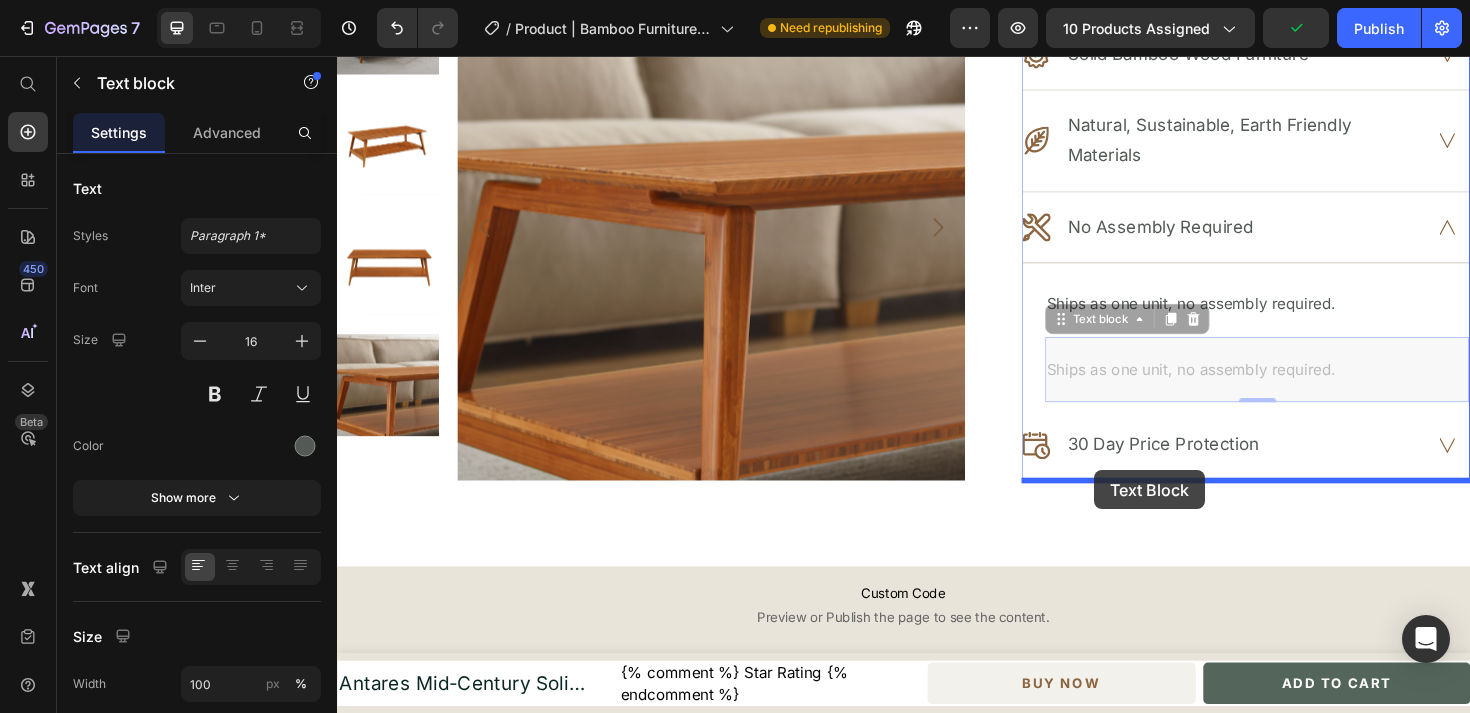 drag, startPoint x: 1101, startPoint y: 501, endPoint x: 1139, endPoint y: 494, distance: 38.63936 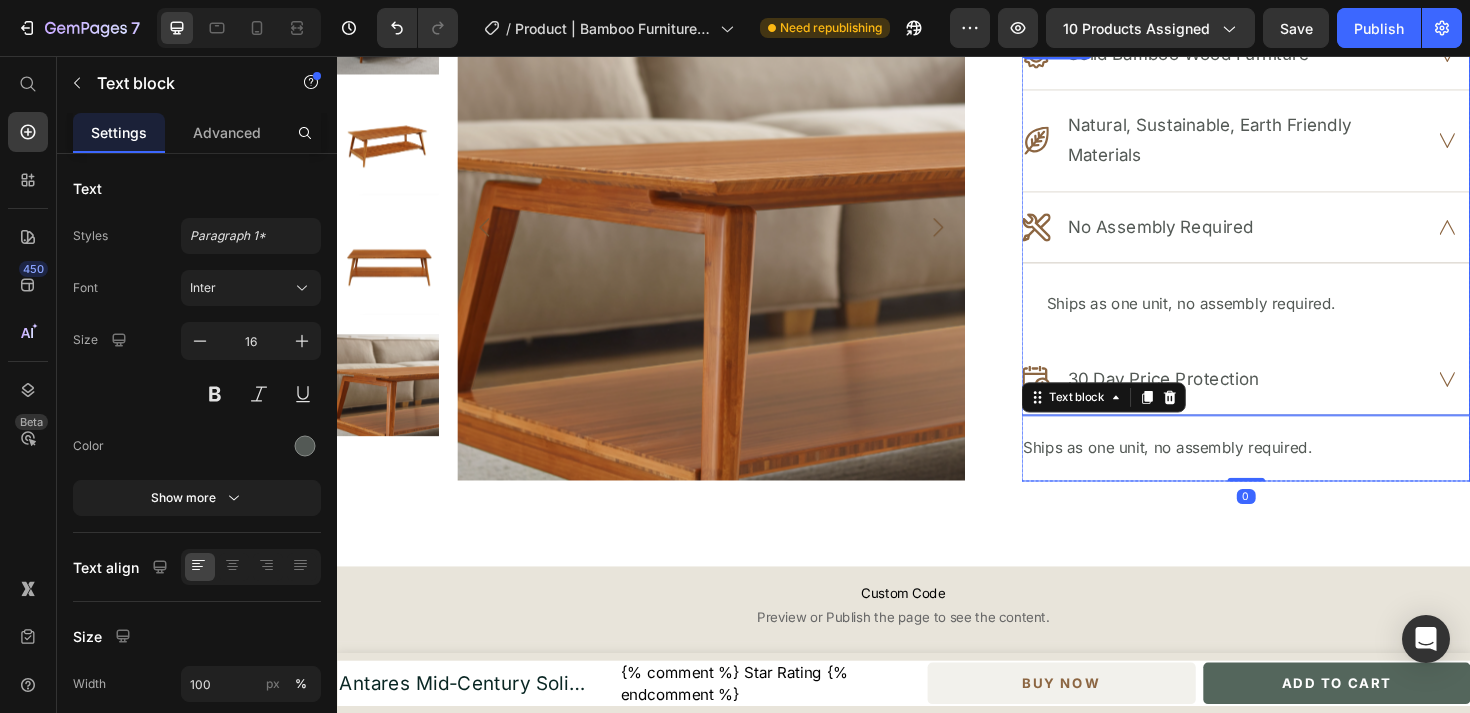 click 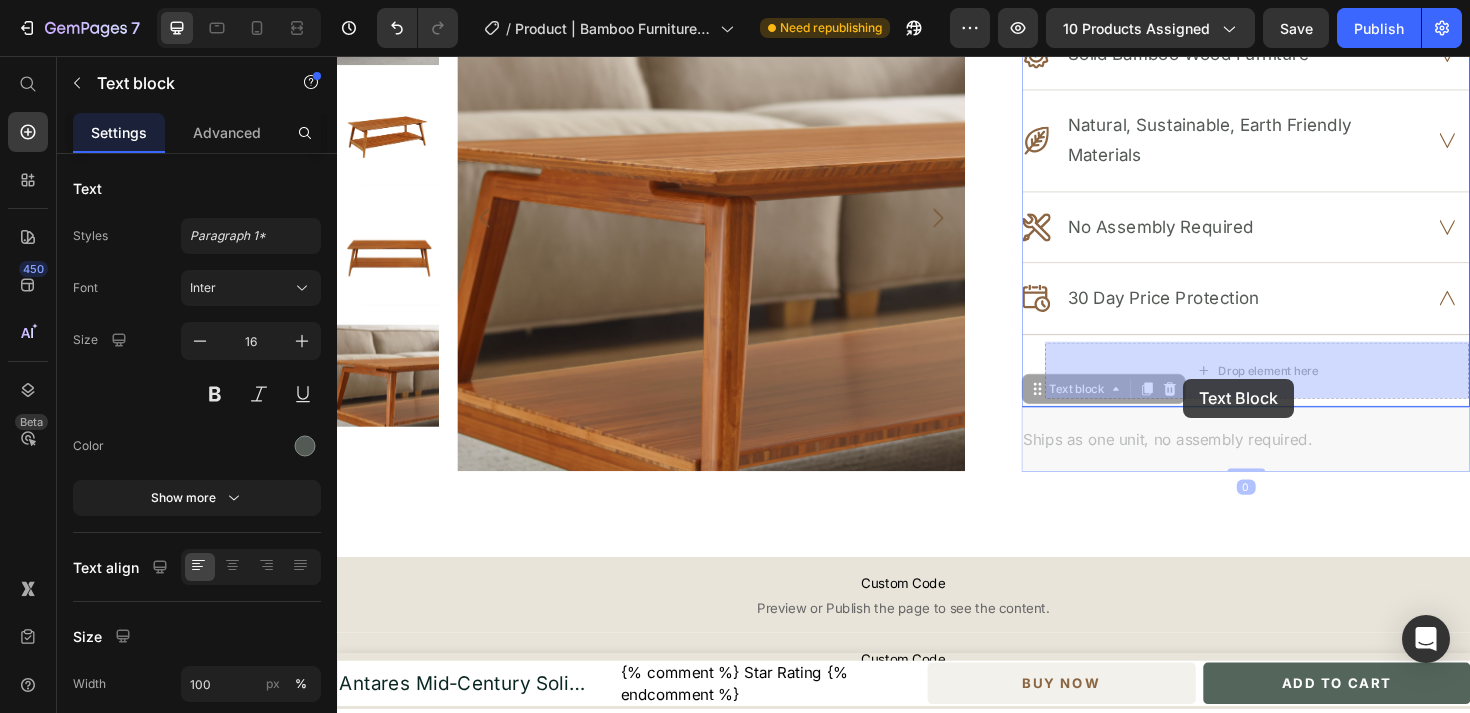 drag, startPoint x: 1200, startPoint y: 461, endPoint x: 1233, endPoint y: 398, distance: 71.11962 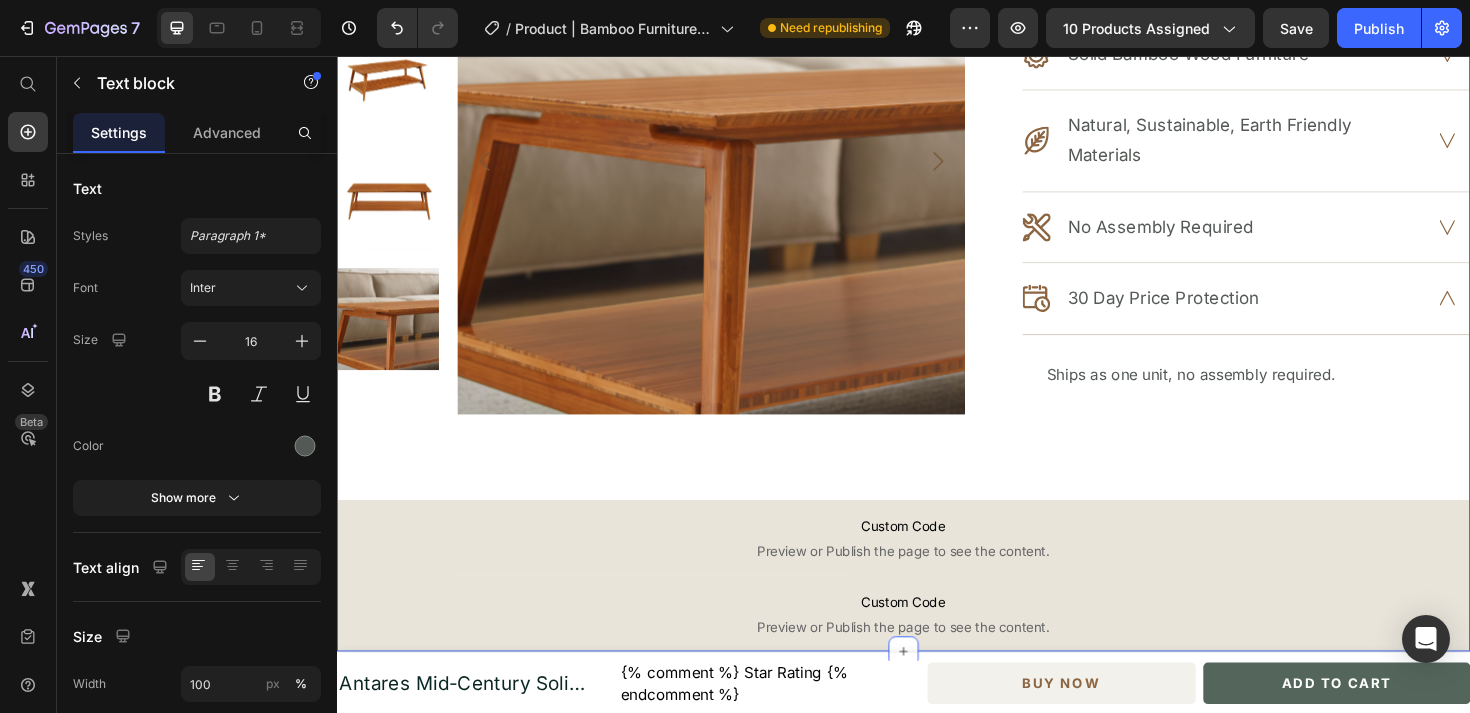 click on "{% assign primary_collection = product.metafields.custom.primary_collection.value %}
{% if primary_collection != blank %}
{{ primary_collection.title }} >   {{ product.title }}
{% endif %} Custom Code Row
Product Images Antares Mid-Century Solid Bamboo Coffee Table (P) Title {% comment %} Star Rating {% endcomment %}
Custom Code $1,299 (P) Price $0 (P) Price Row {% comment %} Affirm Code {% endcomment %}
Affirm Code {% assign short_description = product.metafields.custom.short_description.value %}
{{ short_description }} Custom Code
Full Description Button Colour: Amber Amber Amber Amber Product Variants & Swatches Order Now. Arrives in 2 - 5 Weeks Stock Counter Add To Cart (P) Cart Button {% comment %} DO NOT DELETE. This is the container holding the suggested add-on products. {% endcomment %}
Custom Code Row
Solid Bamboo Wood Furniture
Natural, Sustainable, Earth Friendly Materials" at bounding box center (937, -50) 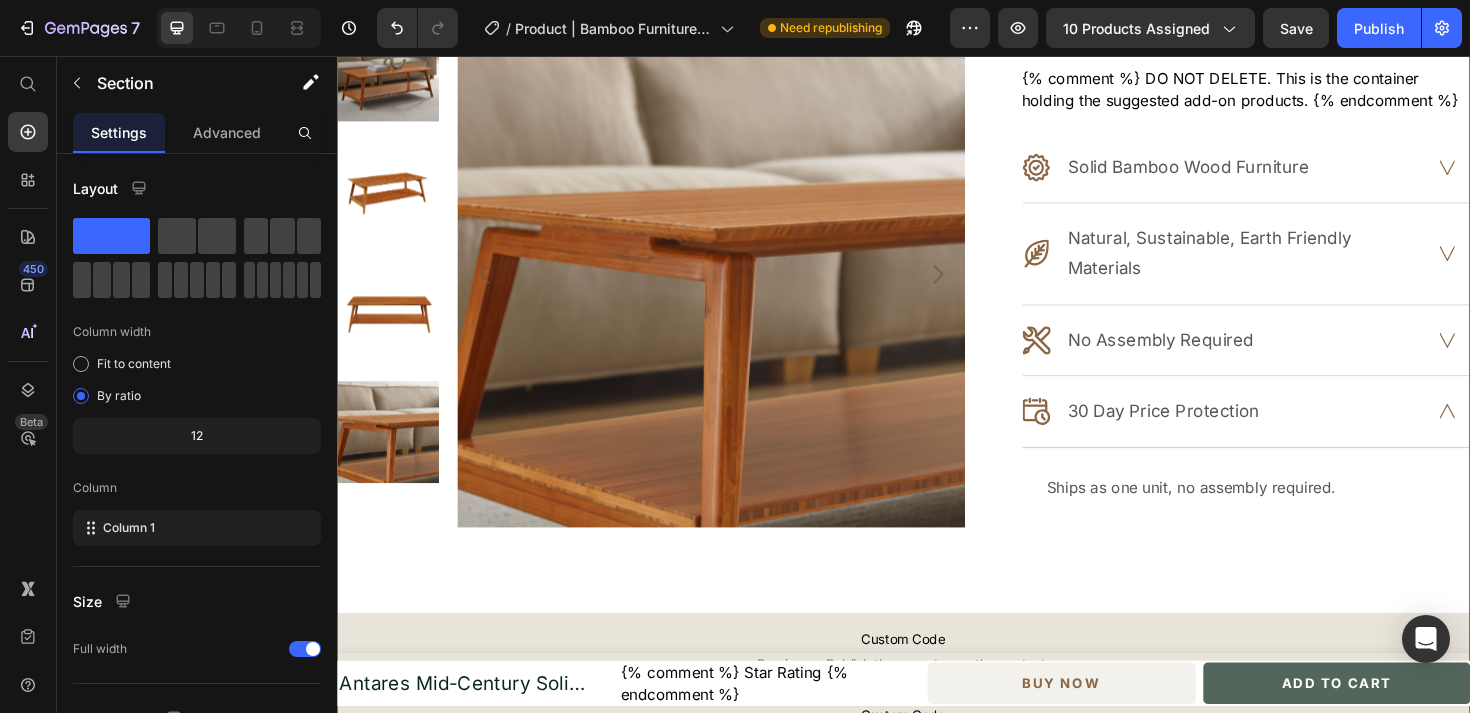scroll, scrollTop: 781, scrollLeft: 0, axis: vertical 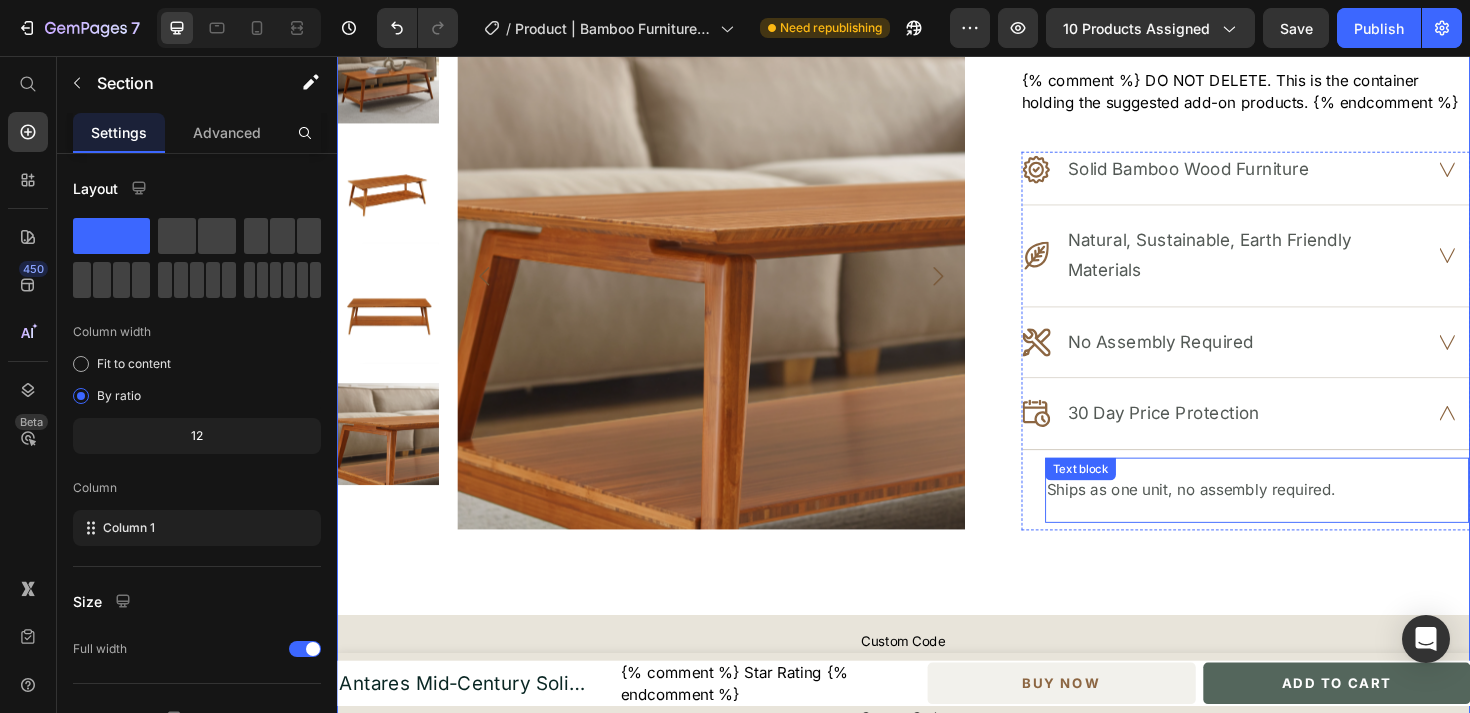 click on "Ships as one unit, no assembly required." at bounding box center [1311, 516] 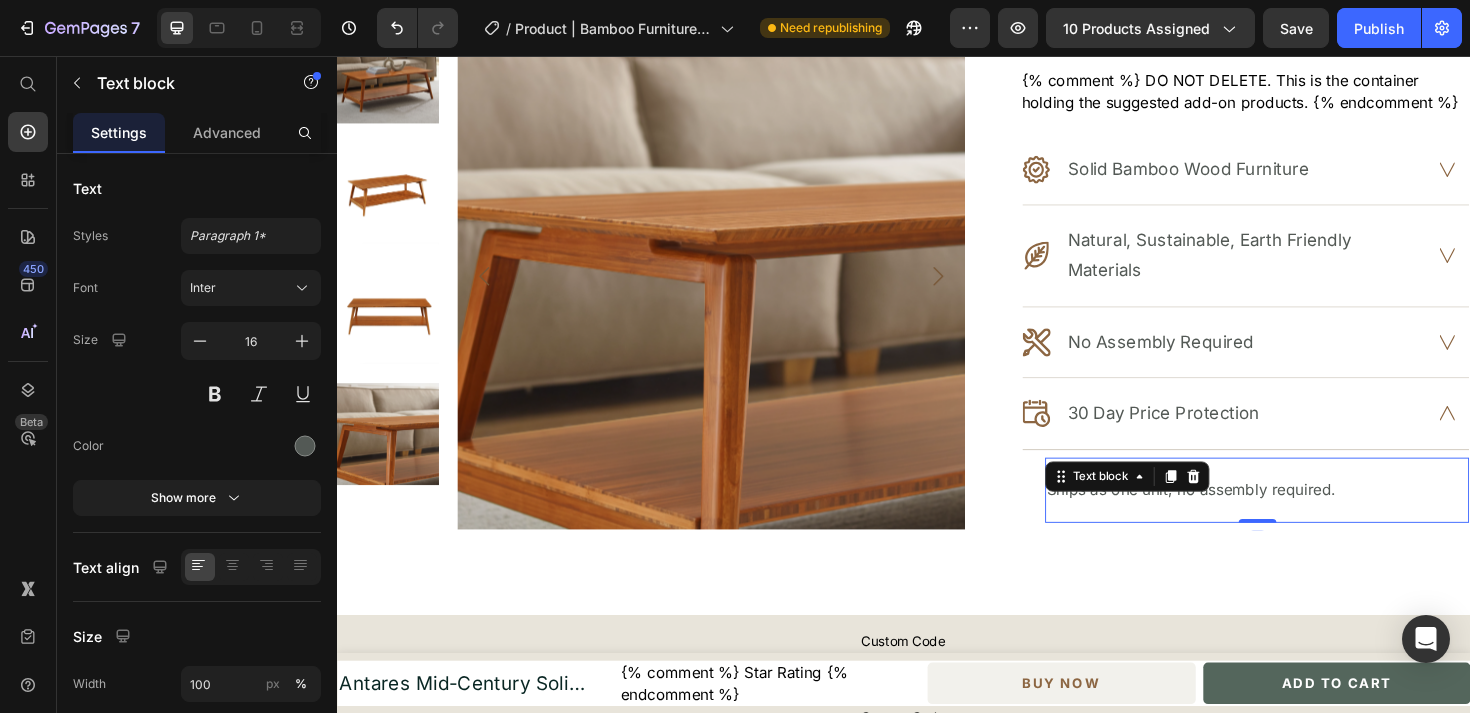 click on "Ships as one unit, no assembly required." at bounding box center [1311, 516] 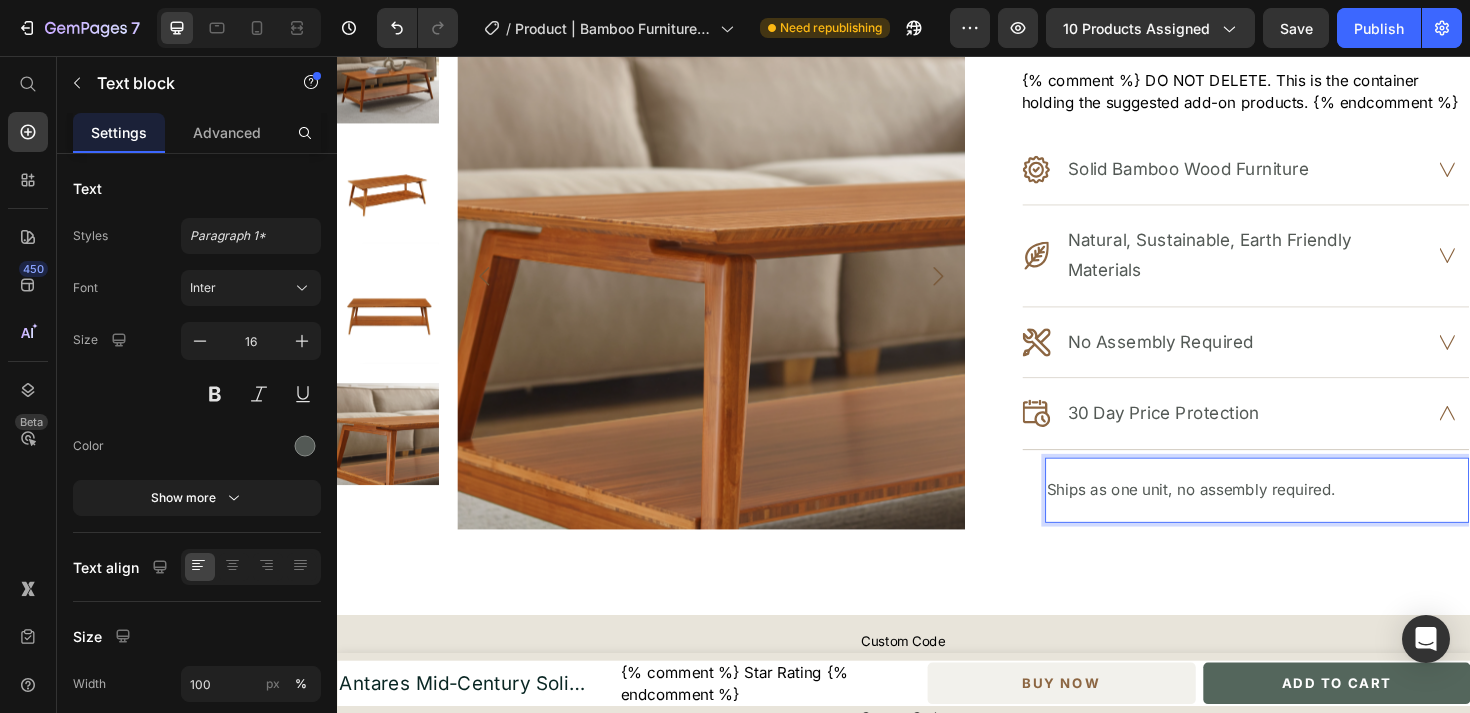 click on "Ships as one unit, no assembly required." at bounding box center (1311, 516) 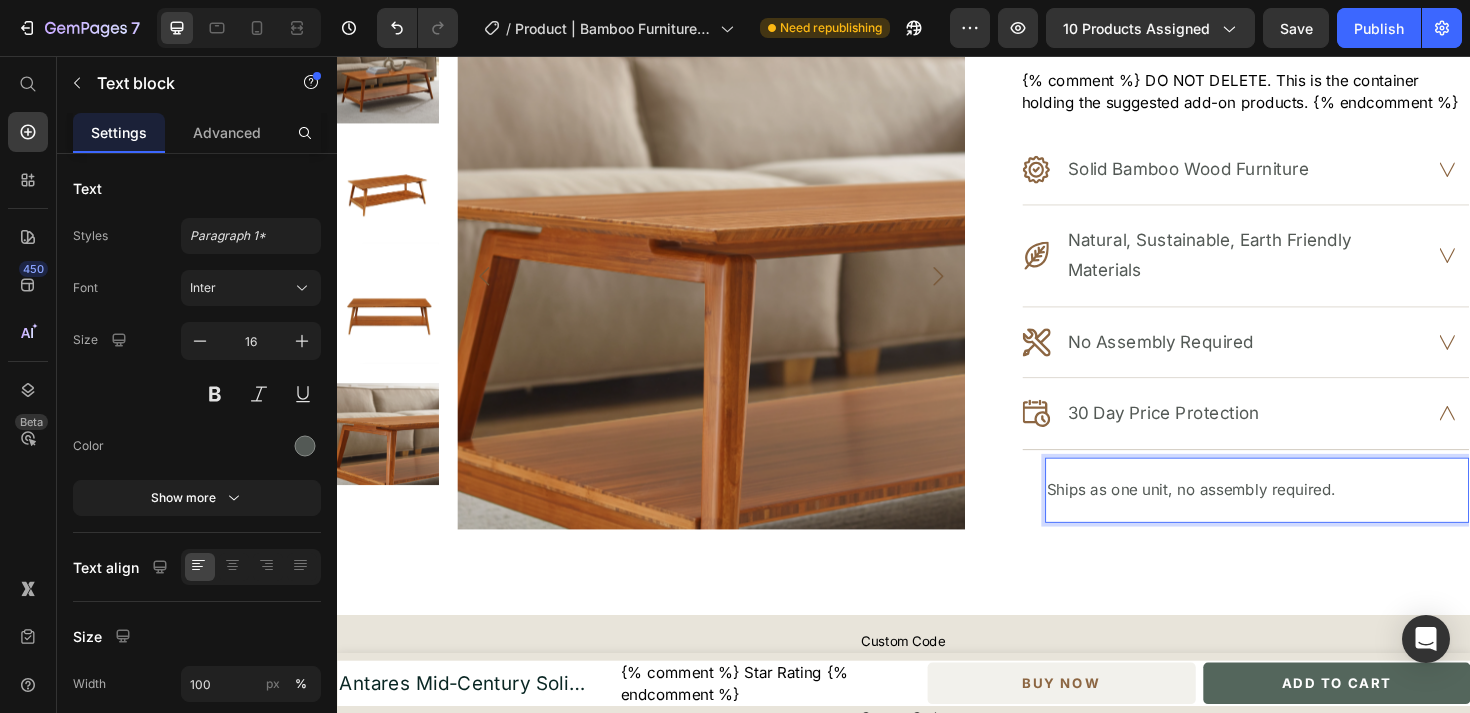 click on "Ships as one unit, no assembly required." at bounding box center (1311, 516) 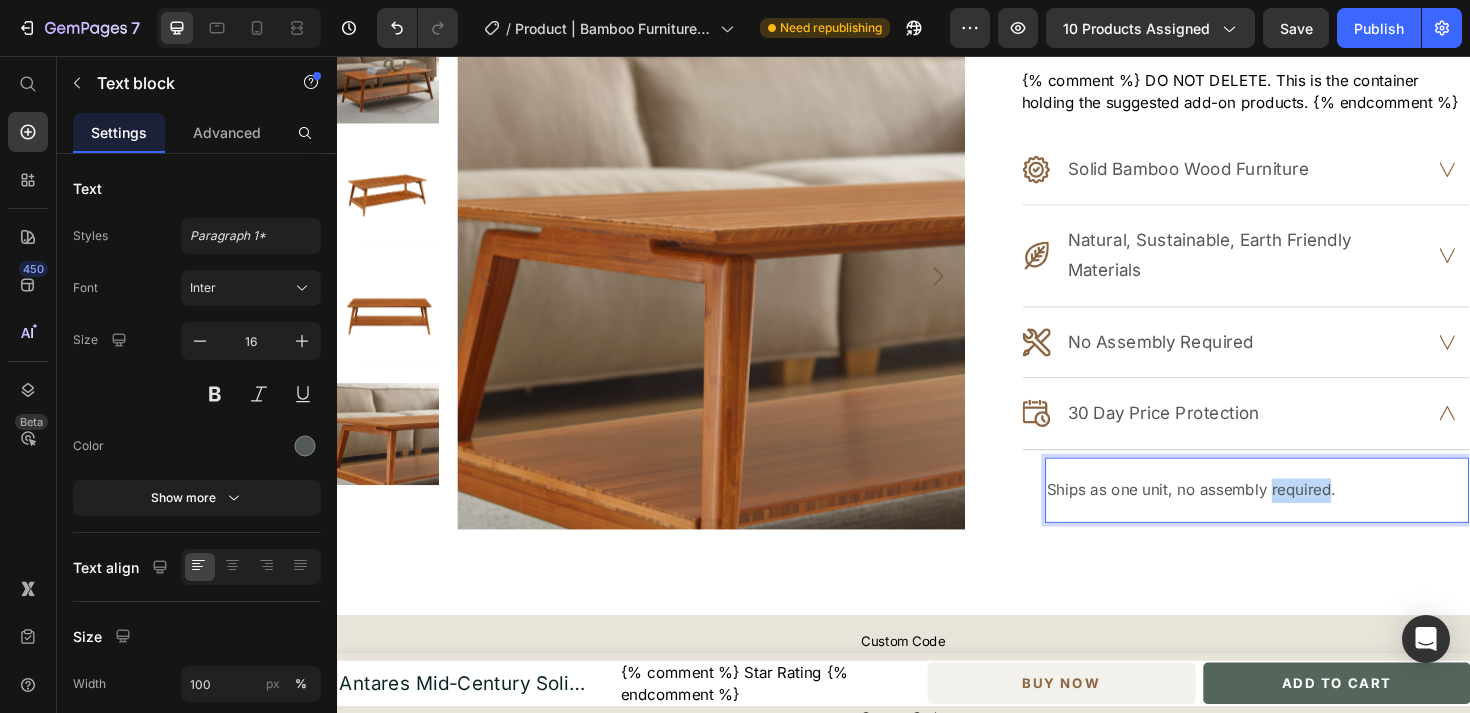 click on "Ships as one unit, no assembly required." at bounding box center (1311, 516) 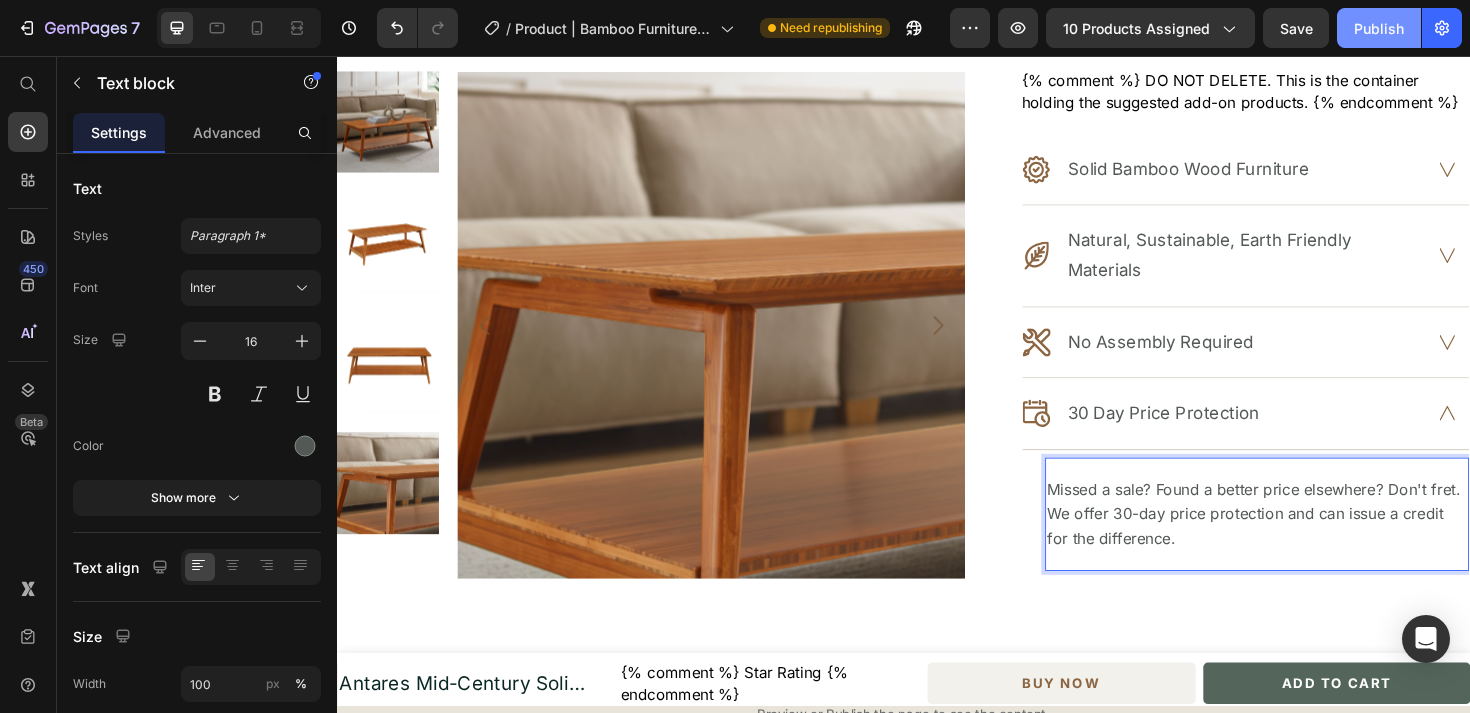click on "Publish" at bounding box center [1379, 28] 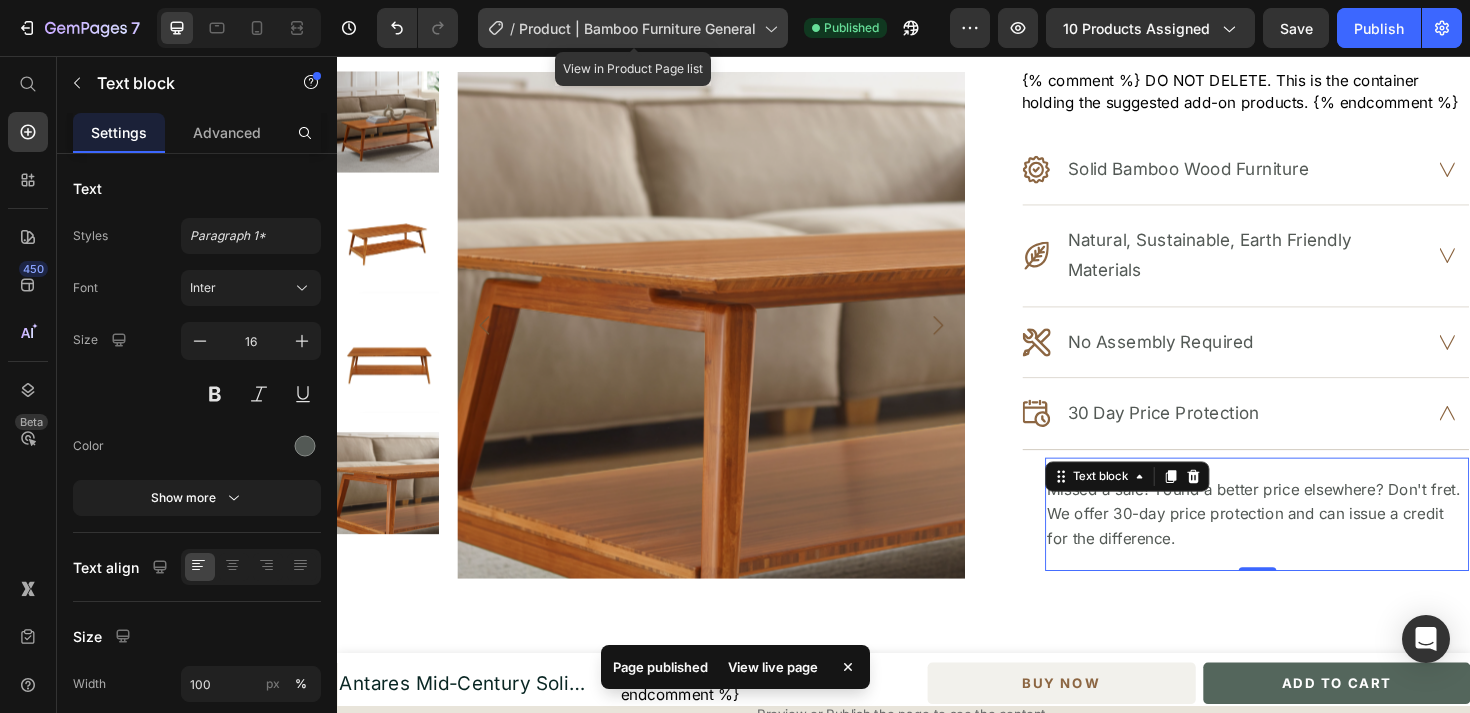click on "Product | Bamboo Furniture General" at bounding box center [637, 28] 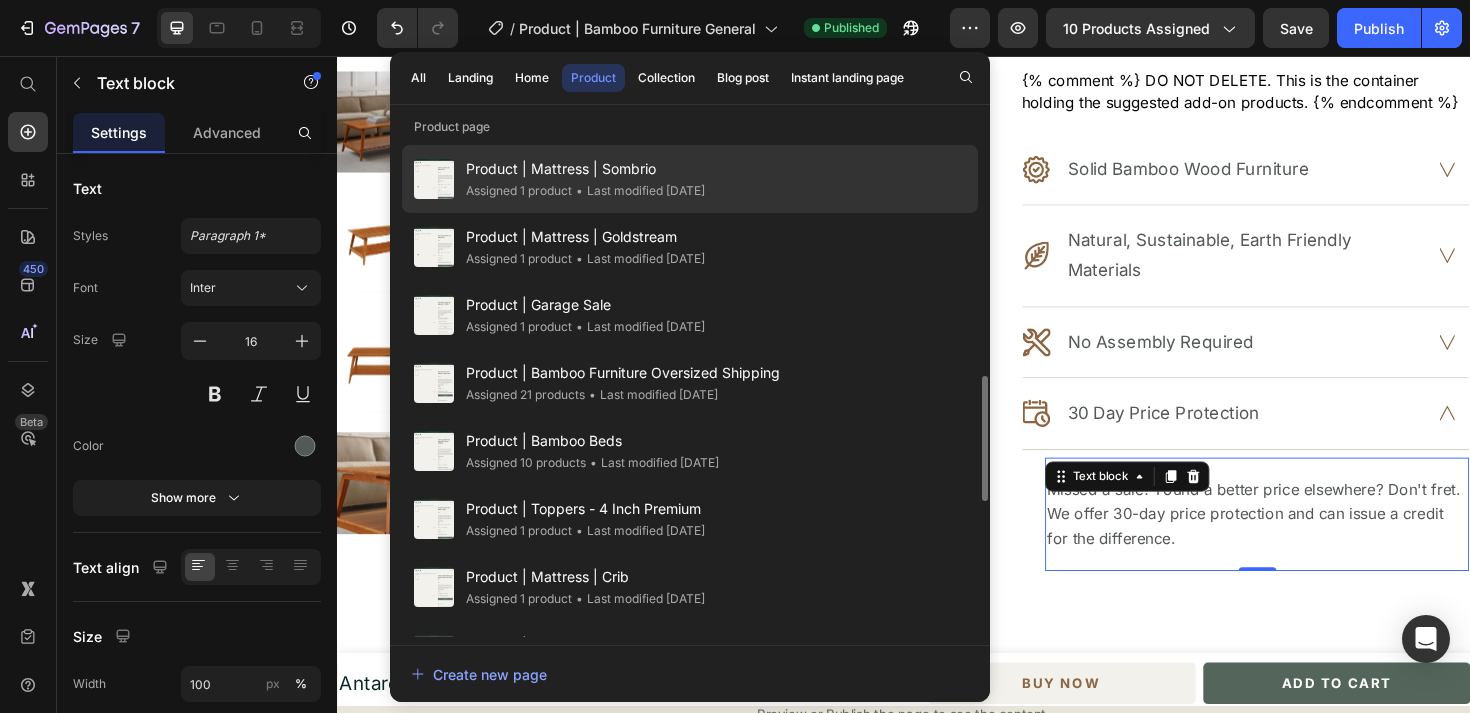 scroll, scrollTop: 960, scrollLeft: 0, axis: vertical 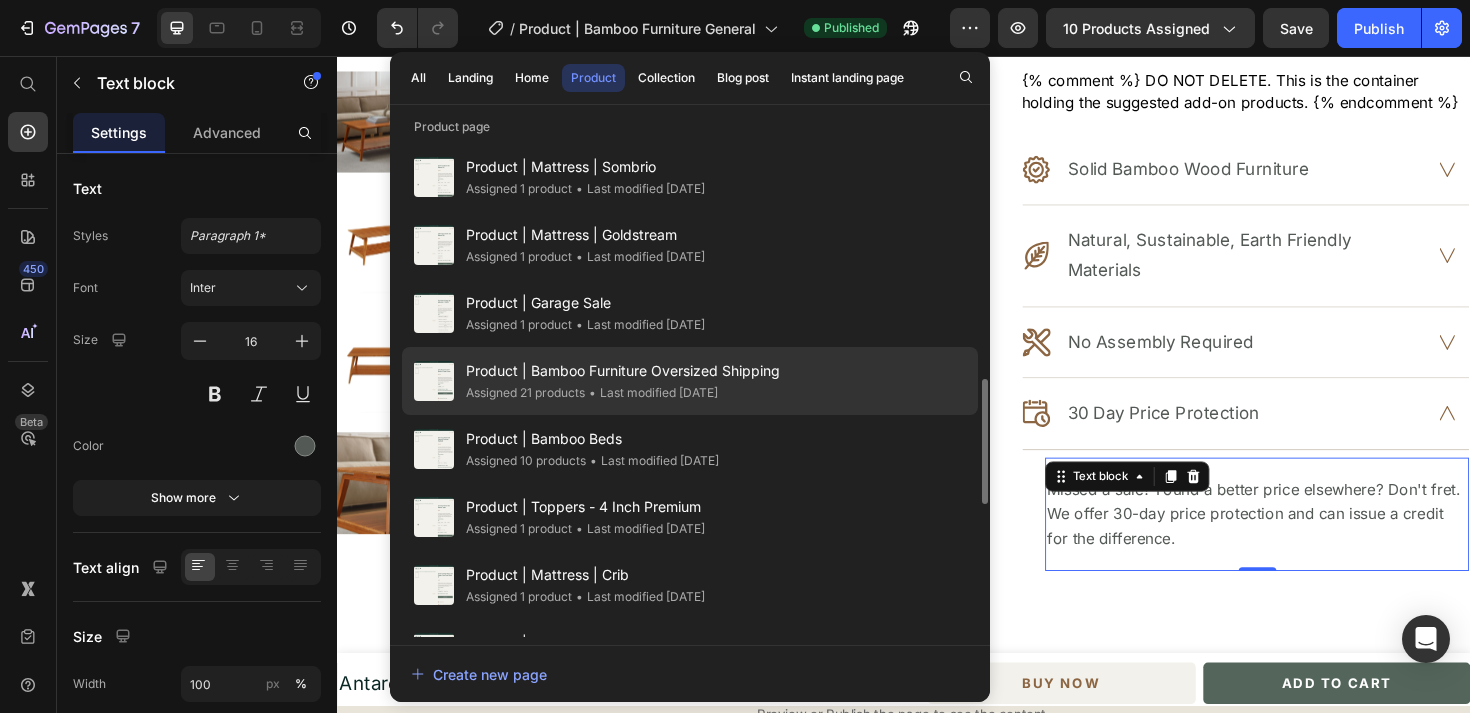 click on "Product | Bamboo Furniture Oversized Shipping" at bounding box center [623, 371] 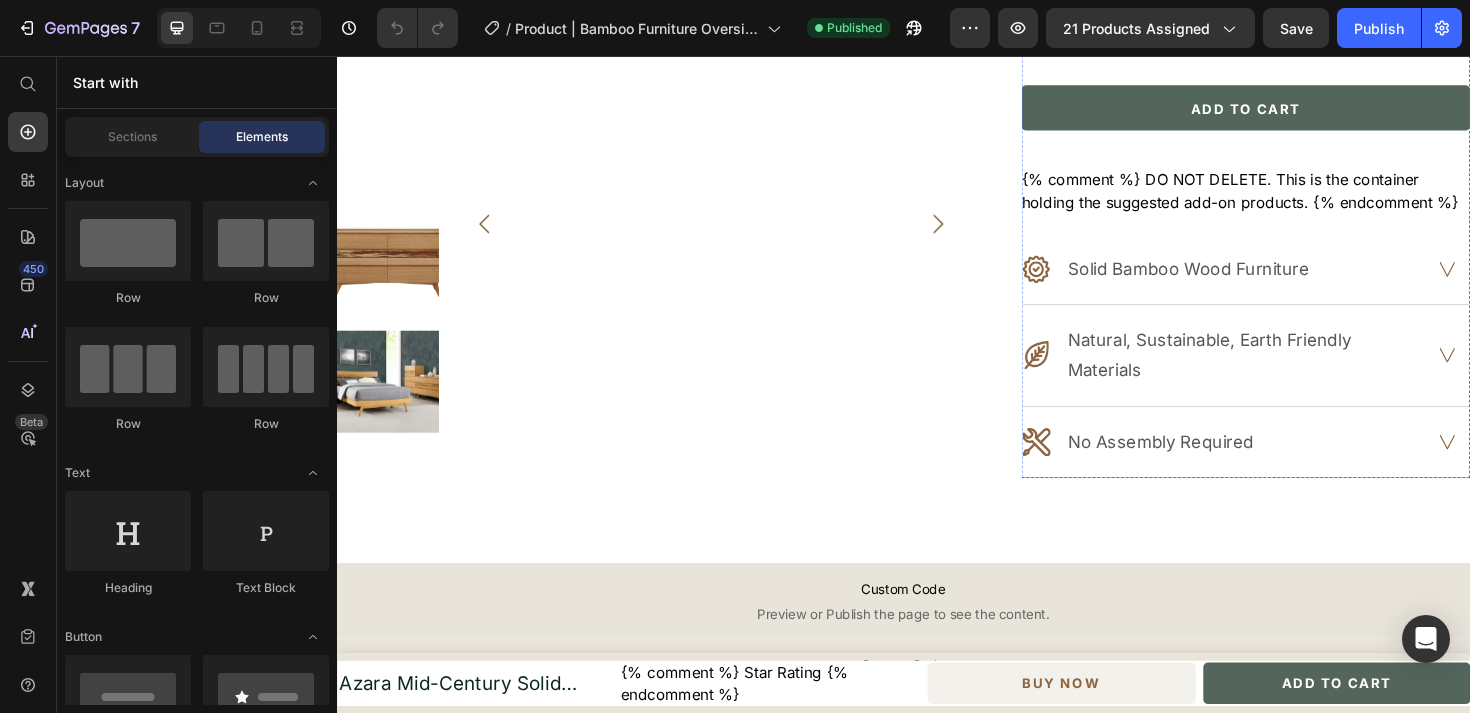scroll, scrollTop: 701, scrollLeft: 0, axis: vertical 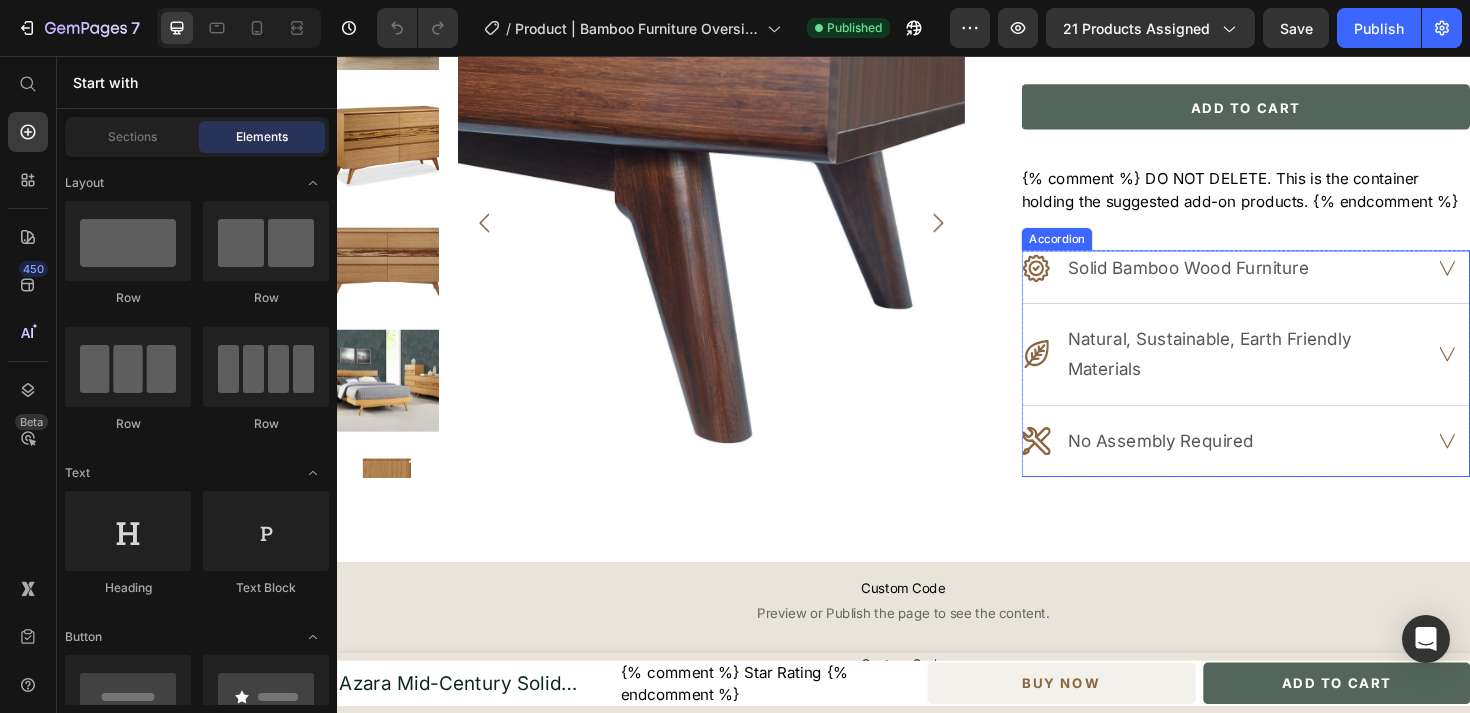 click on "Solid Bamboo Wood Furniture" at bounding box center [1299, 289] 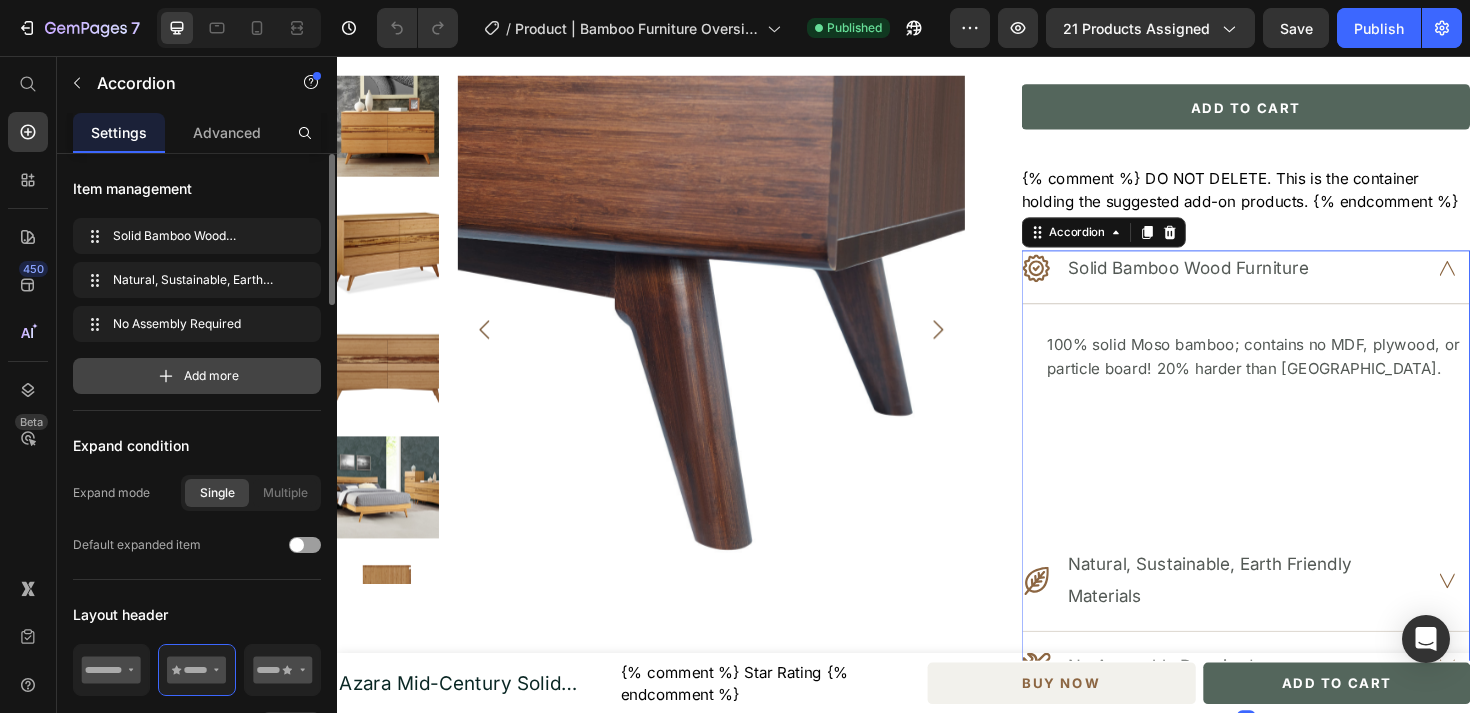 click on "Add more" at bounding box center [197, 376] 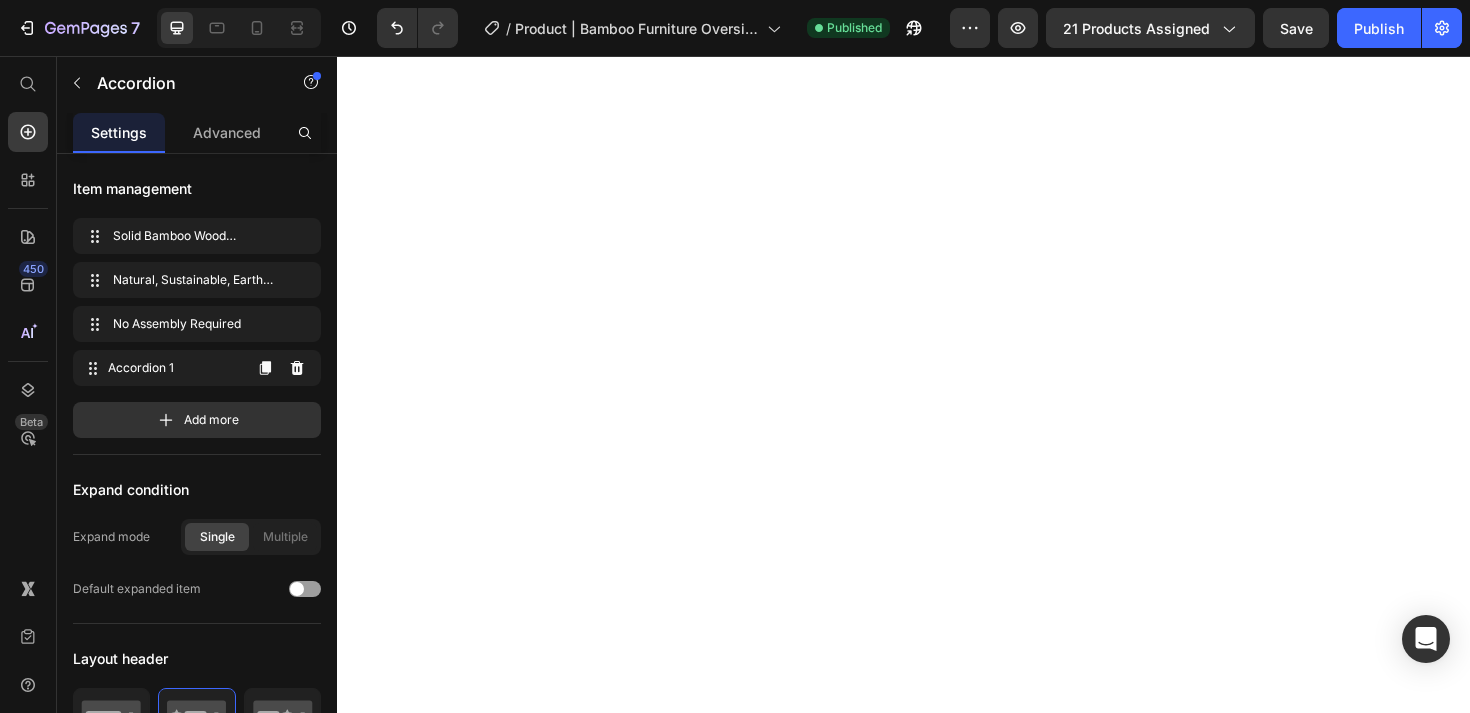 scroll, scrollTop: 0, scrollLeft: 0, axis: both 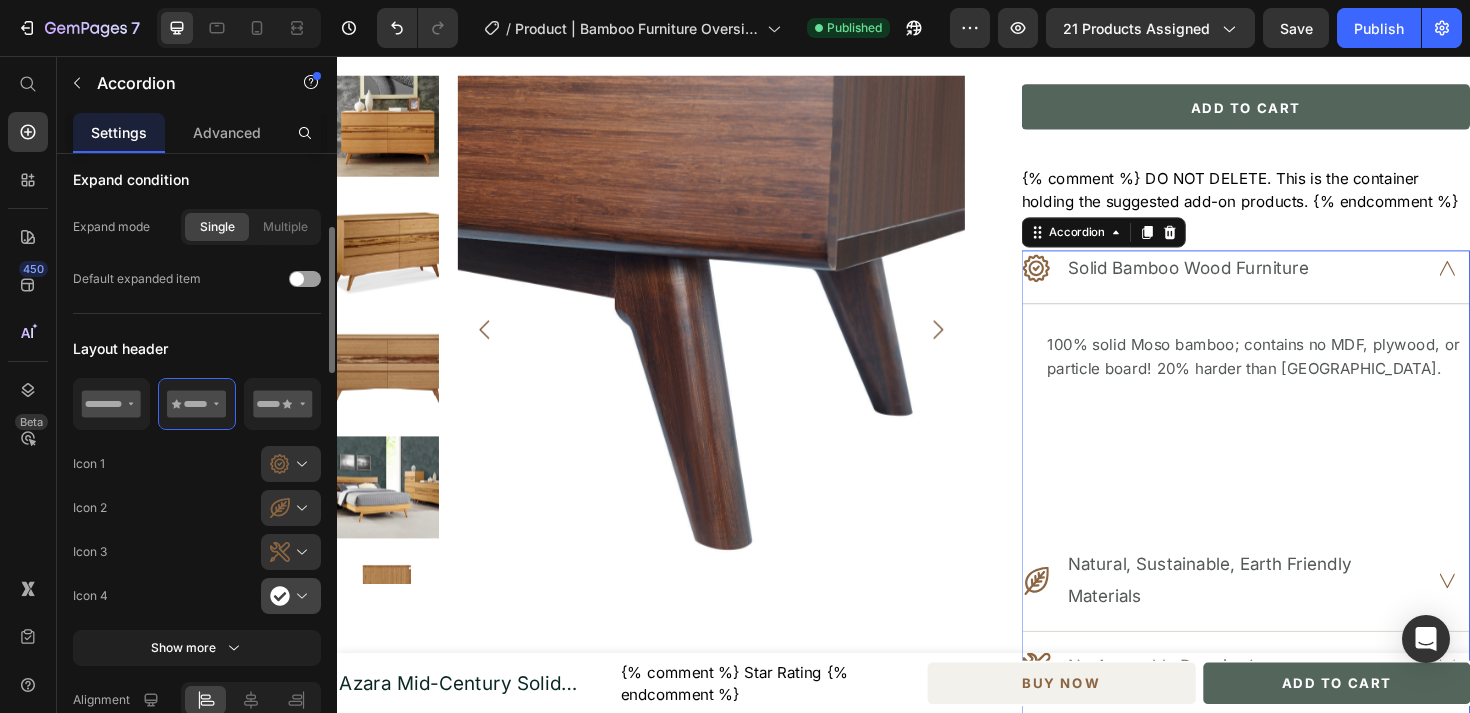 click at bounding box center [299, 596] 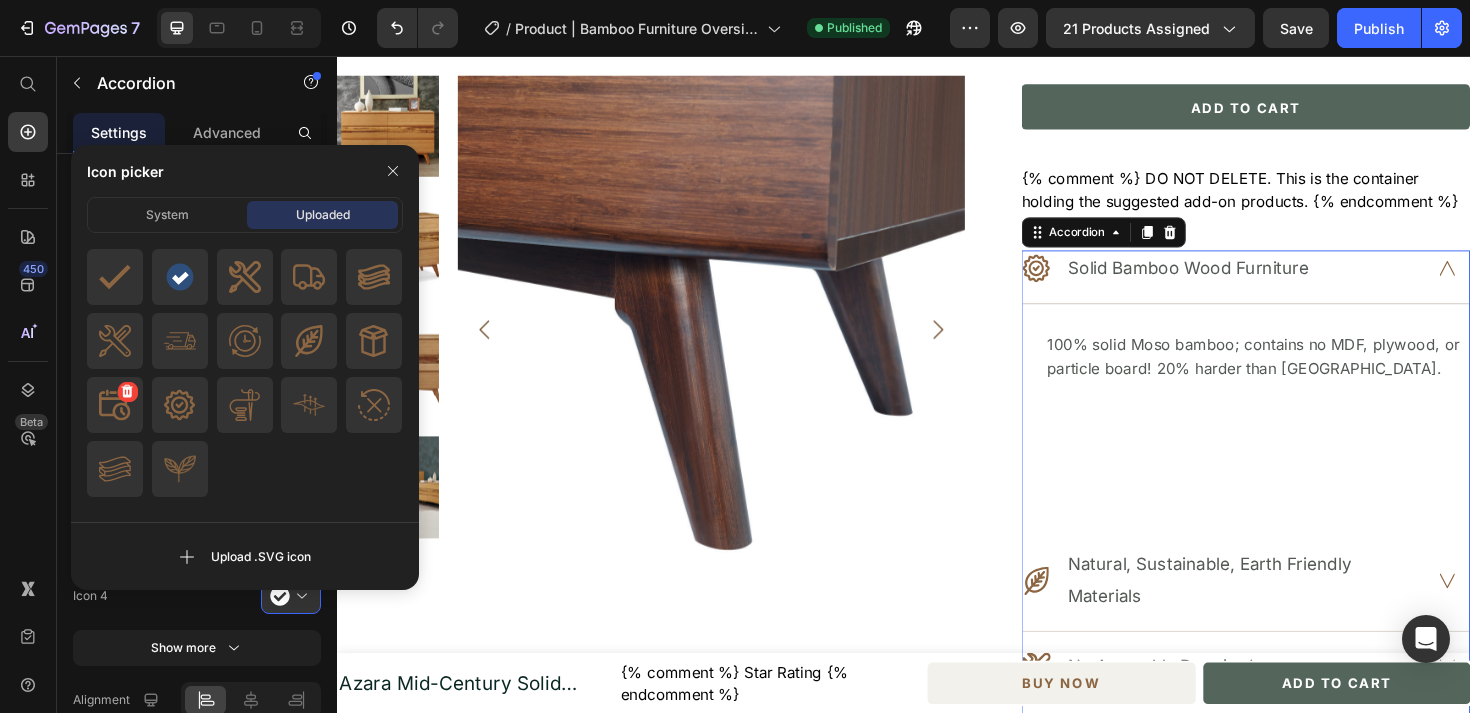 click at bounding box center [115, 405] 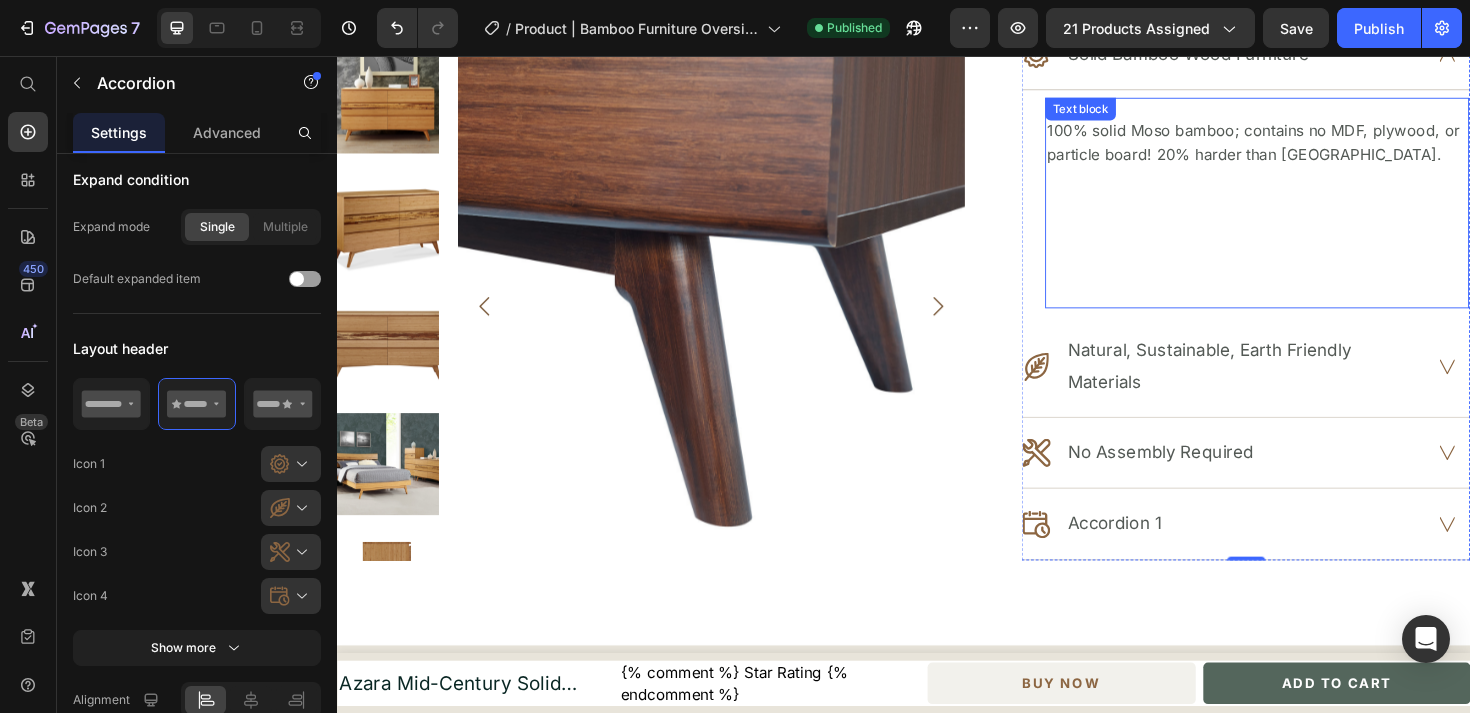 scroll, scrollTop: 934, scrollLeft: 0, axis: vertical 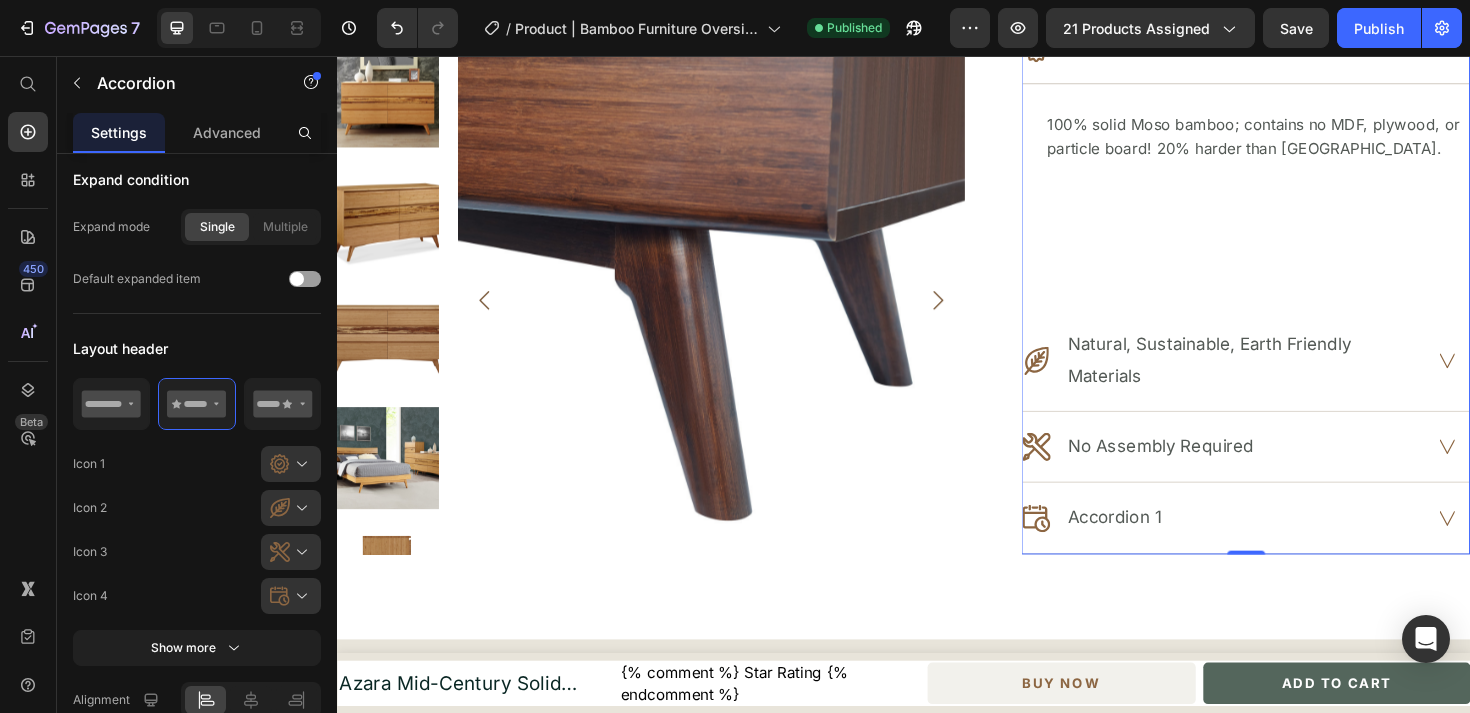 click on "Natural, Sustainable, Earth Friendly Materials" at bounding box center [1298, 377] 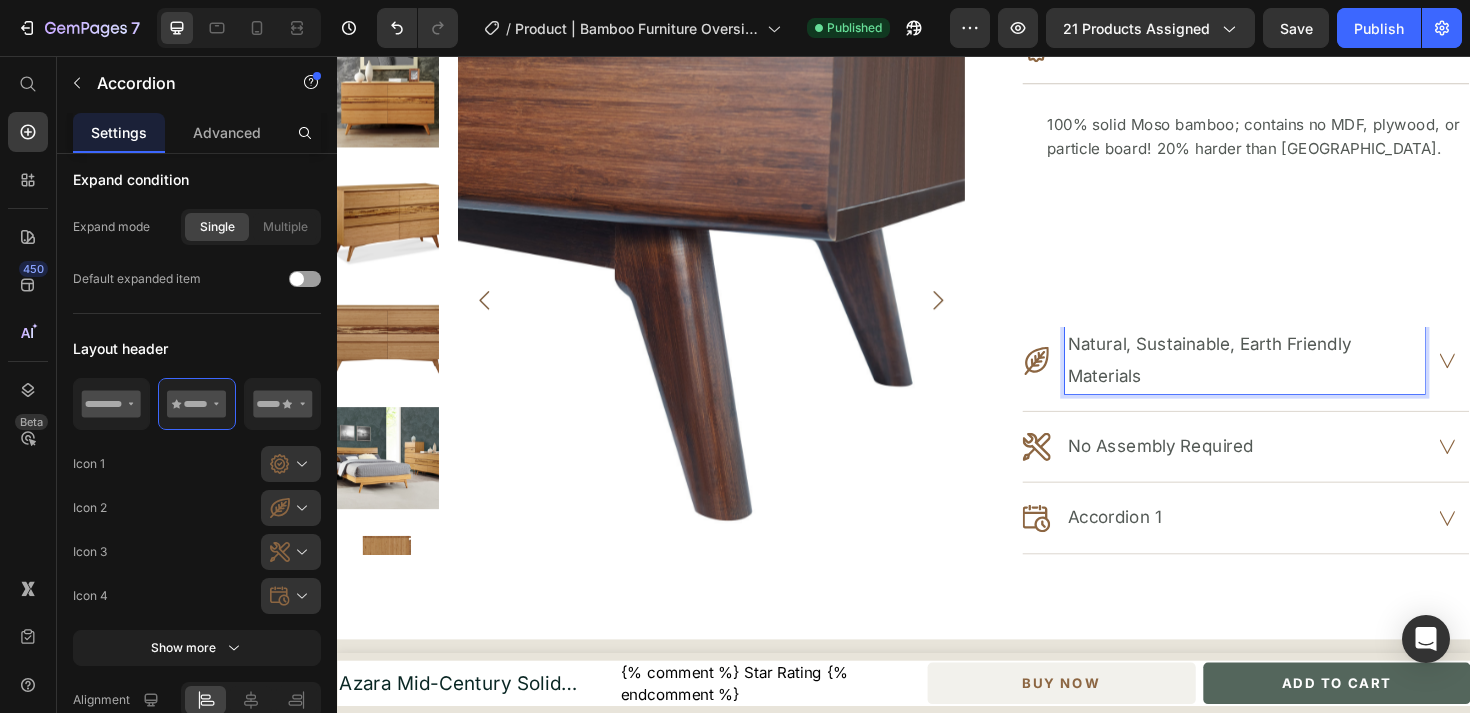 click on "Natural, Sustainable, Earth Friendly Materials" at bounding box center (1299, 387) 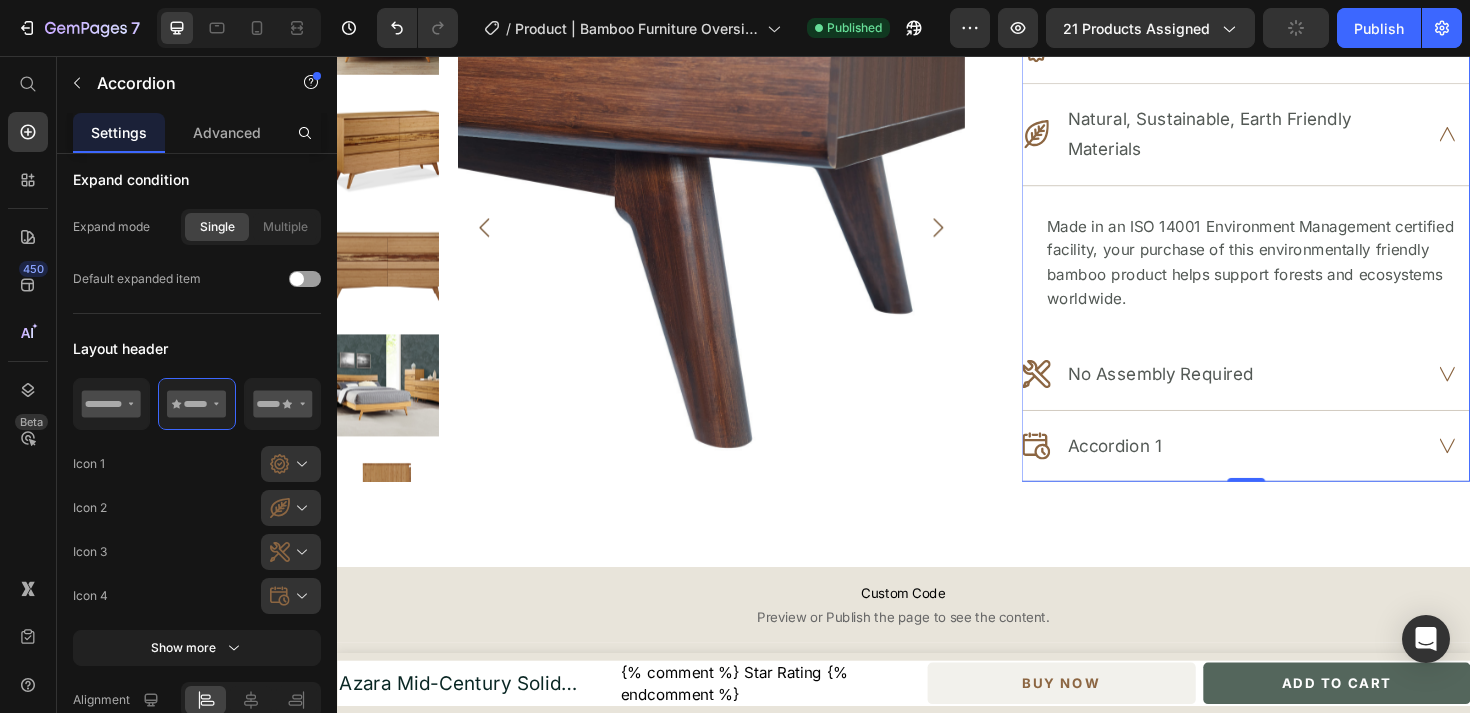 click 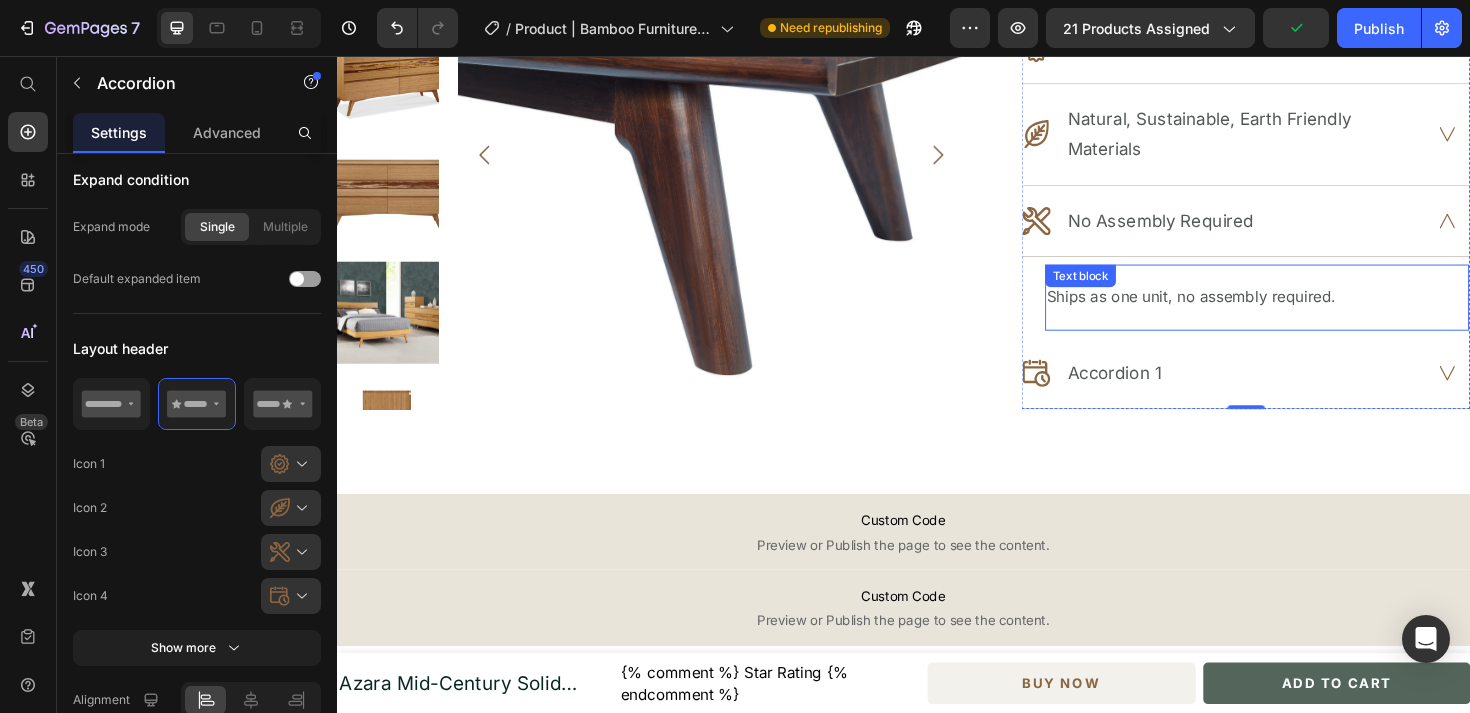 scroll, scrollTop: 667, scrollLeft: 0, axis: vertical 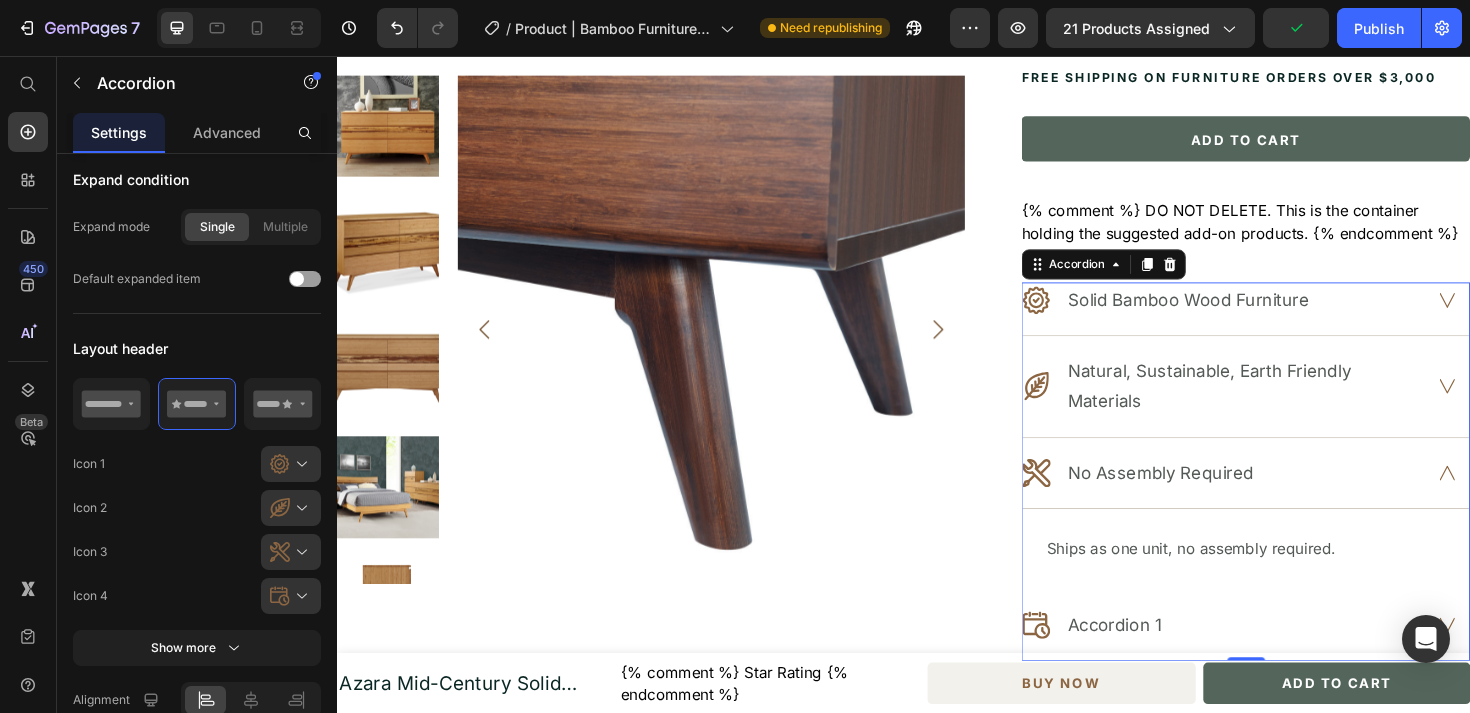 click 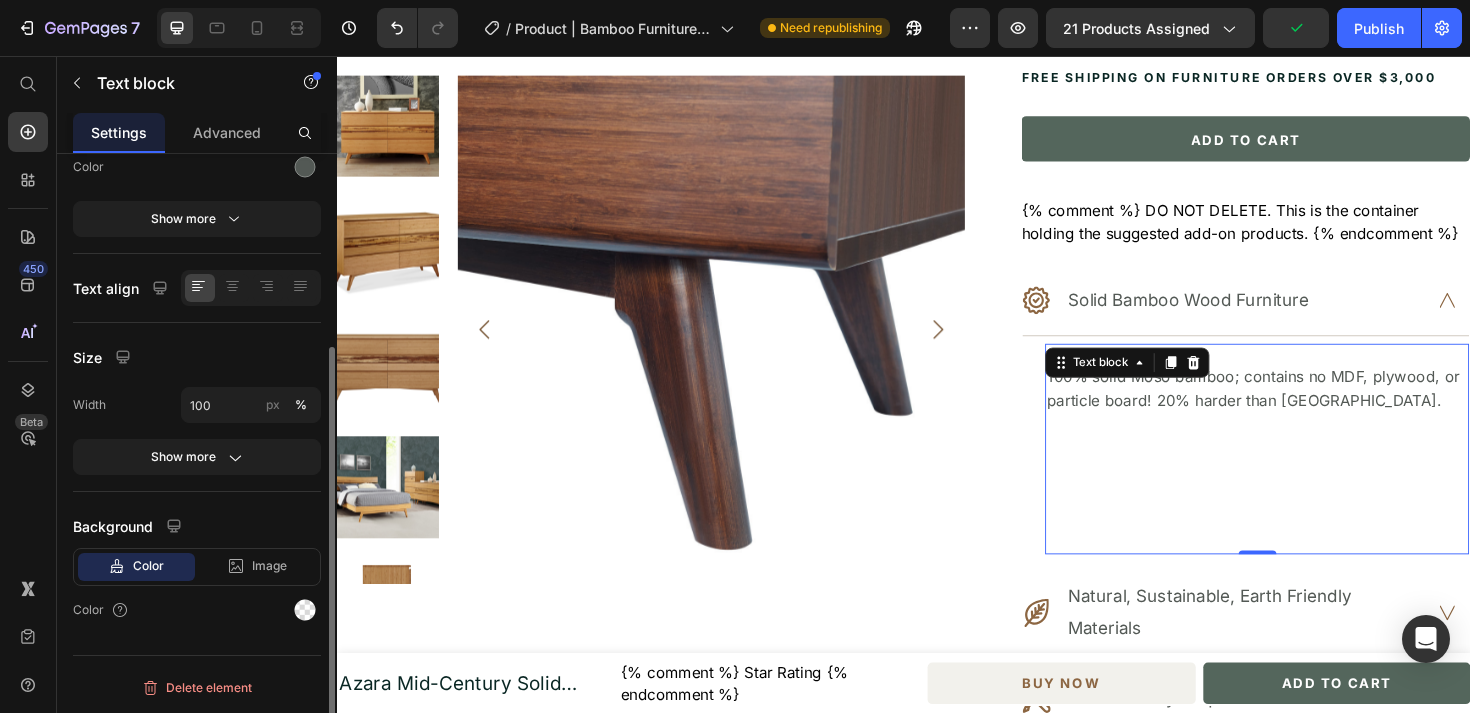 click on "100% solid Moso bamboo; contains no MDF, plywood, or particle board! 20% harder than [GEOGRAPHIC_DATA]." at bounding box center (1311, 471) 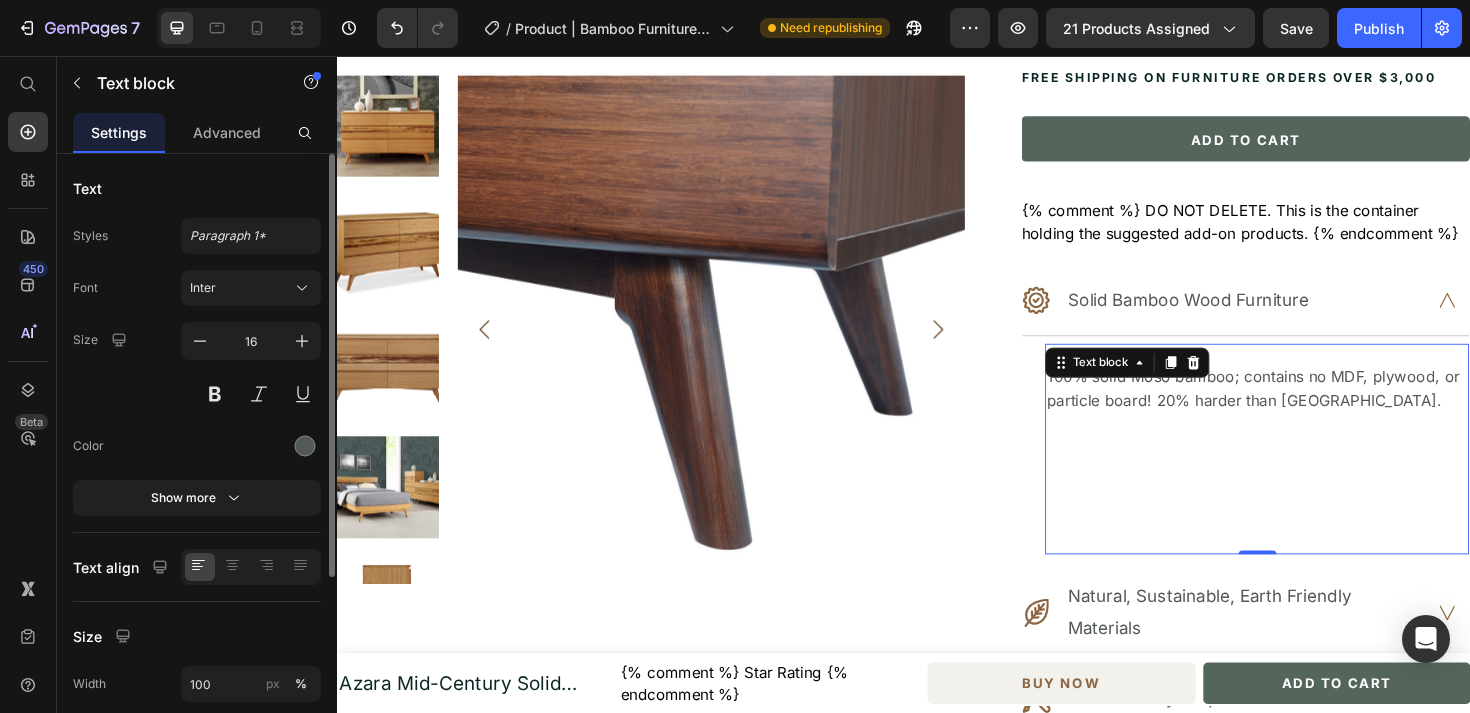 click on "100% solid Moso bamboo; contains no MDF, plywood, or particle board! 20% harder than [GEOGRAPHIC_DATA]." at bounding box center [1311, 471] 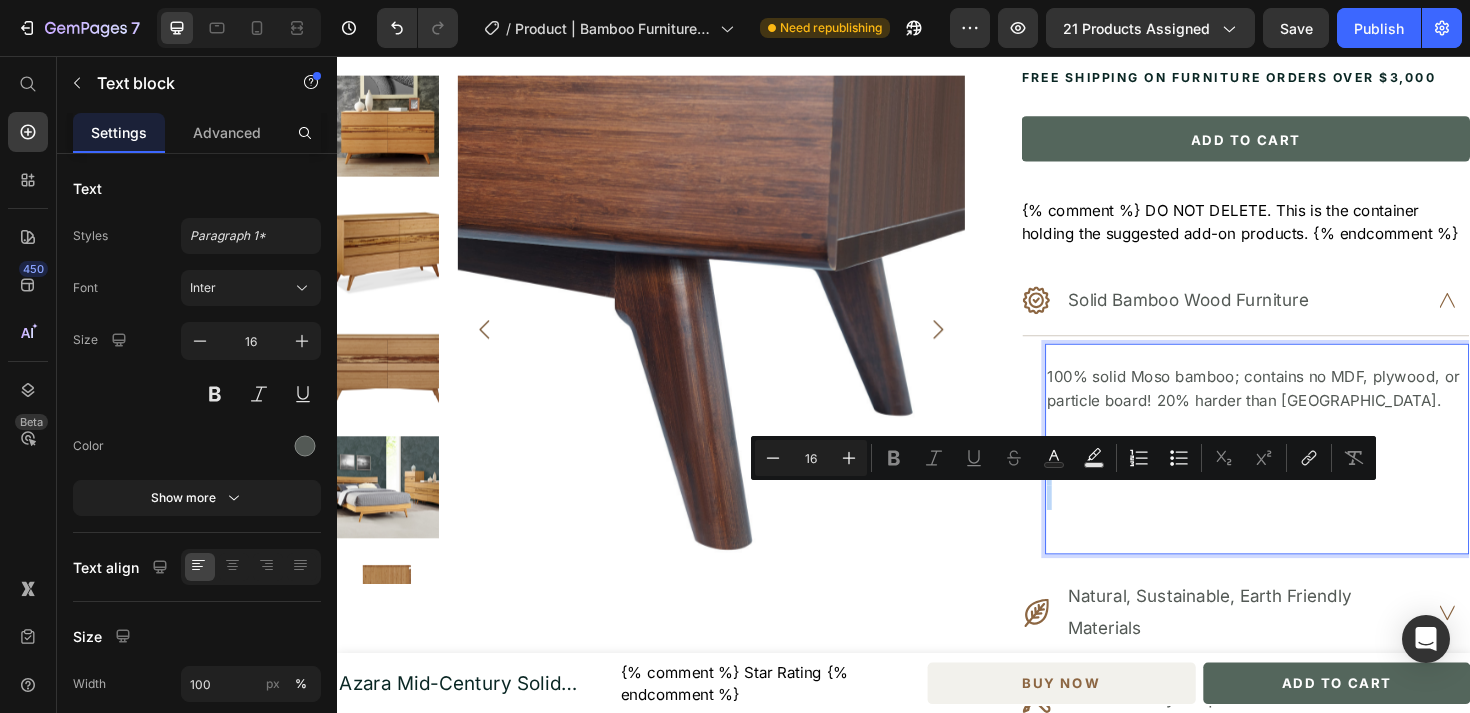 click on "100% solid Moso bamboo; contains no MDF, plywood, or particle board! 20% harder than Red Oak.   Text block   0" at bounding box center [1311, 471] 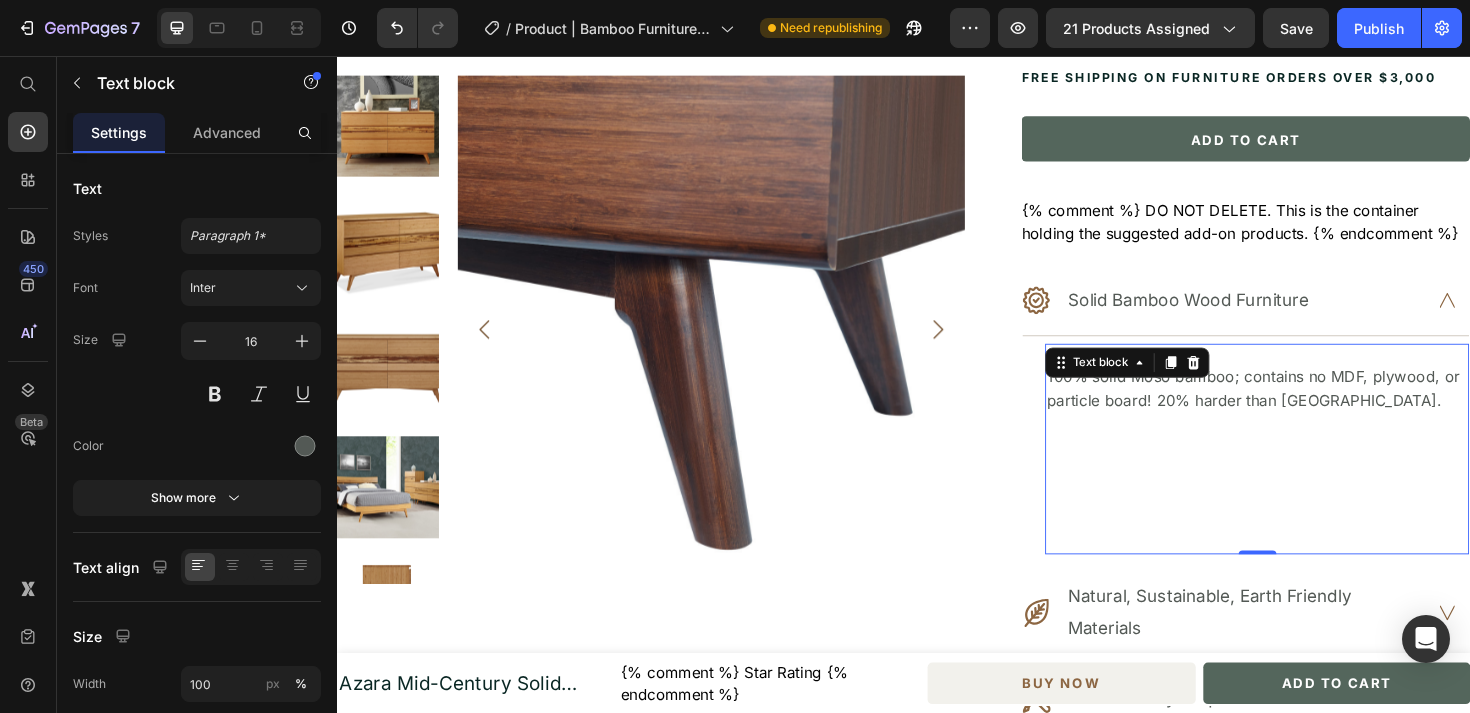 click on "100% solid Moso bamboo; contains no MDF, plywood, or particle board! 20% harder than [GEOGRAPHIC_DATA]." at bounding box center (1311, 471) 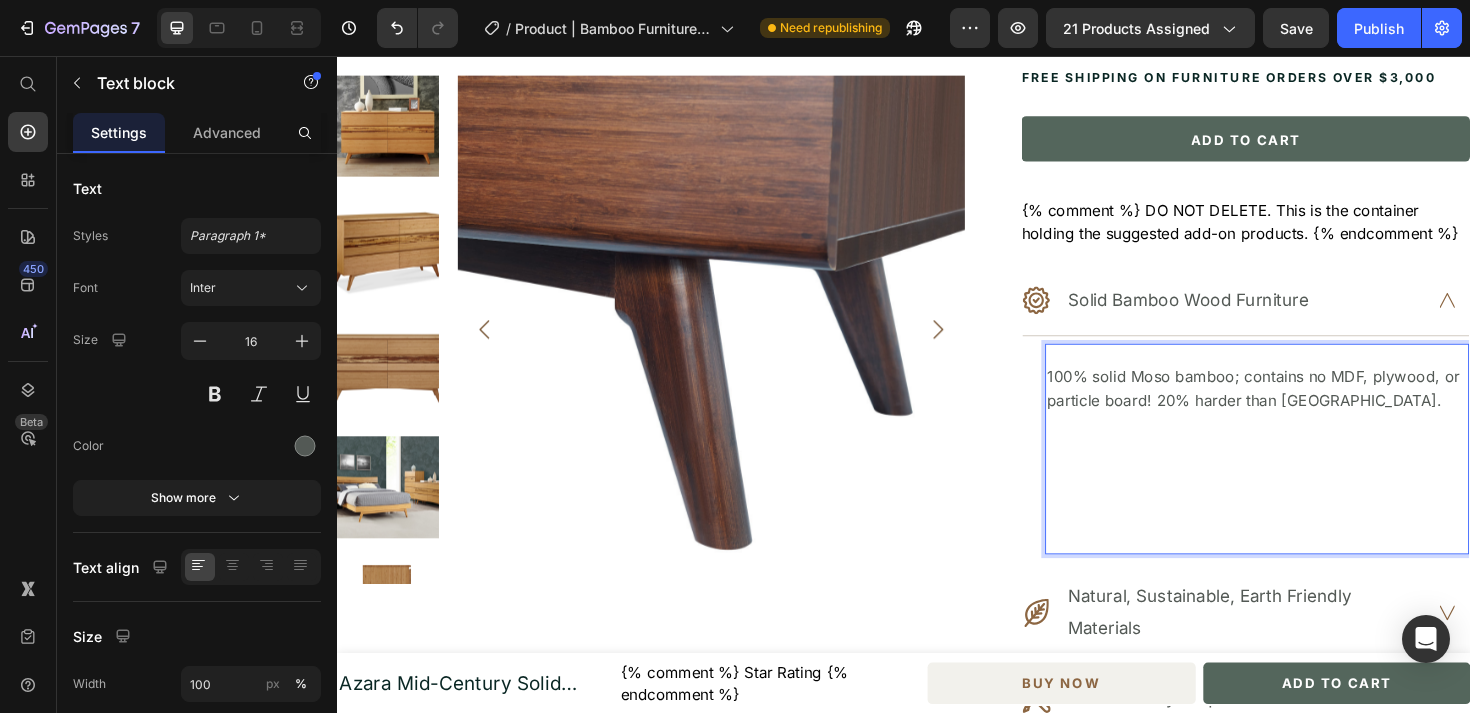 click on "100% solid Moso bamboo; contains no MDF, plywood, or particle board! 20% harder than Red Oak.   Text block   0" at bounding box center [1311, 471] 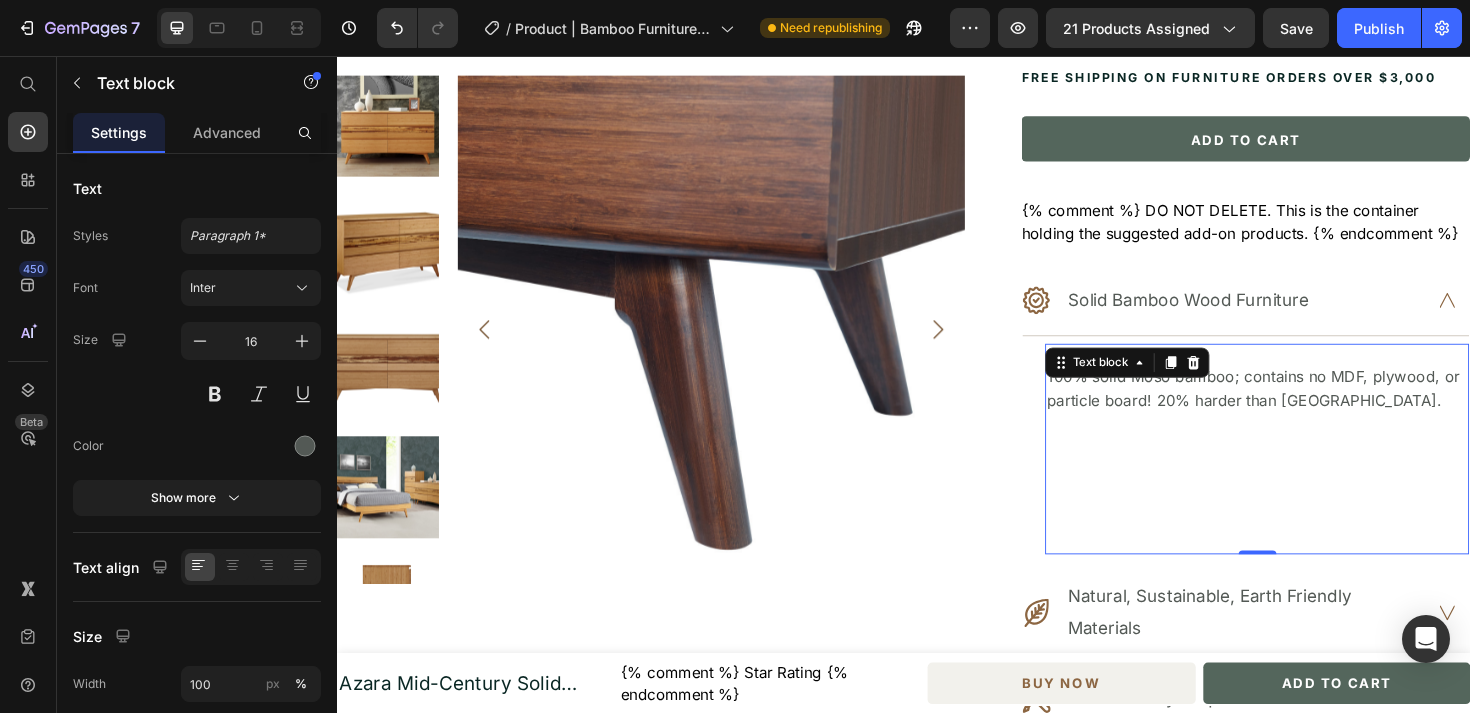 click on "100% solid Moso bamboo; contains no MDF, plywood, or particle board! 20% harder than [GEOGRAPHIC_DATA]." at bounding box center (1311, 471) 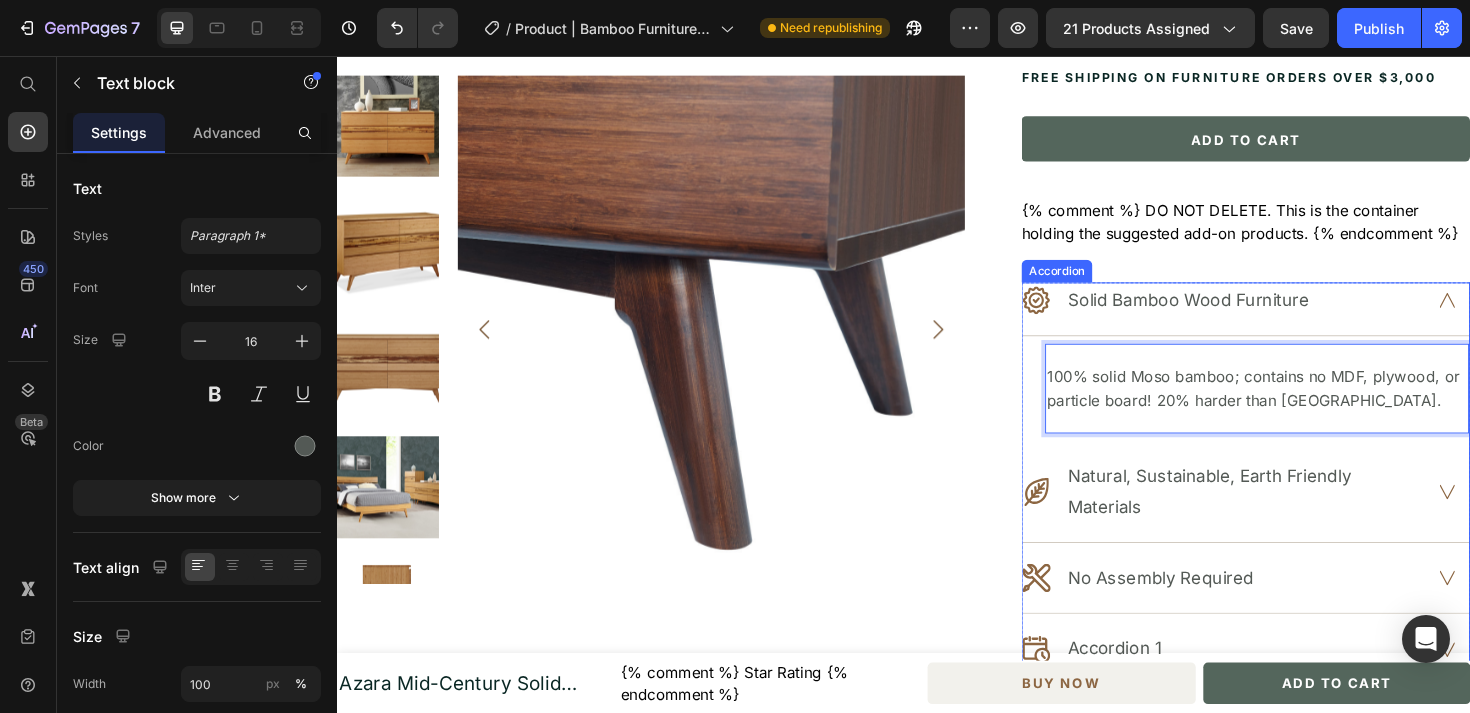 click 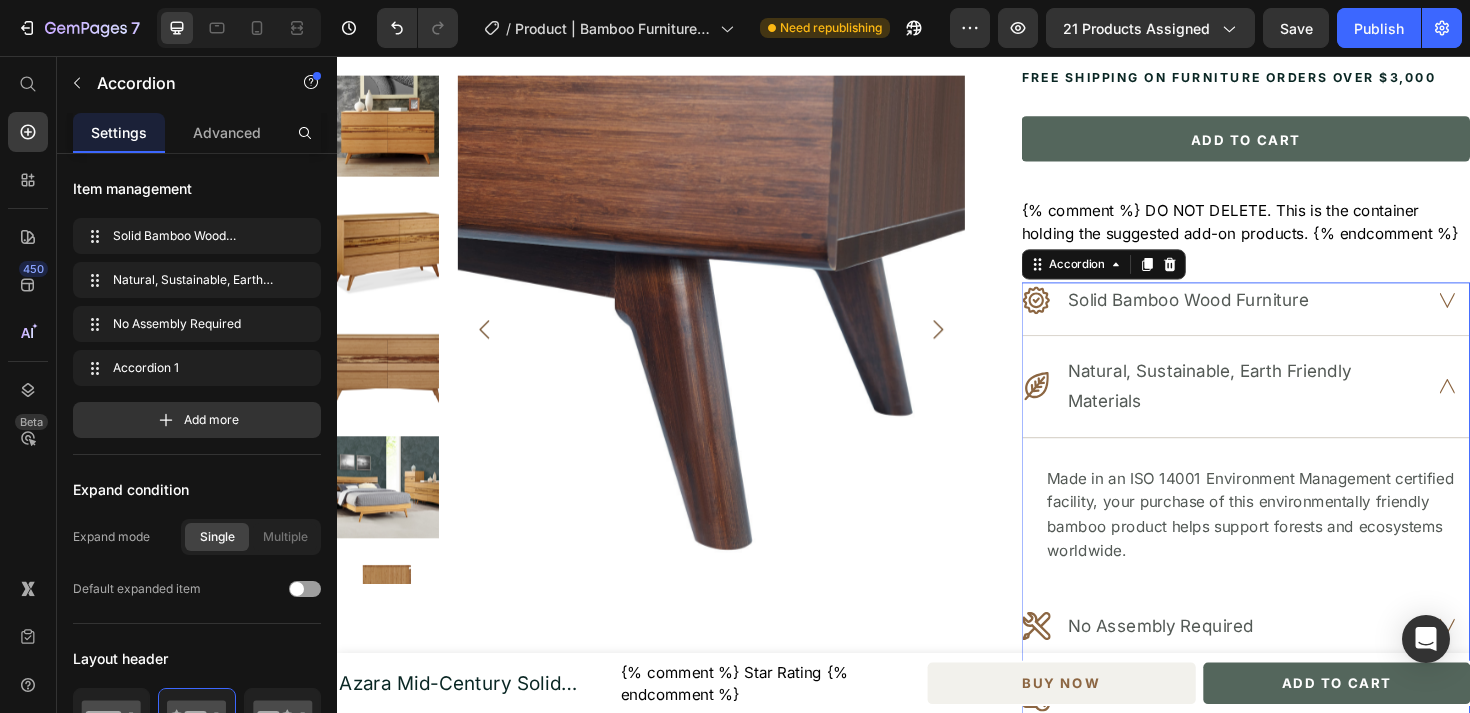 scroll, scrollTop: 804, scrollLeft: 0, axis: vertical 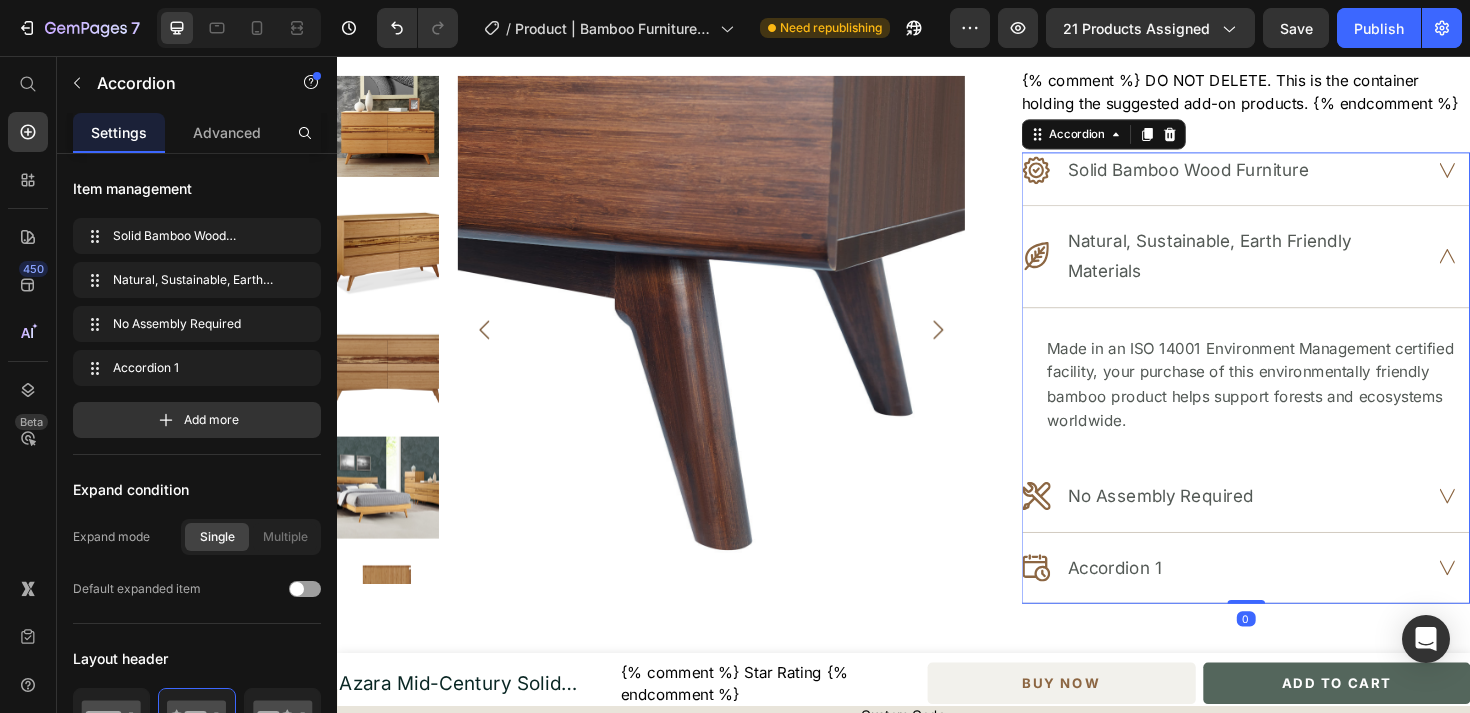 click on ".id510065251467658460 .cls-1 {
fill: #8c6642;
stroke-width: 0px;
}
No Assembly Required" at bounding box center [1299, 531] 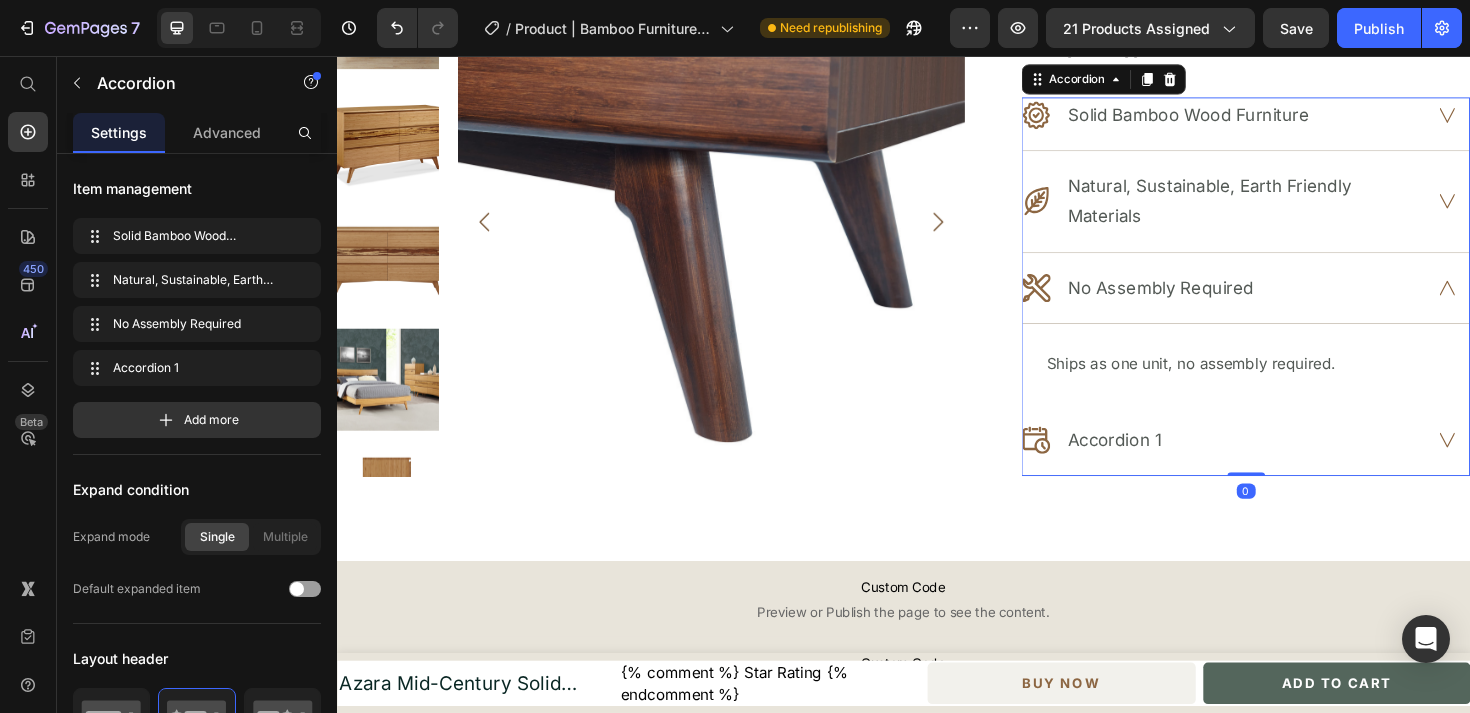 scroll, scrollTop: 872, scrollLeft: 0, axis: vertical 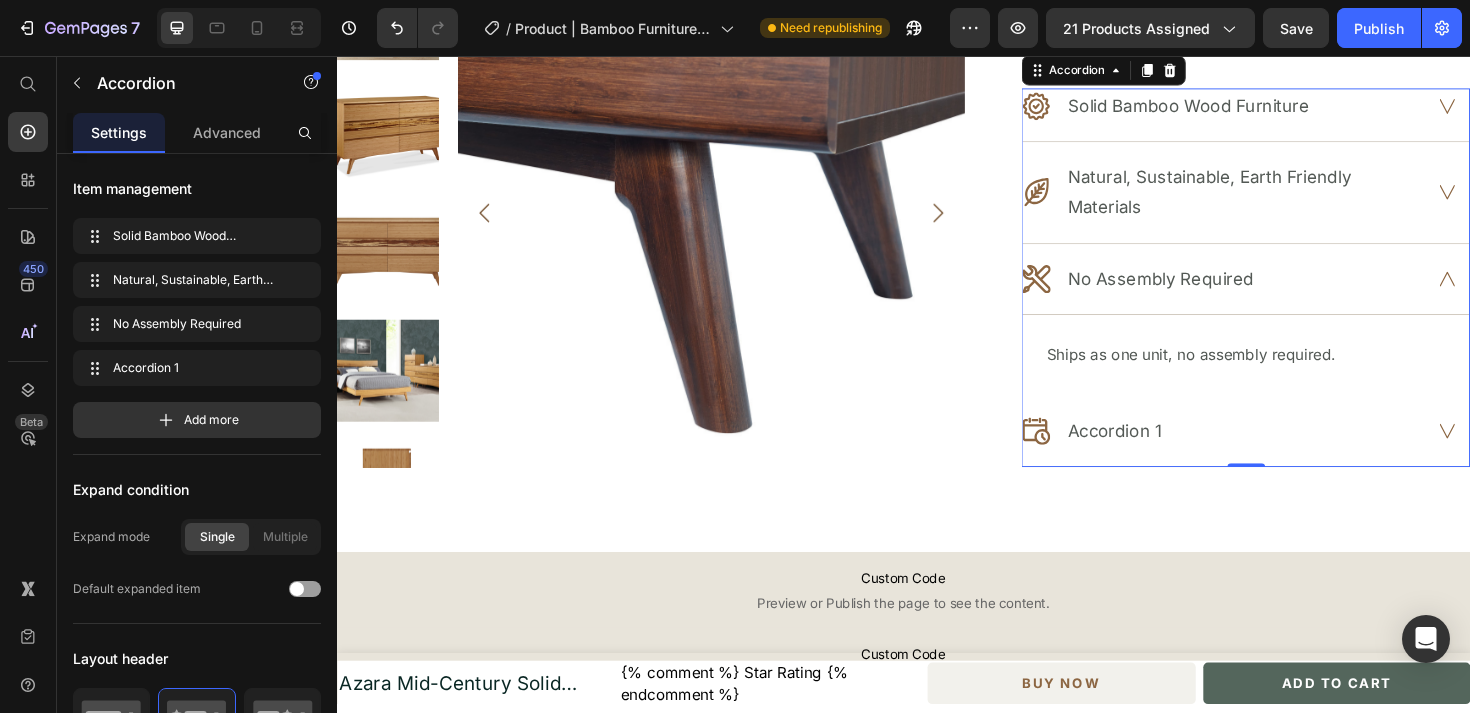 click 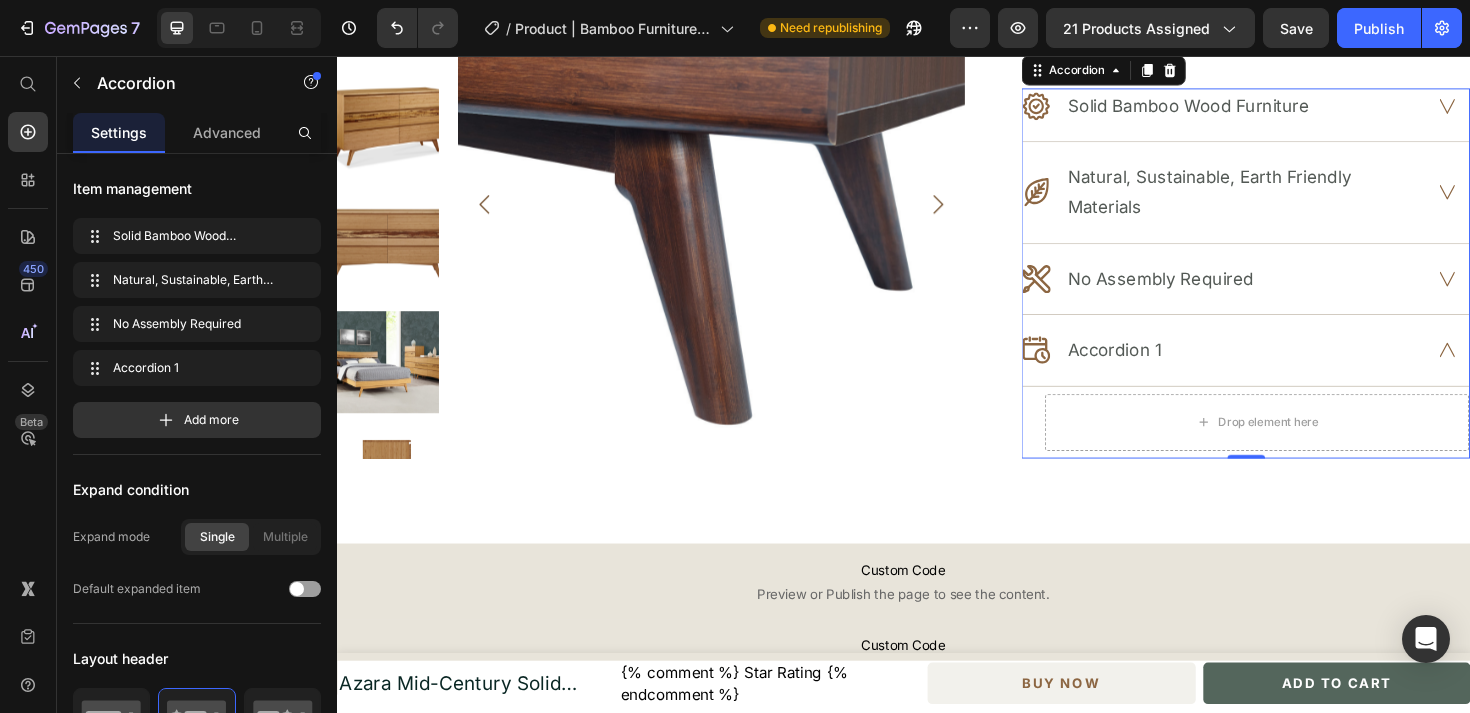 click on ".id510065251467658460 .cls-1 {
fill: #8c6642;
stroke-width: 0px;
}
No Assembly Required" at bounding box center (1299, 301) 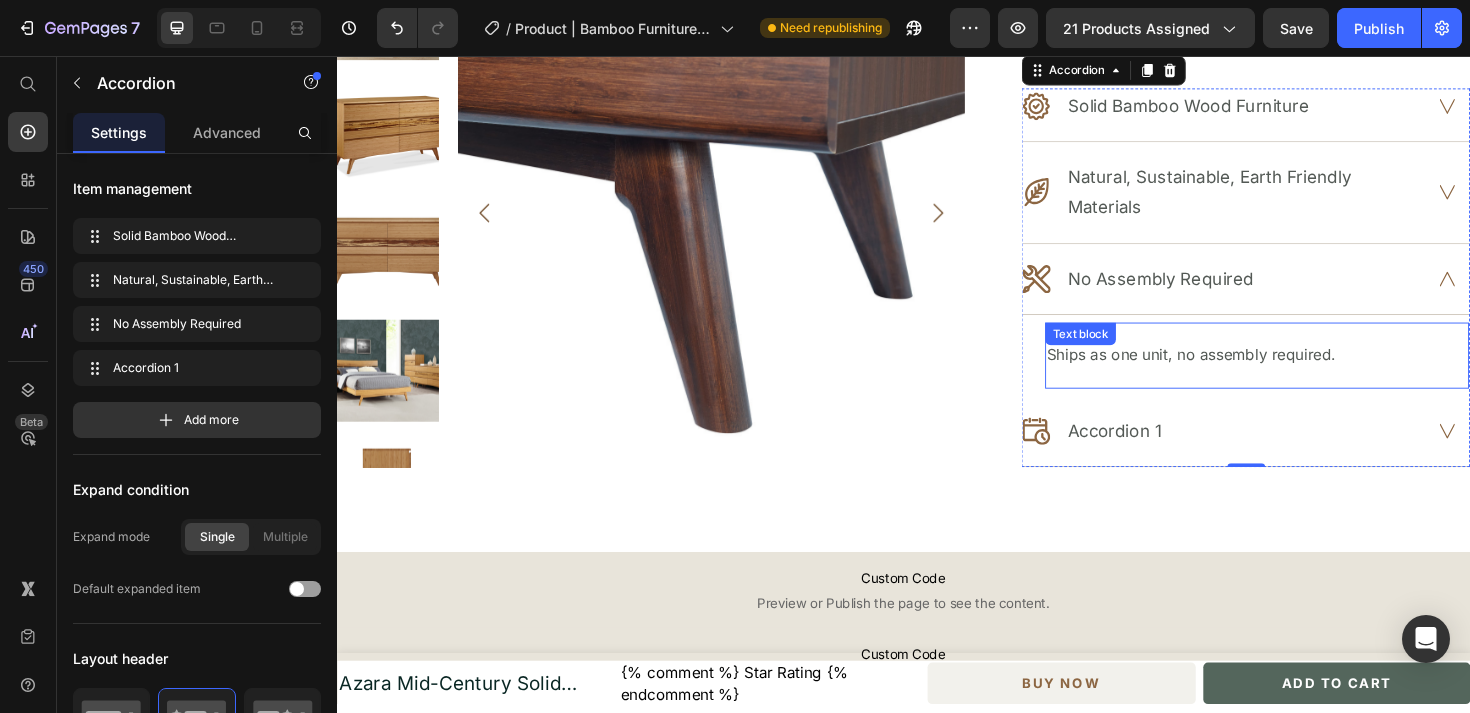 click on "Ships as one unit, no assembly required." at bounding box center (1311, 373) 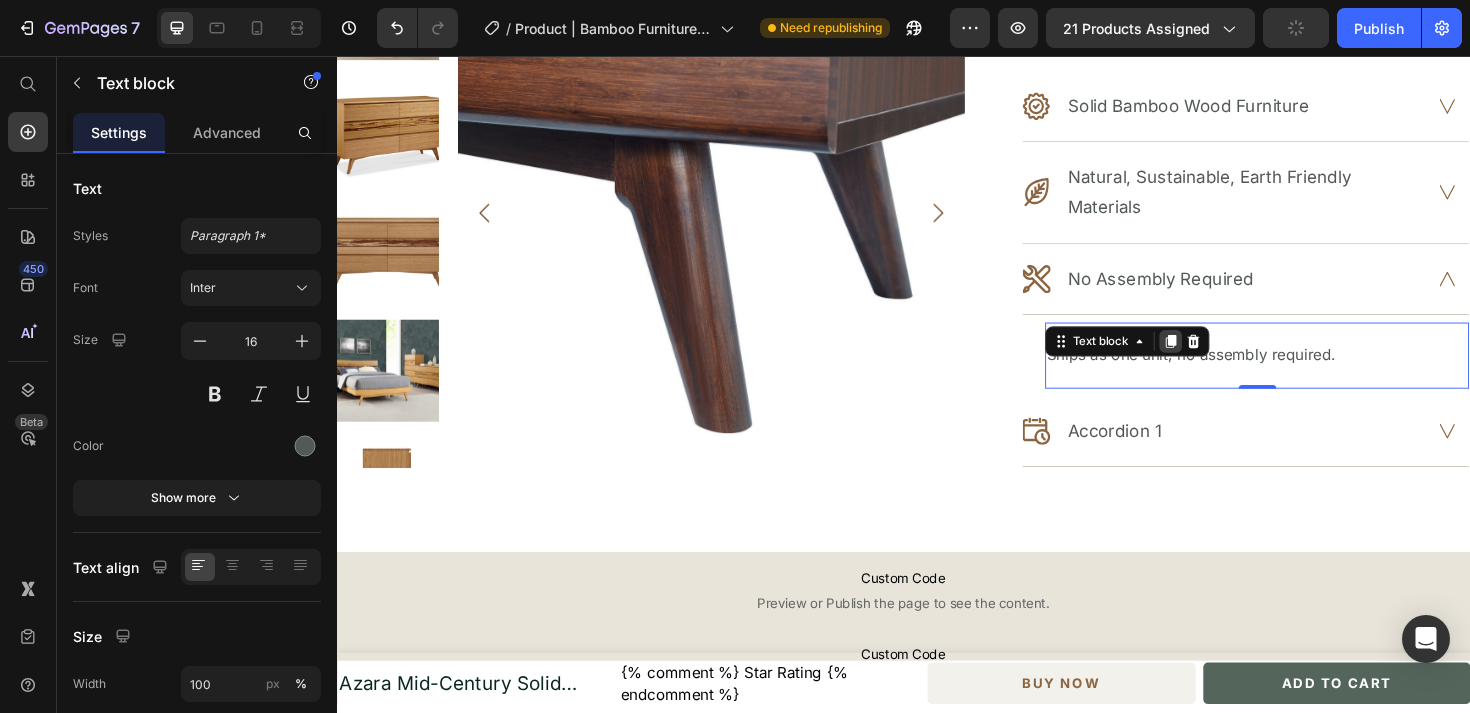 click 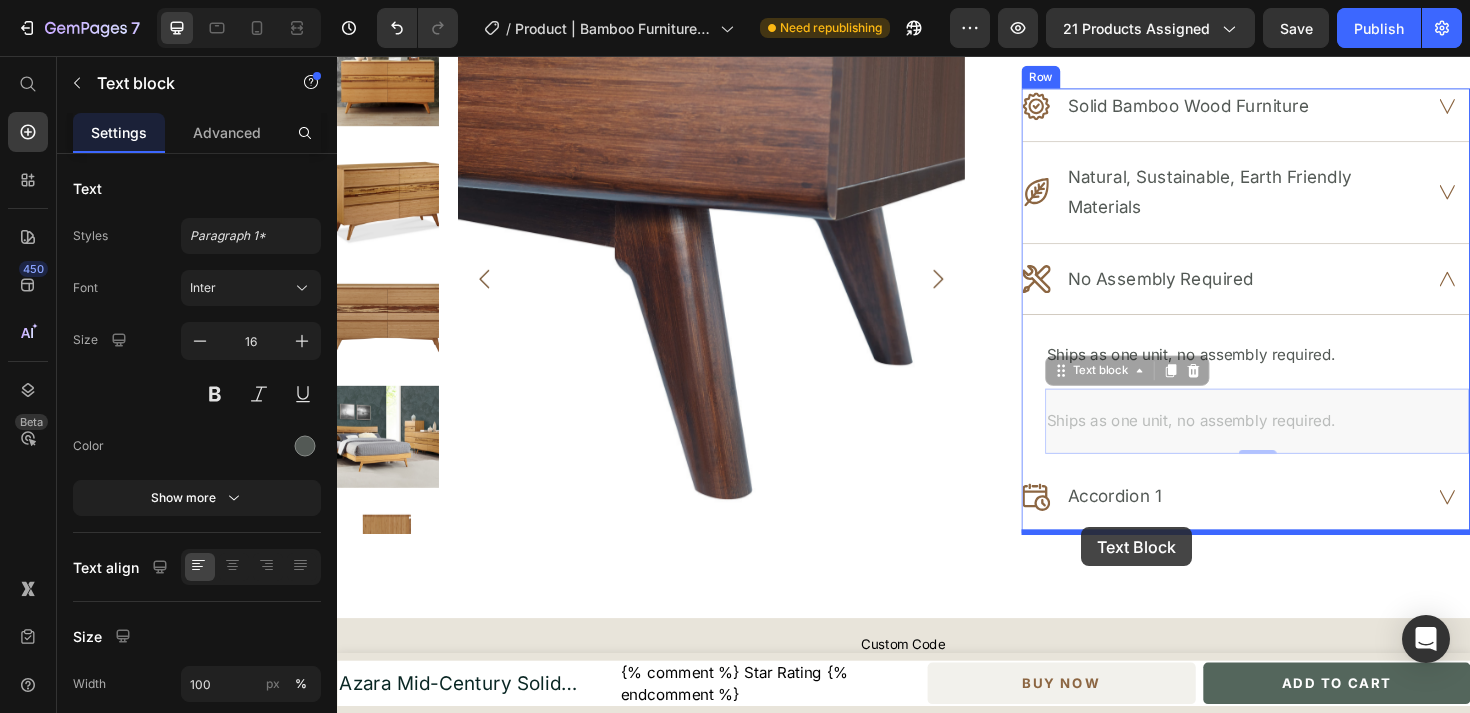 drag, startPoint x: 1105, startPoint y: 385, endPoint x: 1125, endPoint y: 555, distance: 171.17242 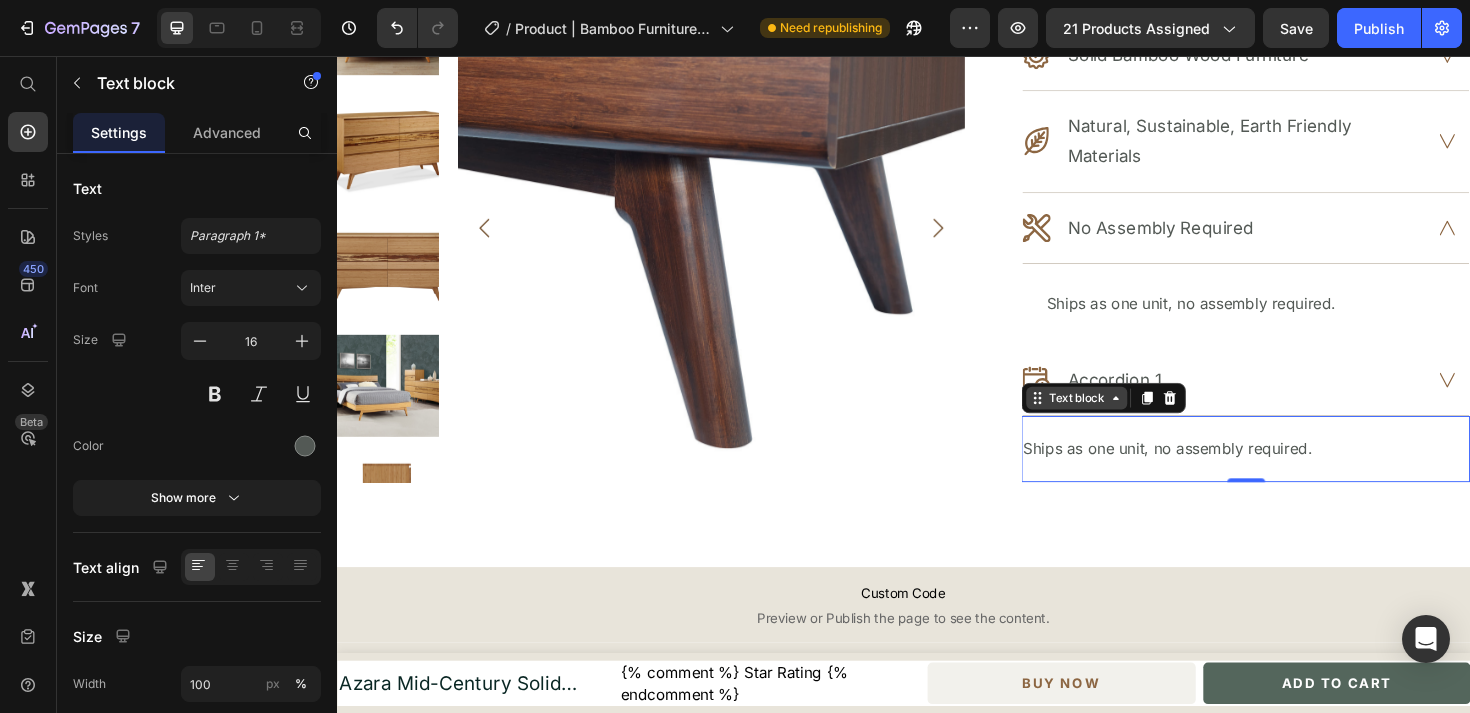 scroll, scrollTop: 933, scrollLeft: 0, axis: vertical 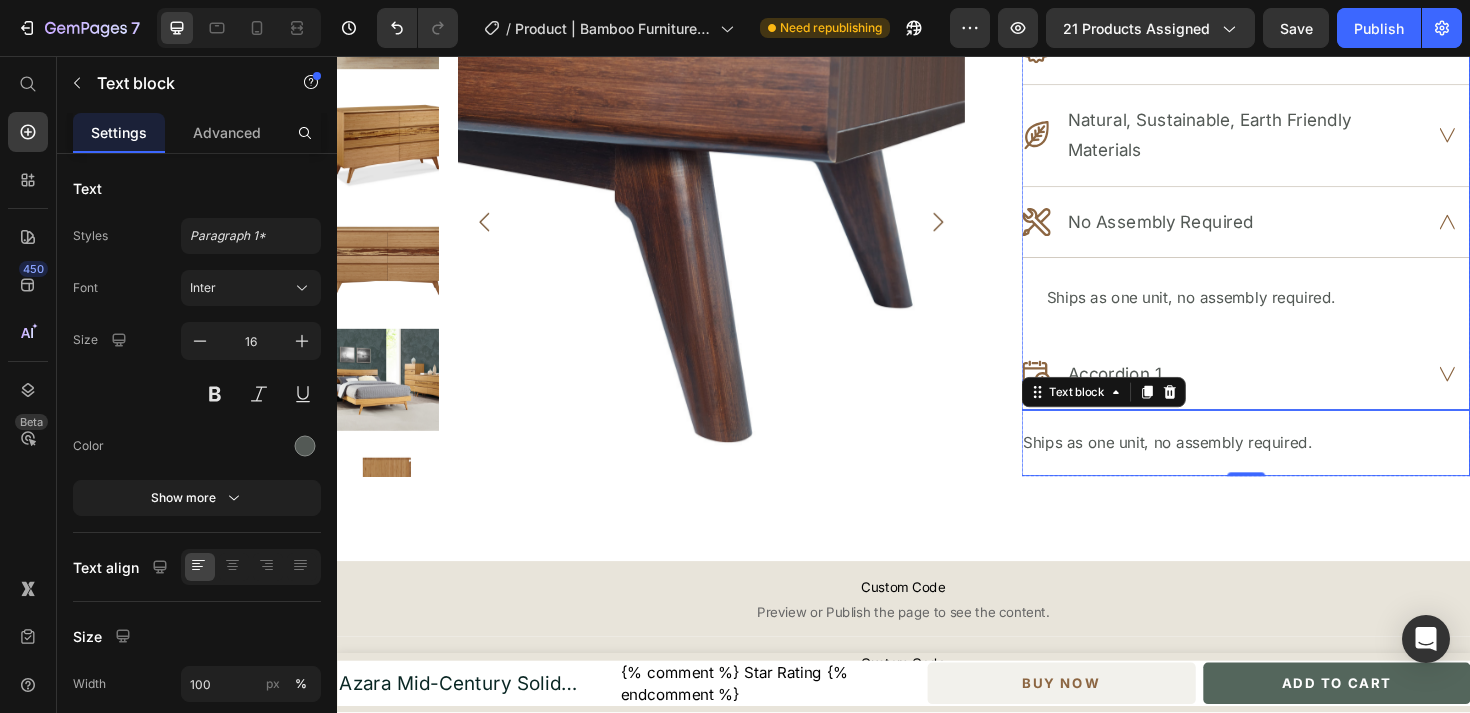 click on "Accordion 1" at bounding box center (1160, 392) 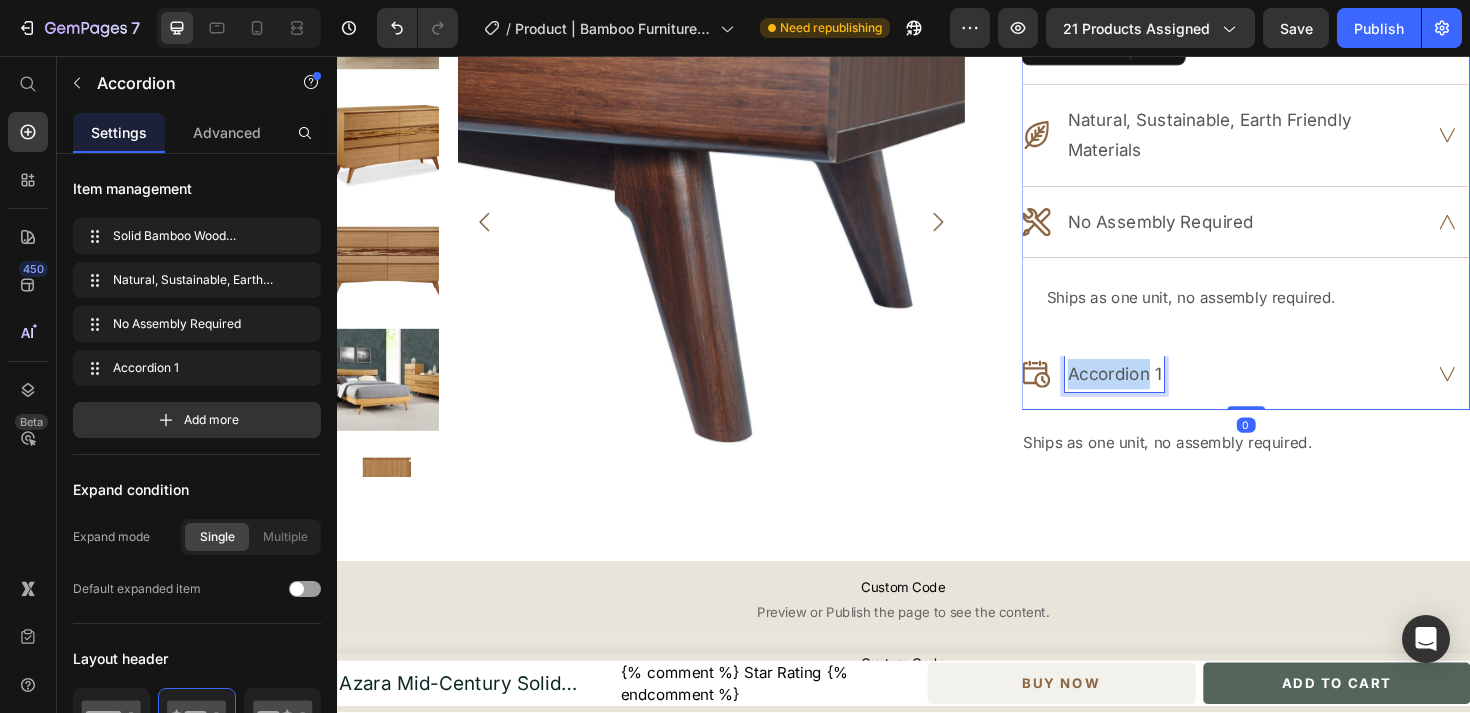 click on "Accordion 1" at bounding box center (1160, 392) 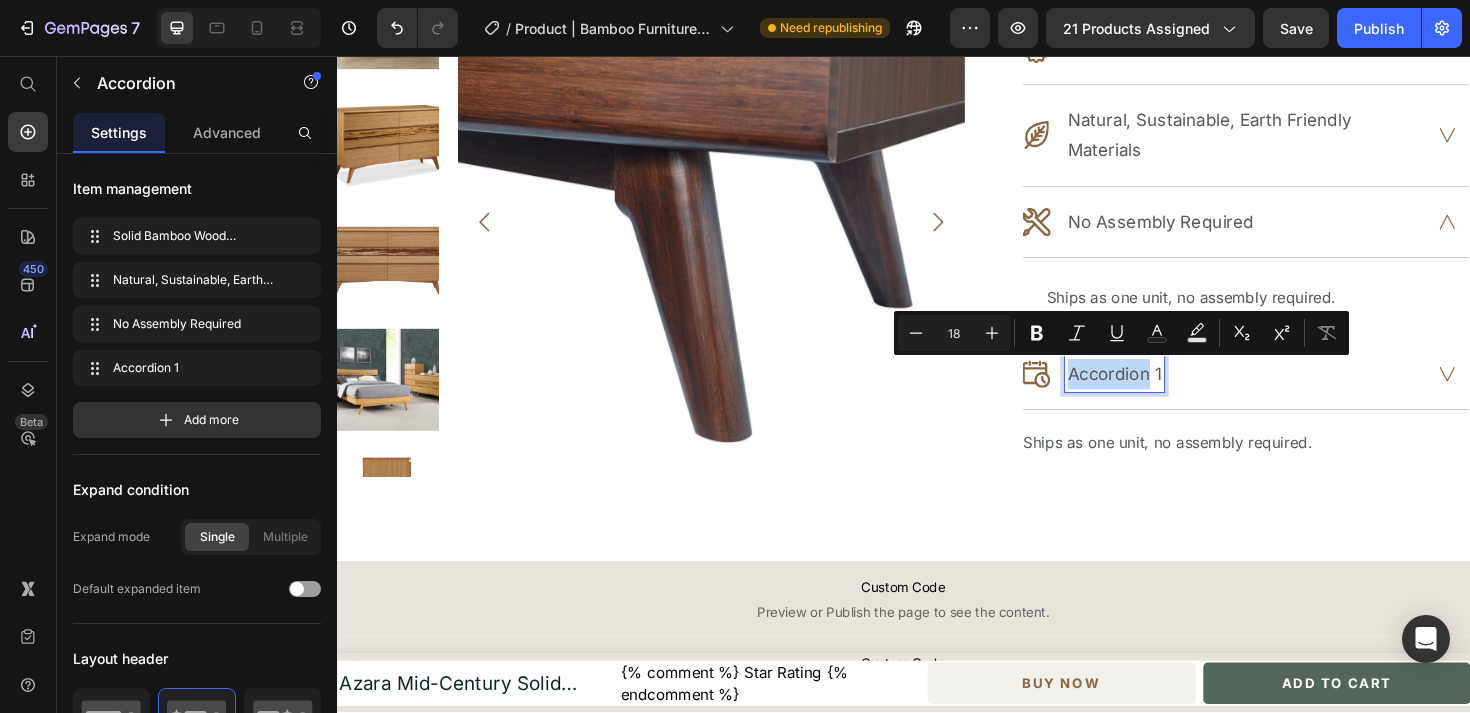 click on "Accordion 1" at bounding box center [1160, 392] 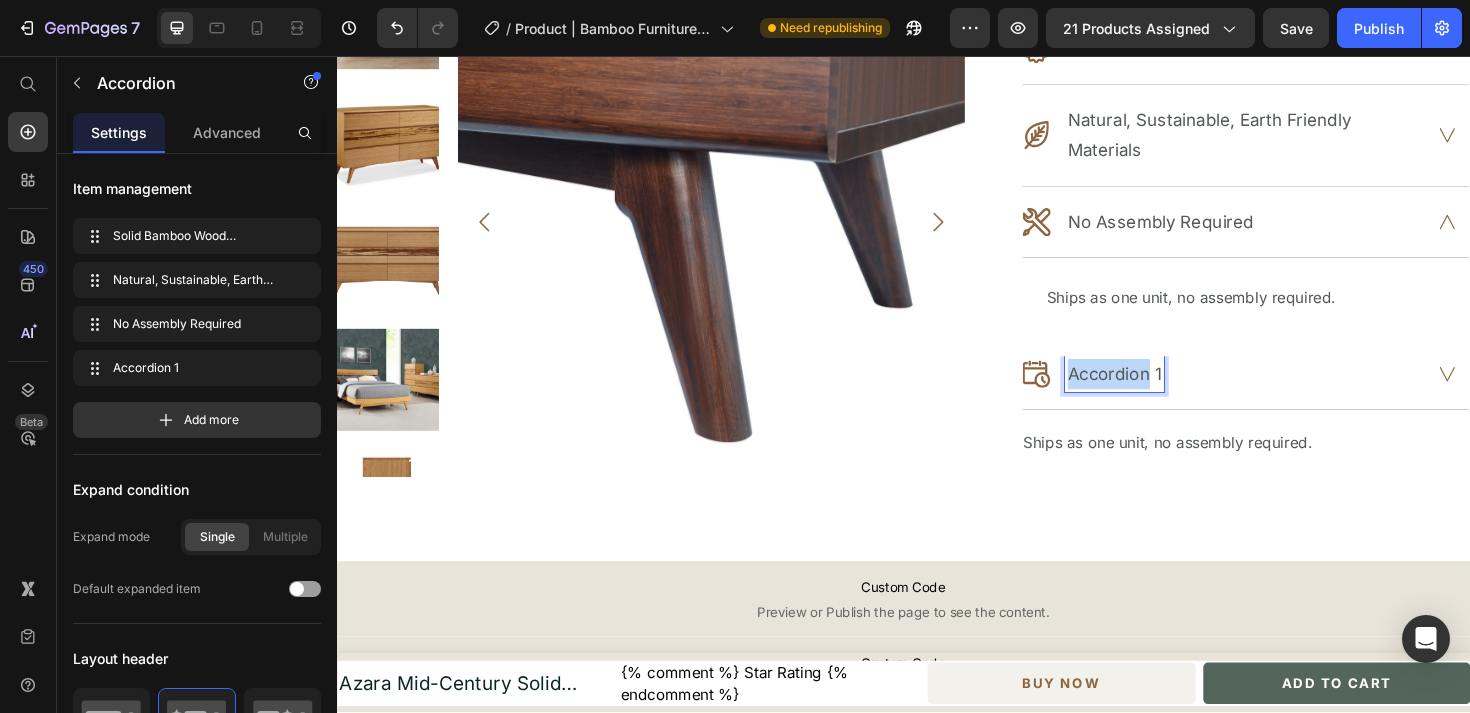click on "Accordion 1" at bounding box center [1160, 392] 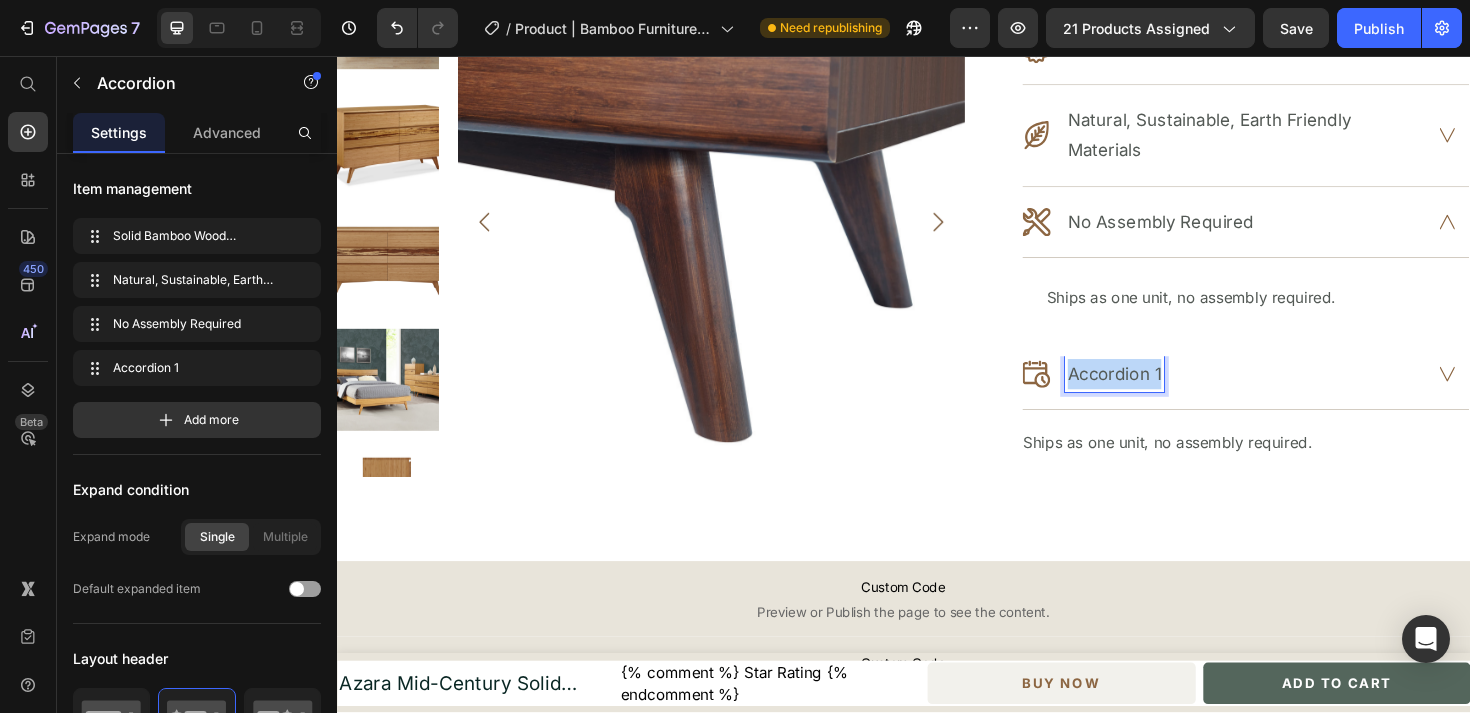 click on "Accordion 1" at bounding box center [1160, 392] 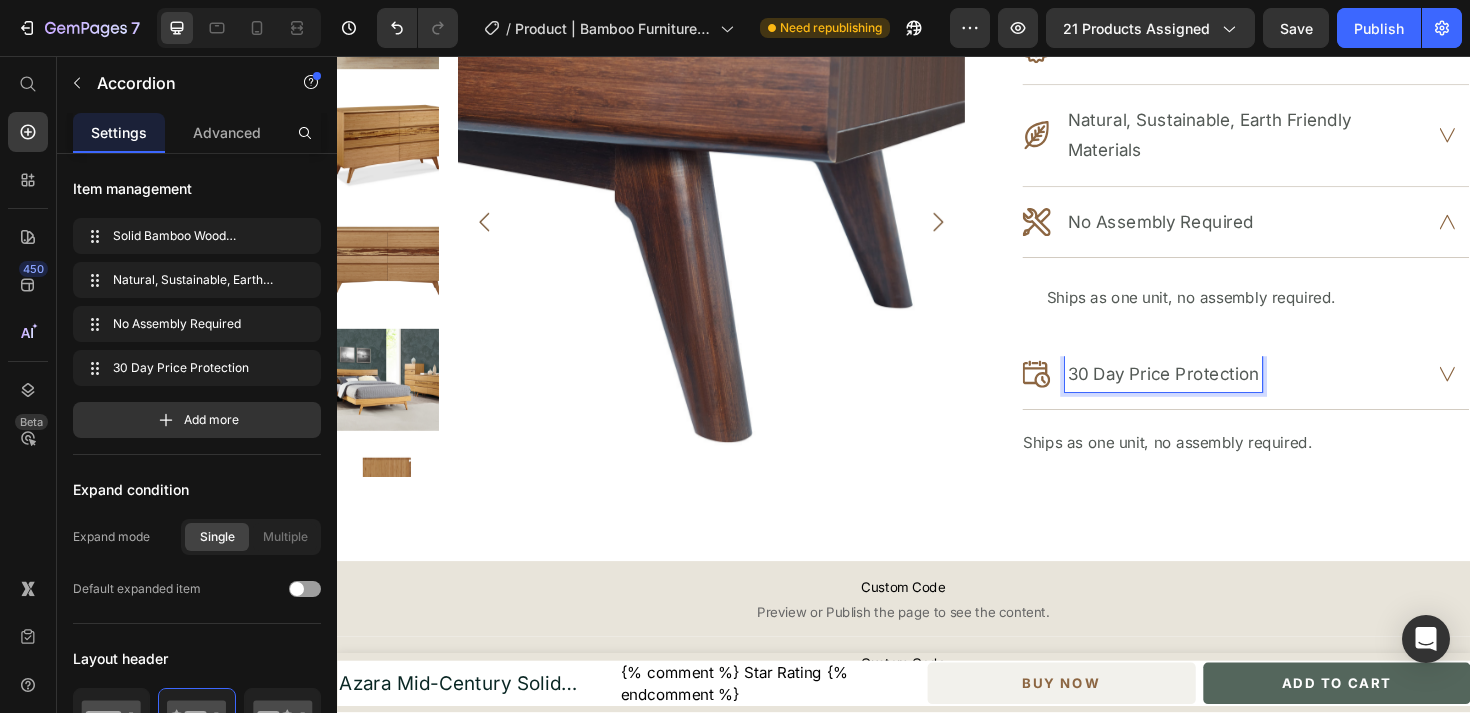 click on "30 Day Price Protection" at bounding box center [1212, 392] 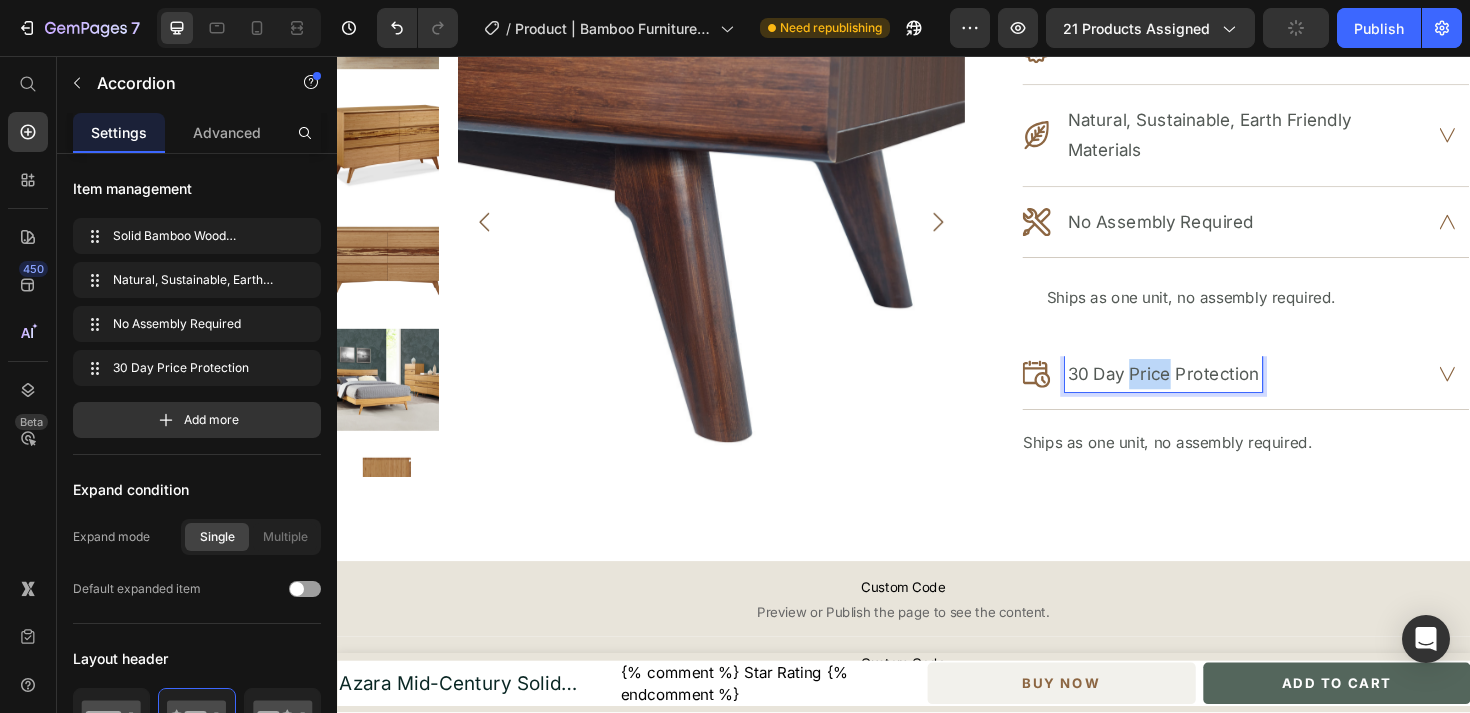 click on "30 Day Price Protection" at bounding box center [1212, 392] 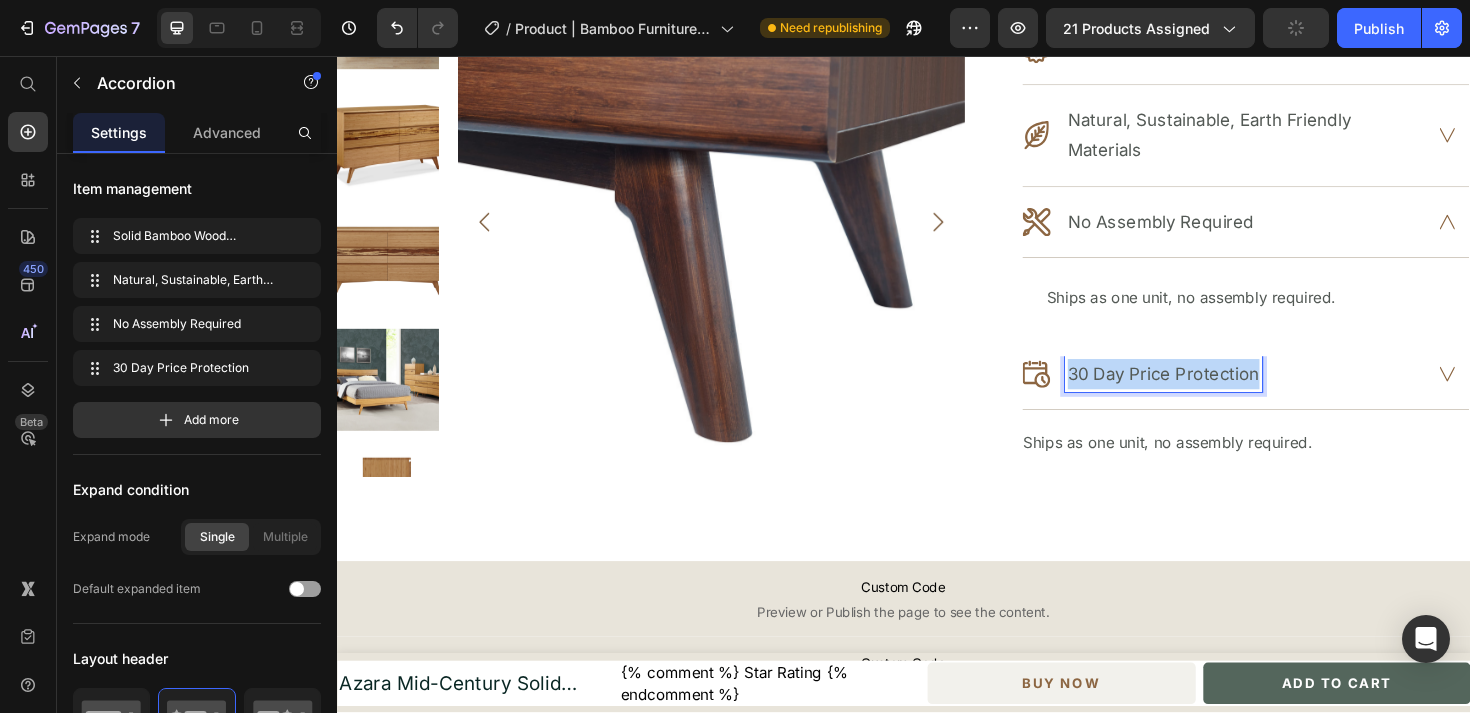 click on "30 Day Price Protection" at bounding box center [1212, 392] 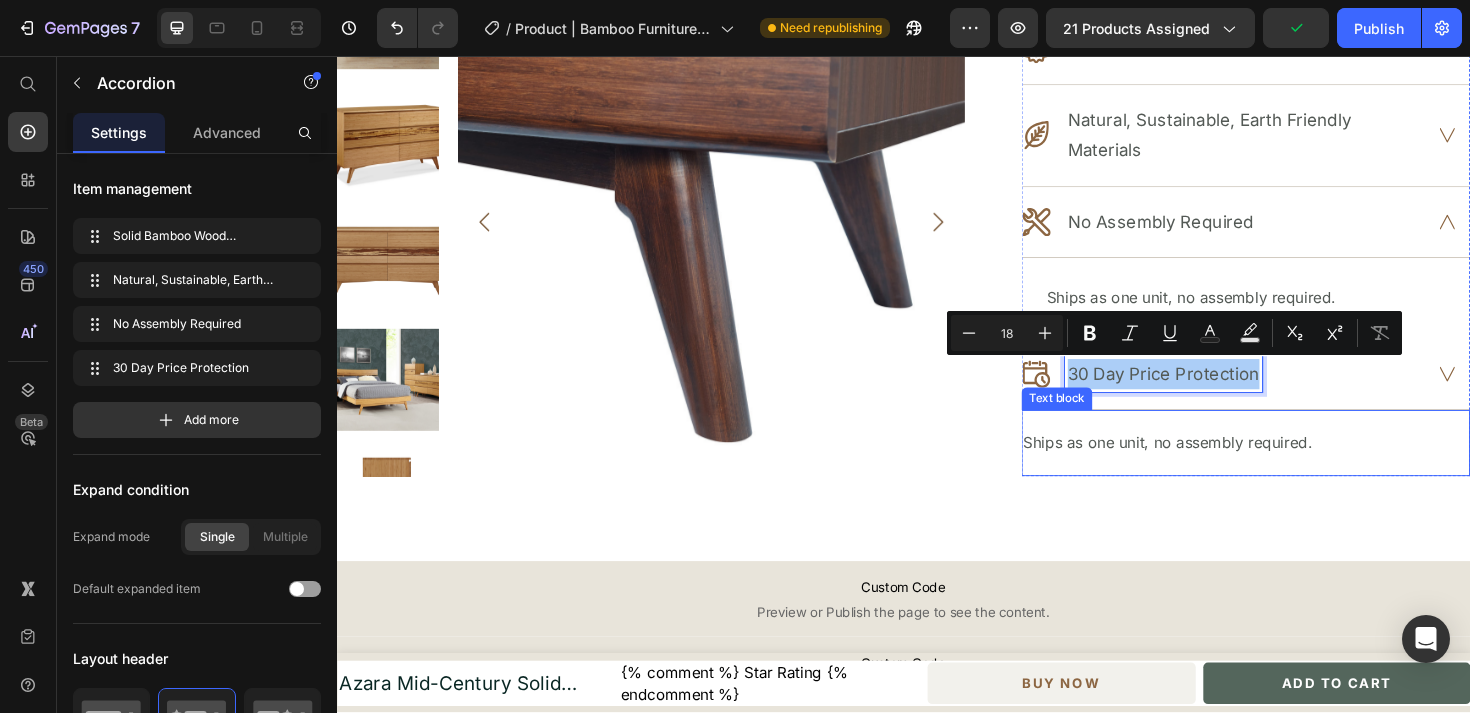 click on "Ships as one unit, no assembly required." at bounding box center (1299, 465) 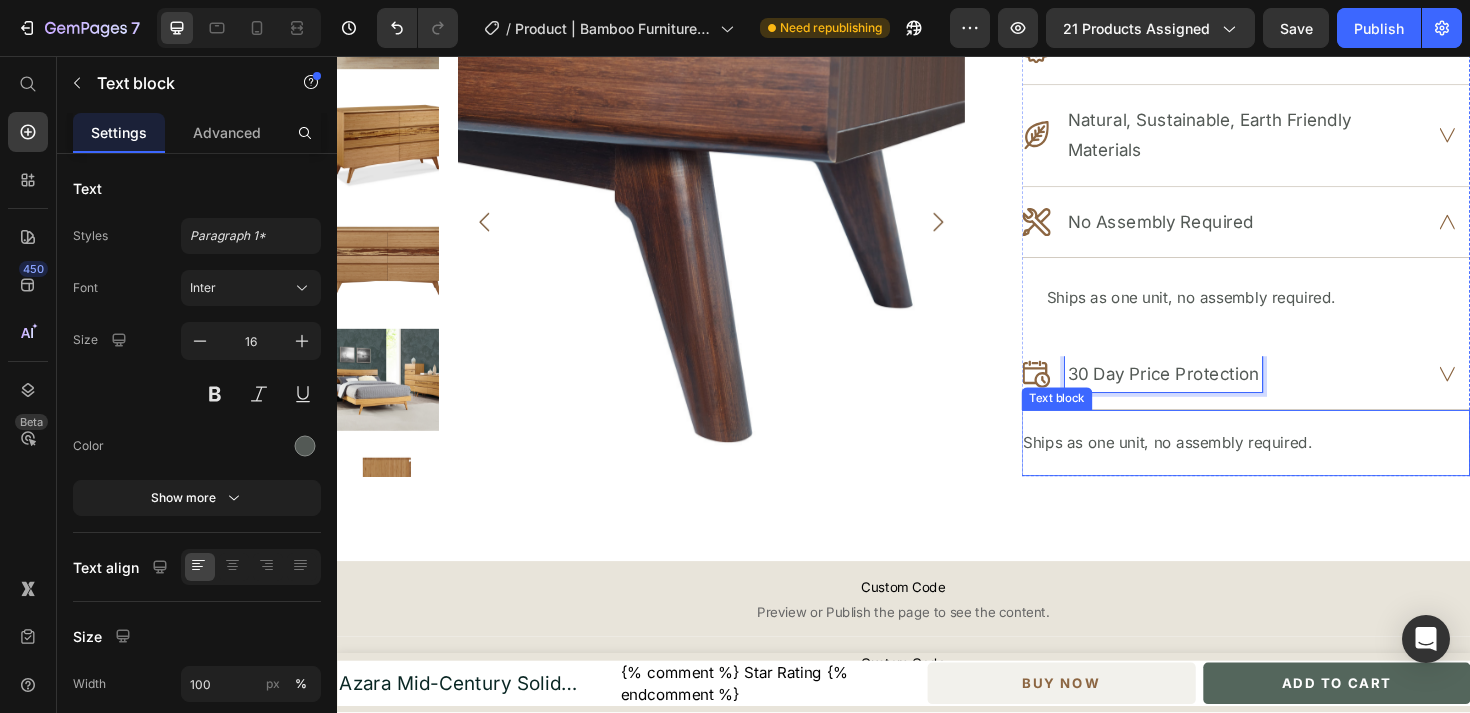 click on "Ships as one unit, no assembly required." at bounding box center (1299, 465) 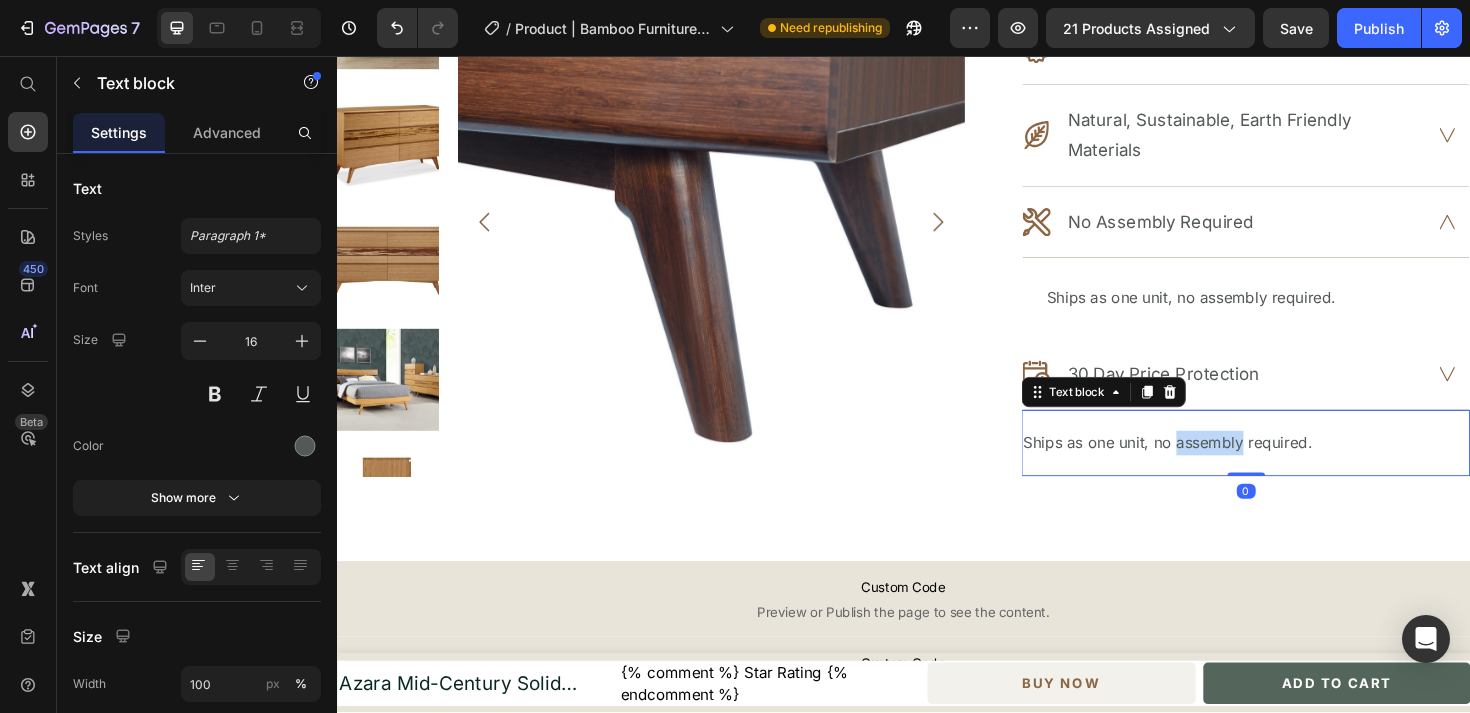 click on "Ships as one unit, no assembly required." at bounding box center (1299, 465) 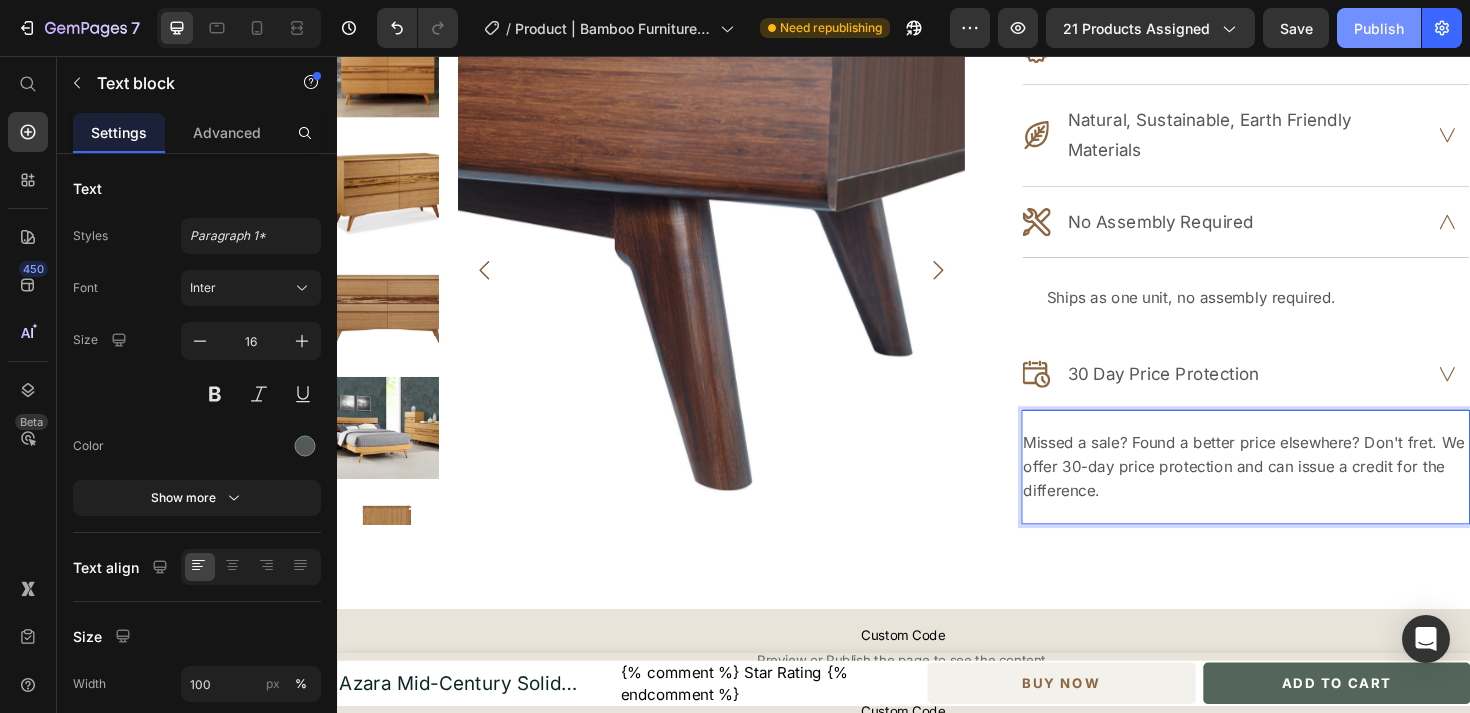click on "Publish" at bounding box center [1379, 28] 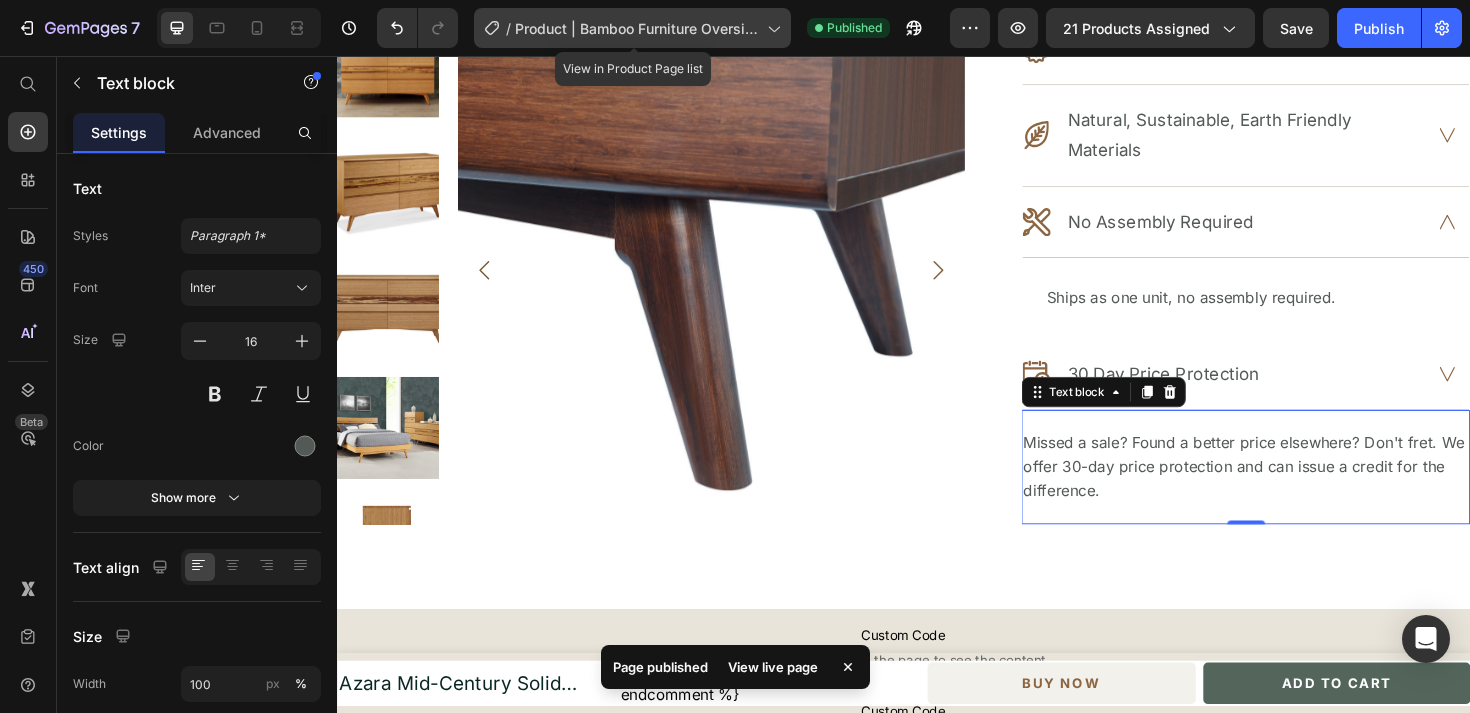 click on "/  Product | Bamboo Furniture Oversized Shipping" 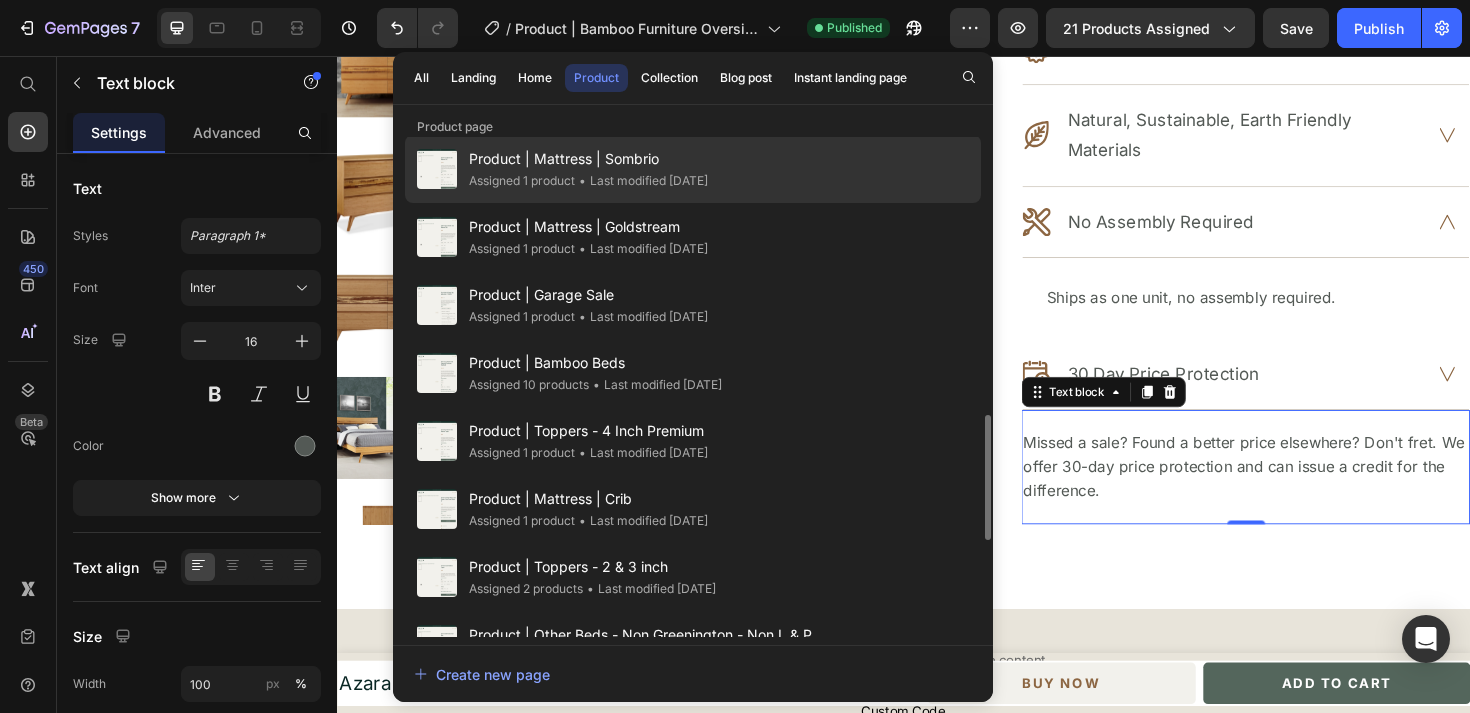 scroll, scrollTop: 1051, scrollLeft: 0, axis: vertical 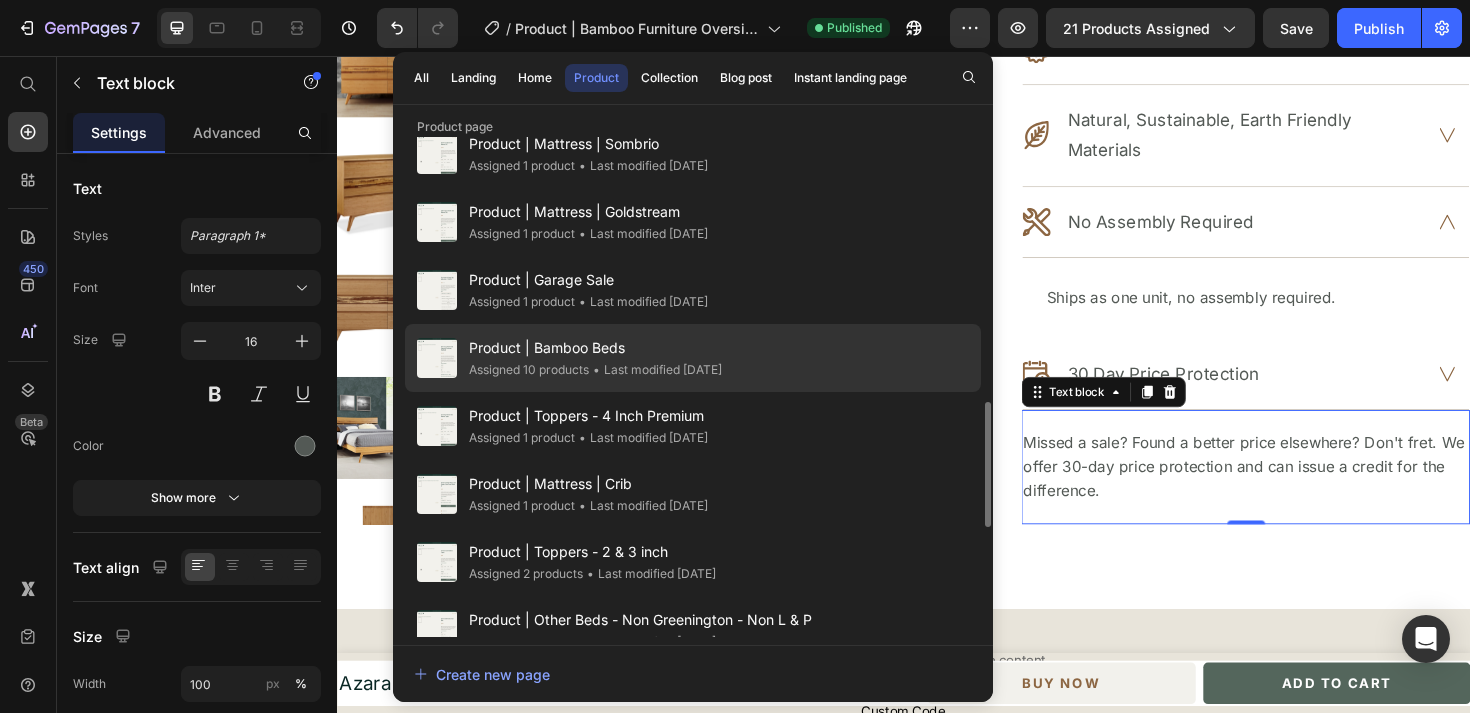 click on "• Last modified 3 days ago" 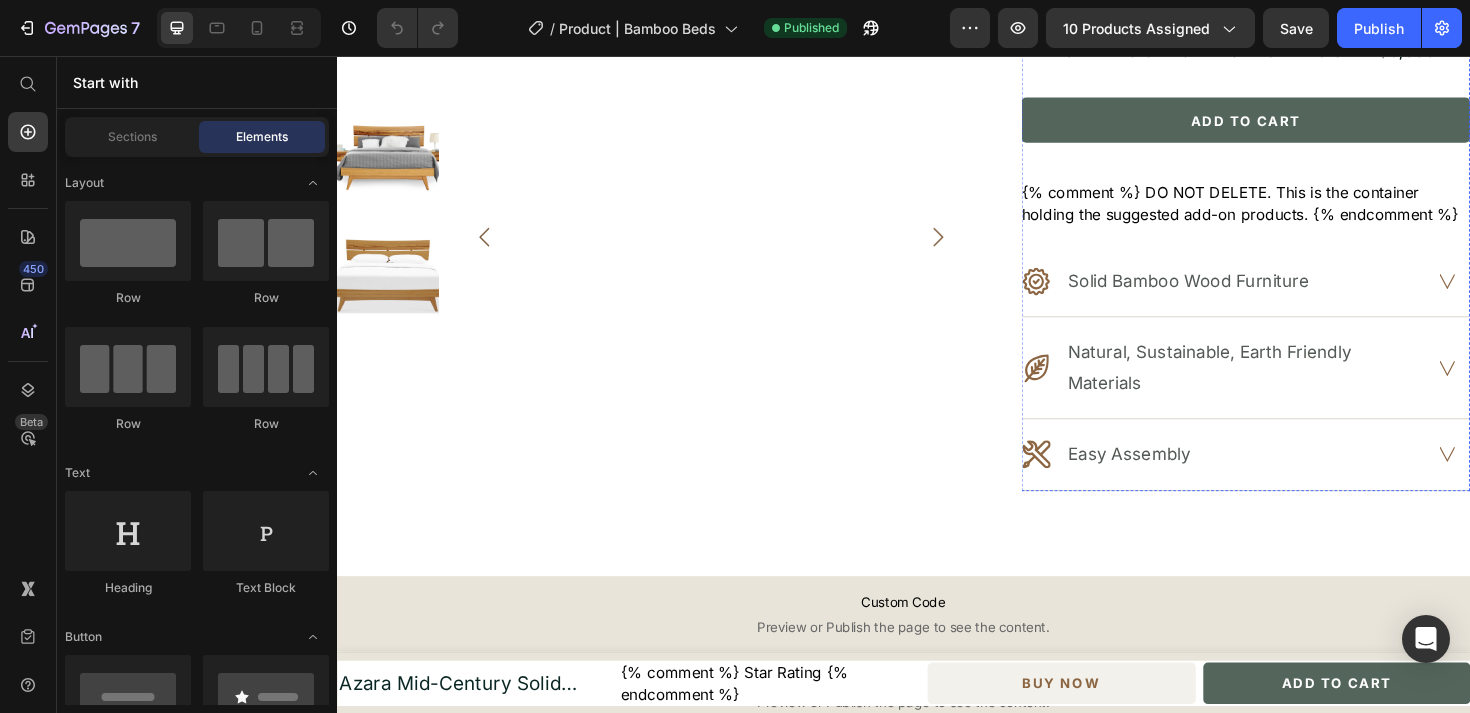 scroll, scrollTop: 790, scrollLeft: 0, axis: vertical 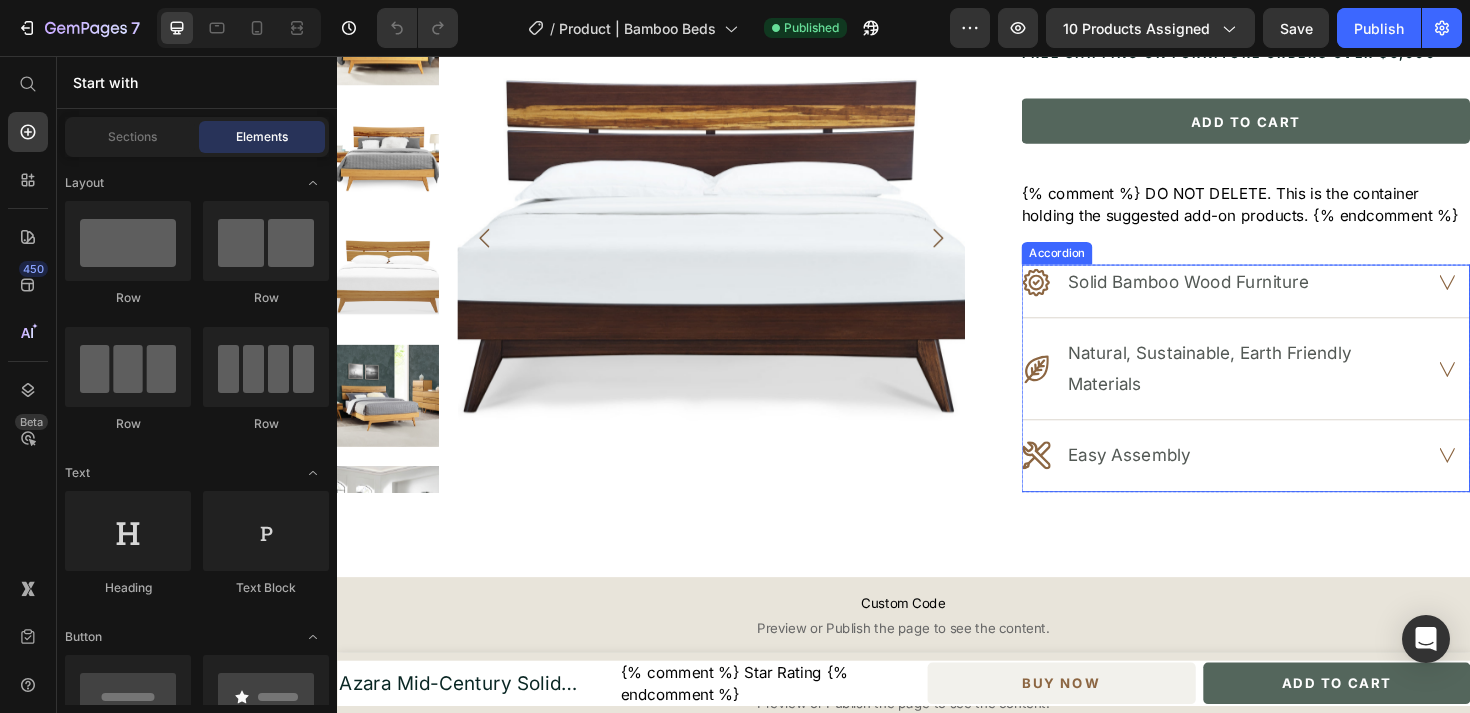 click on ".id510065251467658460 .cls-1 {
fill: #8c6642;
stroke-width: 0px;
}
Easy Assembly" at bounding box center [1276, 478] 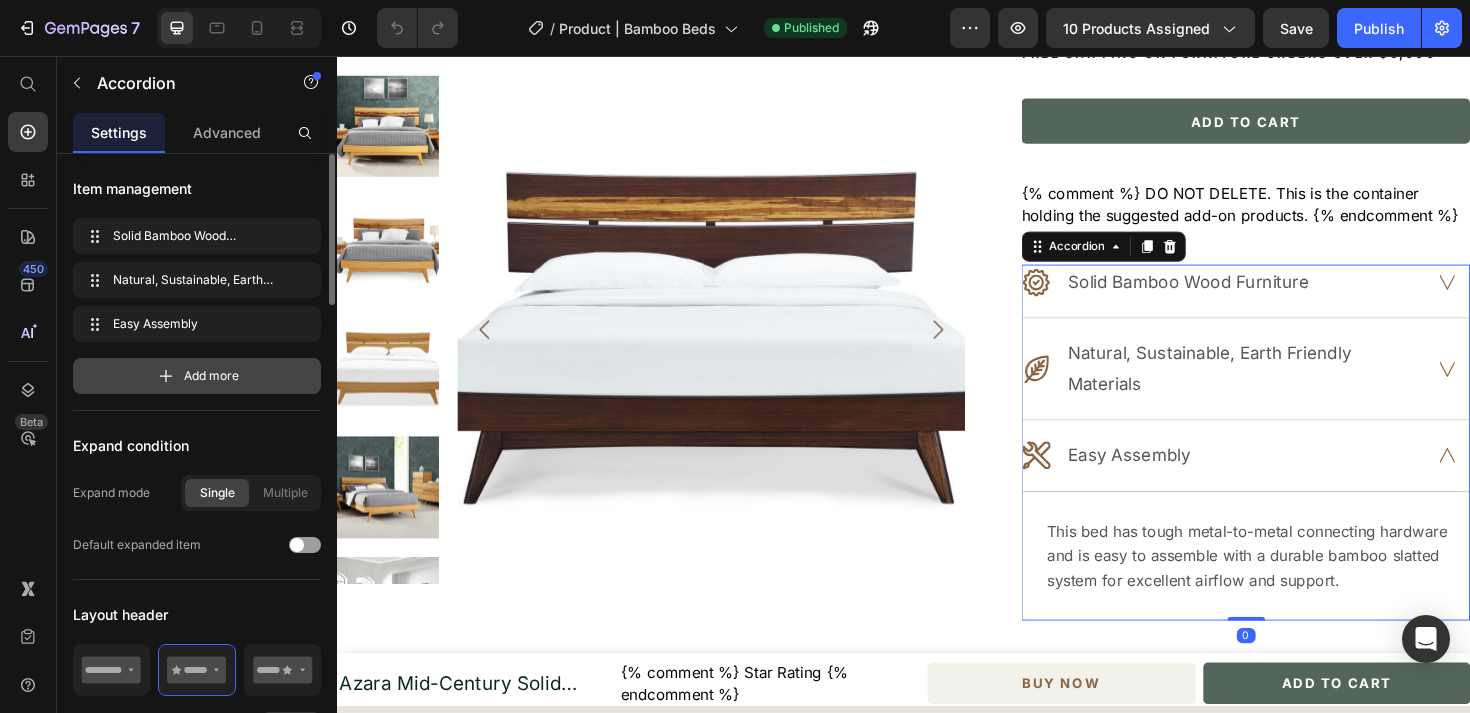 click on "Add more" at bounding box center [197, 376] 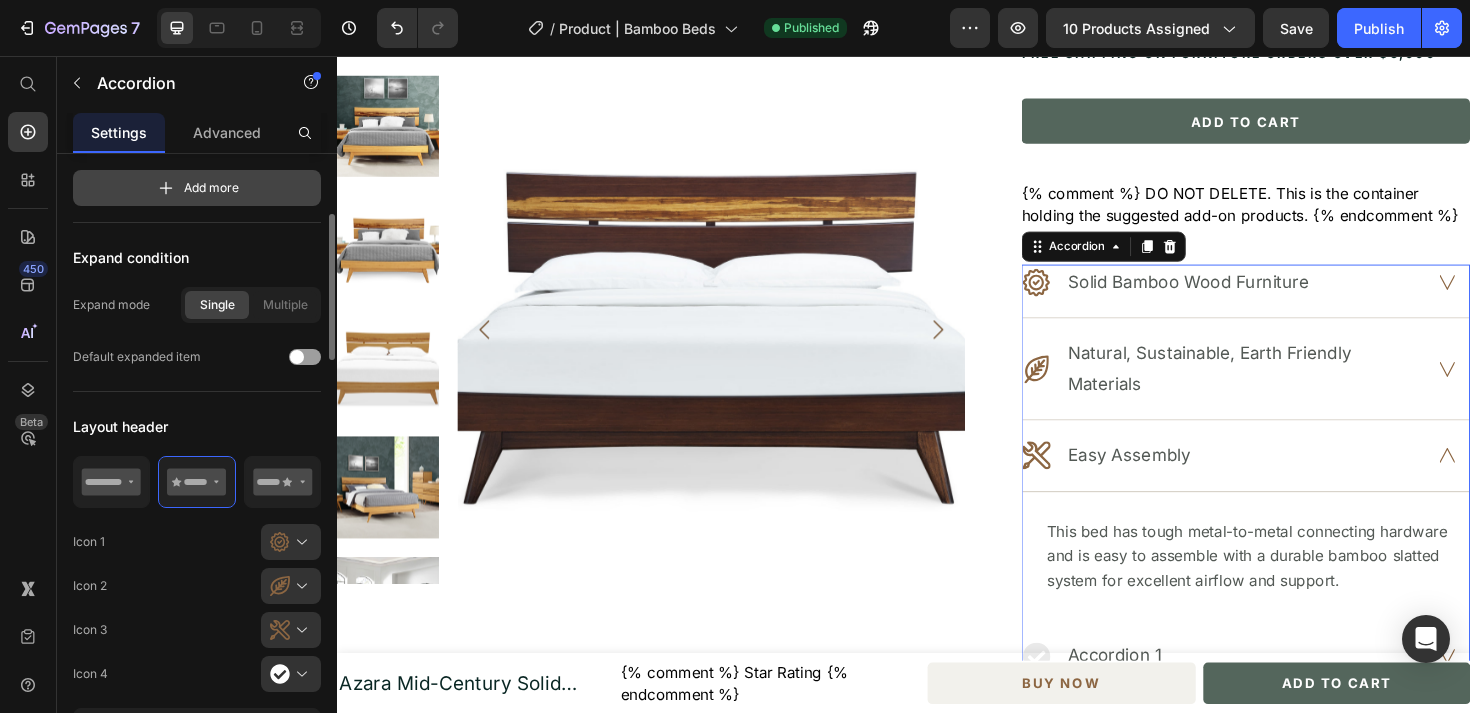 scroll, scrollTop: 235, scrollLeft: 0, axis: vertical 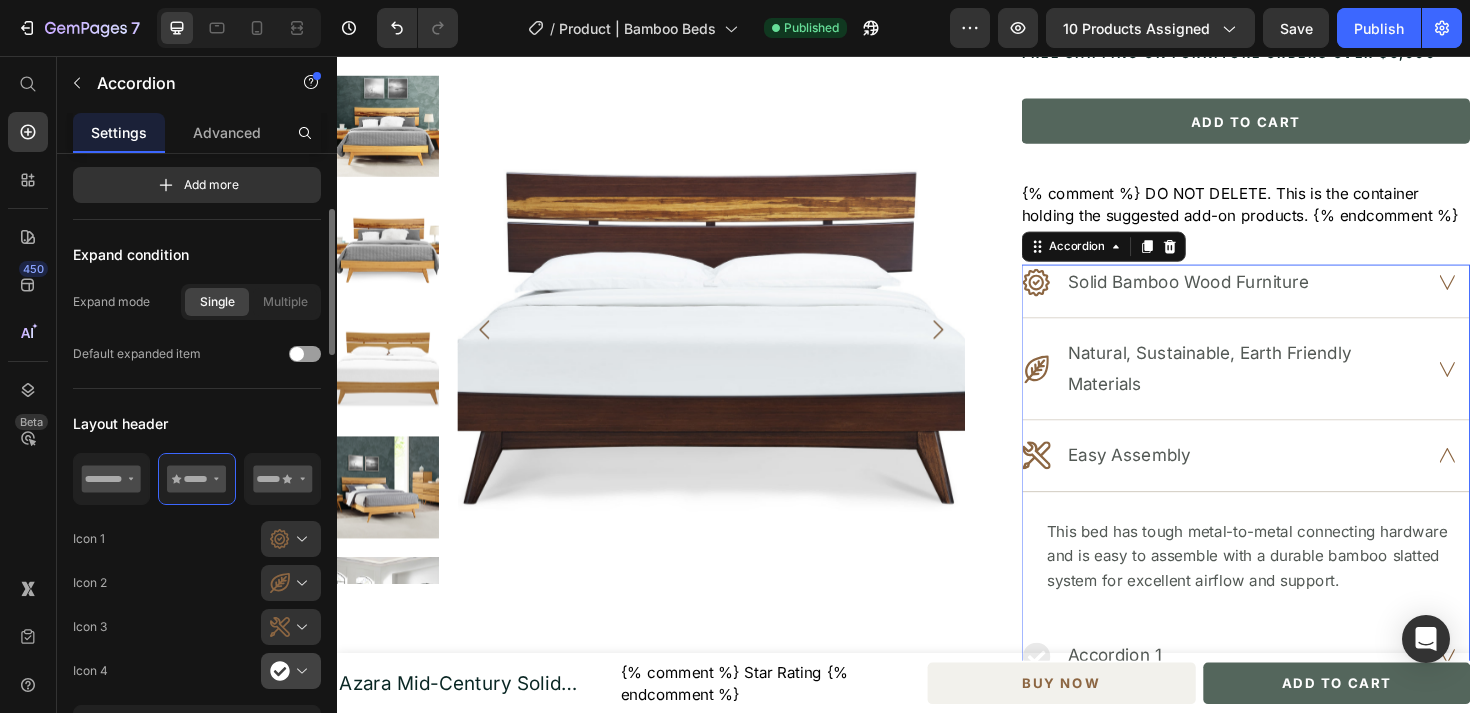 click at bounding box center [299, 671] 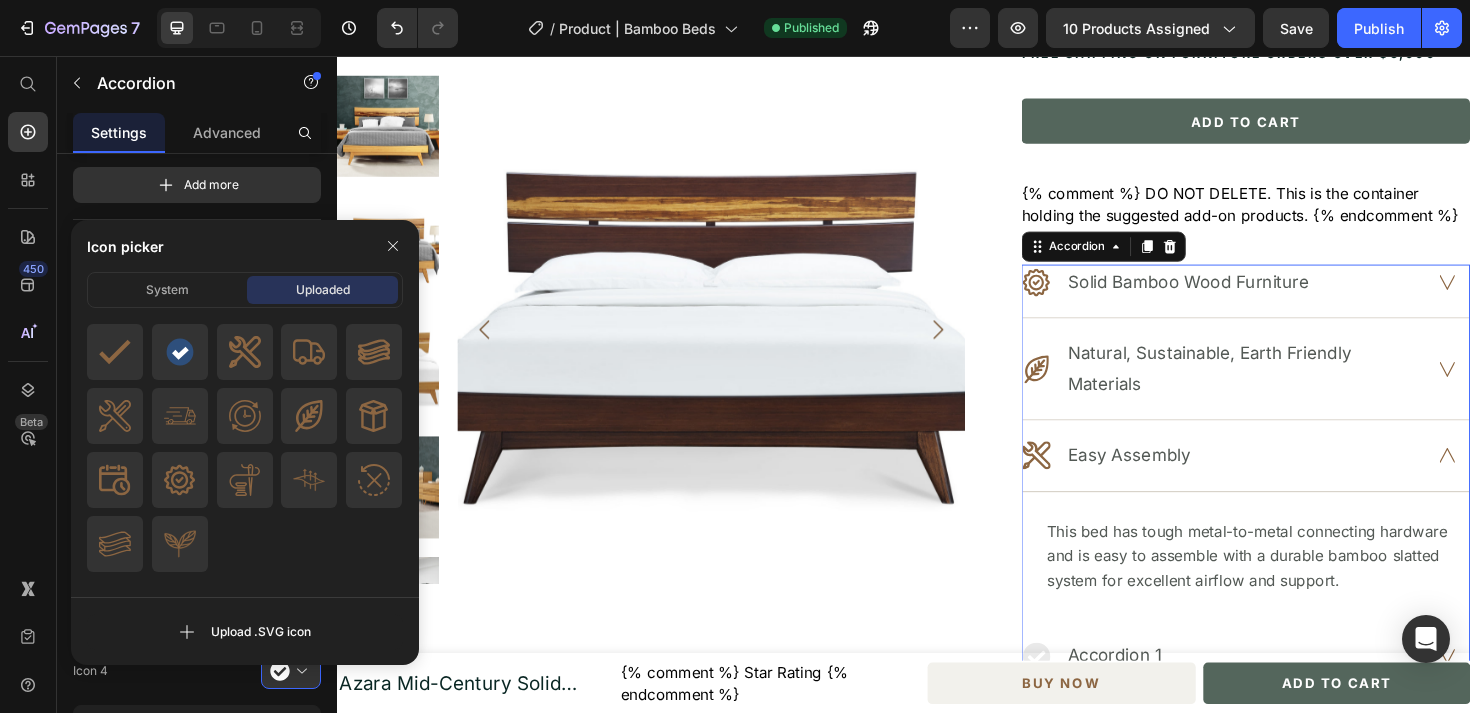 drag, startPoint x: 123, startPoint y: 472, endPoint x: 357, endPoint y: 544, distance: 244.82646 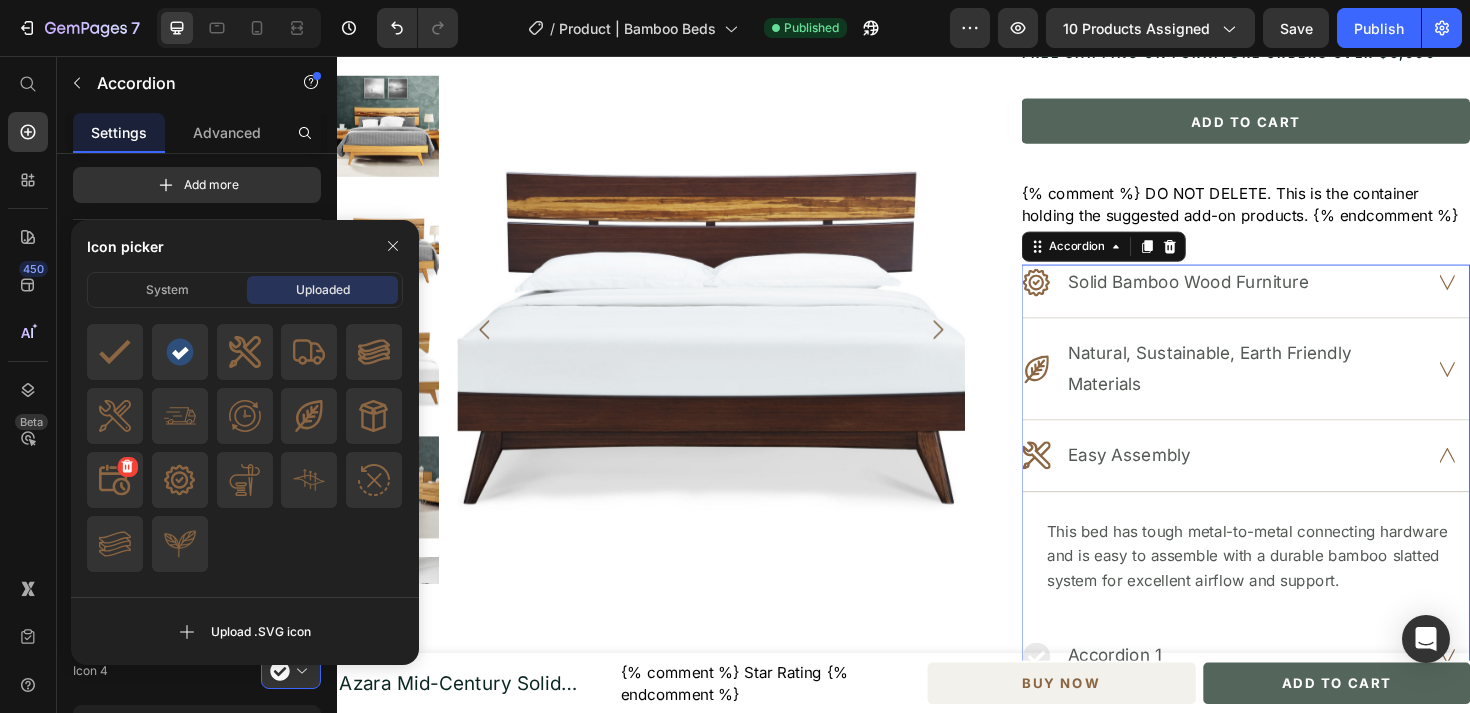click at bounding box center (115, 480) 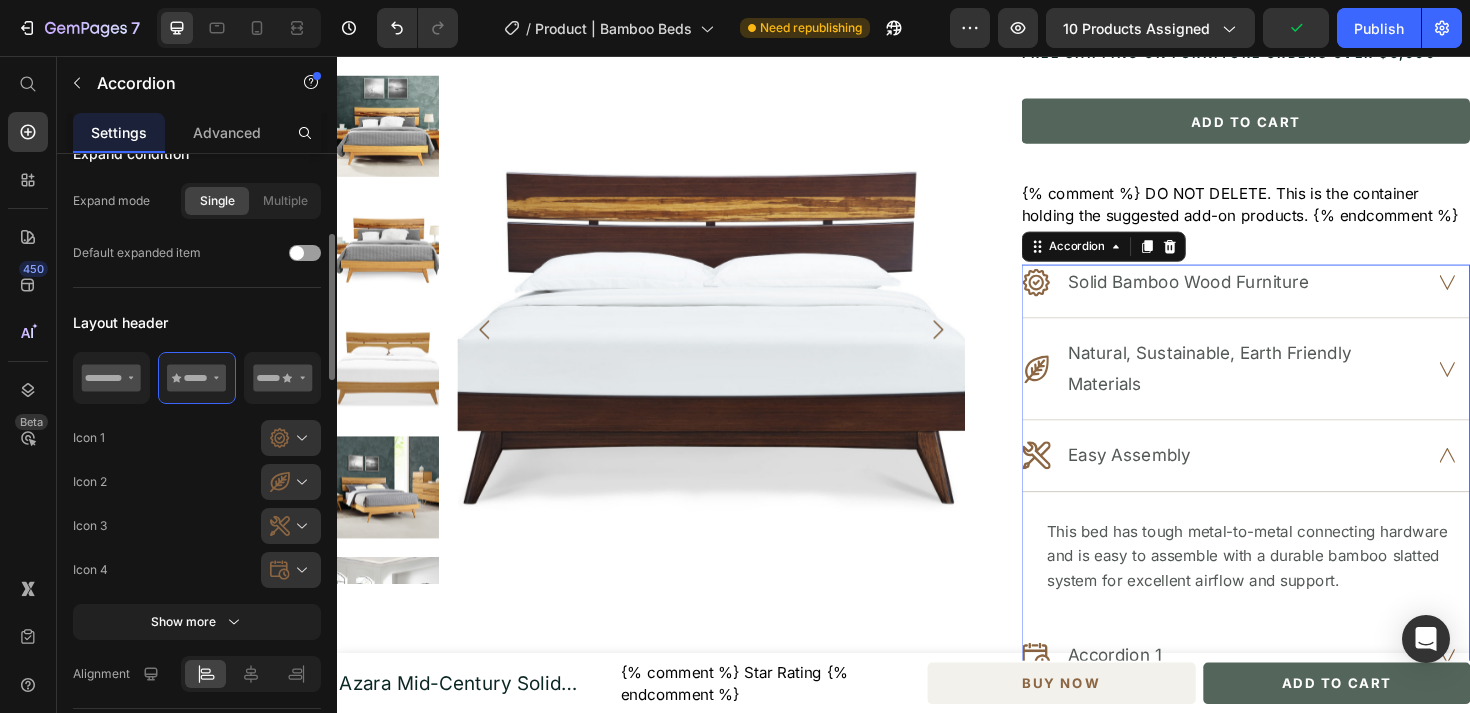 scroll, scrollTop: 337, scrollLeft: 0, axis: vertical 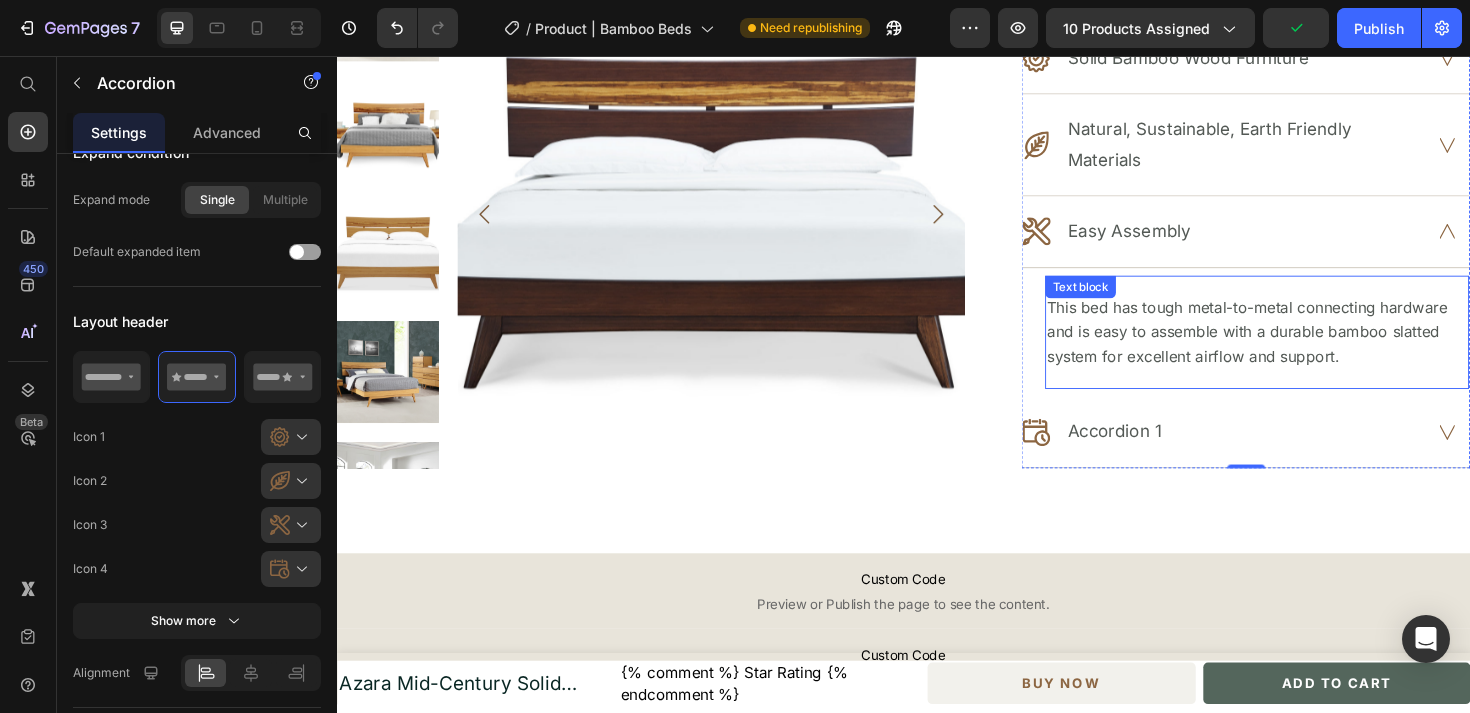 click on "This bed has tough metal-to-metal connecting hardware and is easy to assemble with a durable bamboo slatted system for excellent airflow and support." at bounding box center (1311, 348) 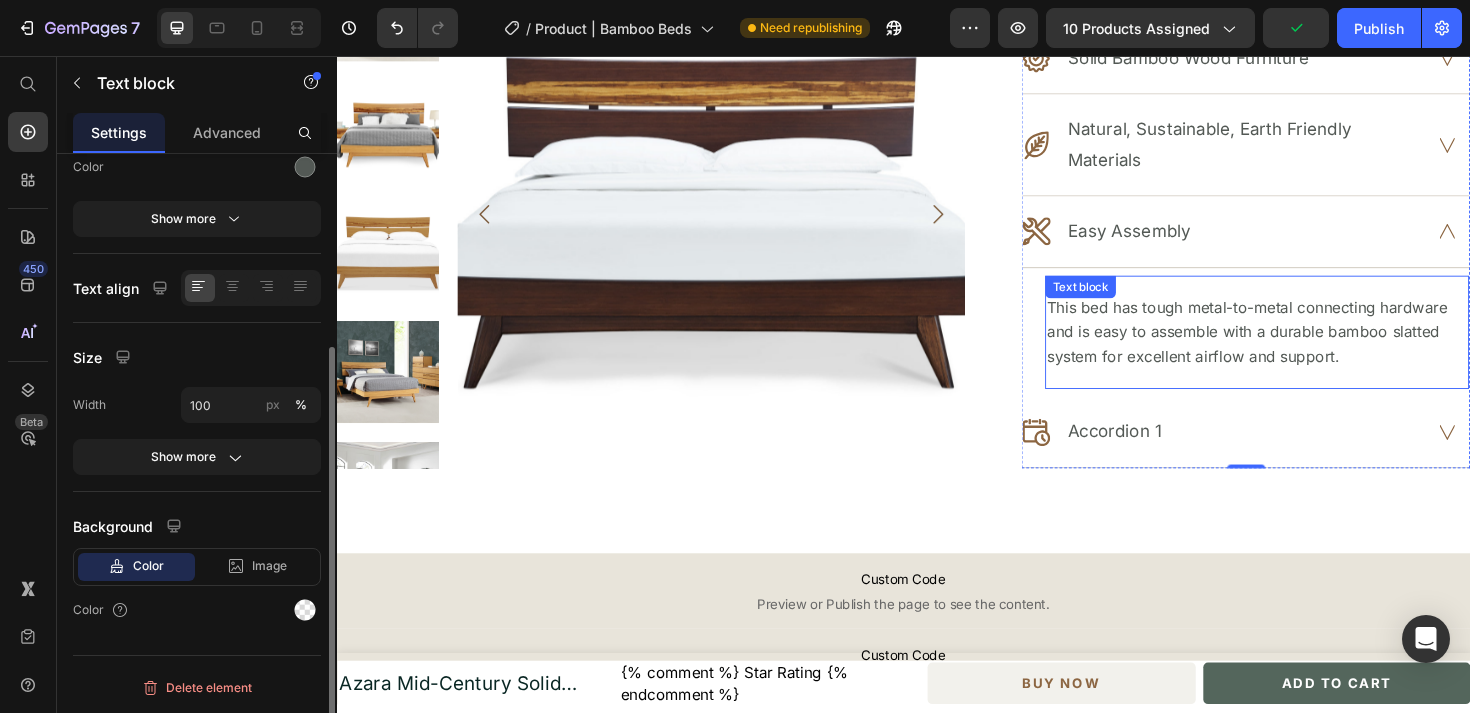 scroll, scrollTop: 0, scrollLeft: 0, axis: both 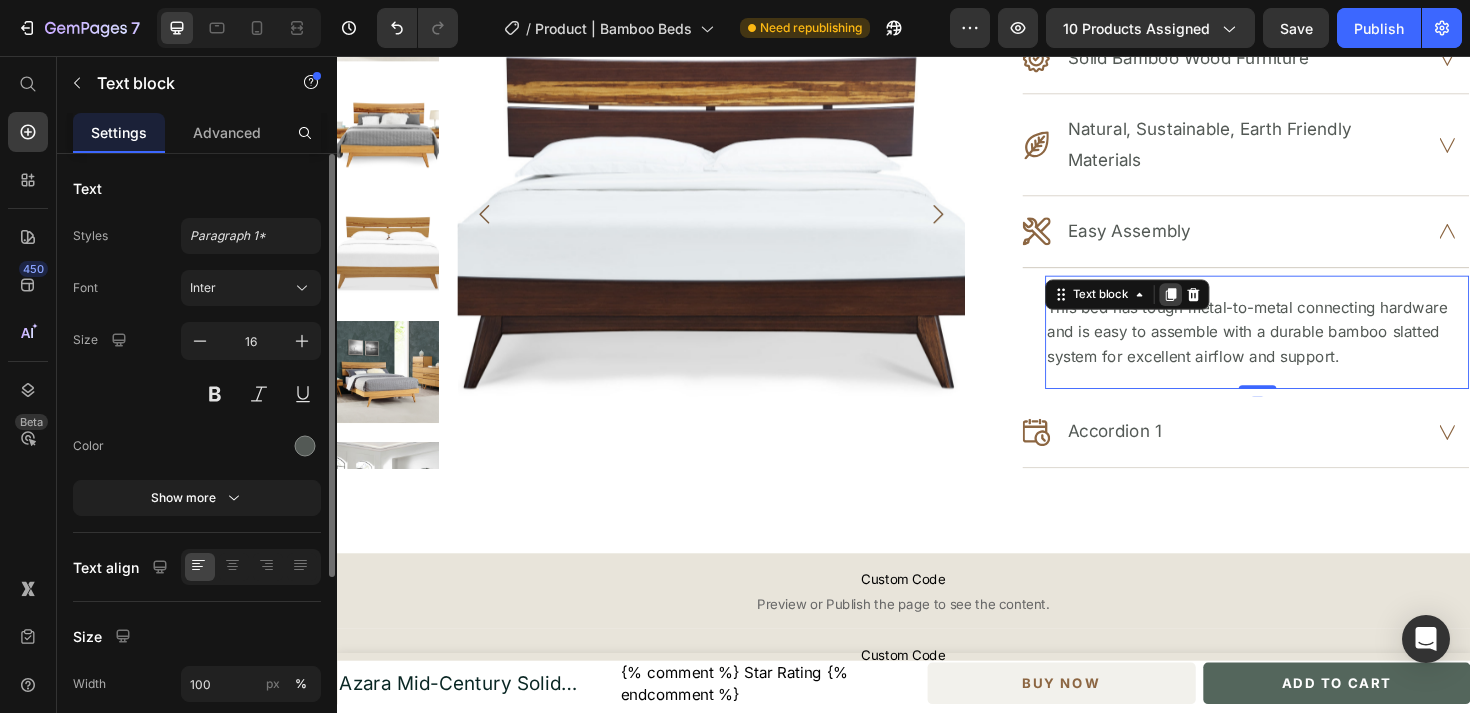 click 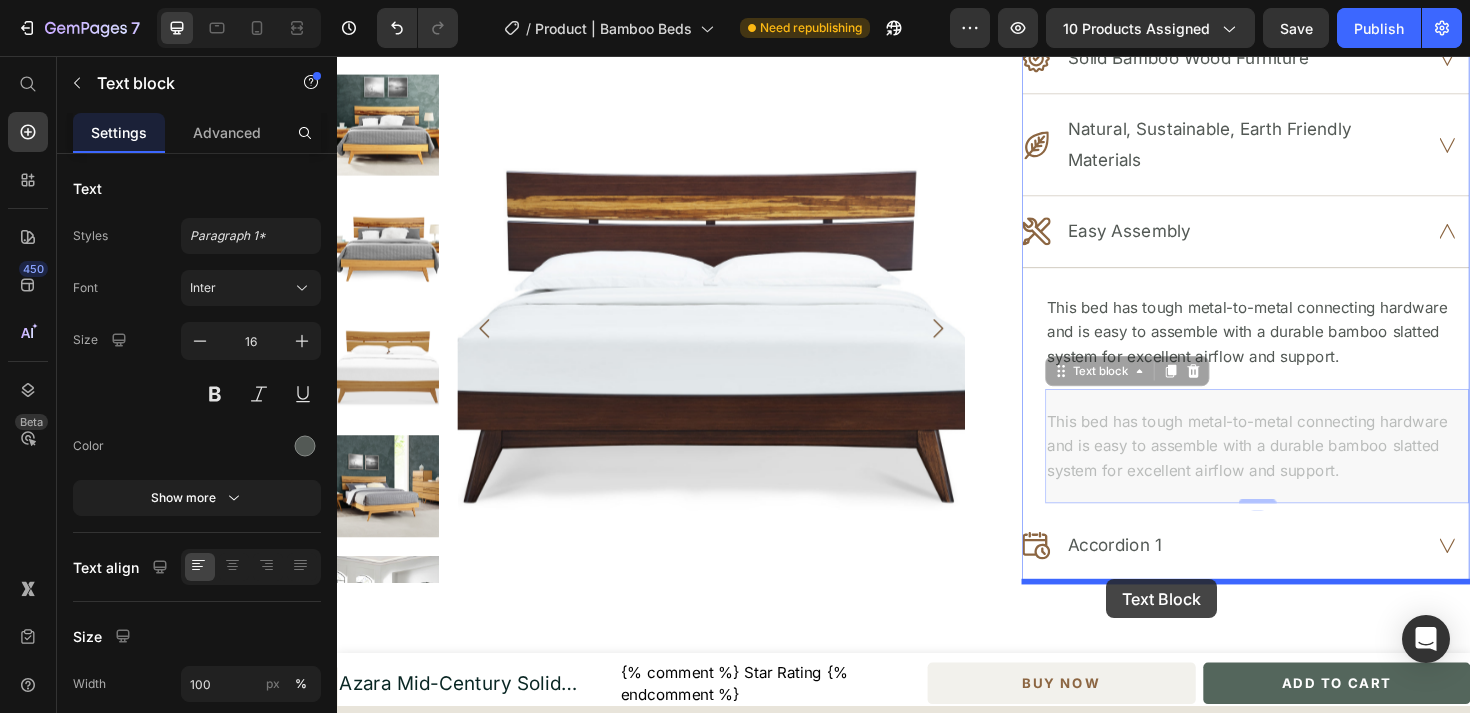 drag, startPoint x: 1104, startPoint y: 394, endPoint x: 1151, endPoint y: 610, distance: 221.05429 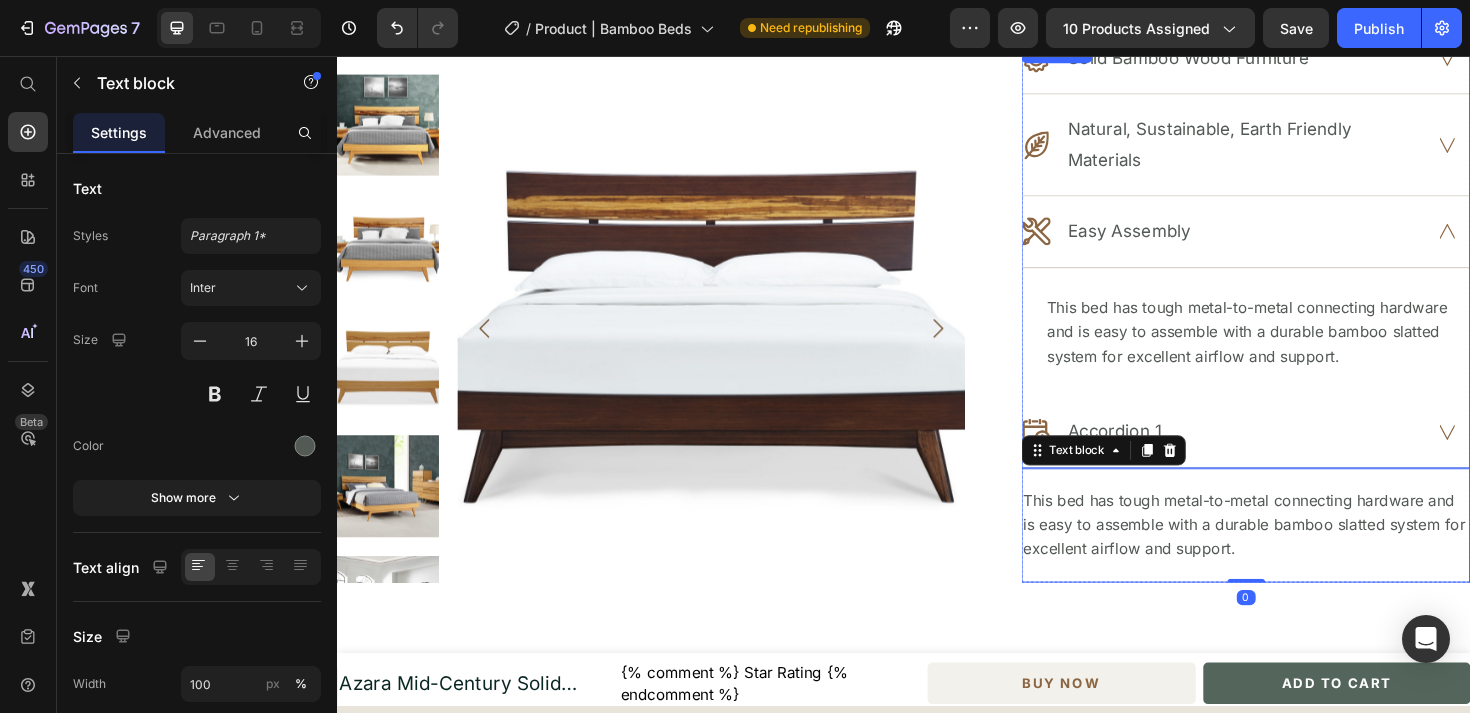 click on "Accordion 1" at bounding box center (1299, 462) 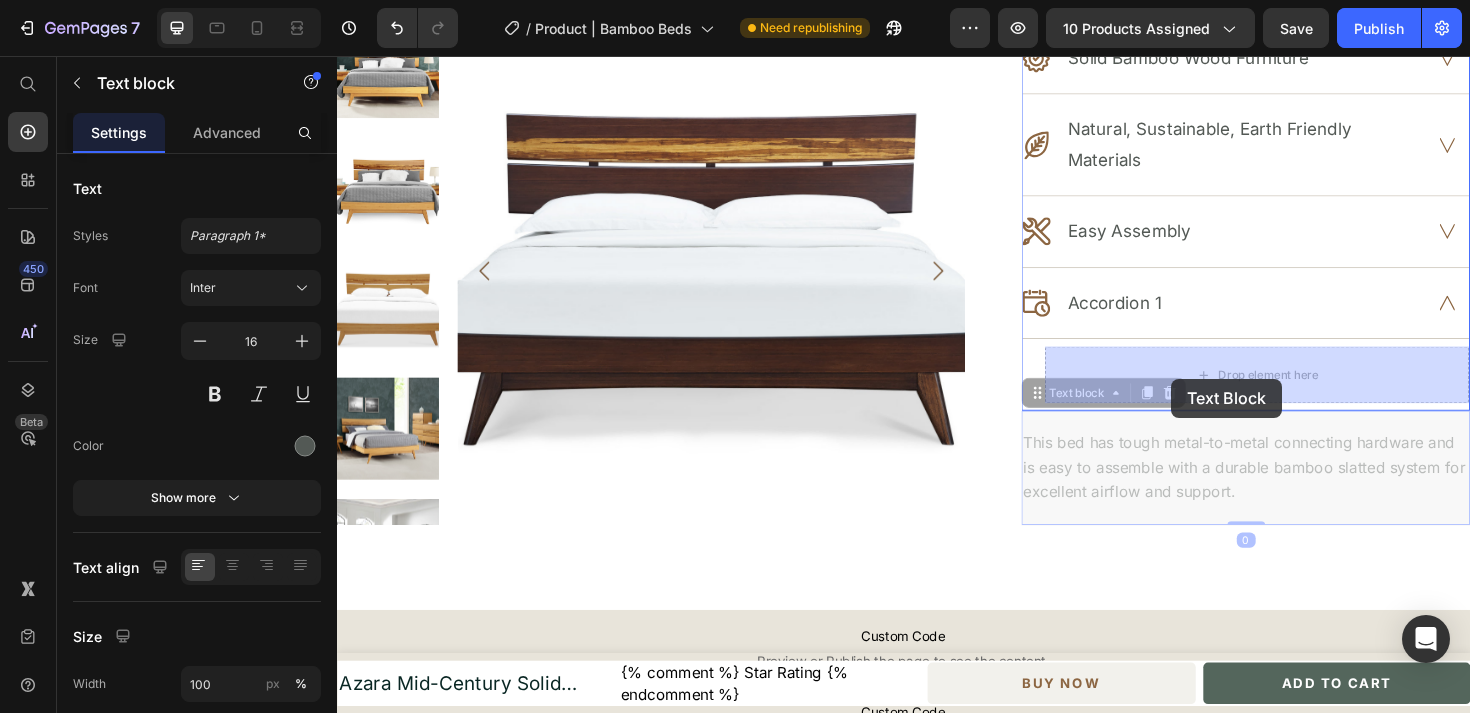 drag, startPoint x: 1154, startPoint y: 496, endPoint x: 1220, endPoint y: 398, distance: 118.15244 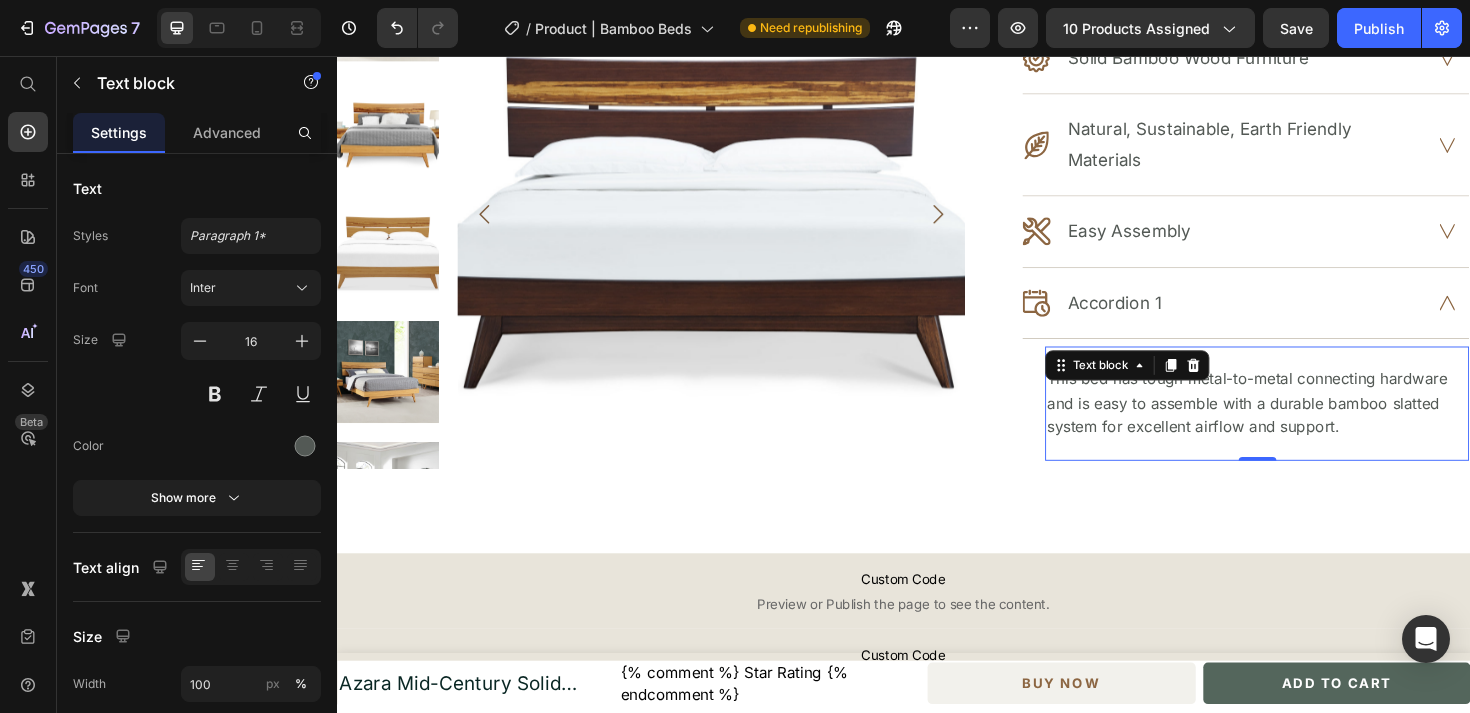 click on "This bed has tough metal-to-metal connecting hardware and is easy to assemble with a durable bamboo slatted system for excellent airflow and support." at bounding box center [1311, 423] 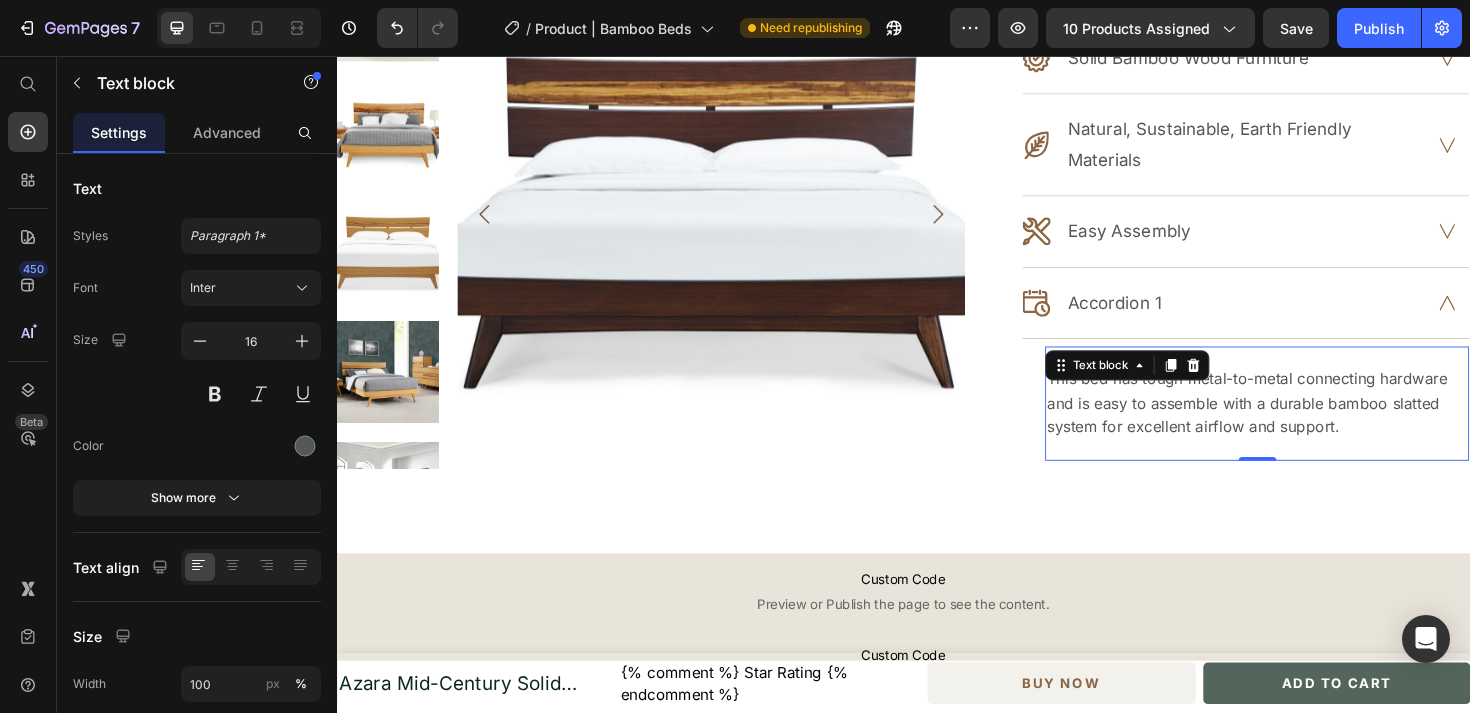 click on "This bed has tough metal-to-metal connecting hardware and is easy to assemble with a durable bamboo slatted system for excellent airflow and support." at bounding box center [1311, 423] 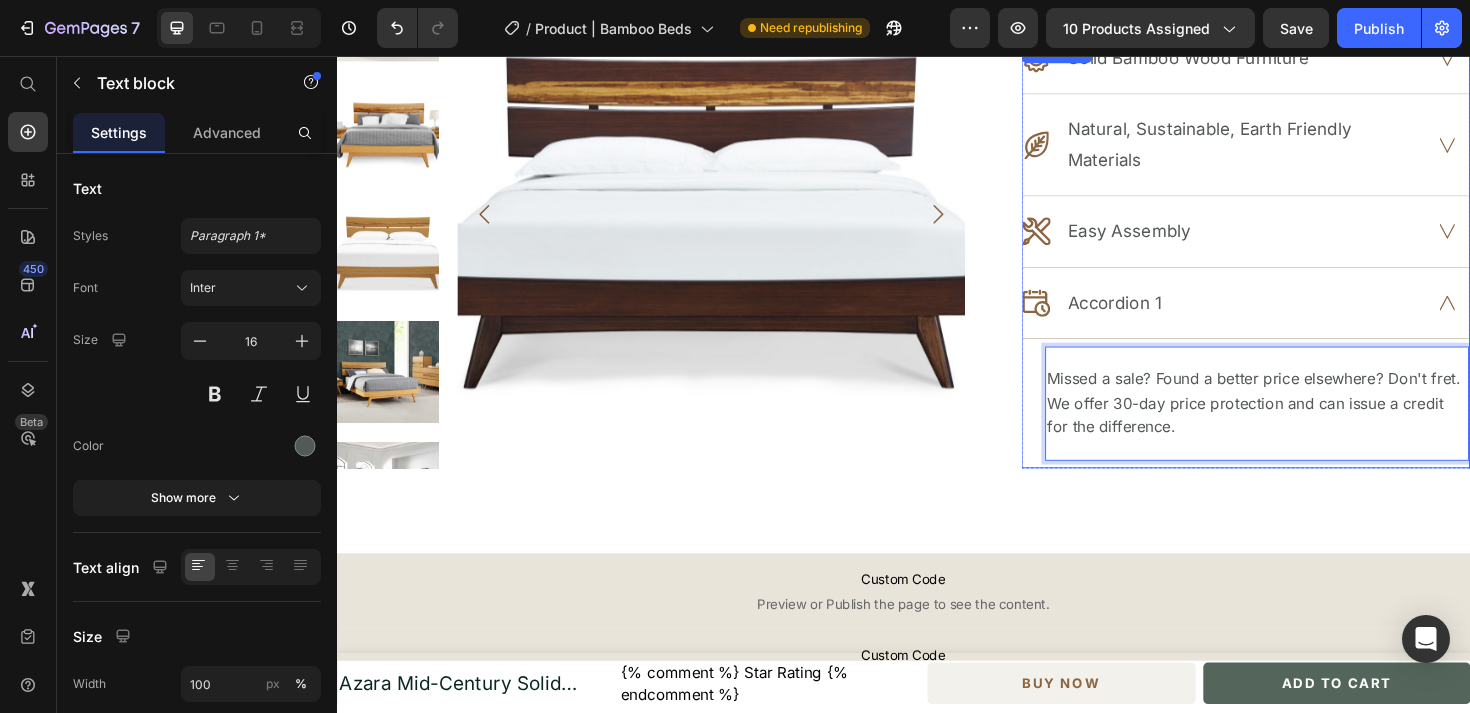 click on "Accordion 1" at bounding box center [1160, 317] 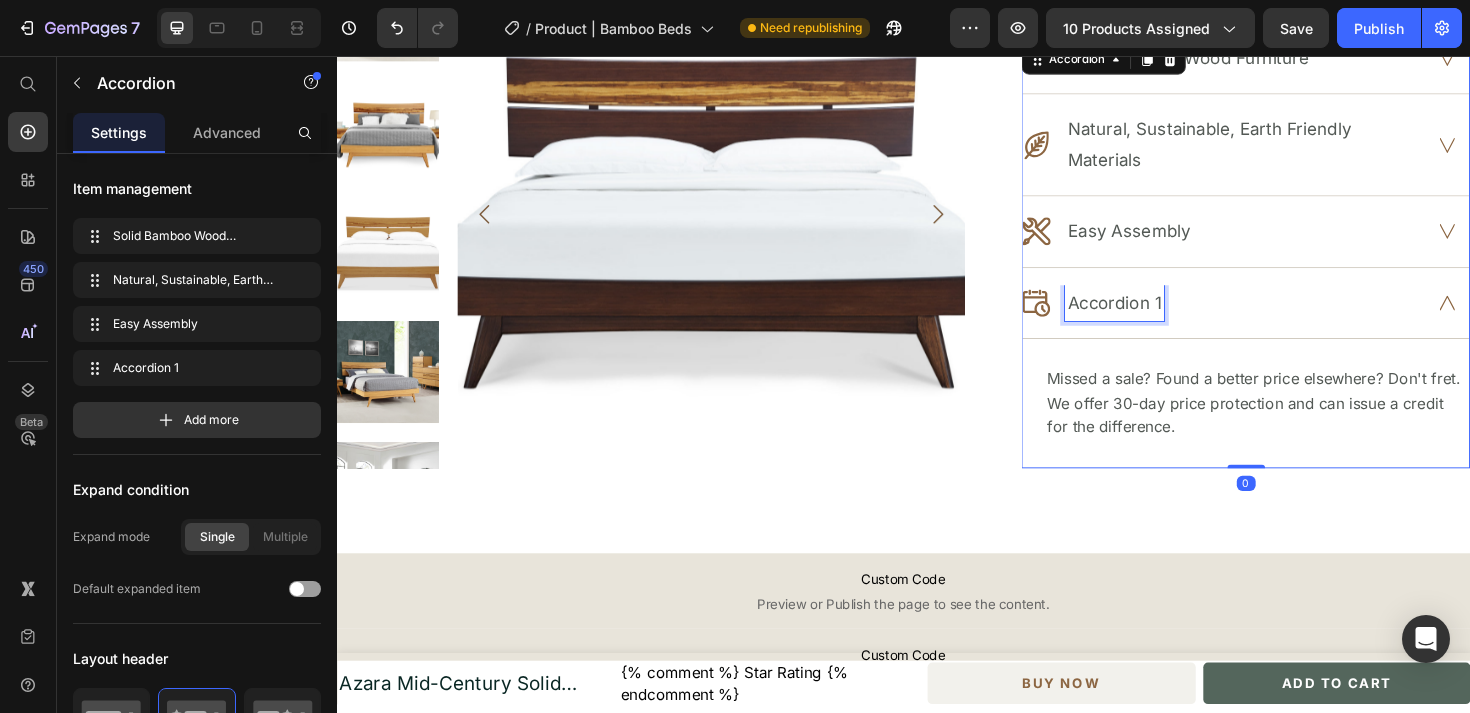 click on "Accordion 1" at bounding box center [1160, 317] 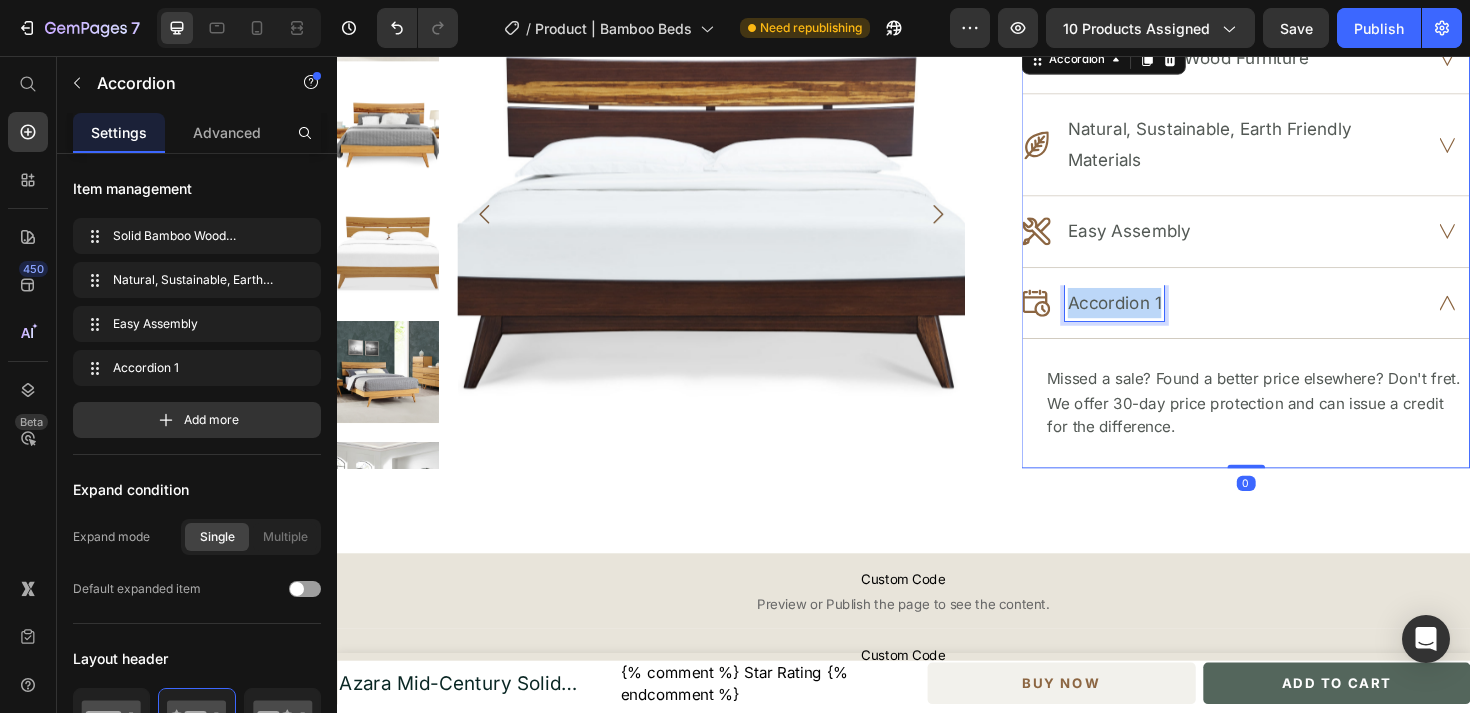 click on "Accordion 1" at bounding box center [1160, 317] 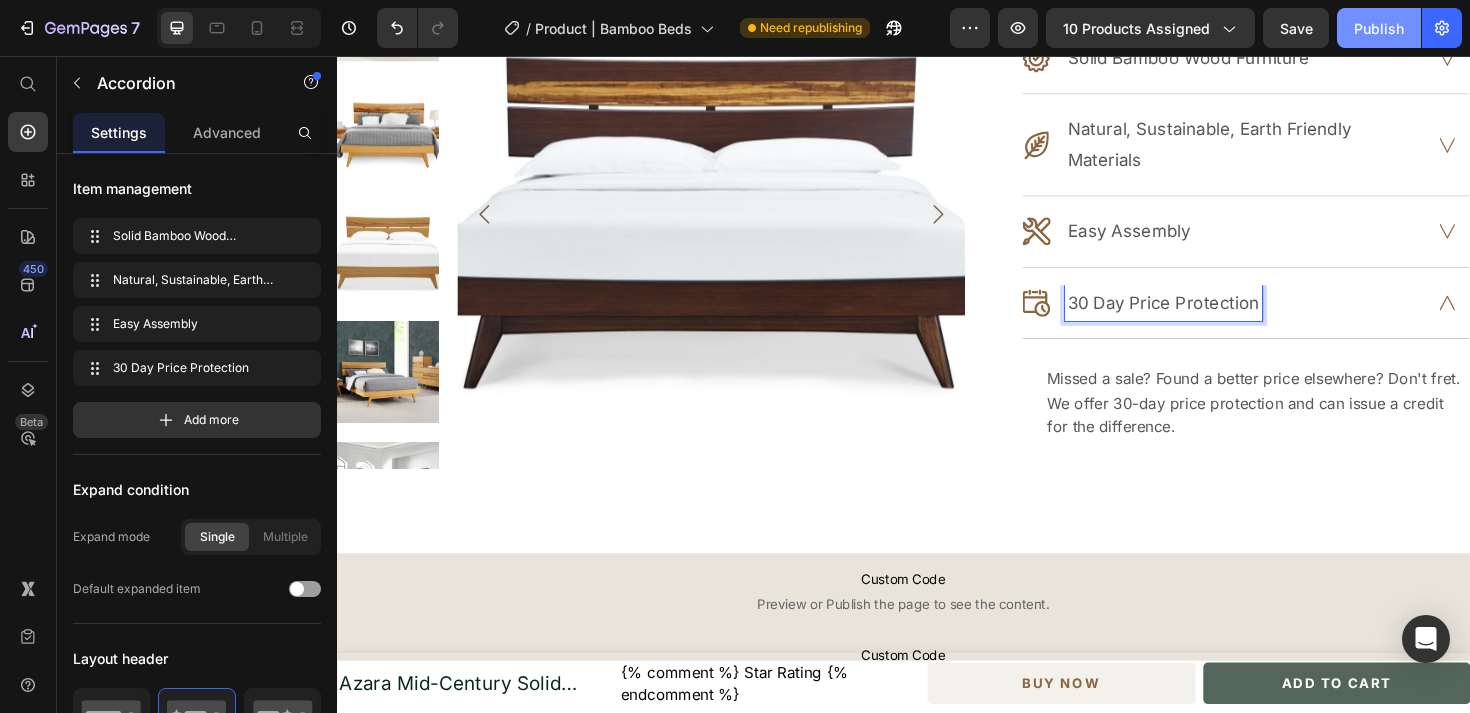 click on "Publish" at bounding box center (1379, 28) 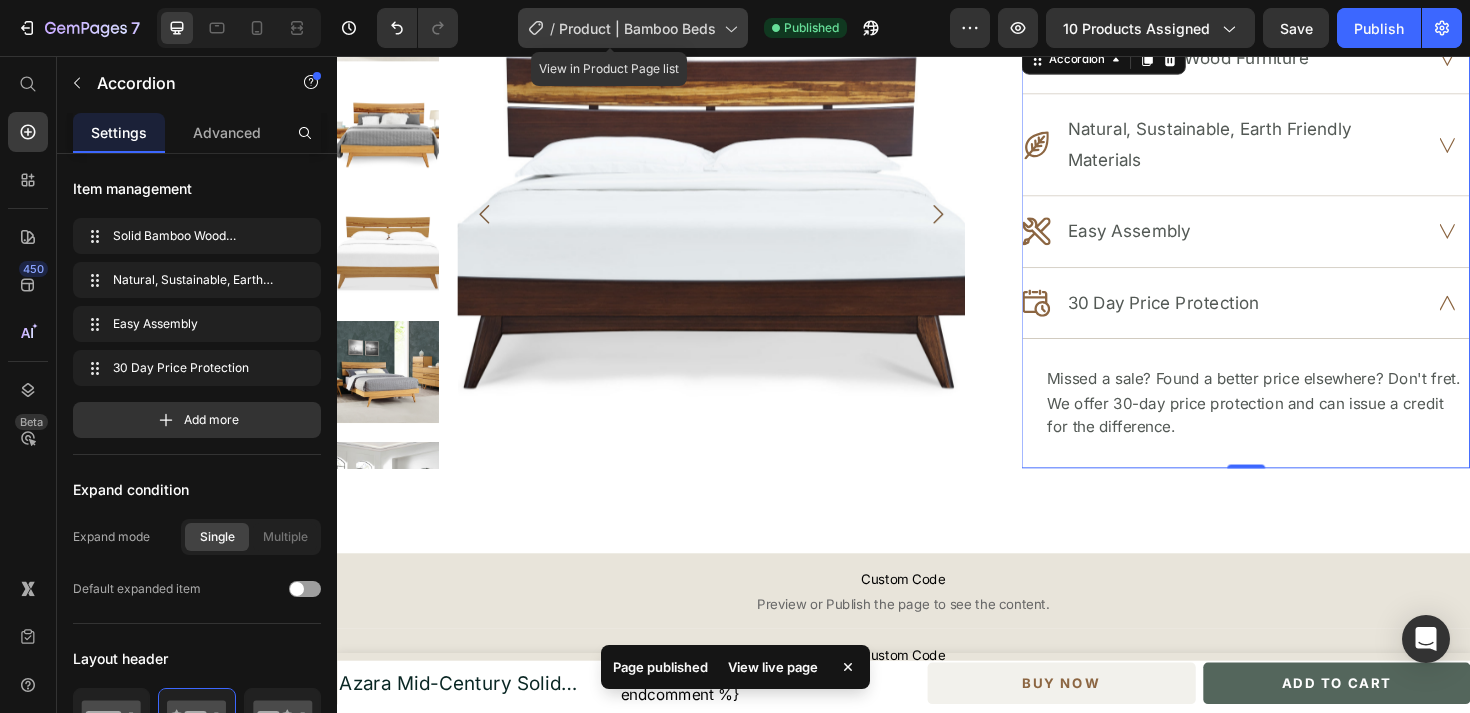 click on "Product | Bamboo Beds" at bounding box center (637, 28) 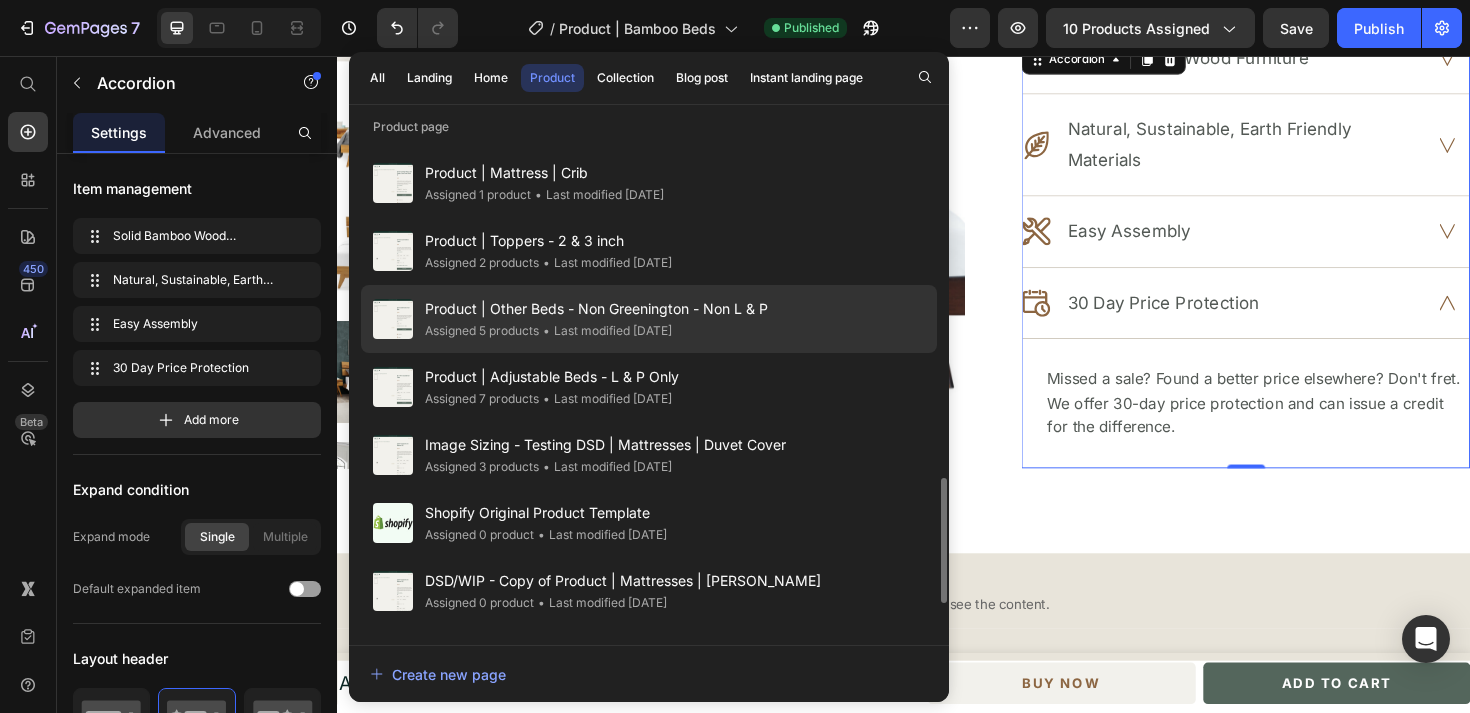 scroll, scrollTop: 1360, scrollLeft: 0, axis: vertical 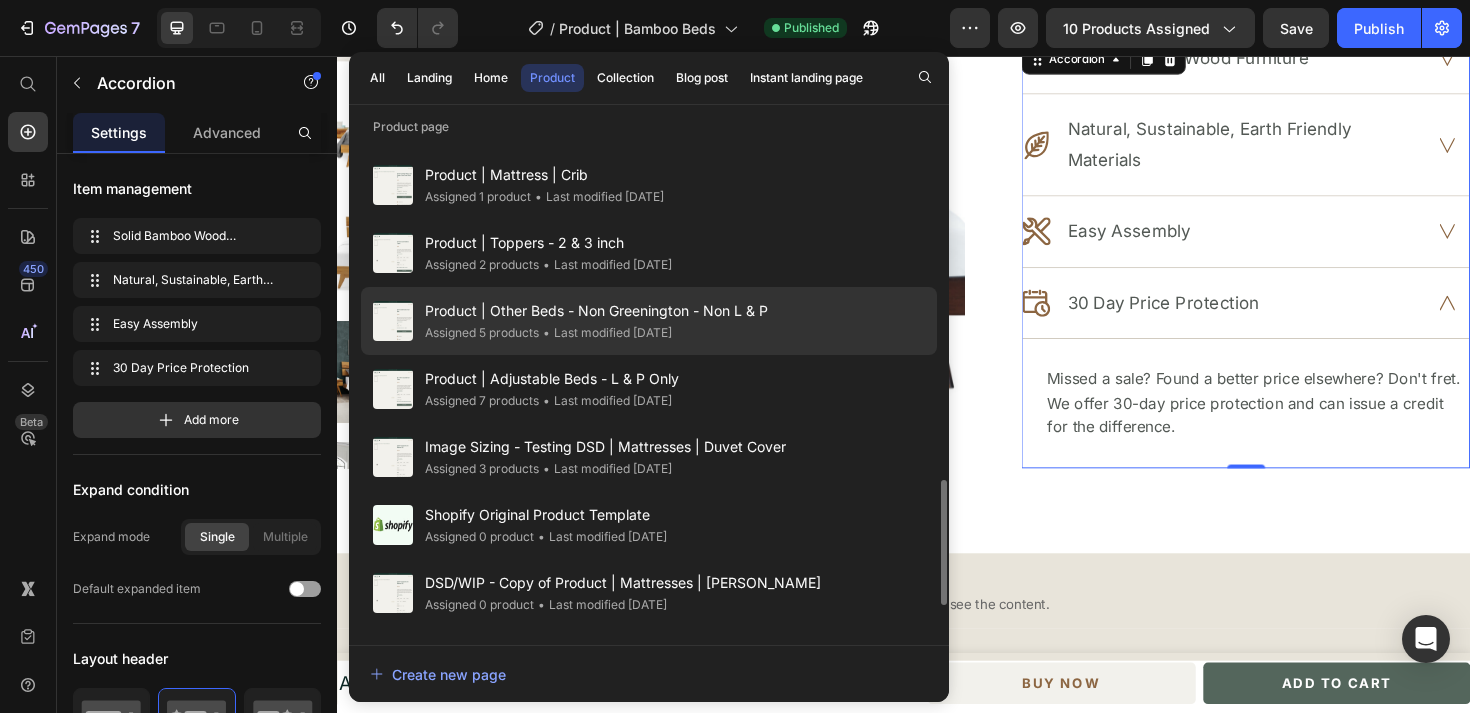 click on "Product | Other Beds - Non Greenington - Non L & P" at bounding box center [596, 311] 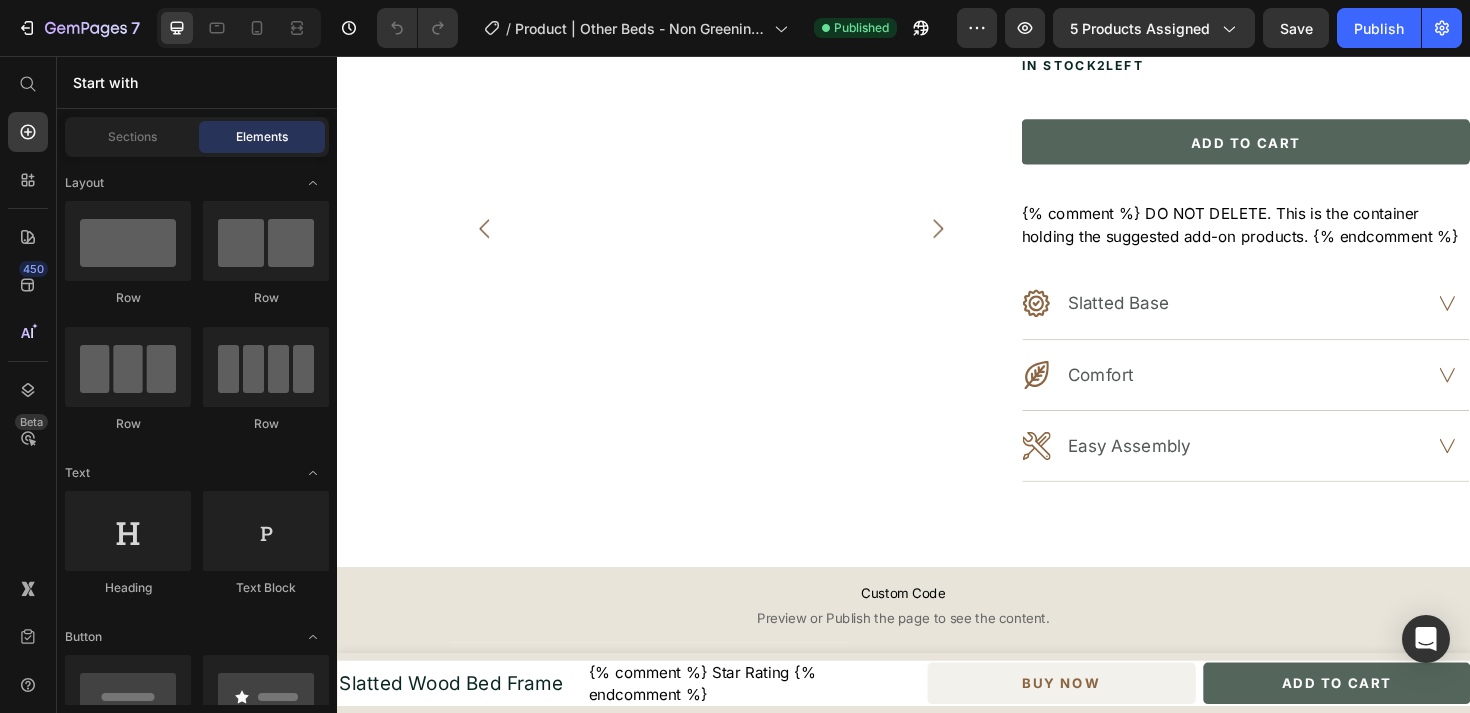 scroll, scrollTop: 589, scrollLeft: 0, axis: vertical 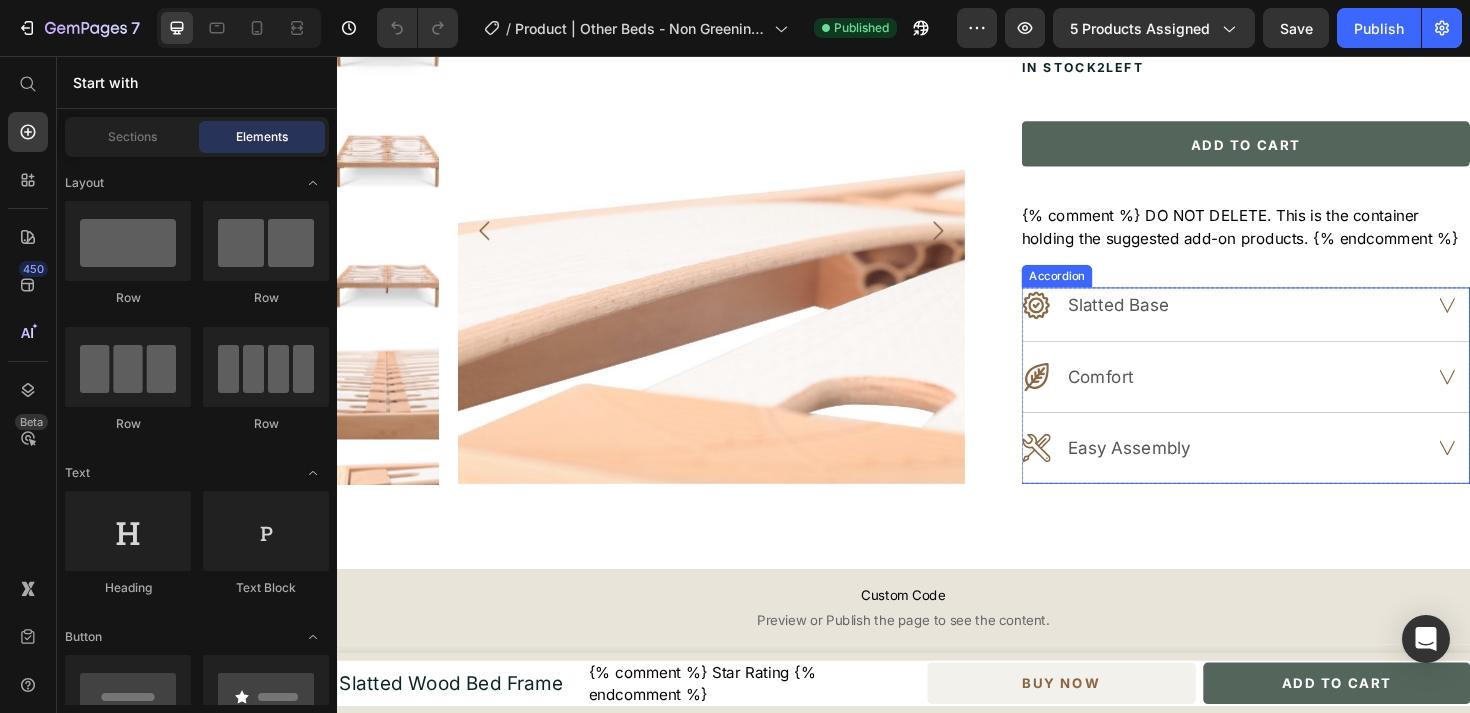 click on "Slatted Base" at bounding box center (1299, 329) 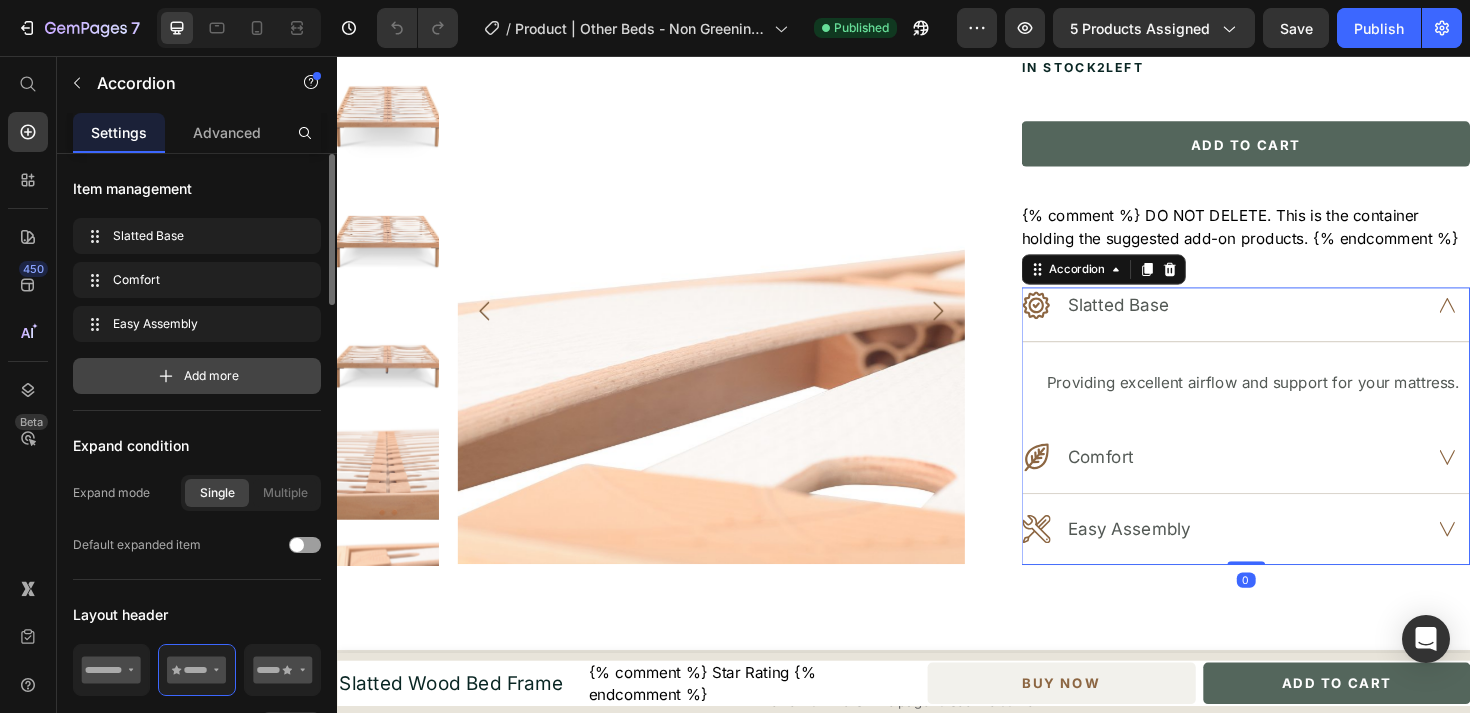 click on "Add more" at bounding box center [211, 376] 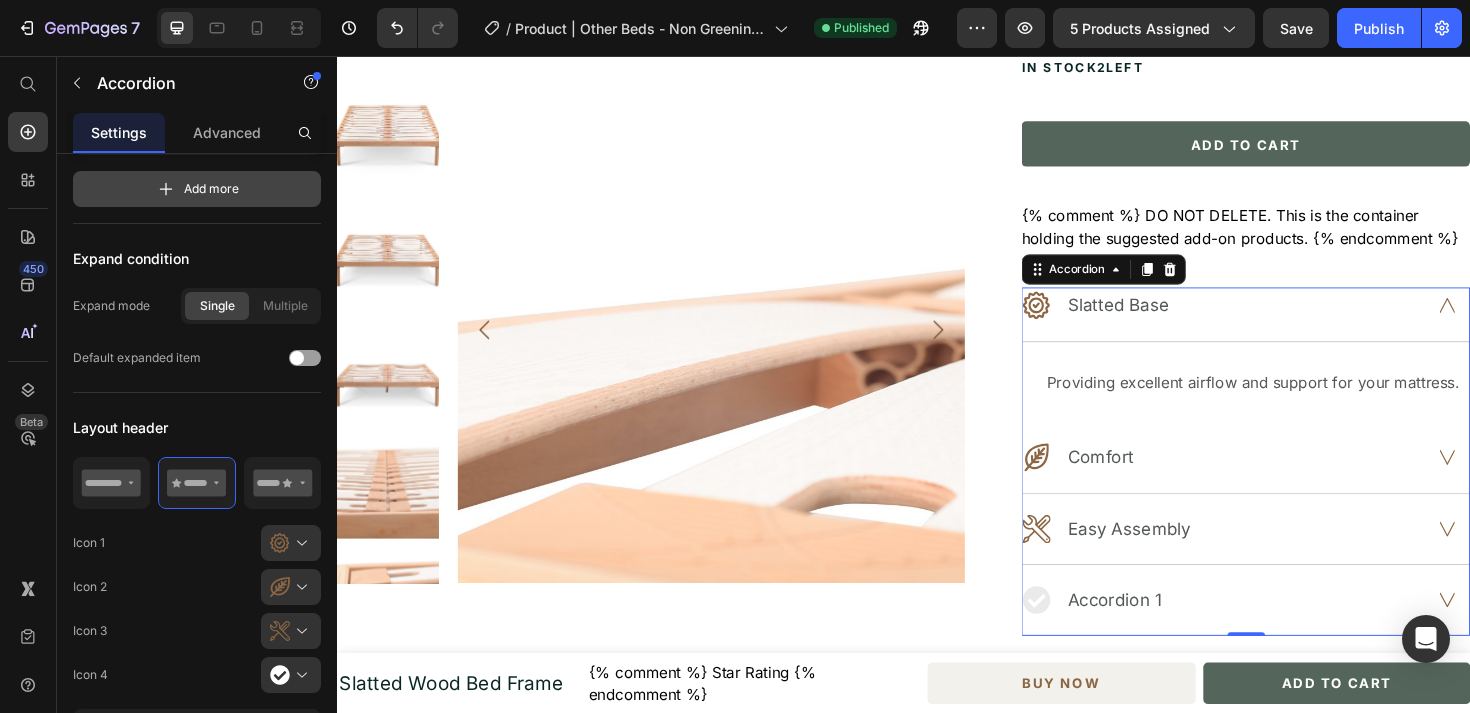 scroll, scrollTop: 255, scrollLeft: 0, axis: vertical 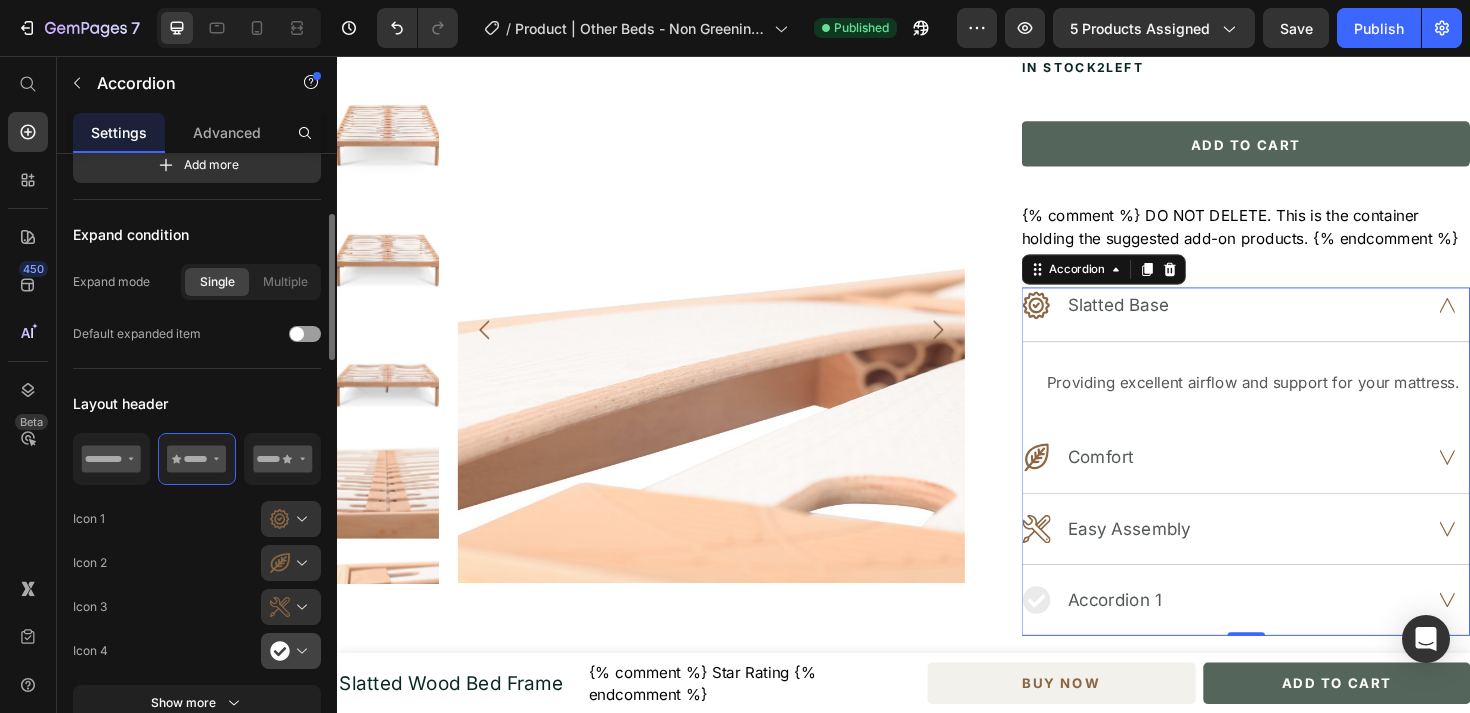click at bounding box center [299, 651] 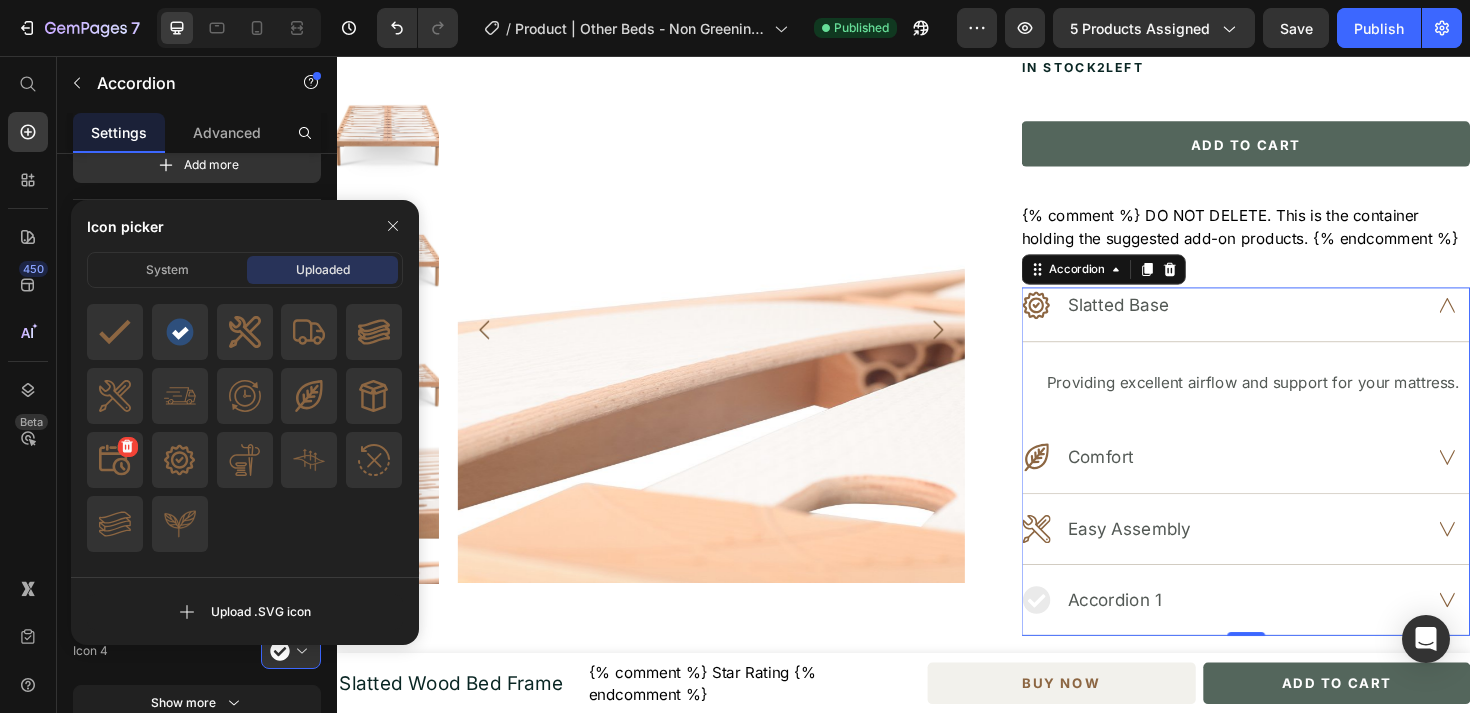 click at bounding box center (115, 460) 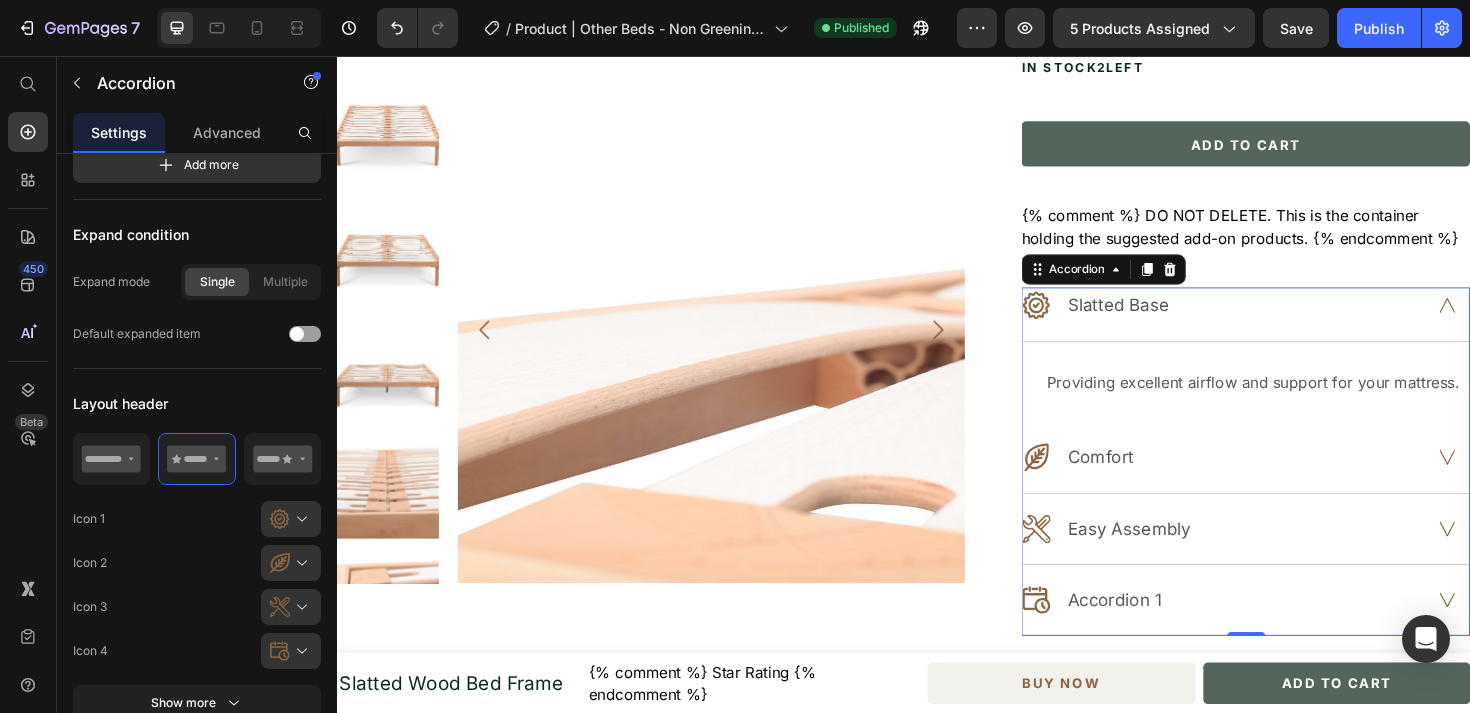 click 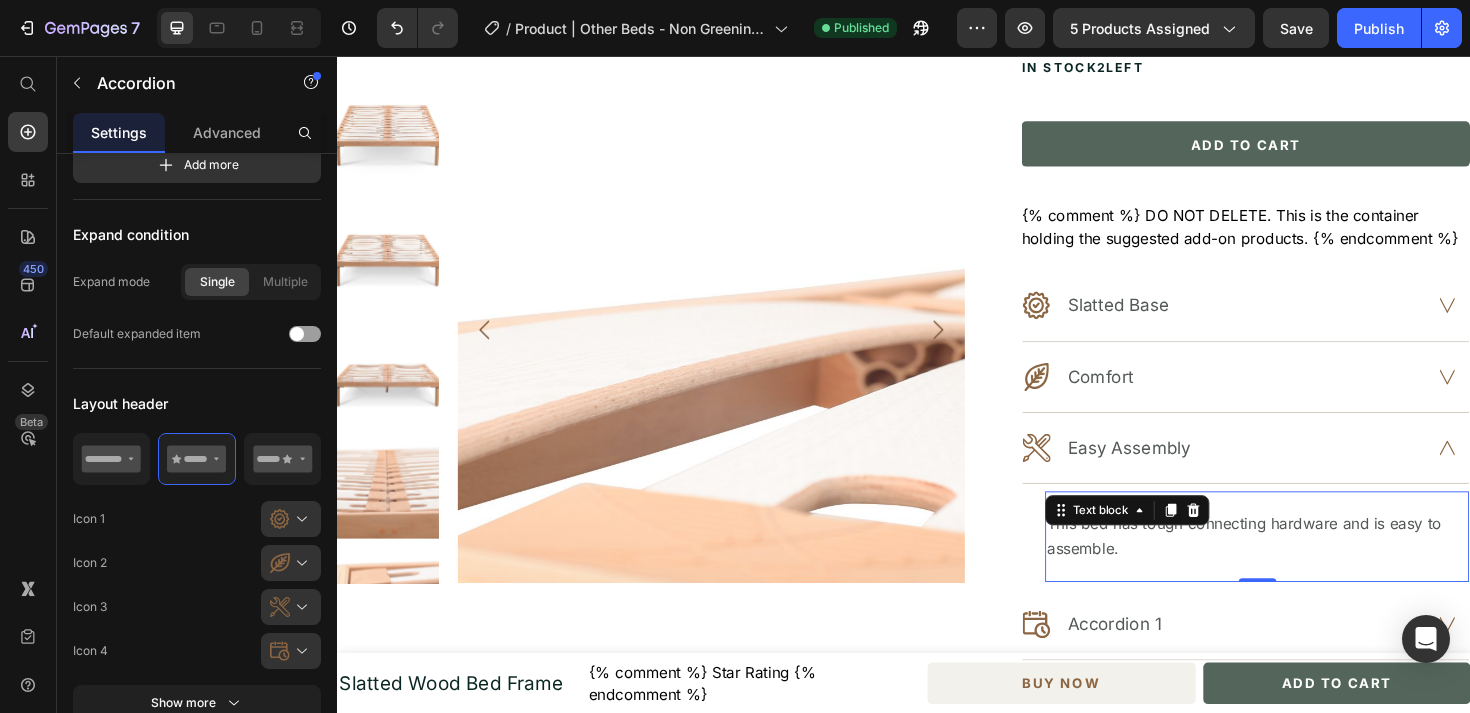 click on "This bed has tough connecting hardware and is easy to assemble." at bounding box center [1311, 564] 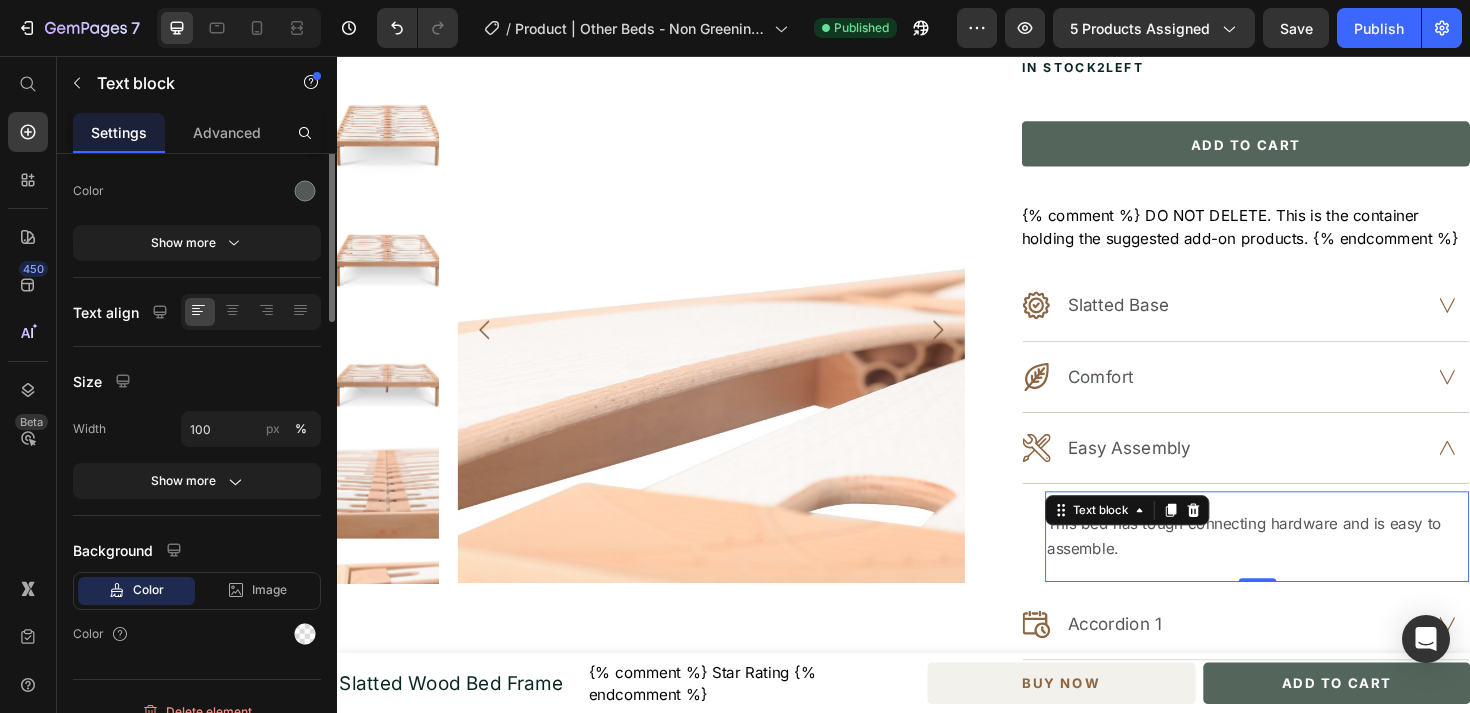 scroll, scrollTop: 0, scrollLeft: 0, axis: both 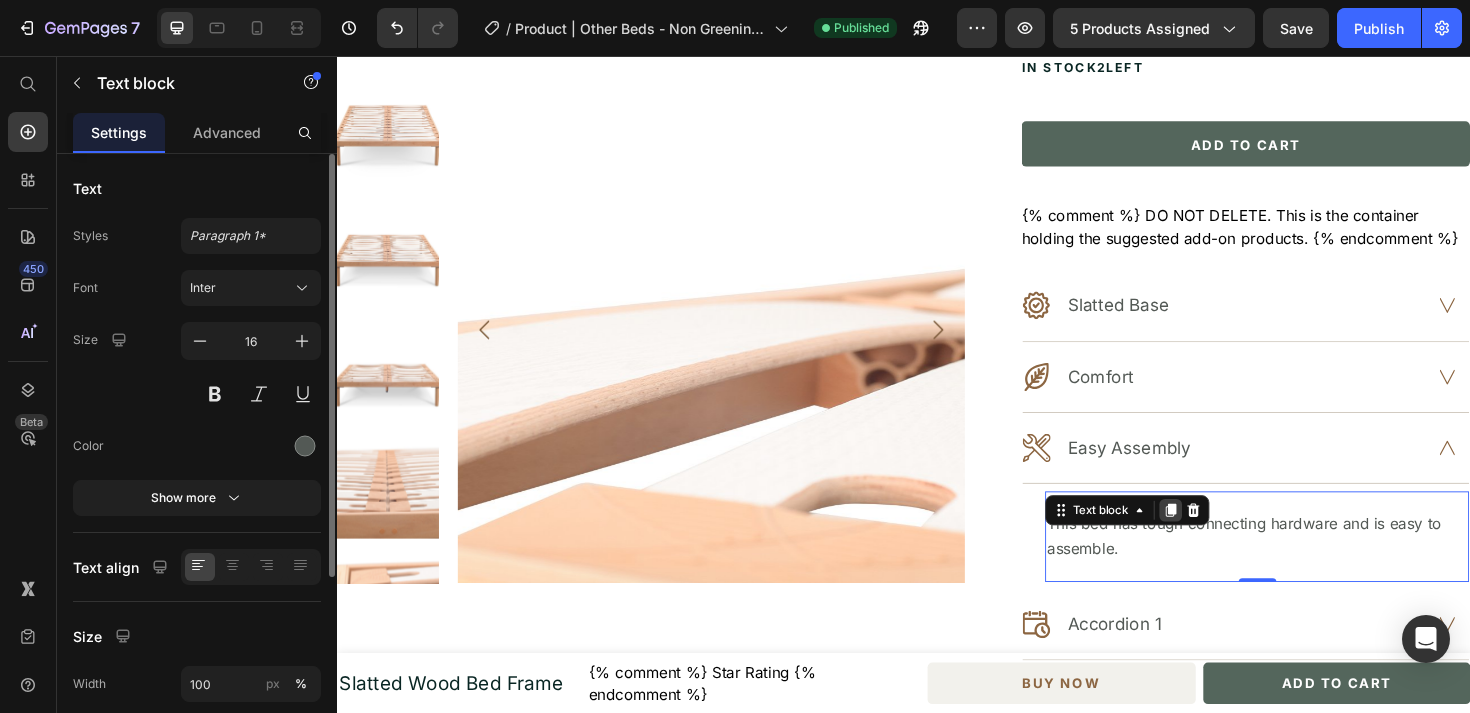 click 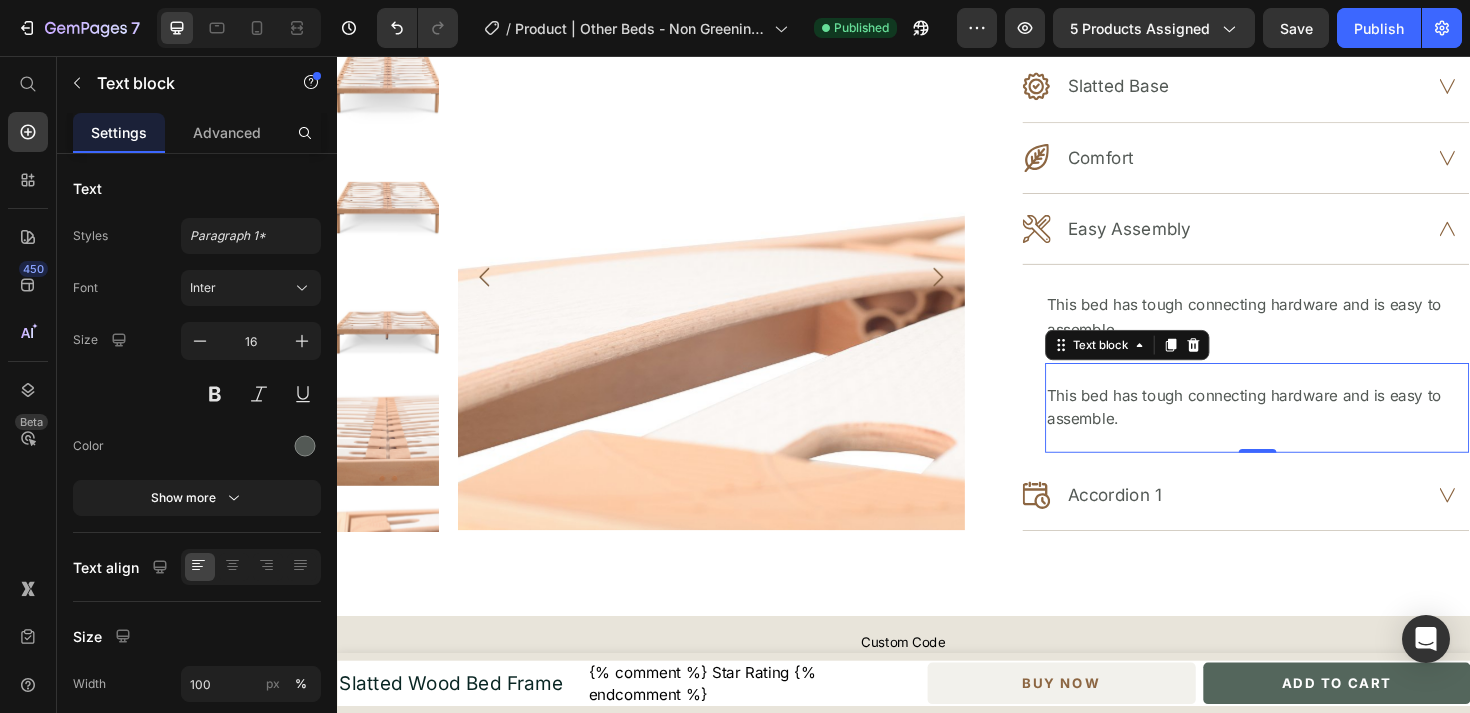 scroll, scrollTop: 843, scrollLeft: 0, axis: vertical 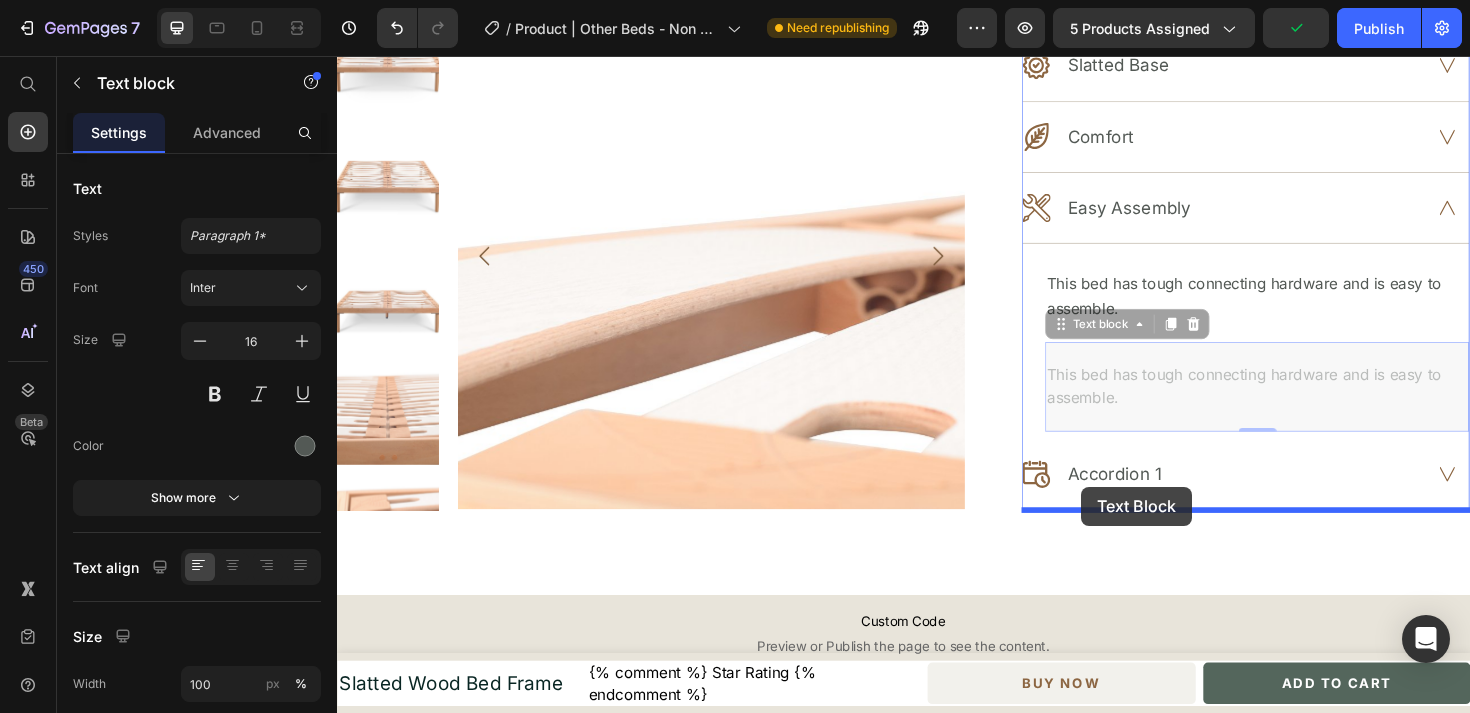 drag, startPoint x: 1102, startPoint y: 339, endPoint x: 1125, endPoint y: 513, distance: 175.51353 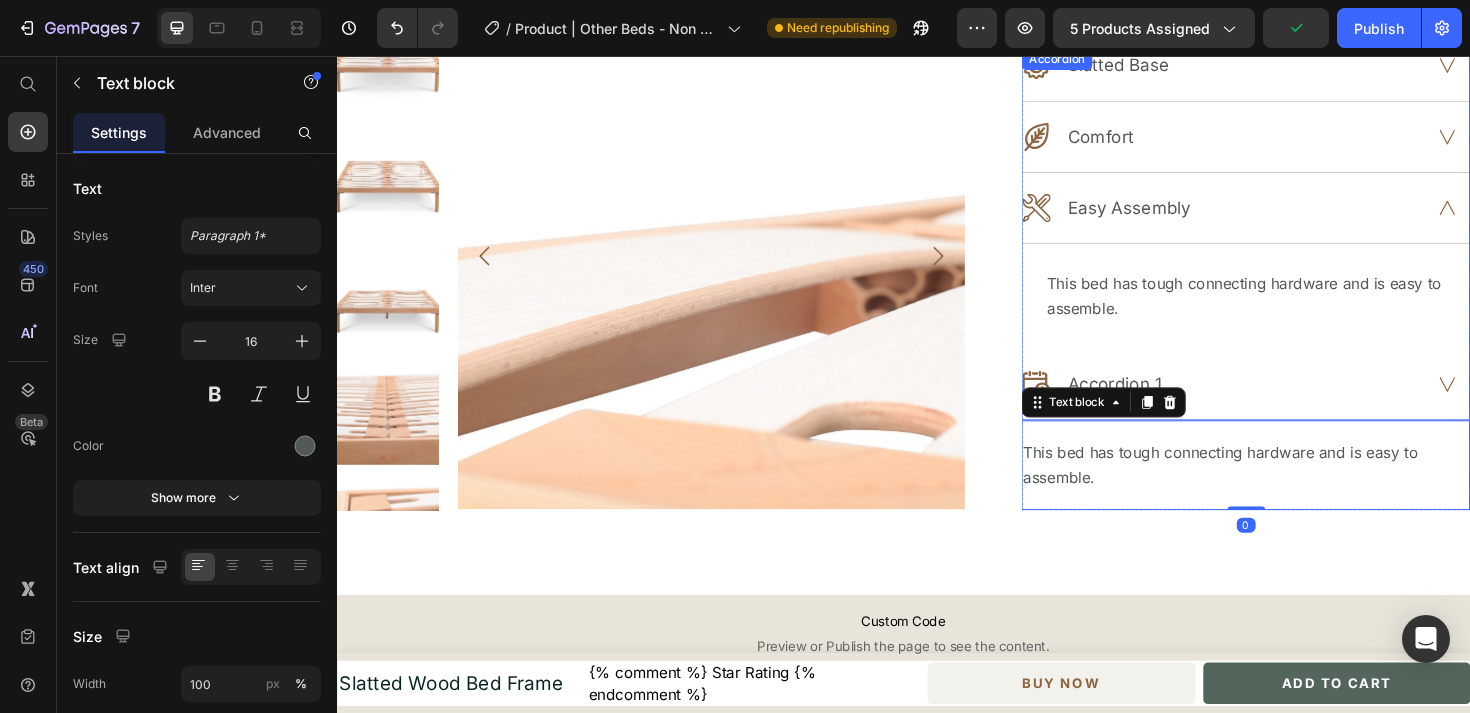 click 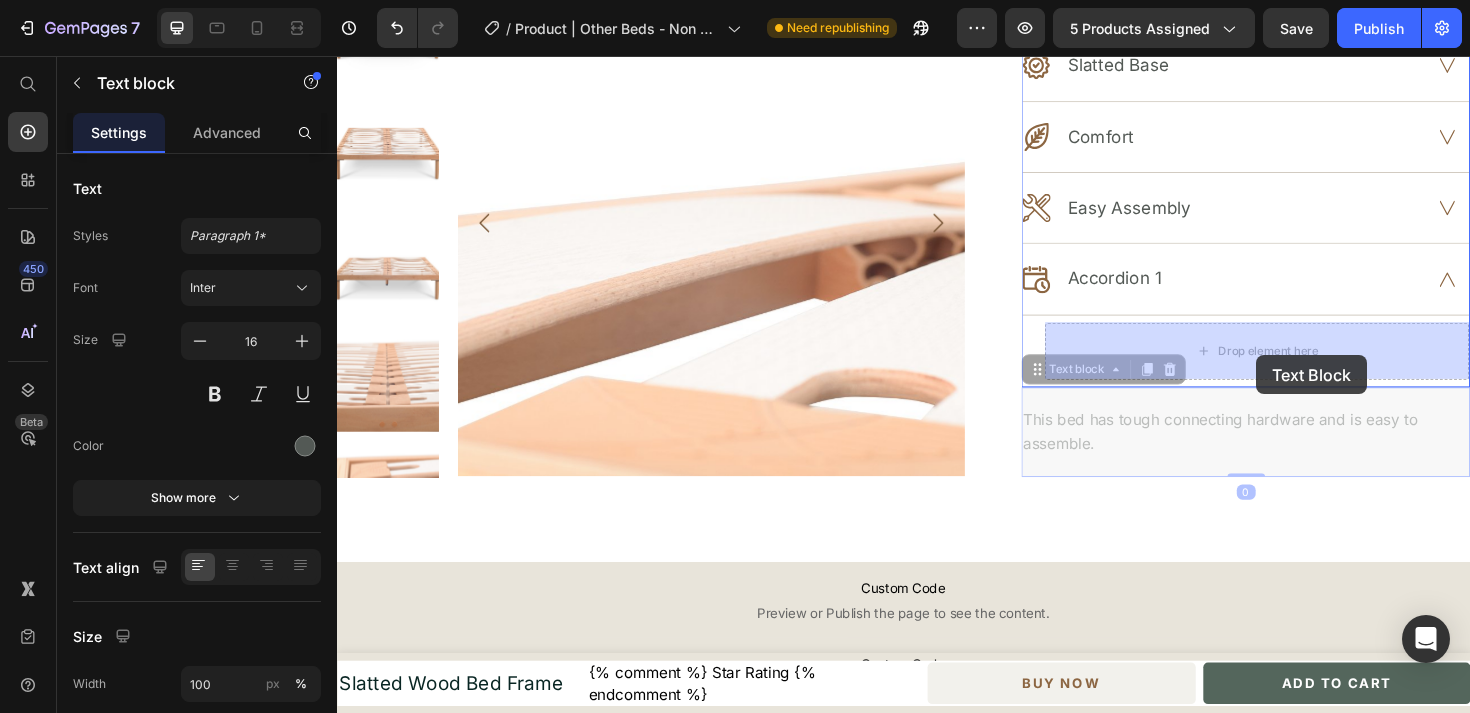 drag, startPoint x: 1306, startPoint y: 448, endPoint x: 1306, endPoint y: 398, distance: 50 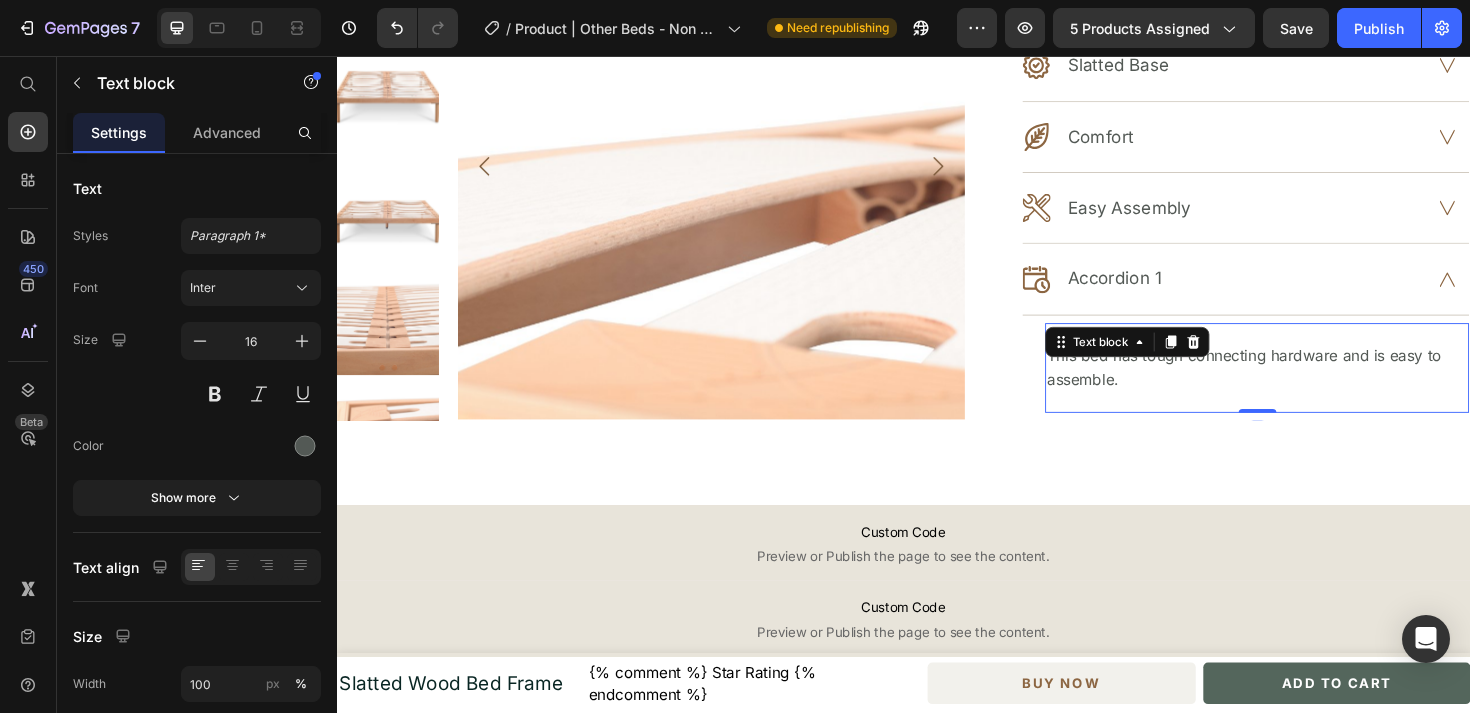 click on "This bed has tough connecting hardware and is easy to assemble." at bounding box center (1311, 386) 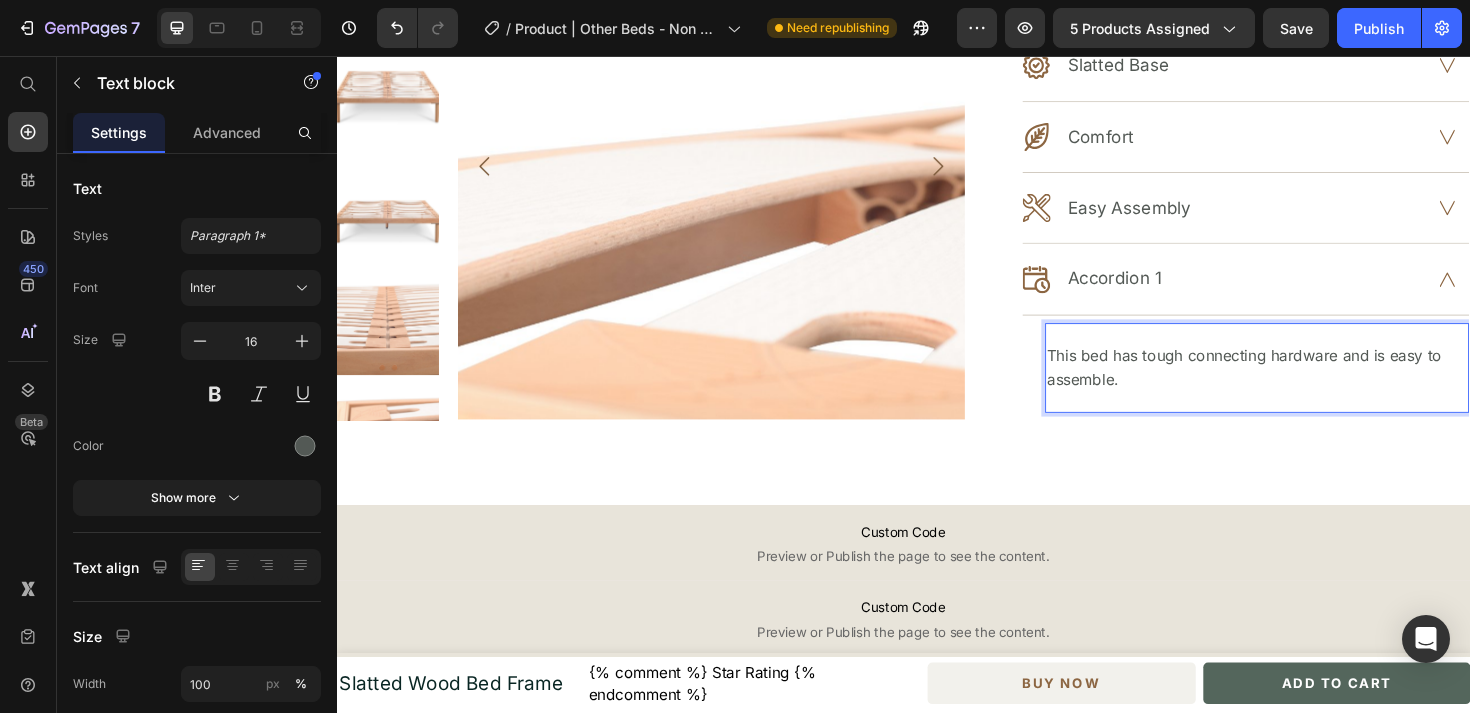 click on "This bed has tough connecting hardware and is easy to assemble." at bounding box center [1311, 386] 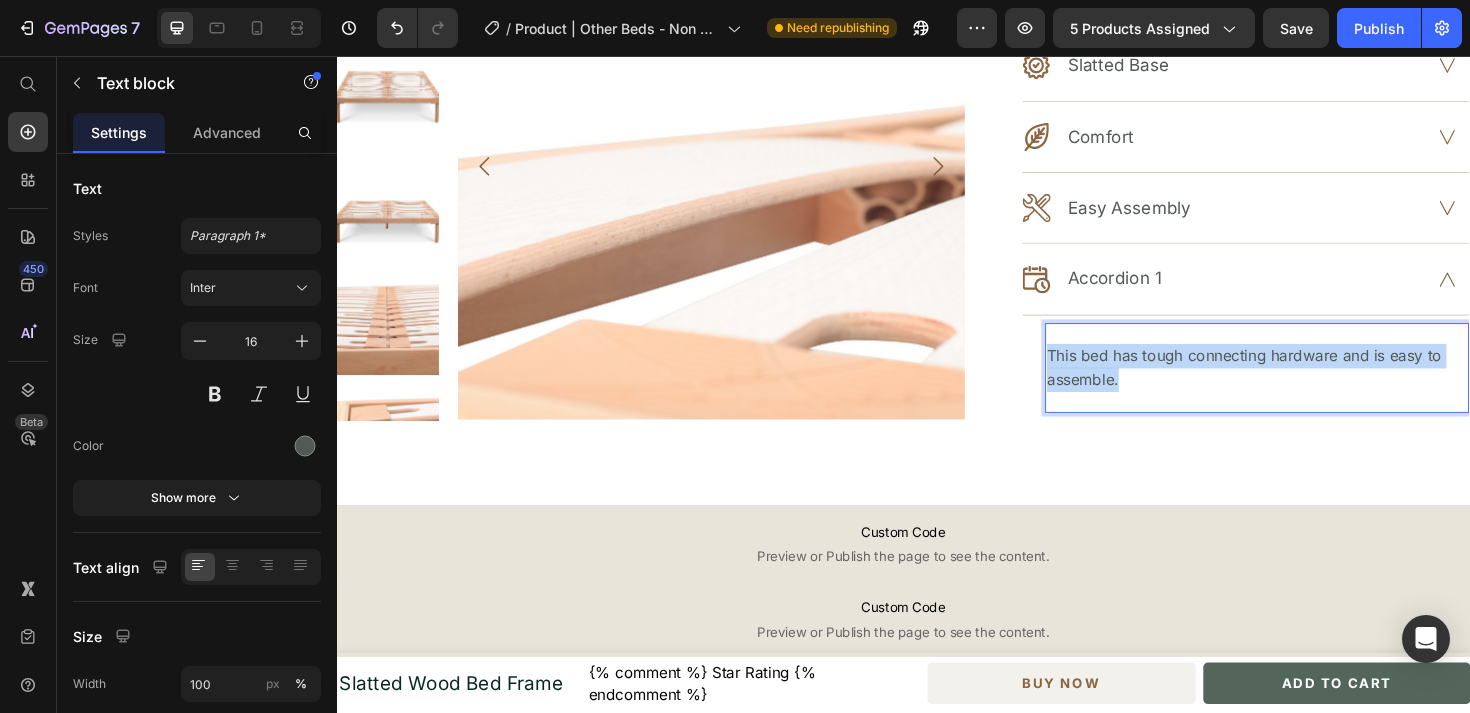 click on "This bed has tough connecting hardware and is easy to assemble." at bounding box center [1311, 386] 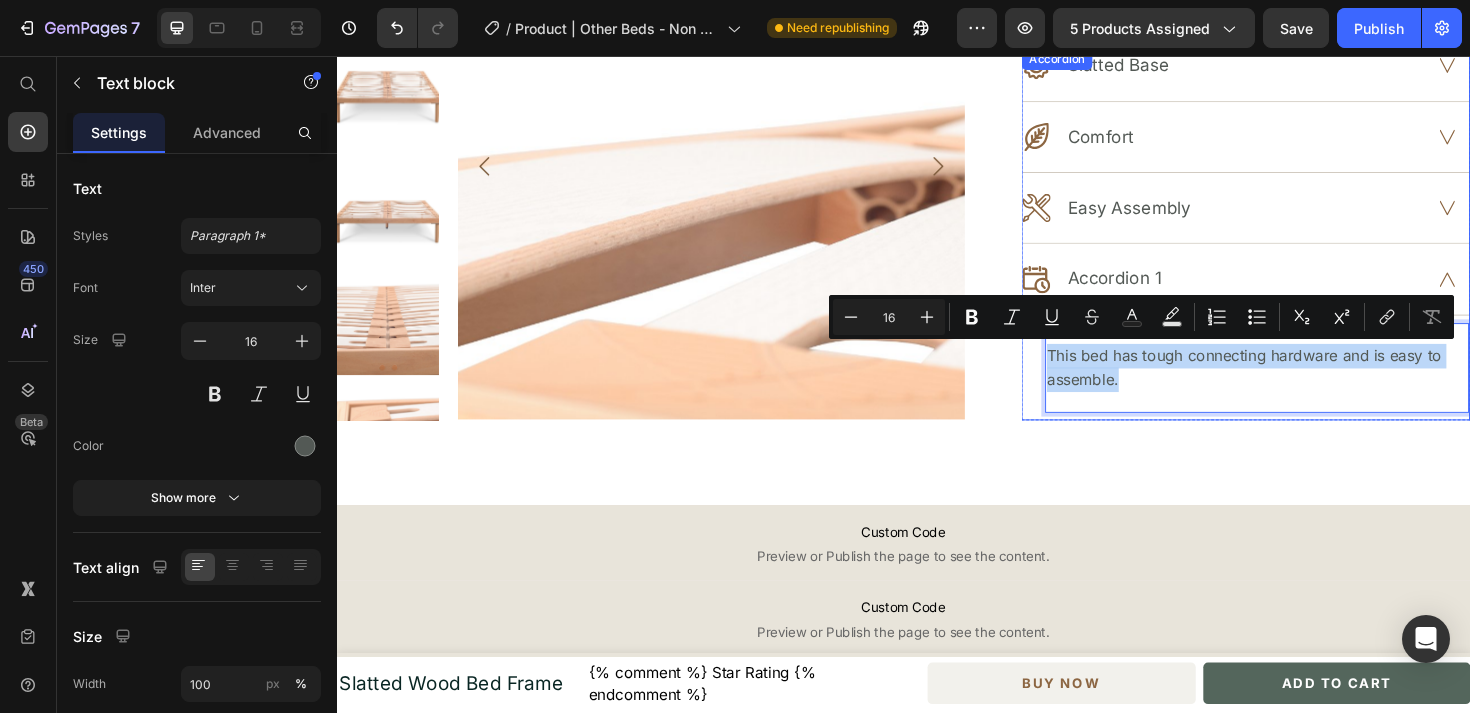 click on "Accordion 1" at bounding box center [1160, 292] 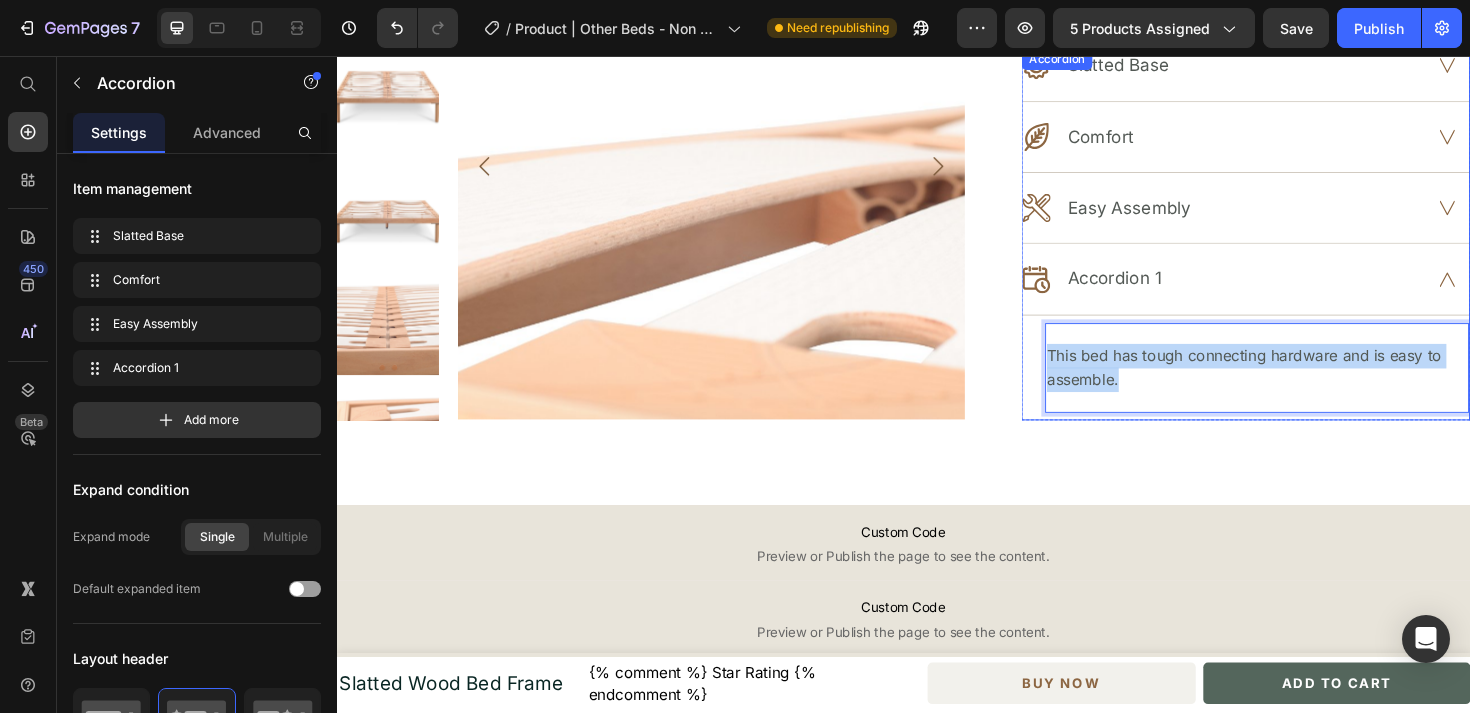 click on "Accordion 1" at bounding box center [1160, 292] 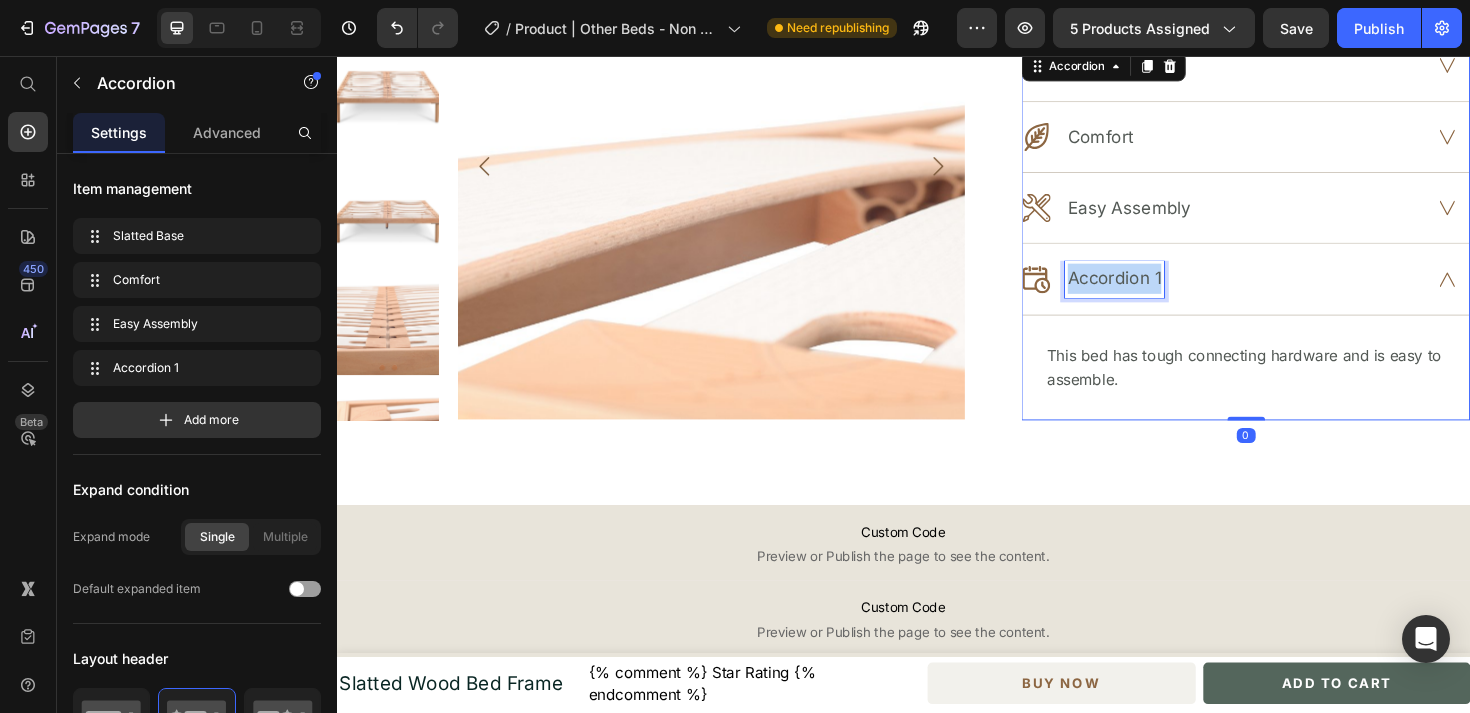 click on "Accordion 1" at bounding box center (1160, 292) 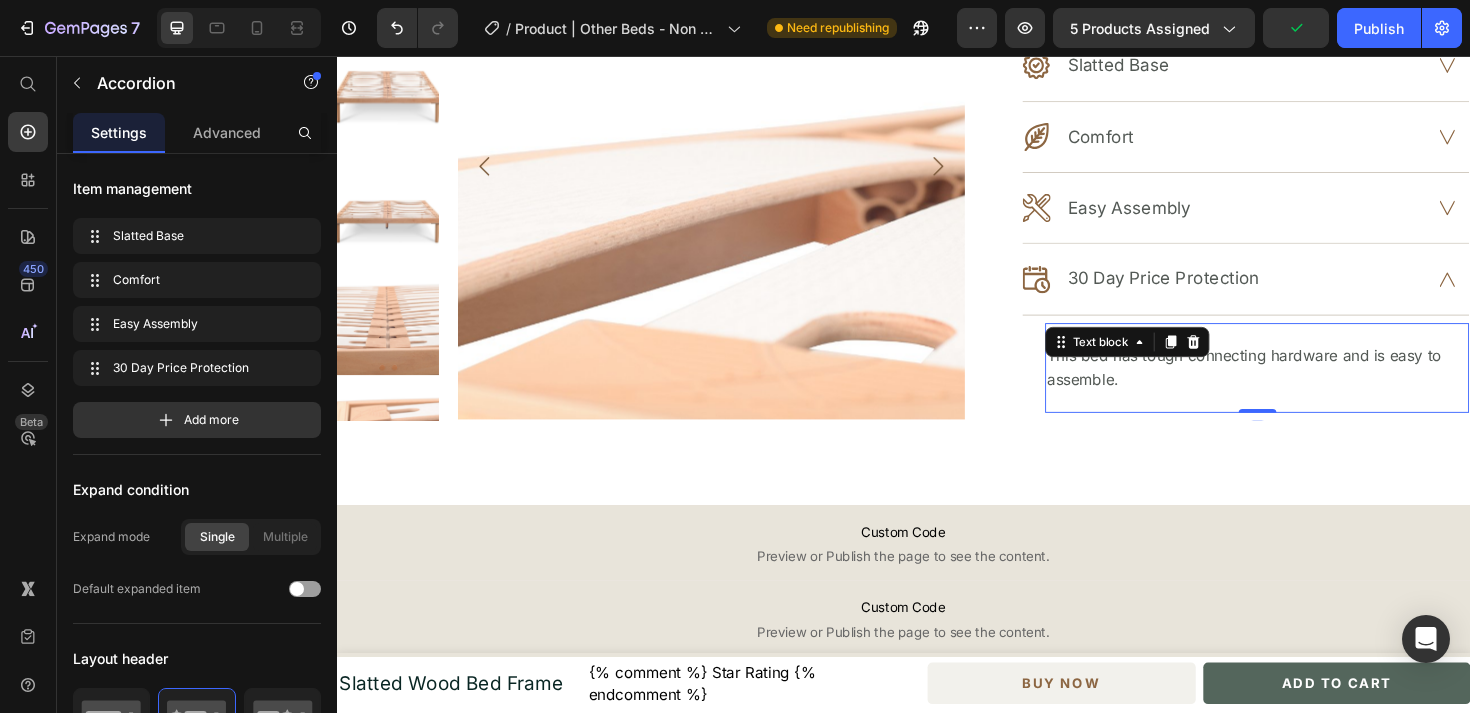 click on "This bed has tough connecting hardware and is easy to assemble." at bounding box center [1311, 386] 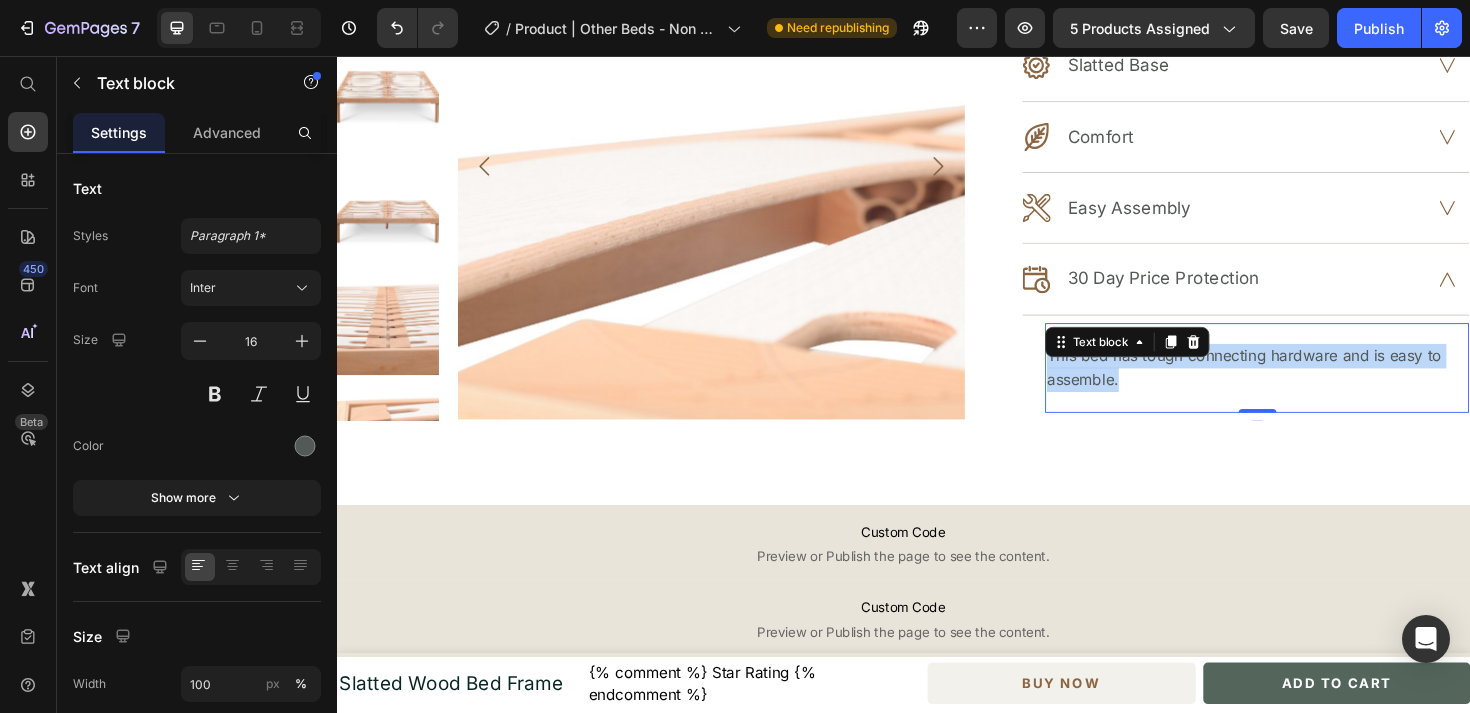 click on "This bed has tough connecting hardware and is easy to assemble." at bounding box center [1311, 386] 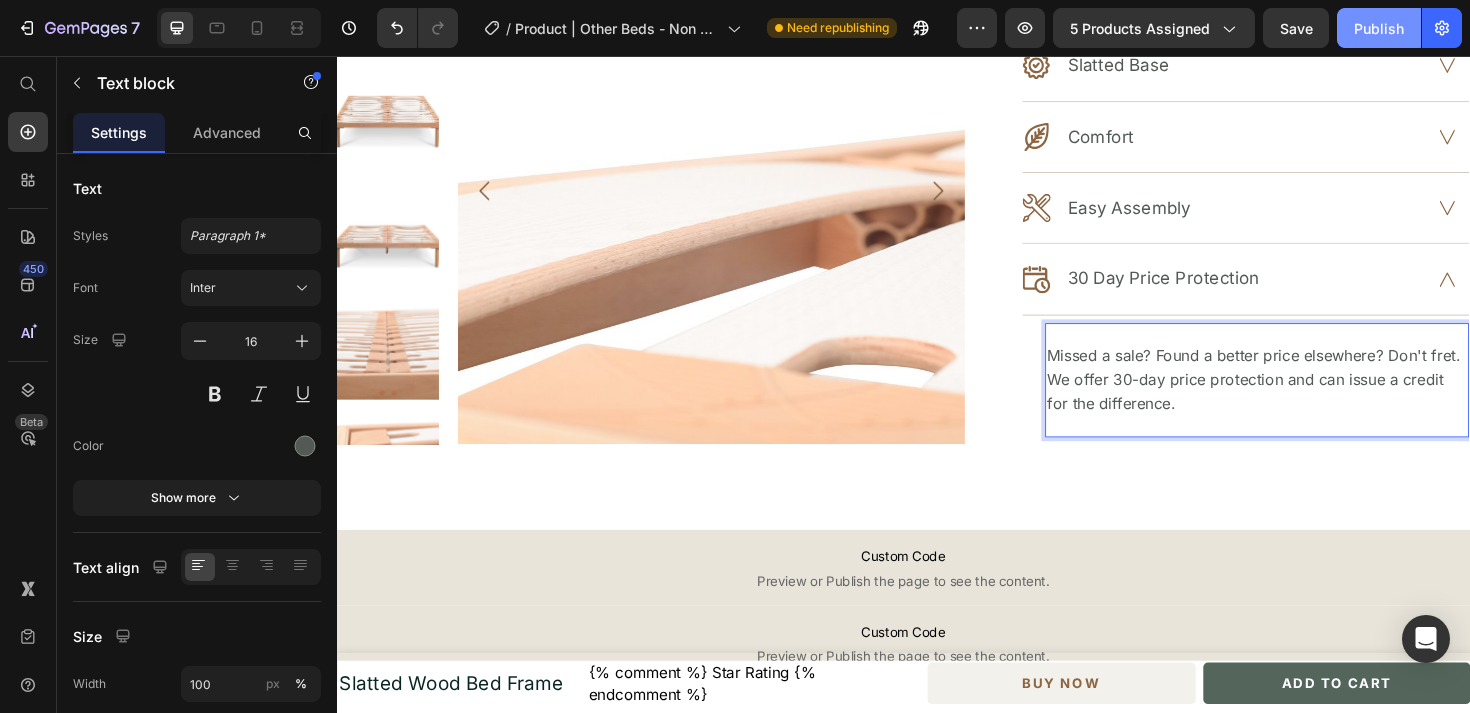click on "Publish" at bounding box center [1379, 28] 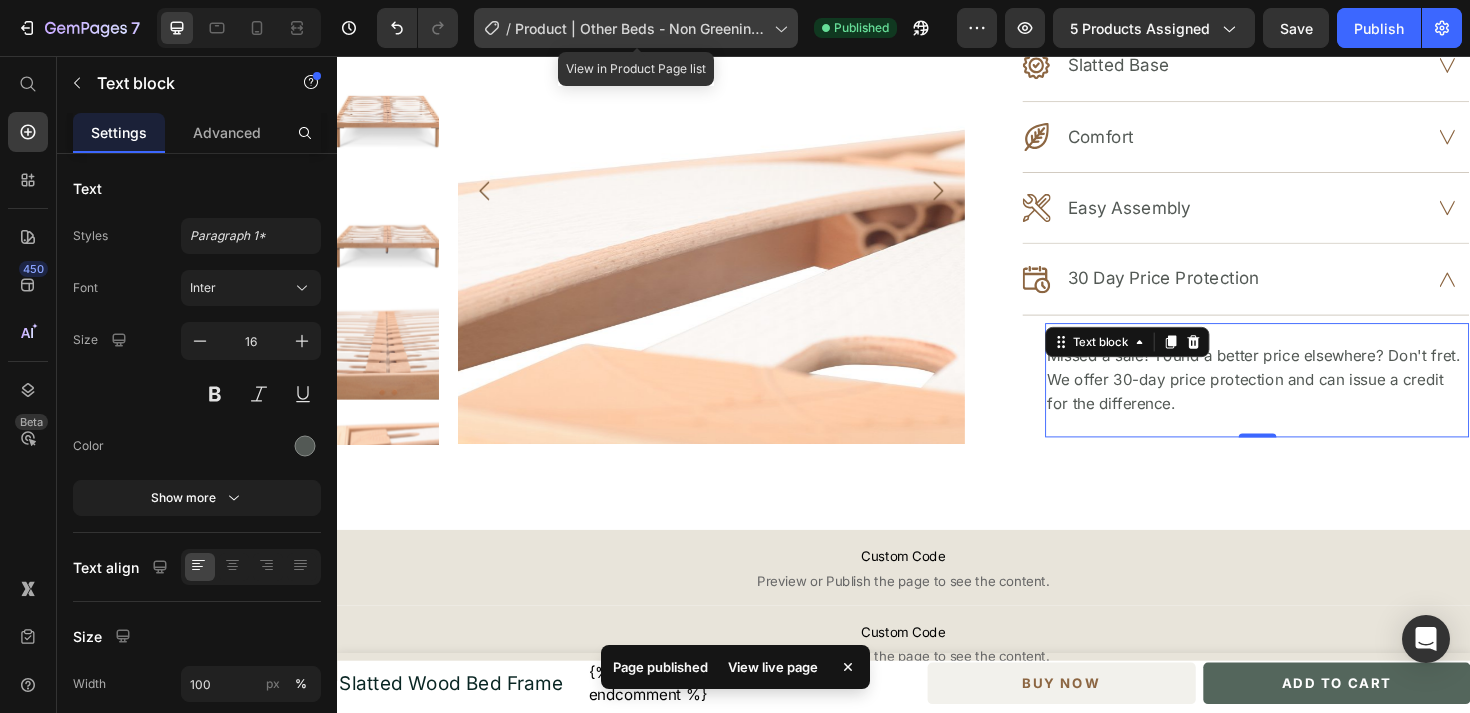 click on "Product | Other Beds - Non Greenington - Non L & P" at bounding box center [640, 28] 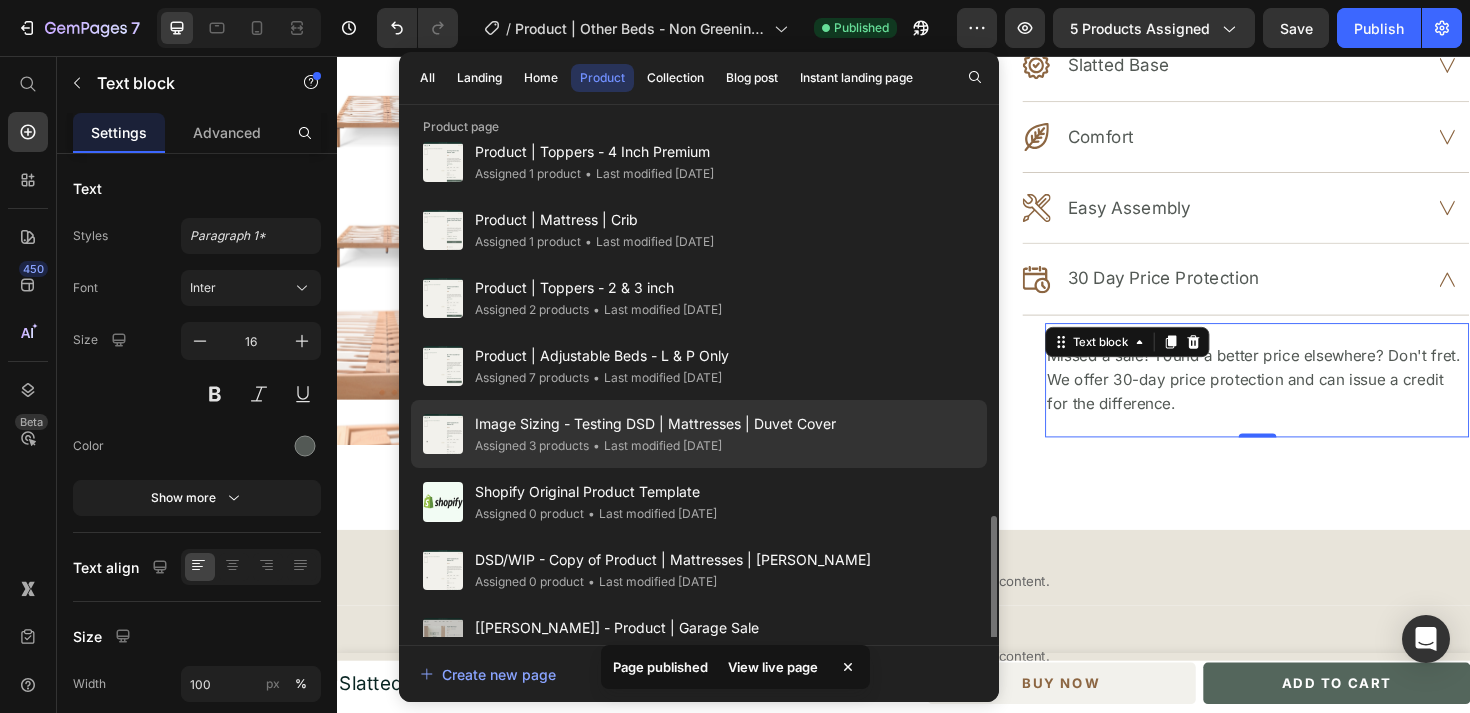 scroll, scrollTop: 1436, scrollLeft: 0, axis: vertical 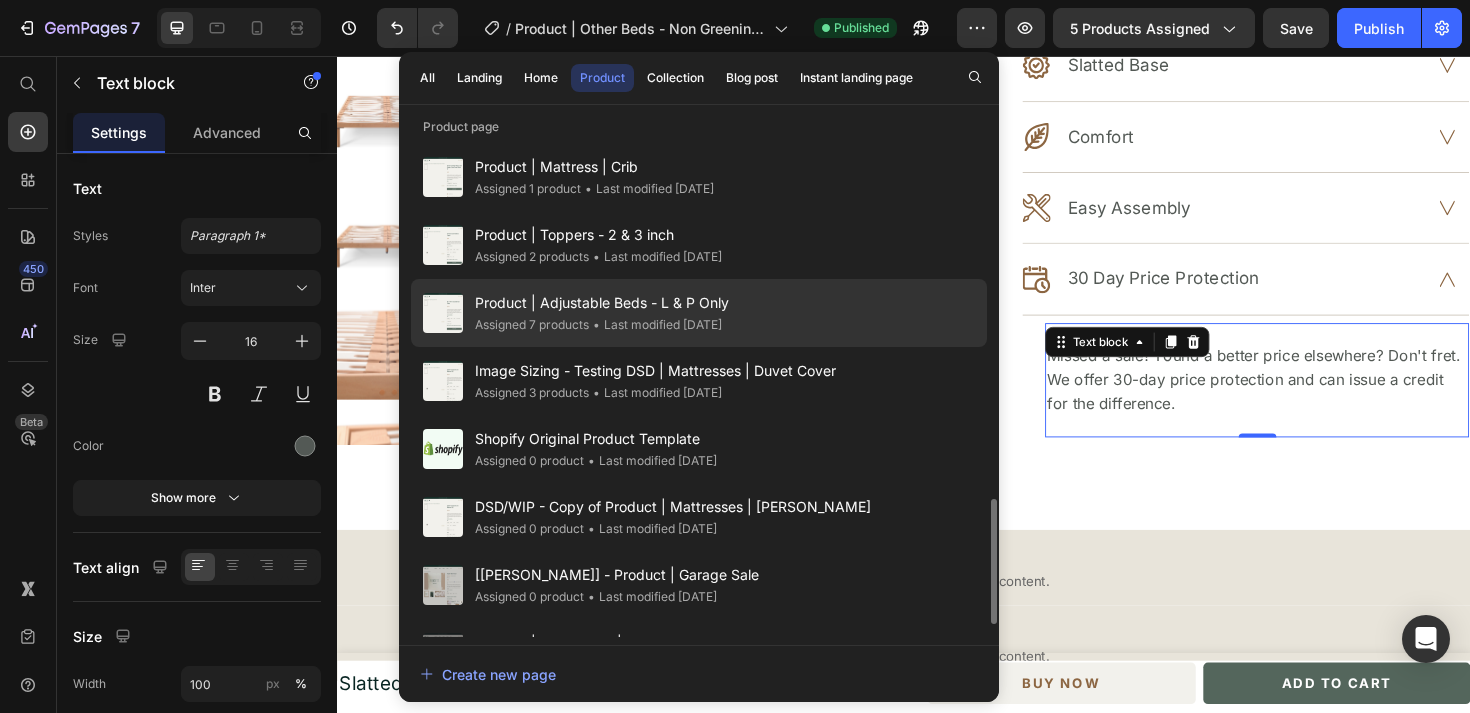 click on "Assigned 7 products" 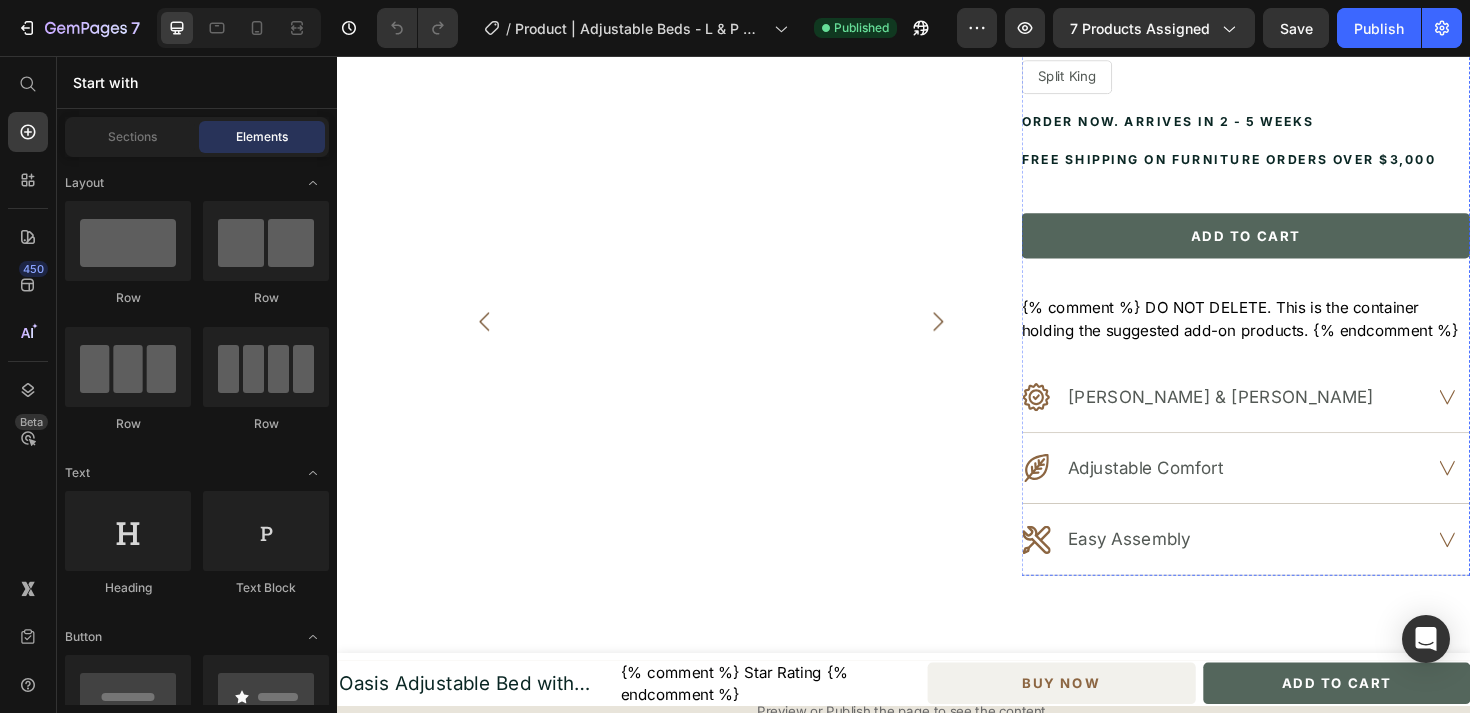 scroll, scrollTop: 721, scrollLeft: 0, axis: vertical 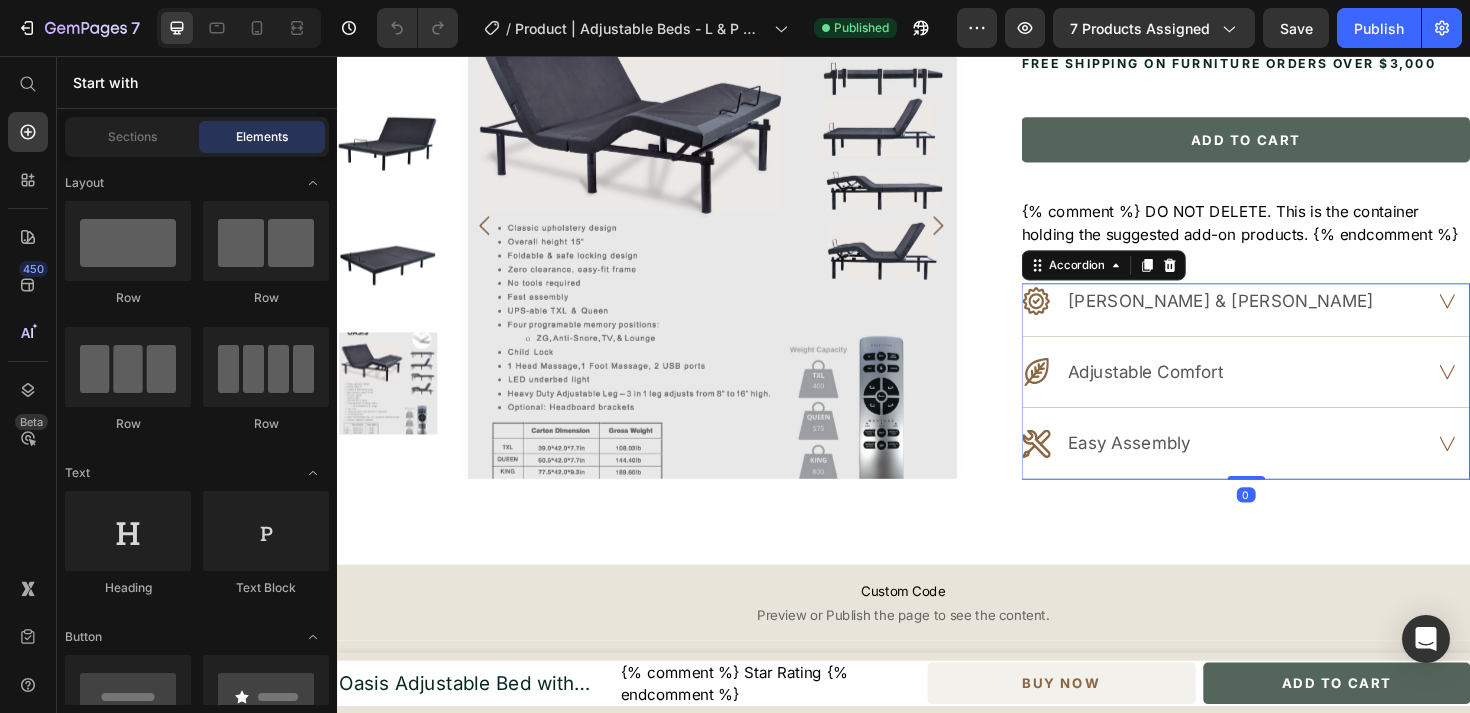 click on "Leggett & Platt" at bounding box center [1276, 315] 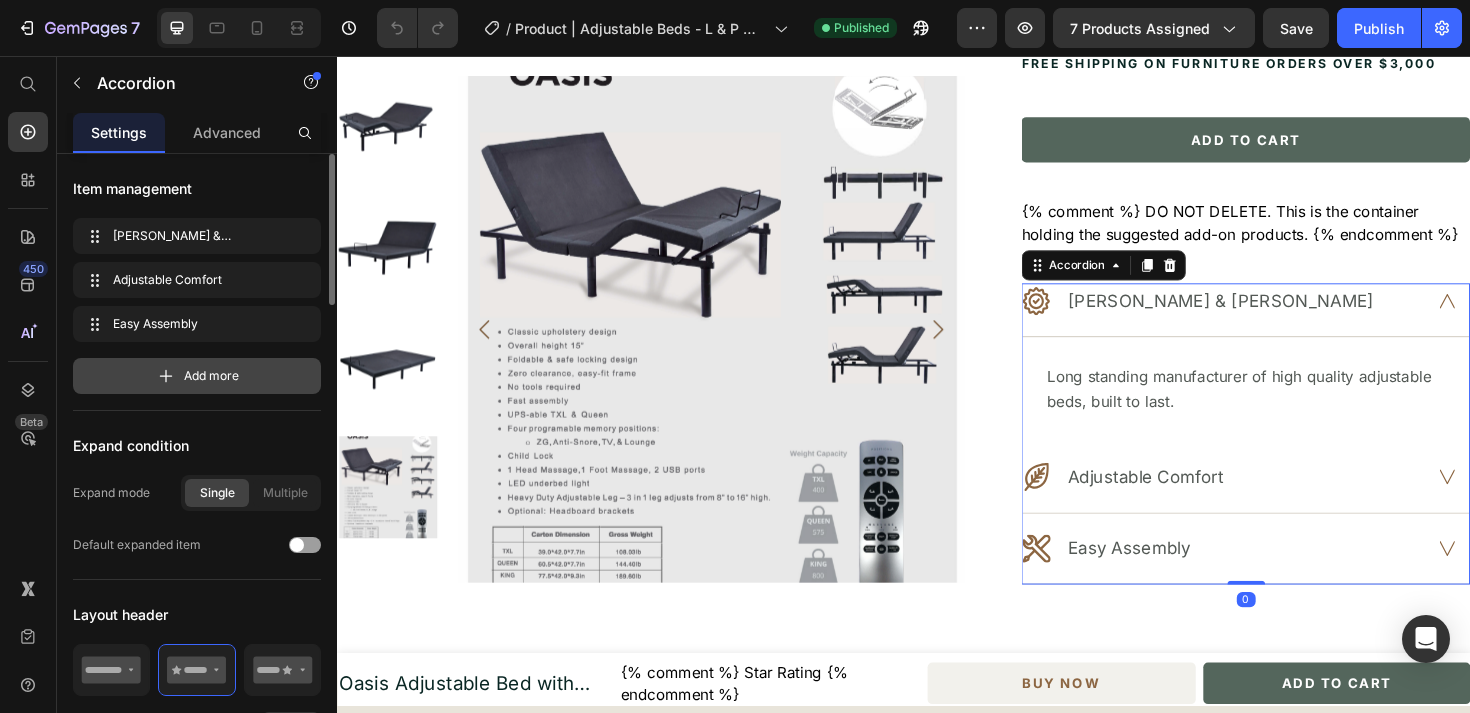 click 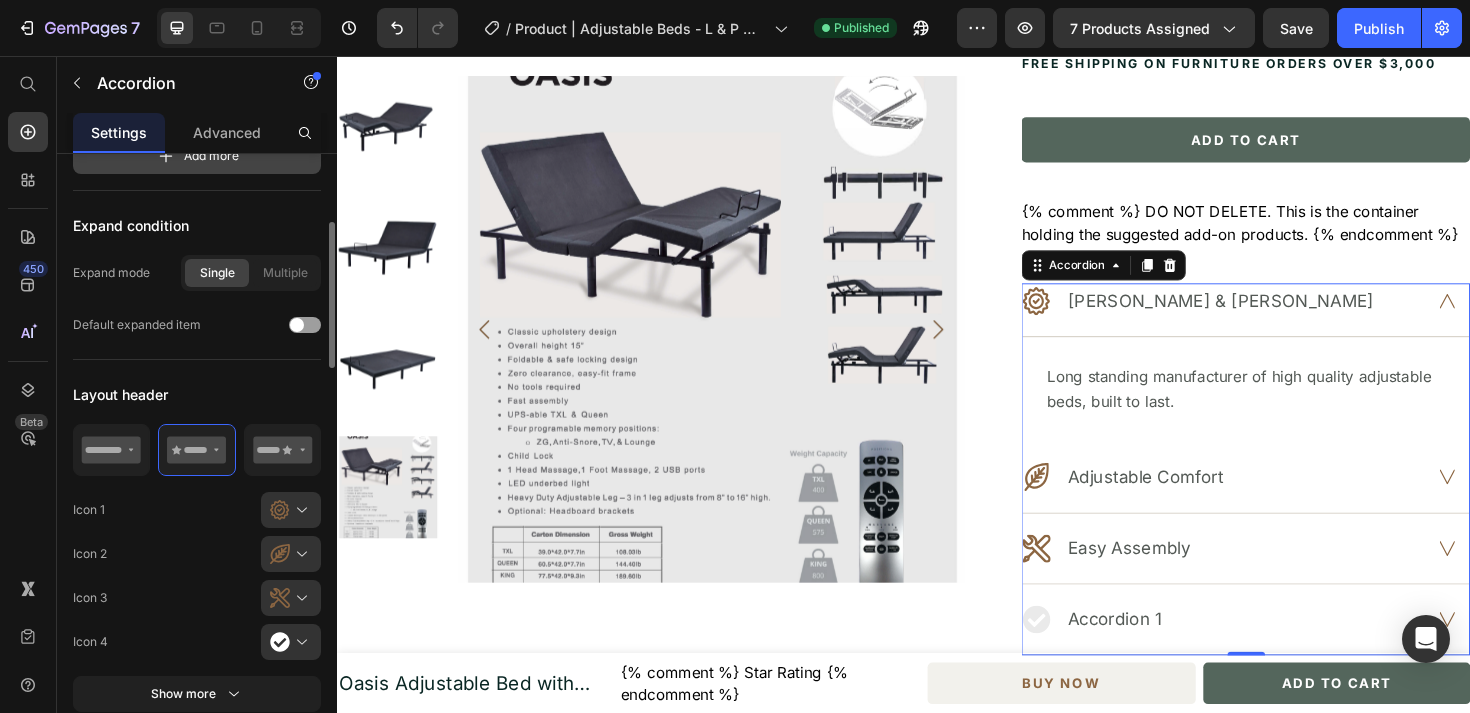 scroll, scrollTop: 269, scrollLeft: 0, axis: vertical 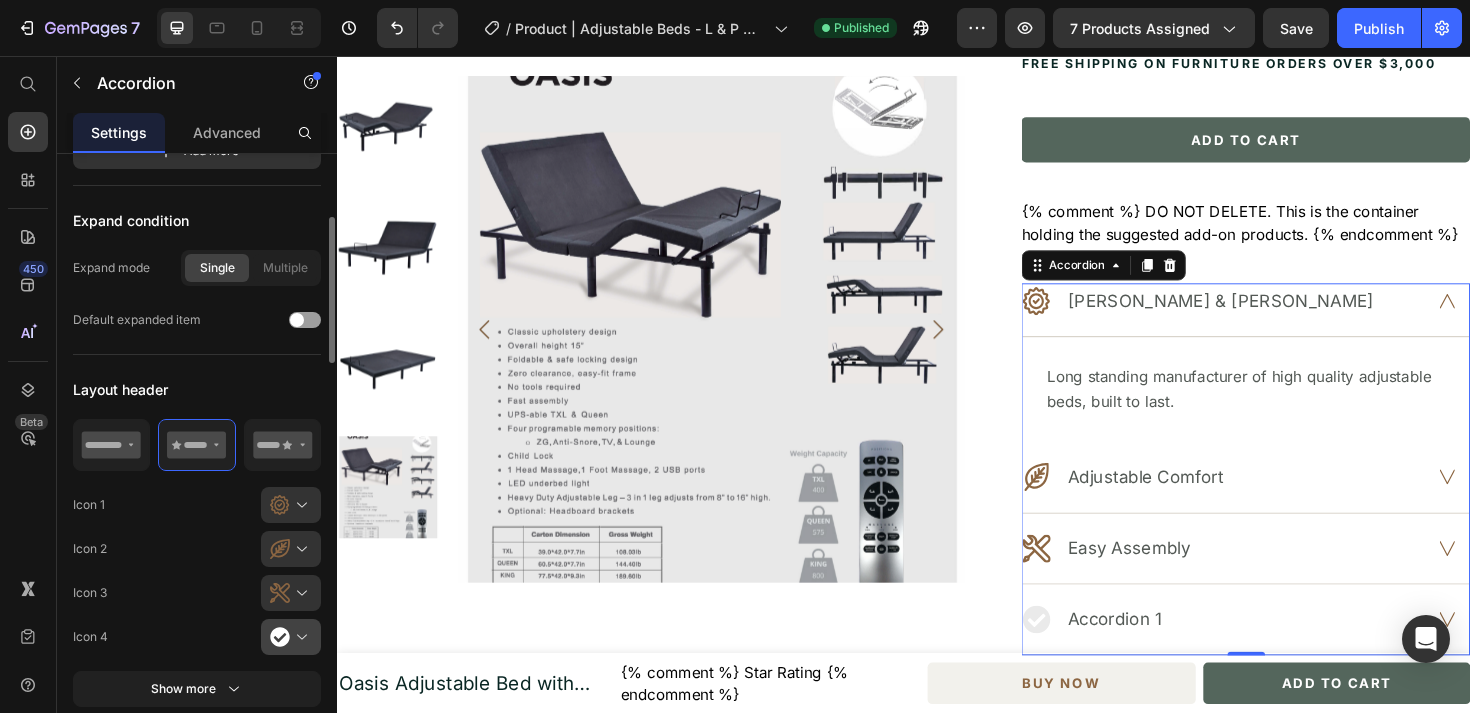 click at bounding box center [299, 637] 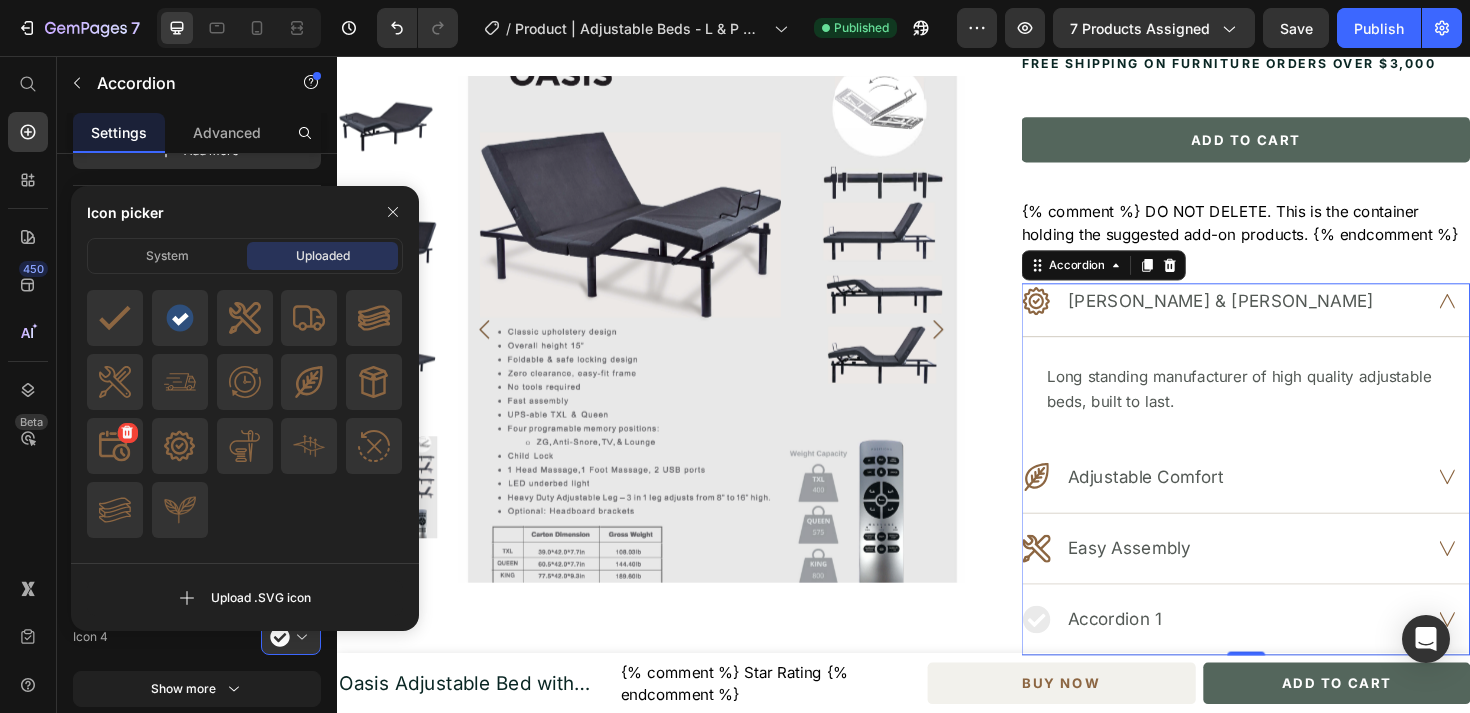 click at bounding box center [115, 446] 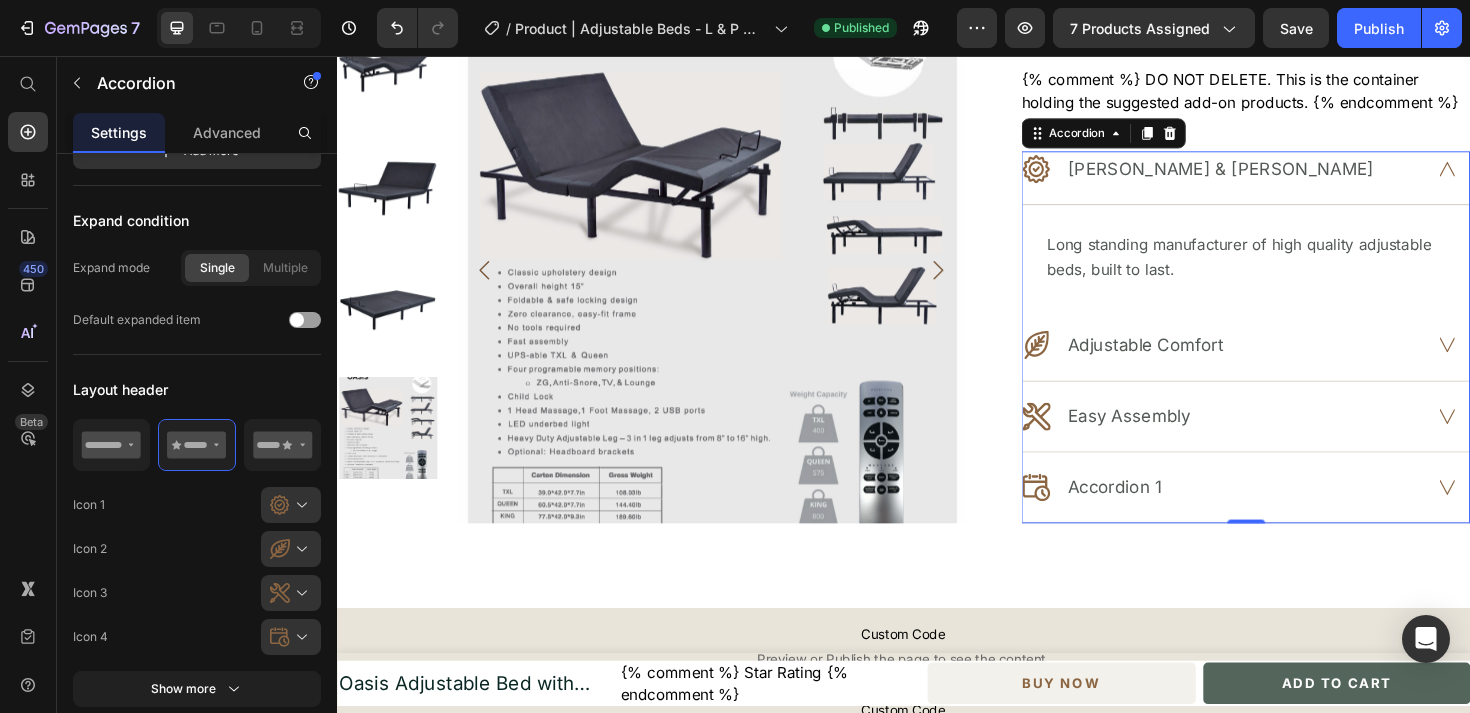 scroll, scrollTop: 923, scrollLeft: 0, axis: vertical 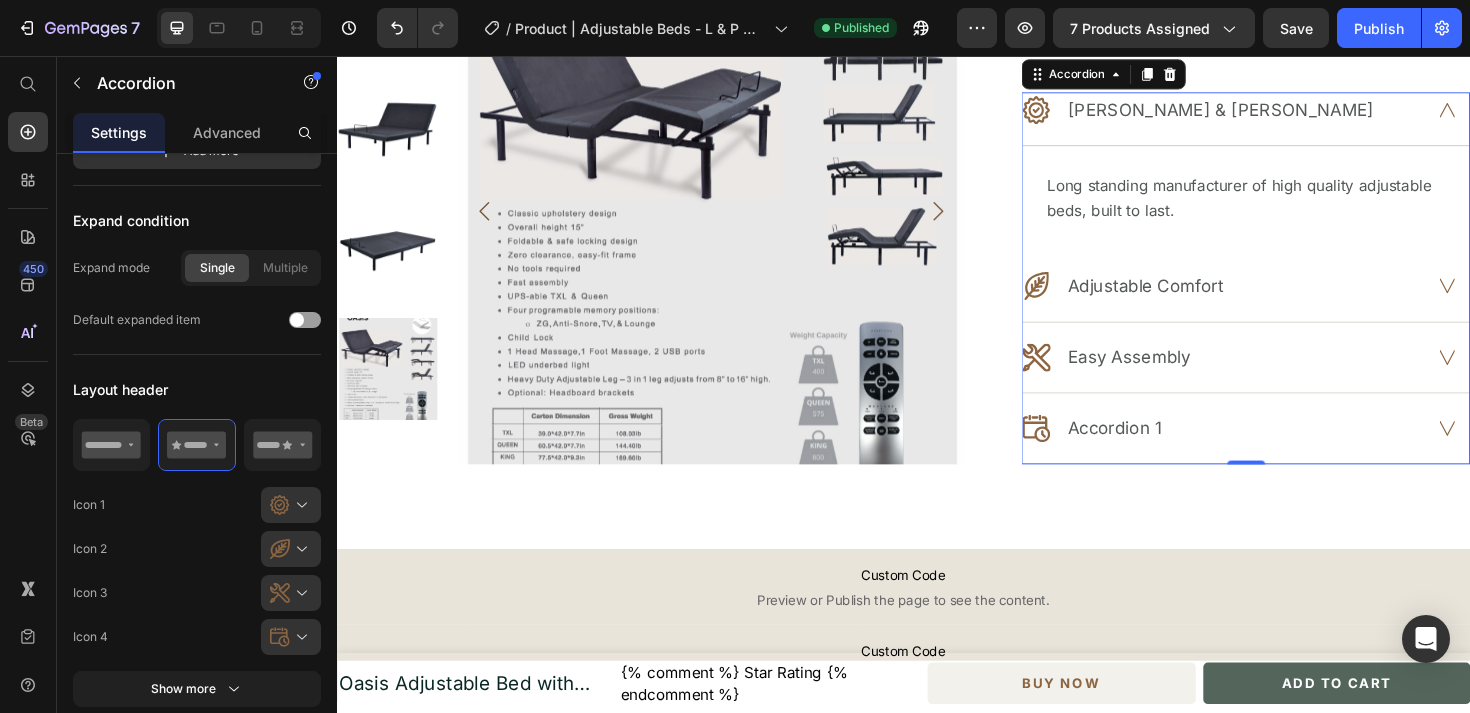 click 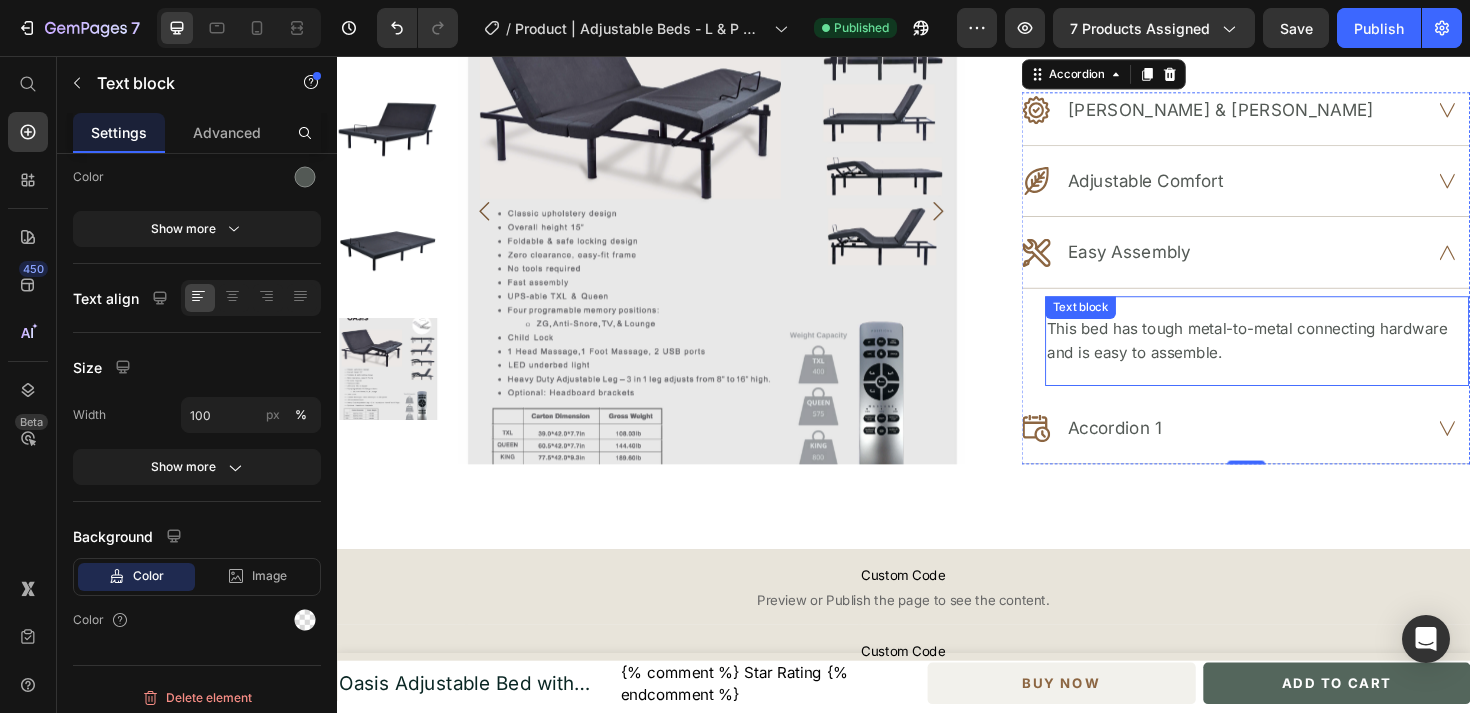 click on "This bed has tough metal-to-metal connecting hardware and is easy to assemble." at bounding box center [1311, 357] 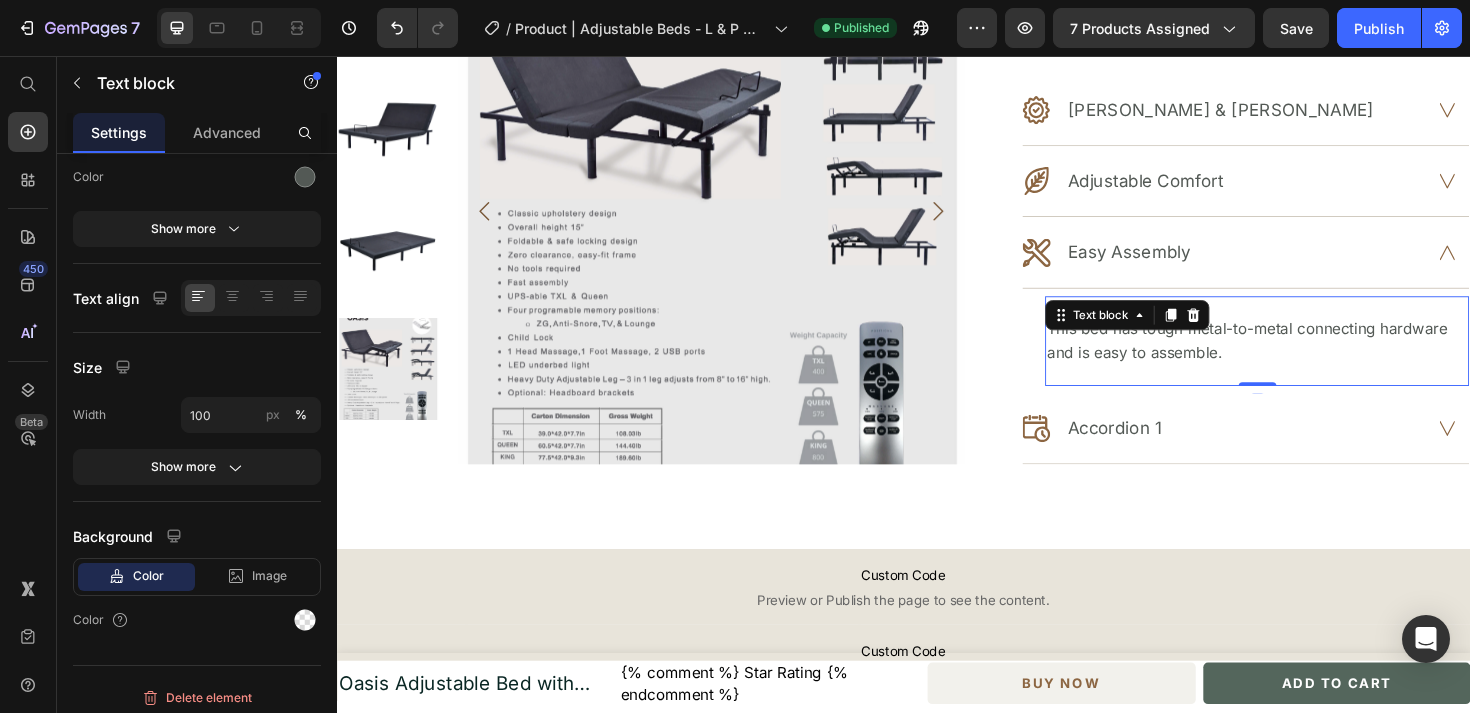 scroll, scrollTop: 0, scrollLeft: 0, axis: both 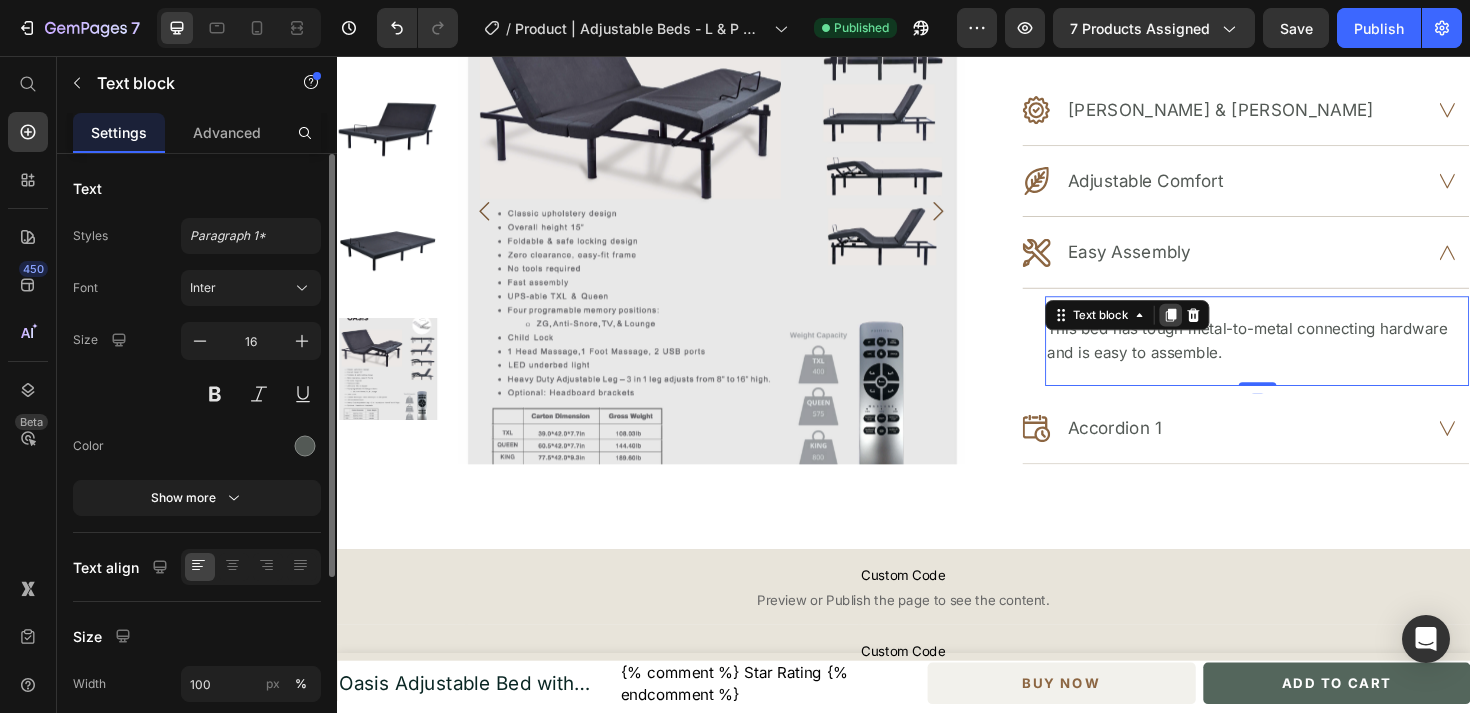 click 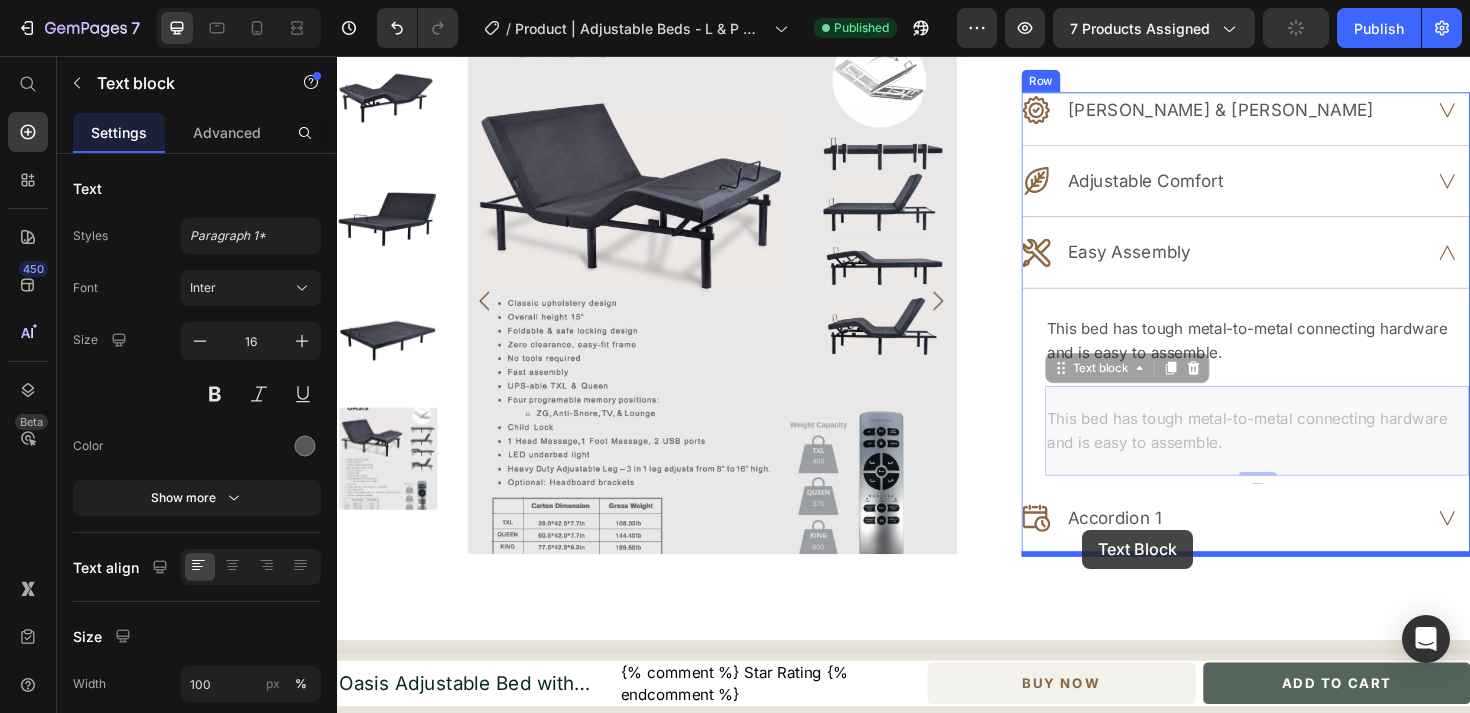 drag, startPoint x: 1104, startPoint y: 390, endPoint x: 1126, endPoint y: 559, distance: 170.42593 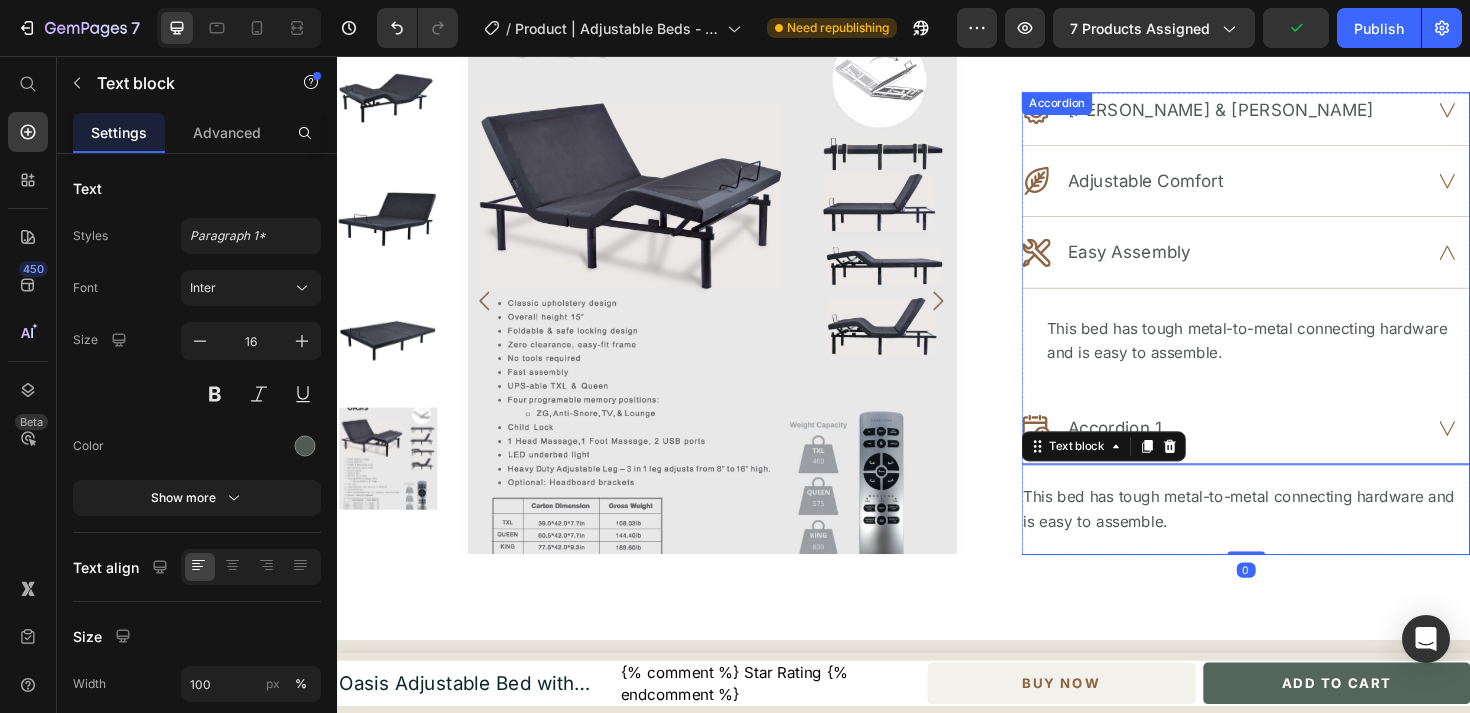click 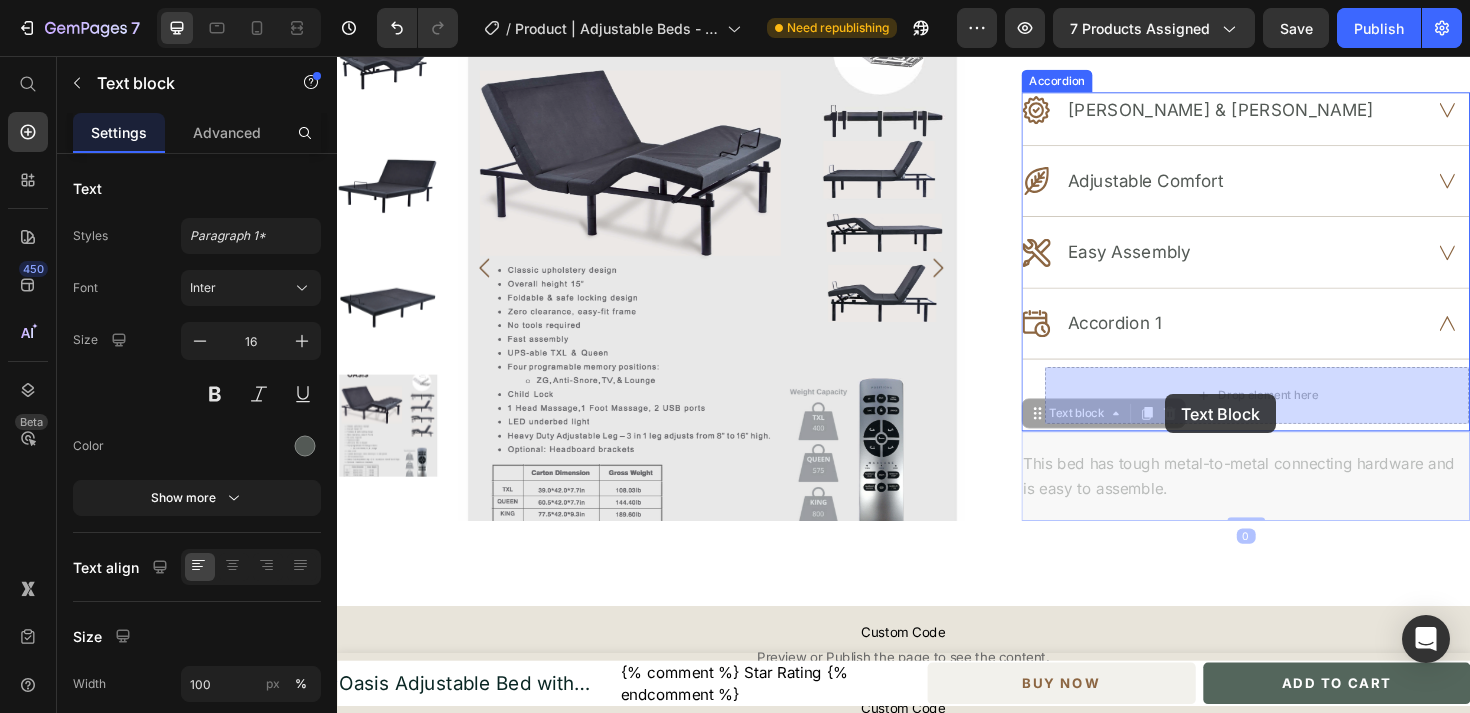 drag, startPoint x: 1137, startPoint y: 512, endPoint x: 1214, endPoint y: 414, distance: 124.631454 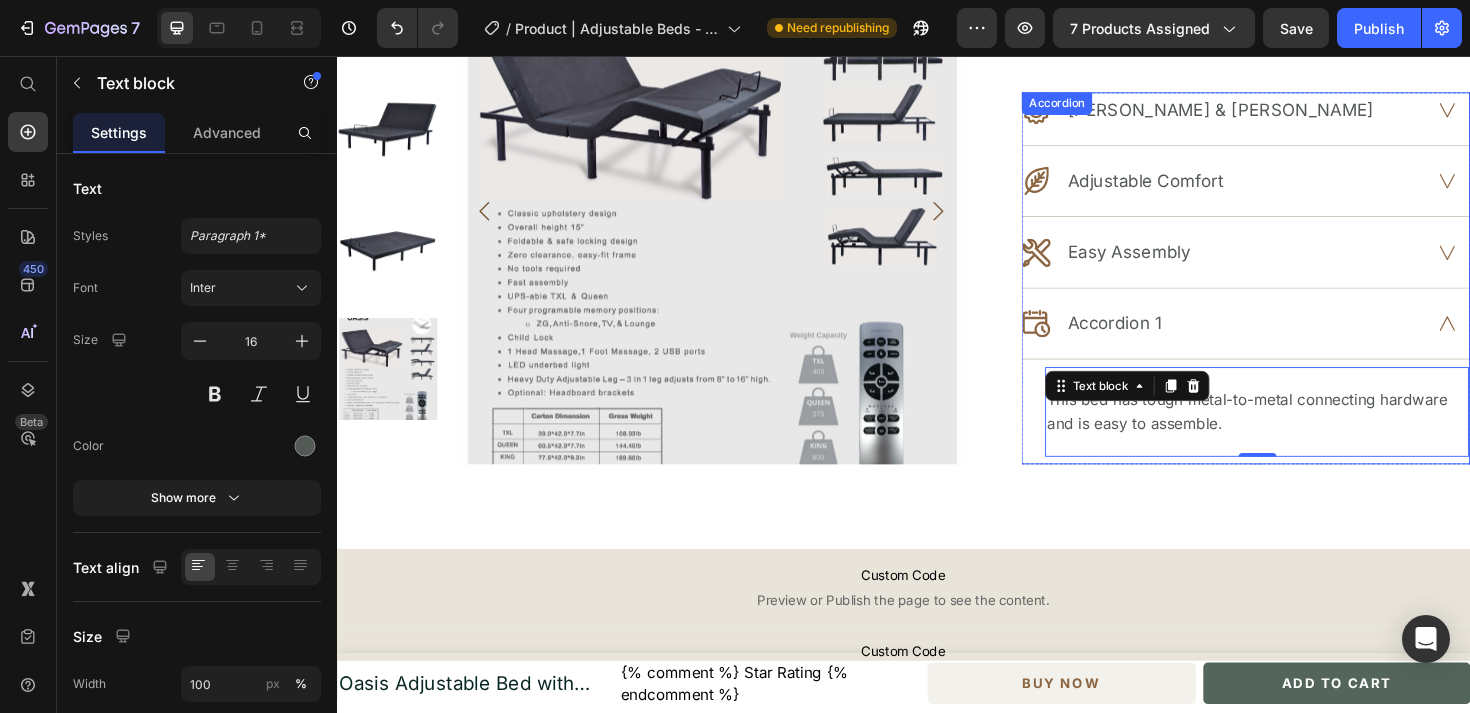 click on "Accordion 1" at bounding box center [1160, 339] 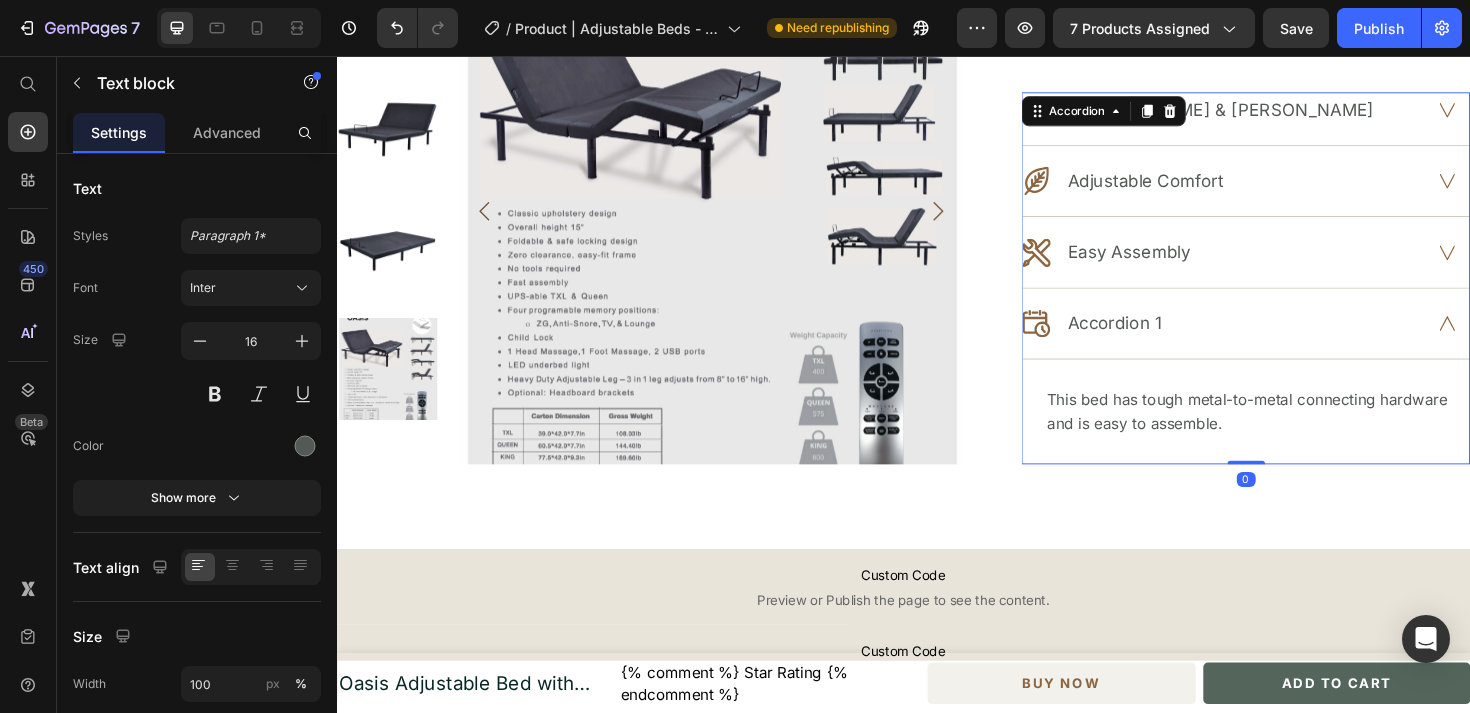 click on "Accordion 1" at bounding box center (1160, 339) 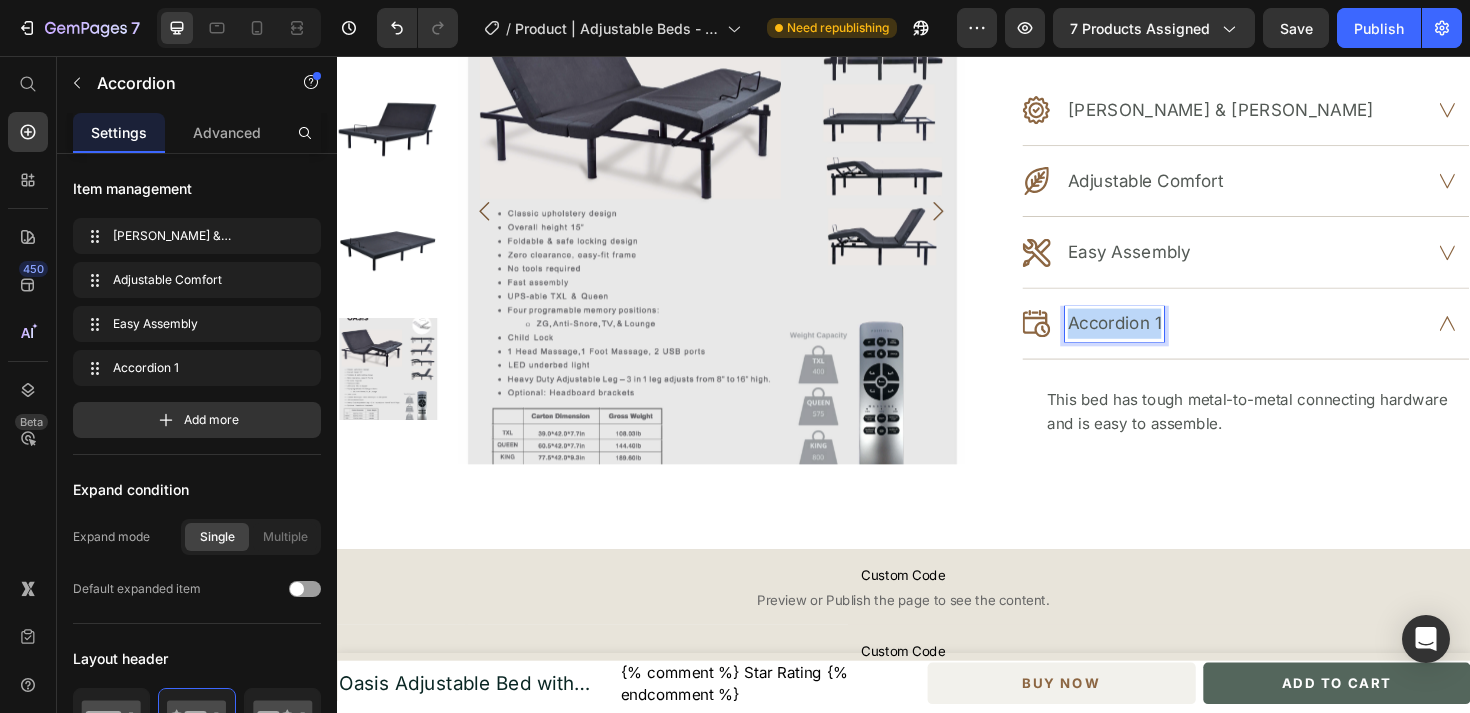 click on "Accordion 1" at bounding box center [1160, 339] 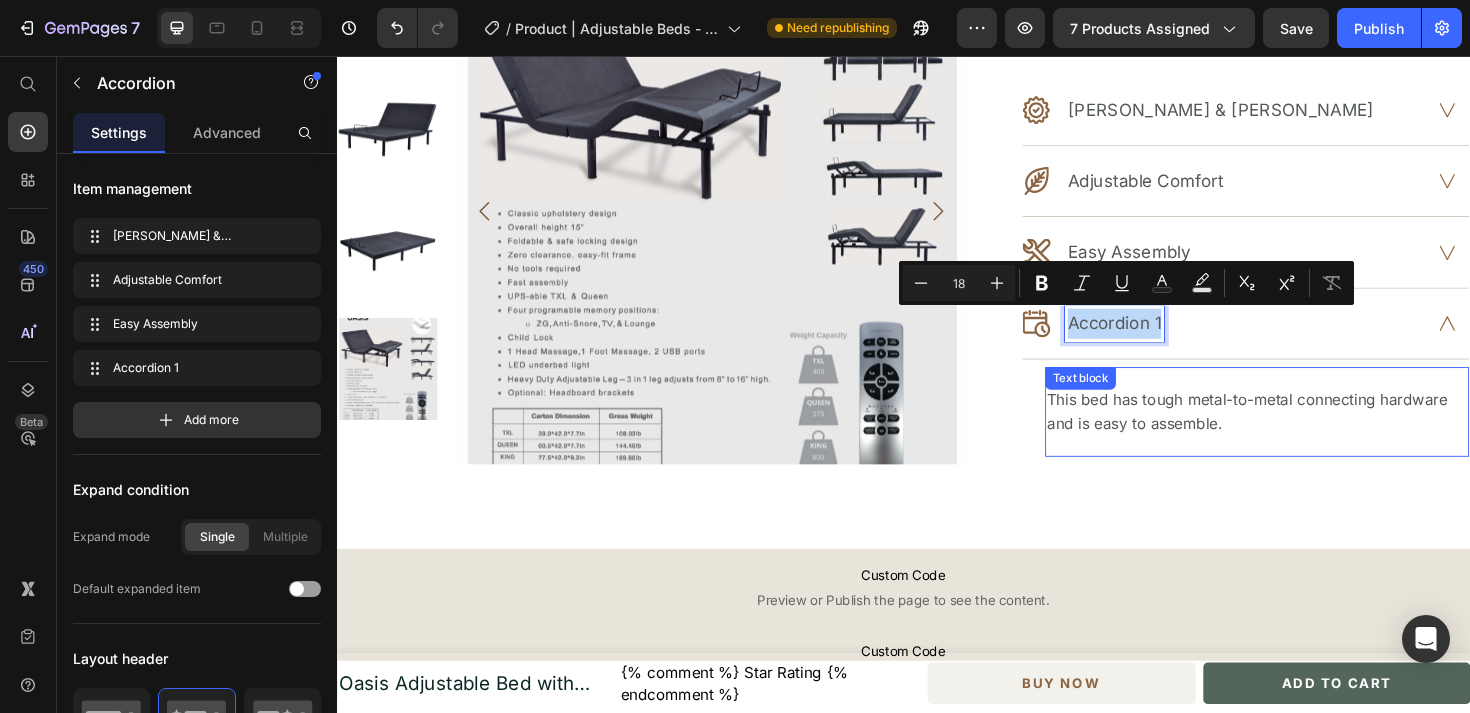 click on "This bed has tough metal-to-metal connecting hardware and is easy to assemble." at bounding box center [1311, 432] 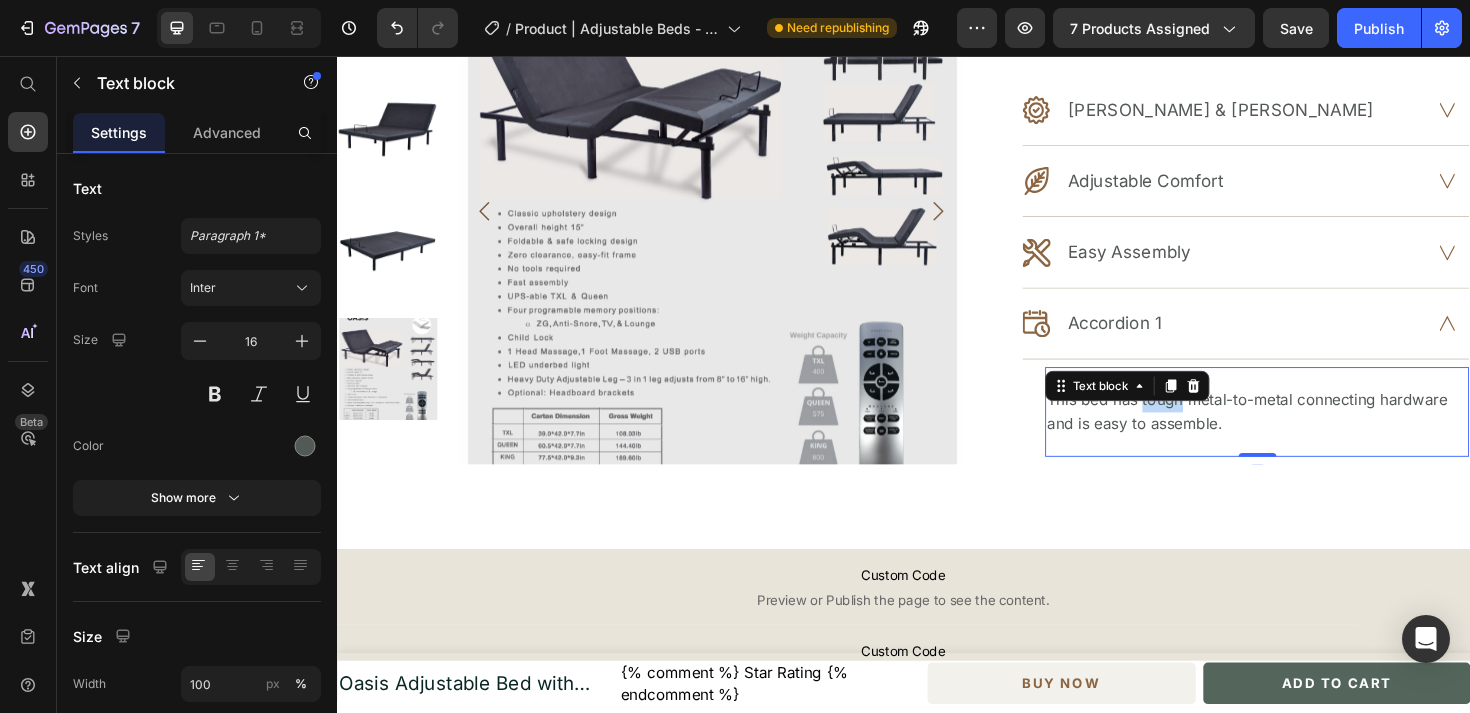 click on "This bed has tough metal-to-metal connecting hardware and is easy to assemble." at bounding box center (1311, 432) 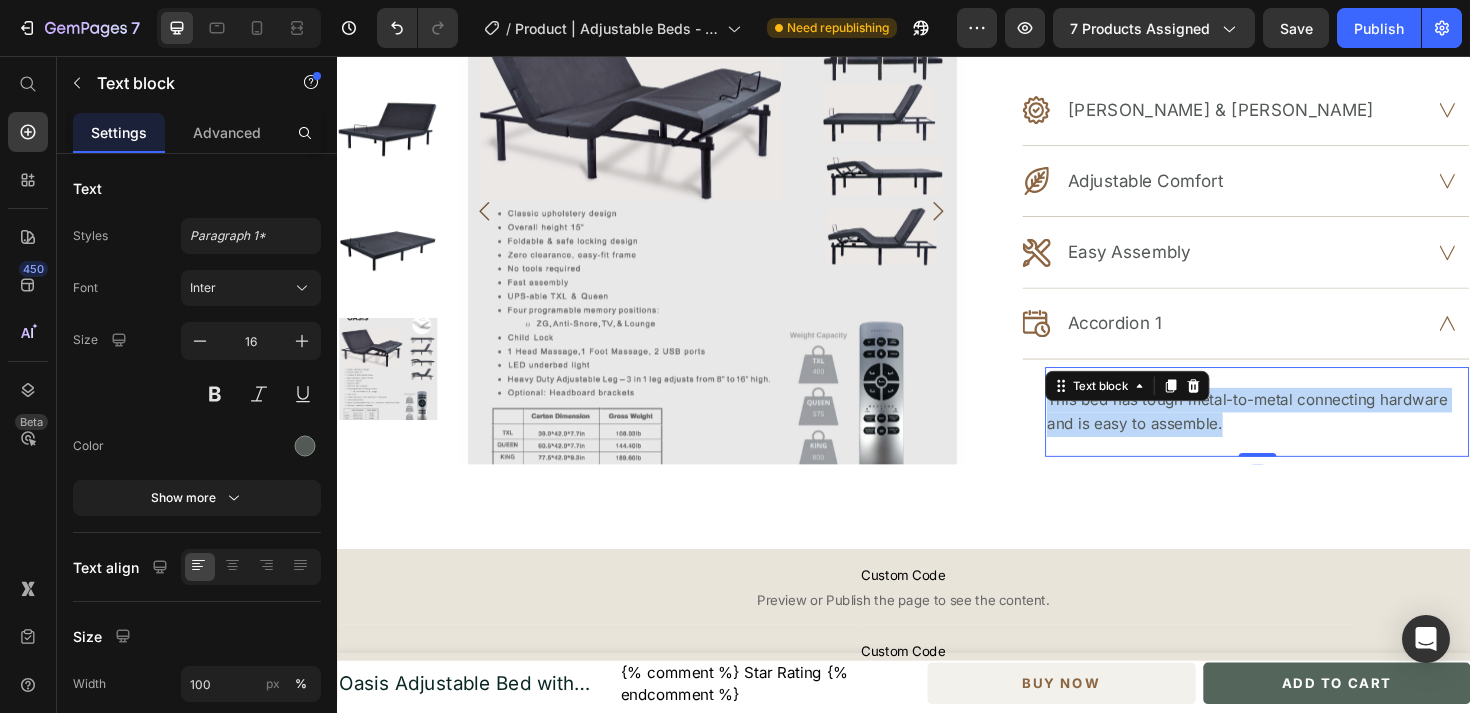 click on "This bed has tough metal-to-metal connecting hardware and is easy to assemble." at bounding box center (1311, 432) 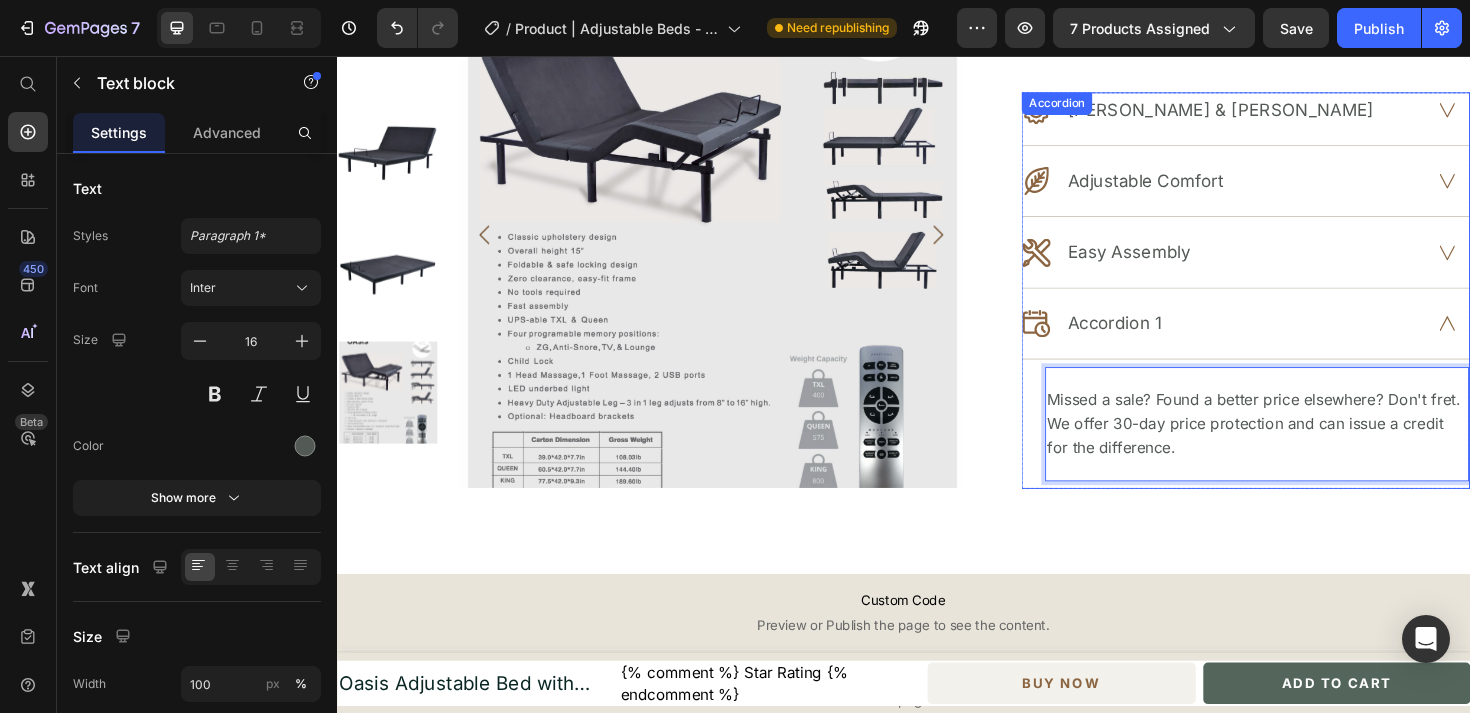 click on "Accordion 1" at bounding box center [1160, 339] 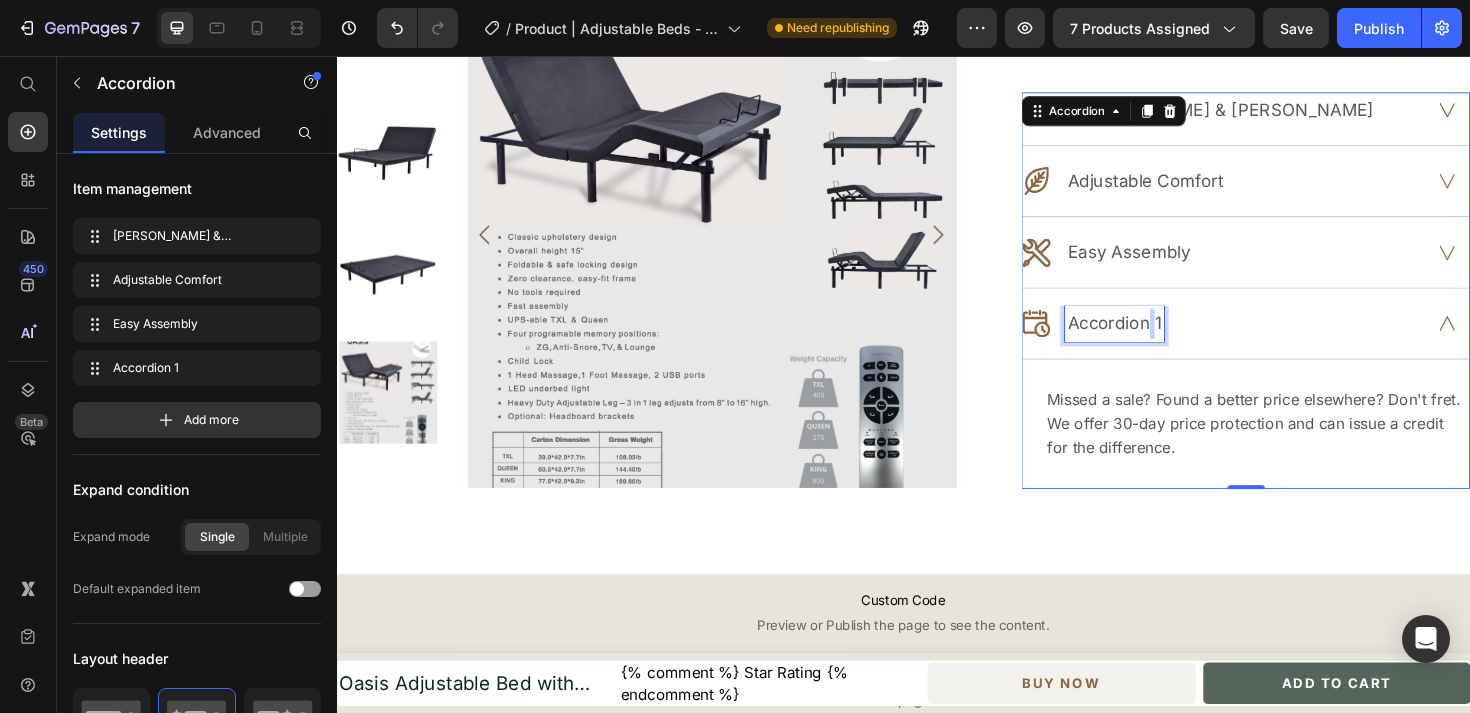 click on "Accordion 1" at bounding box center (1160, 339) 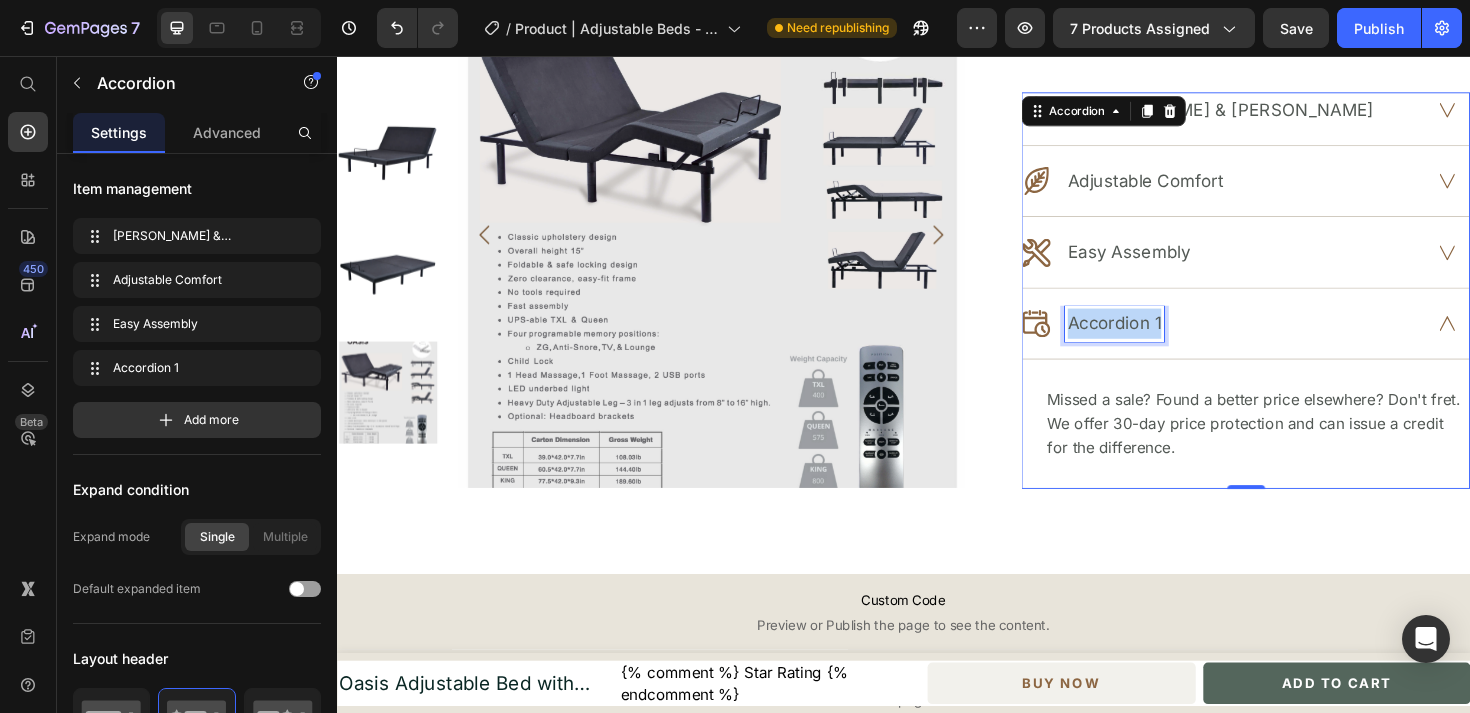 click on "Accordion 1" at bounding box center (1160, 339) 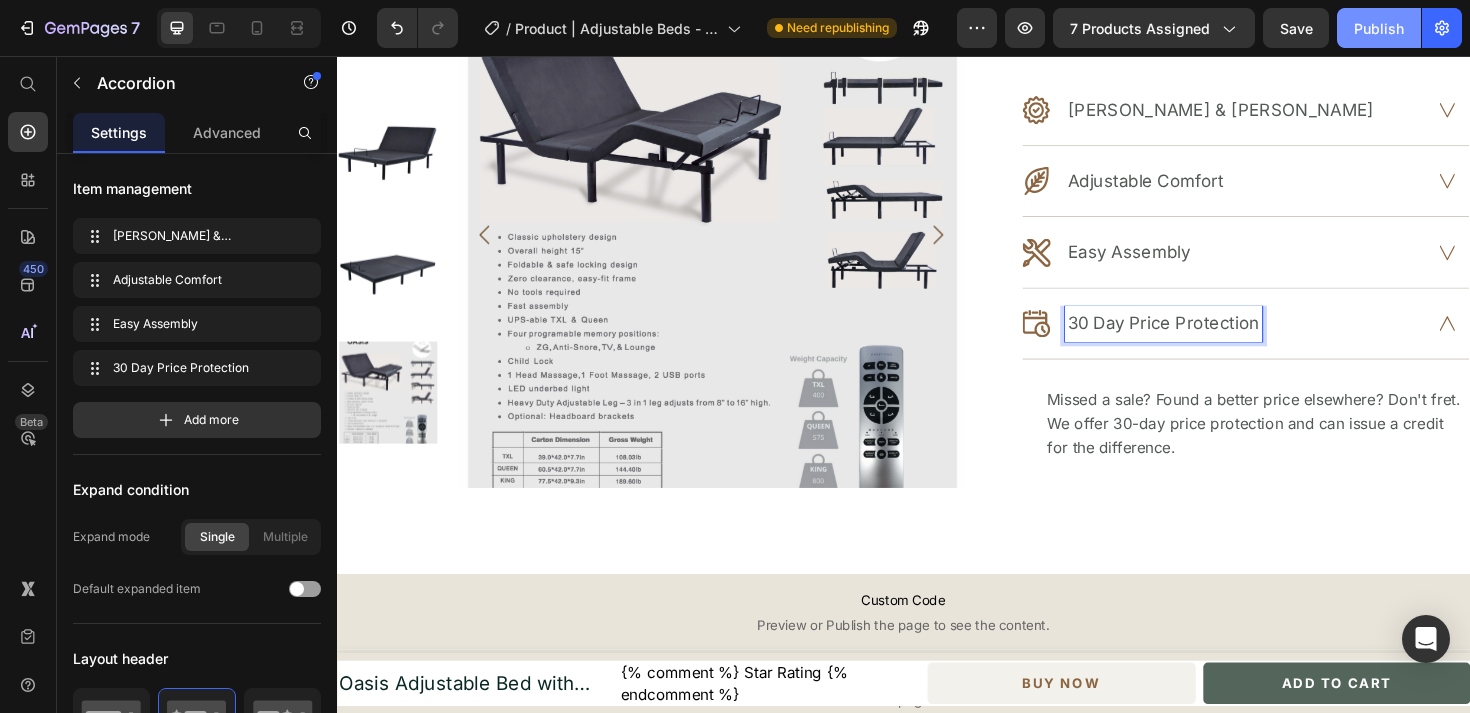 click on "Publish" at bounding box center [1379, 28] 